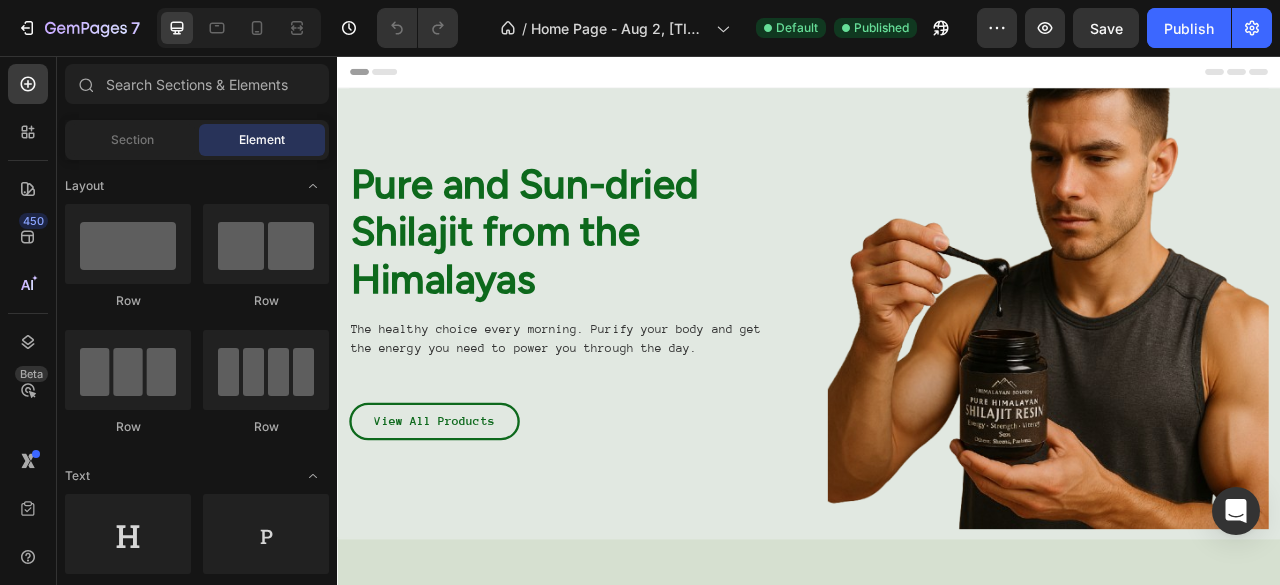 scroll, scrollTop: 0, scrollLeft: 0, axis: both 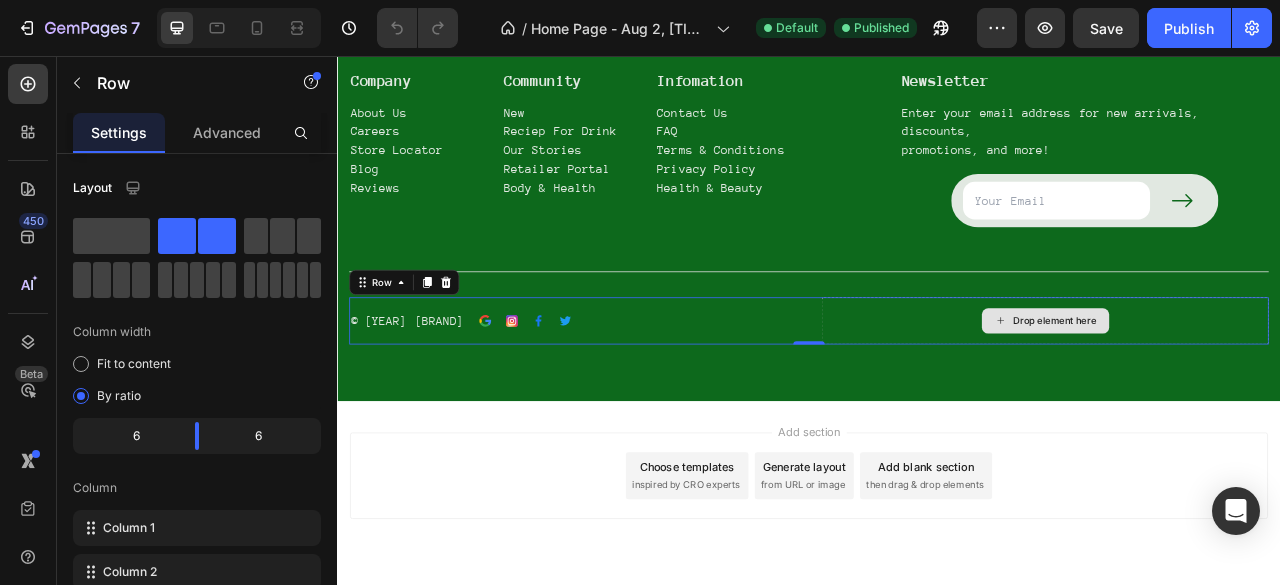 click on "Drop element here" at bounding box center (1237, 393) 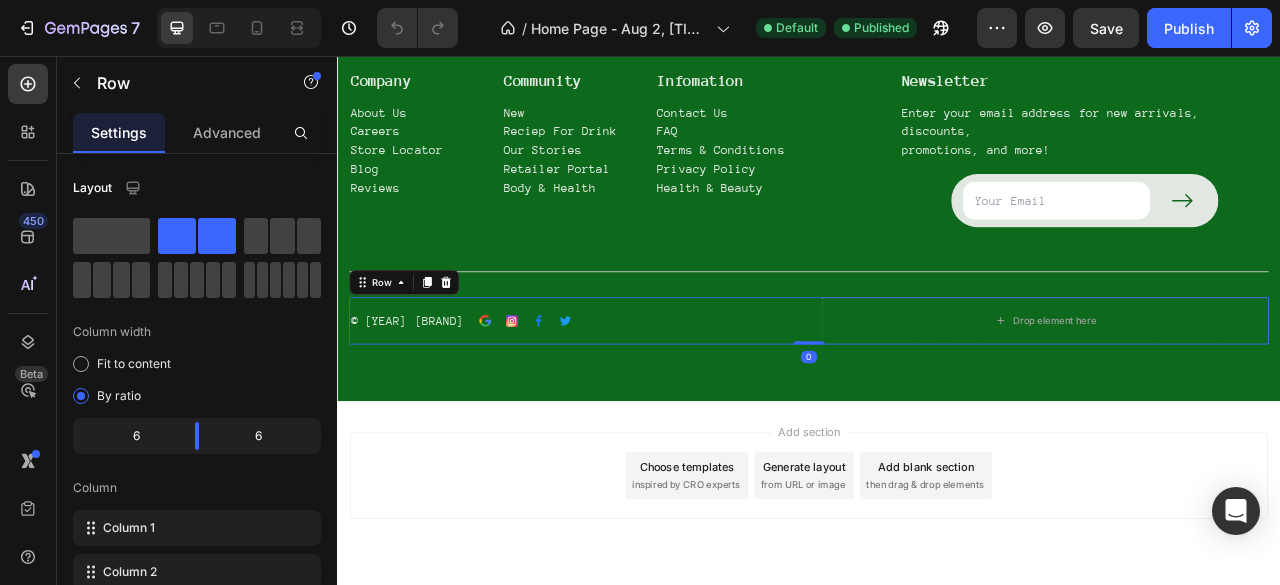 click on "© 2025 Himalayan Bounty Text block Image Image Image Image Row Row
Drop element here Row   0" at bounding box center [937, 393] 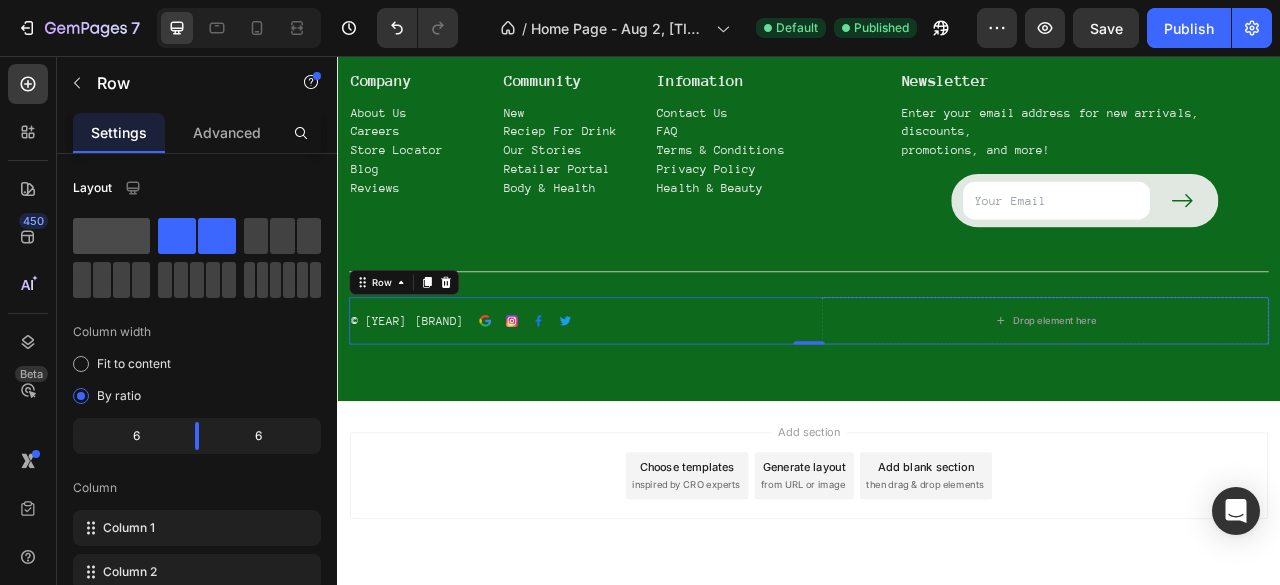 click 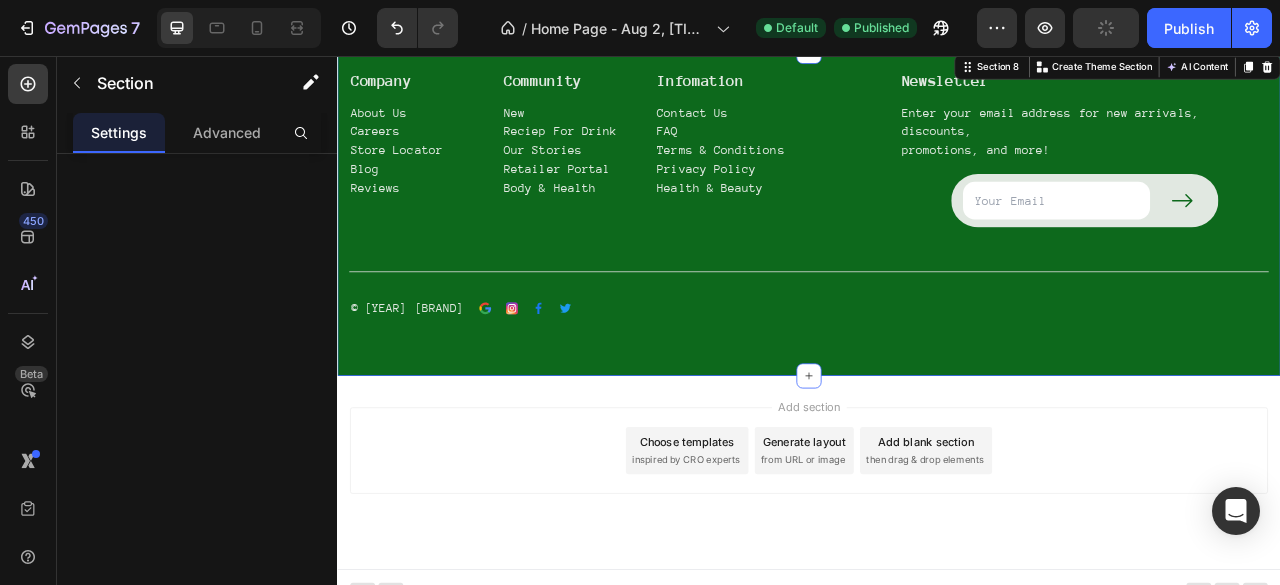 click on "Company Text block About Us Careers Store Locator Blog Reviews Text block Community Text block New Reciep For Drink Our Stories Retailer Portal Body & Health Text block Row Infomation Text block Contact Us FAQ Terms & Conditions Privacy Policy Health & Beauty Text block Row Newsletter Text block Enter your email address for new arrivals, discounts, promotions, and more! Text block Email Field
Submit Button Row Newsletter Row                Title Line © 2025 Himalayan Bounty Text block Image Image Image Image Row Row Row Row Section 8   You can create reusable sections Create Theme Section AI Content Write with GemAI What would you like to describe here? Tone and Voice Persuasive Product Sundried Himalayan Shilajit Resin Show more Generate" at bounding box center [937, 256] 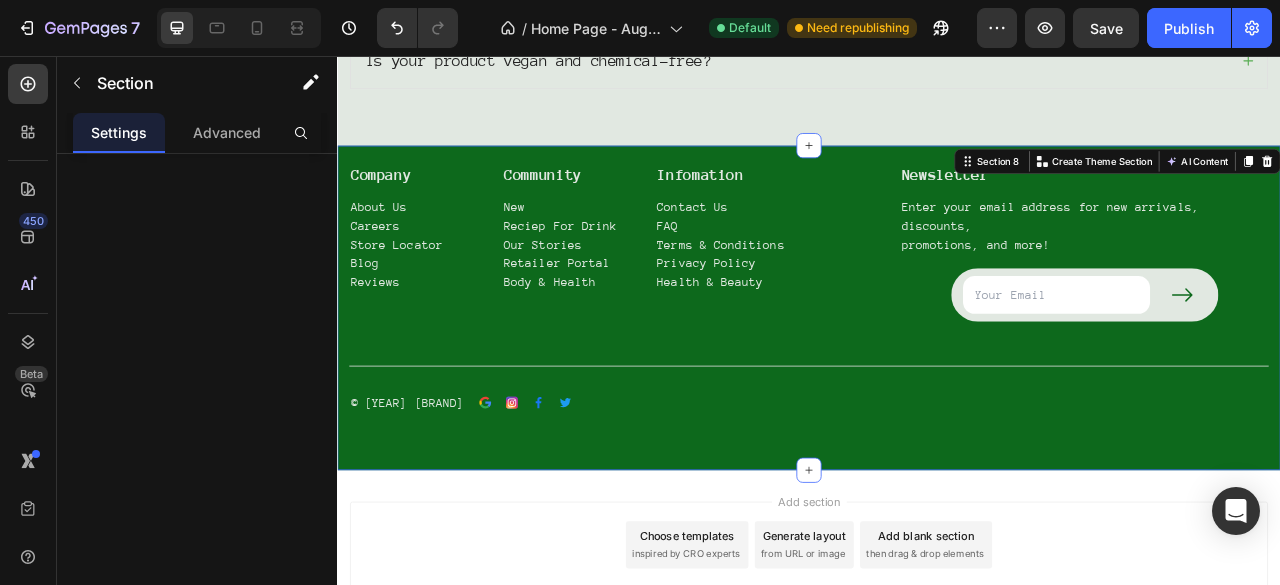 scroll, scrollTop: 5358, scrollLeft: 0, axis: vertical 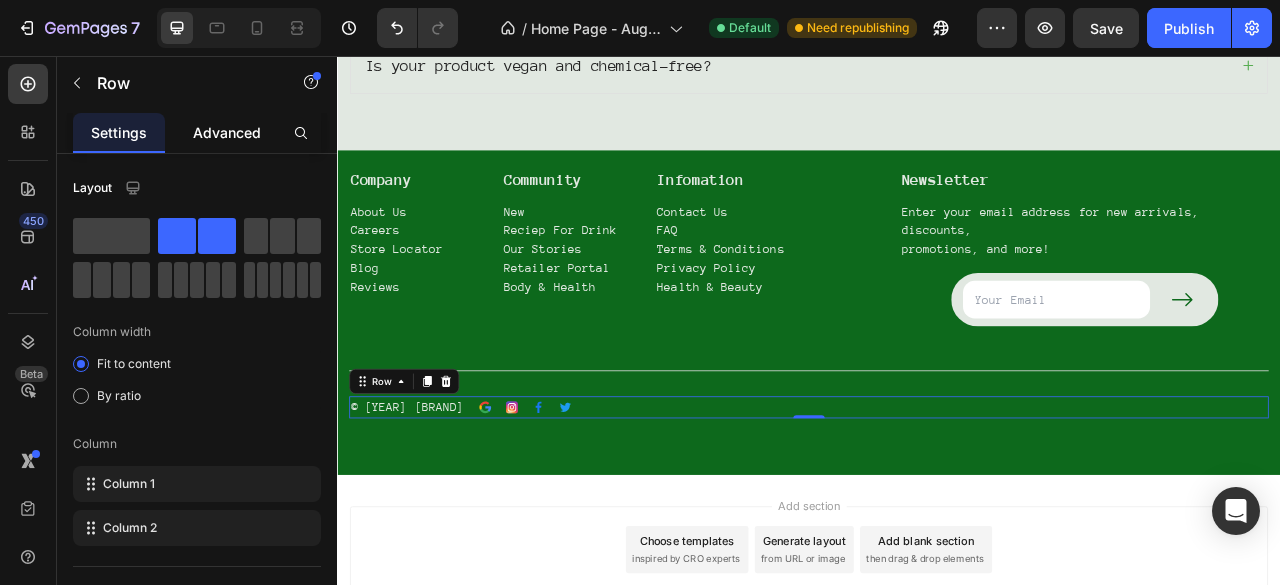 click on "Advanced" 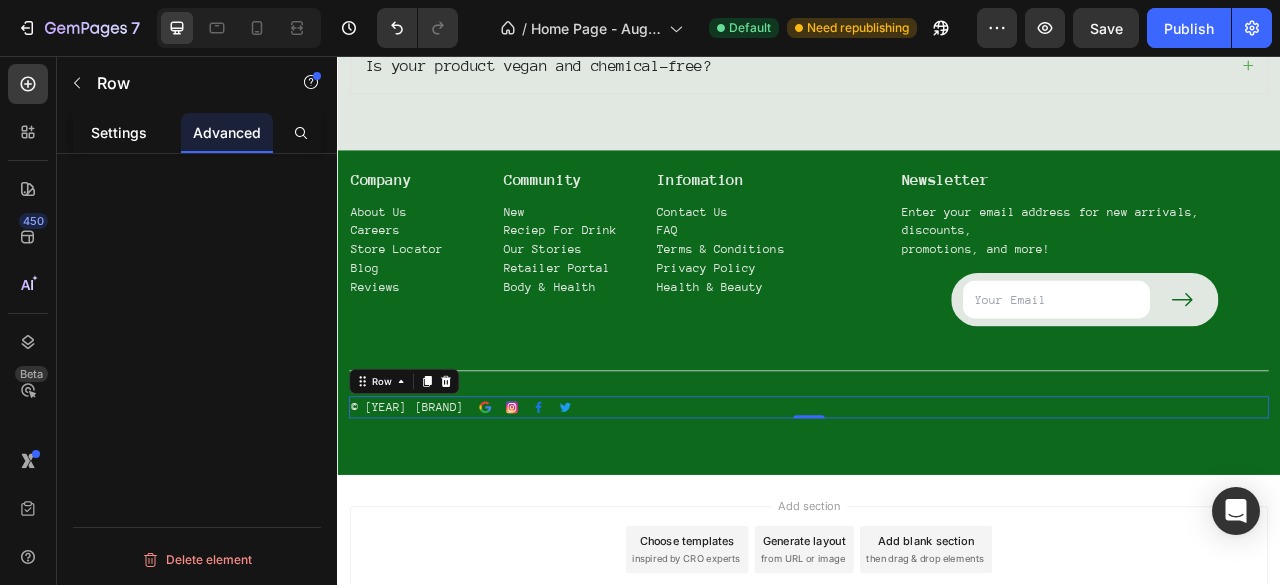 click on "Settings" at bounding box center [119, 132] 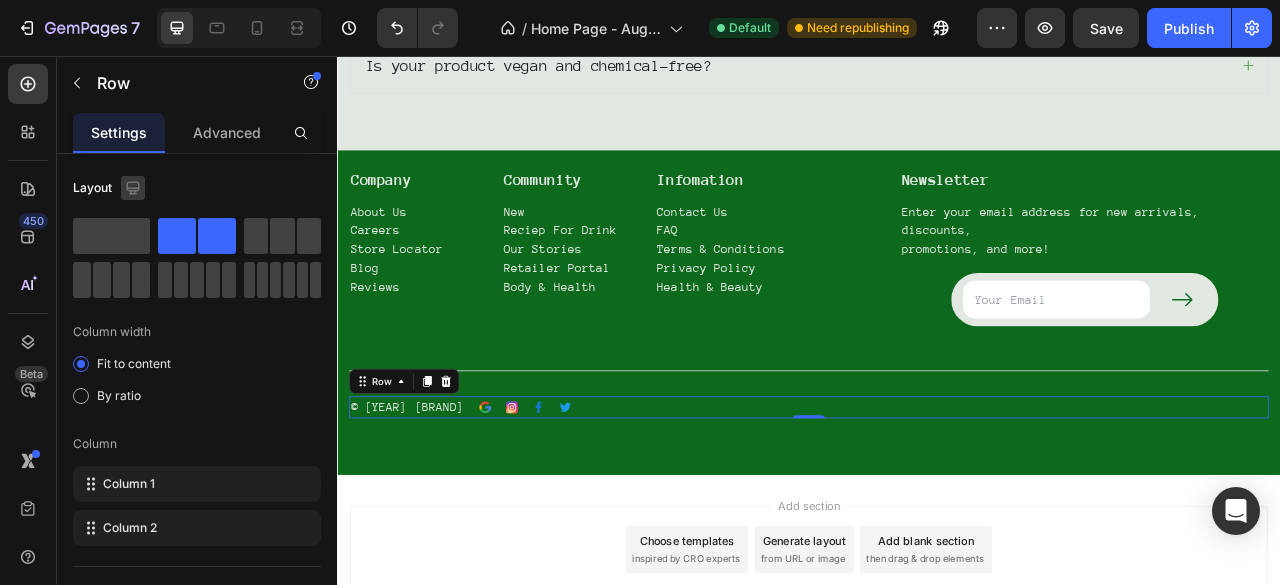 click 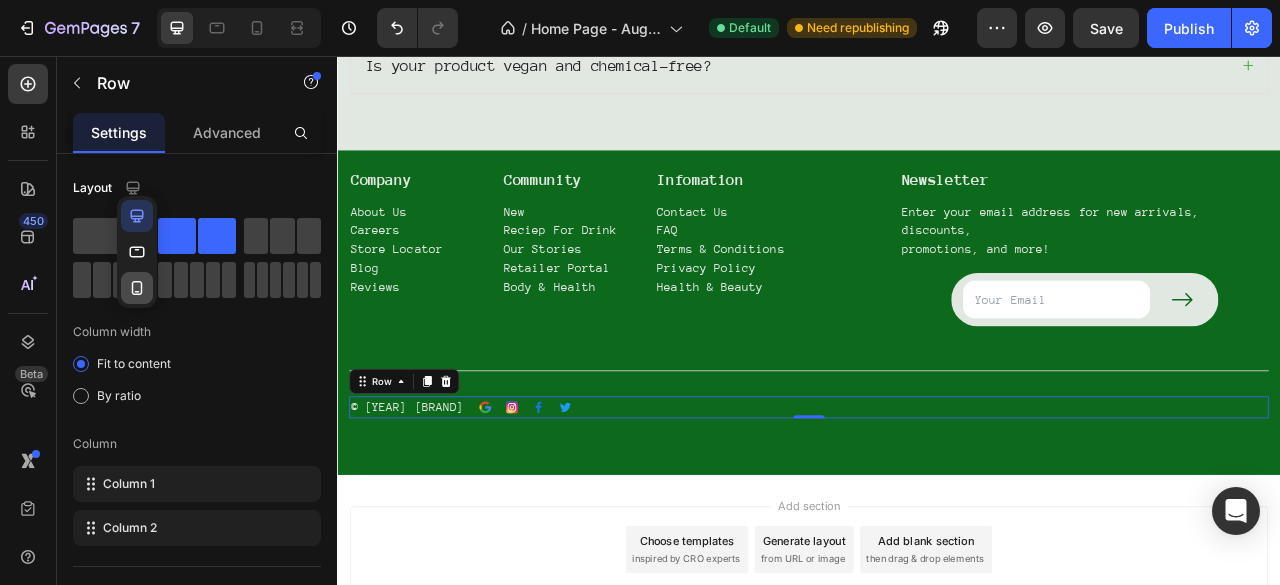 click 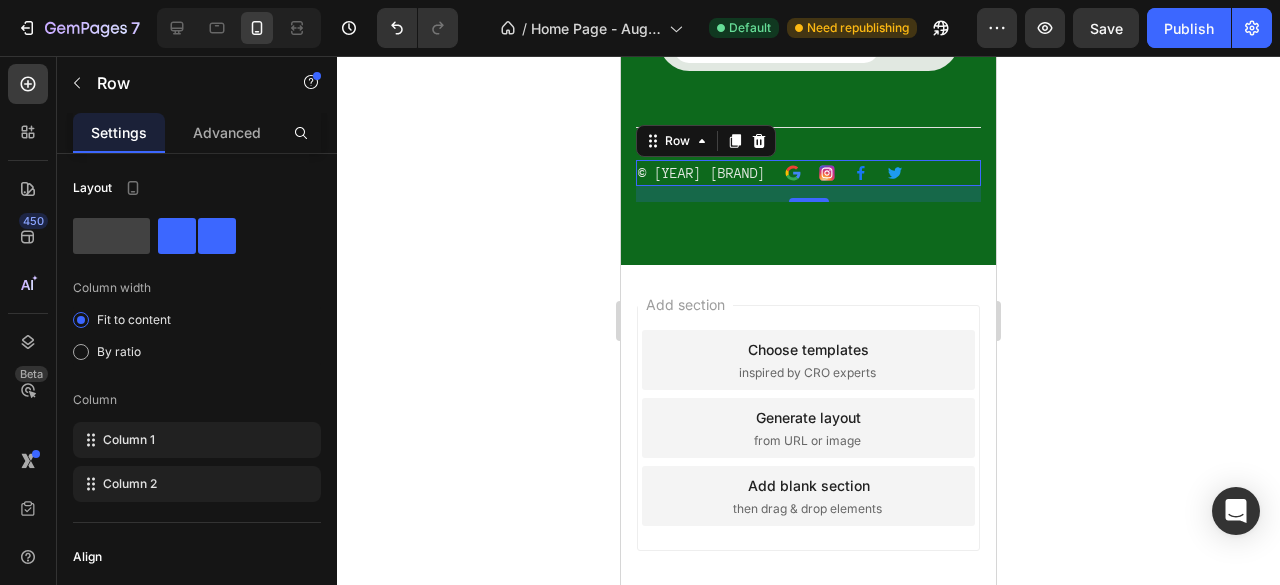 scroll, scrollTop: 6197, scrollLeft: 0, axis: vertical 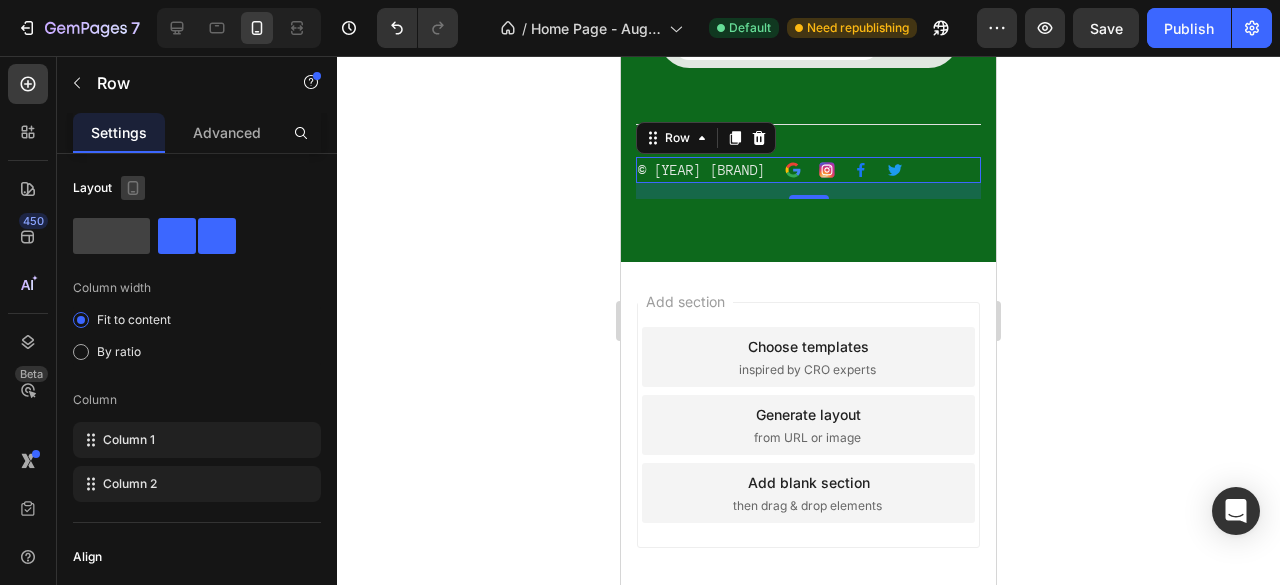 click 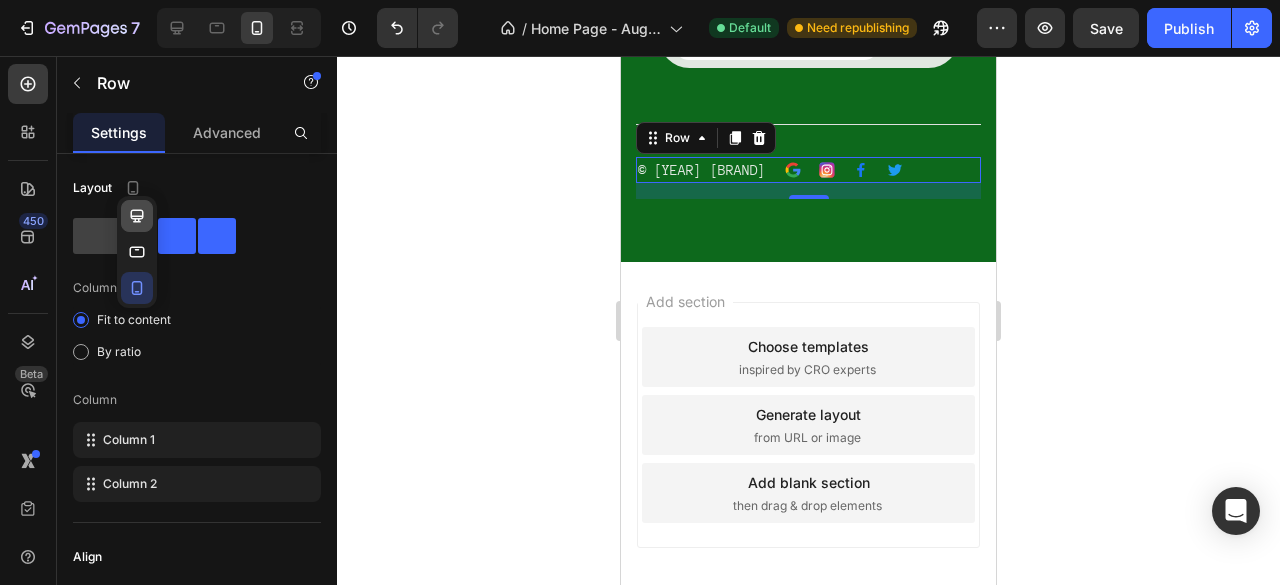 click 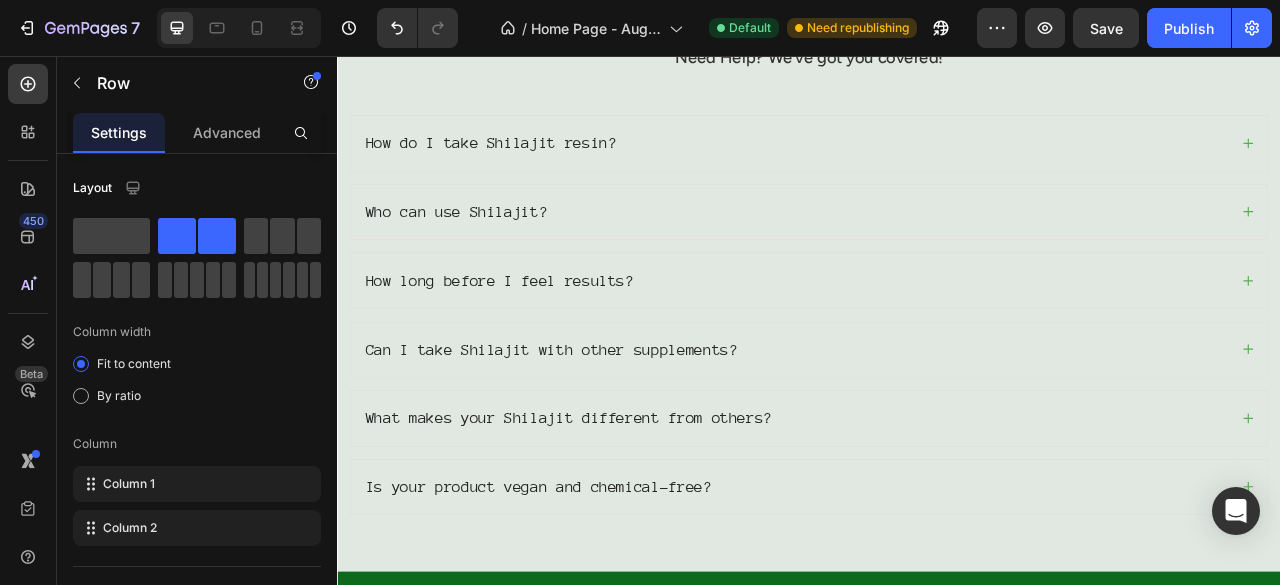 scroll, scrollTop: 4755, scrollLeft: 0, axis: vertical 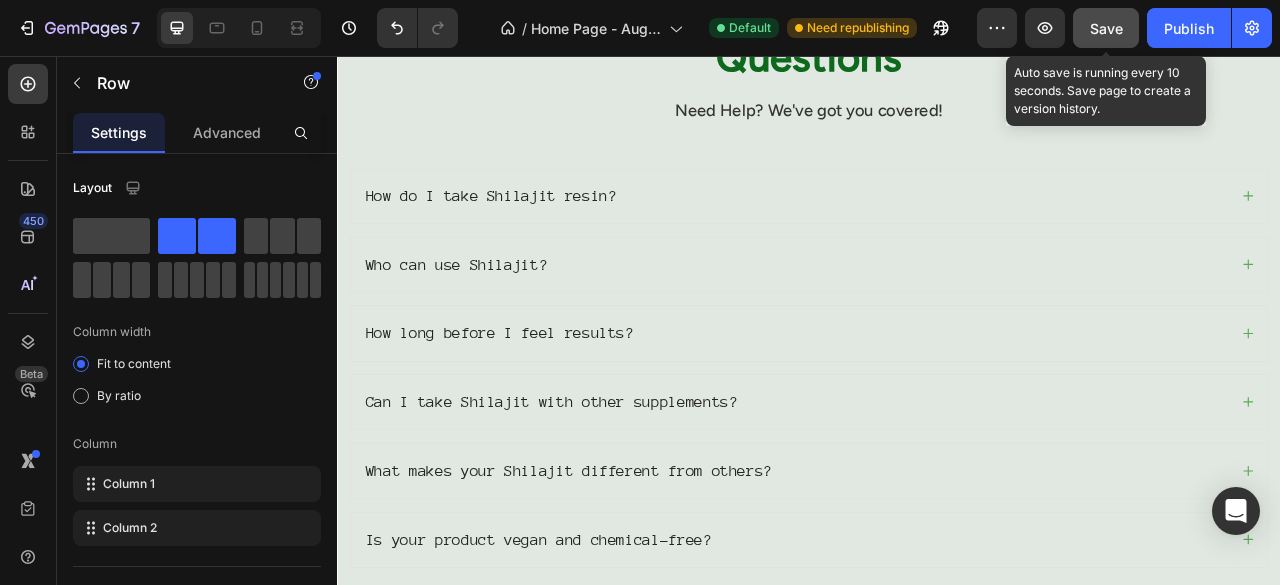 click on "Save" at bounding box center (1106, 28) 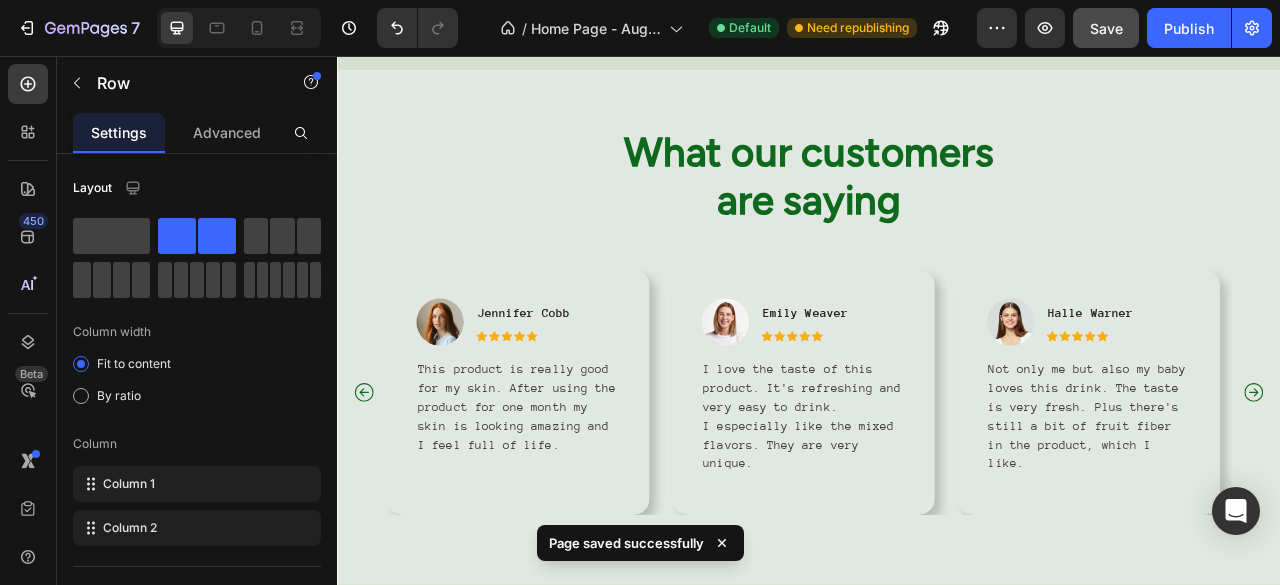 scroll, scrollTop: 2929, scrollLeft: 0, axis: vertical 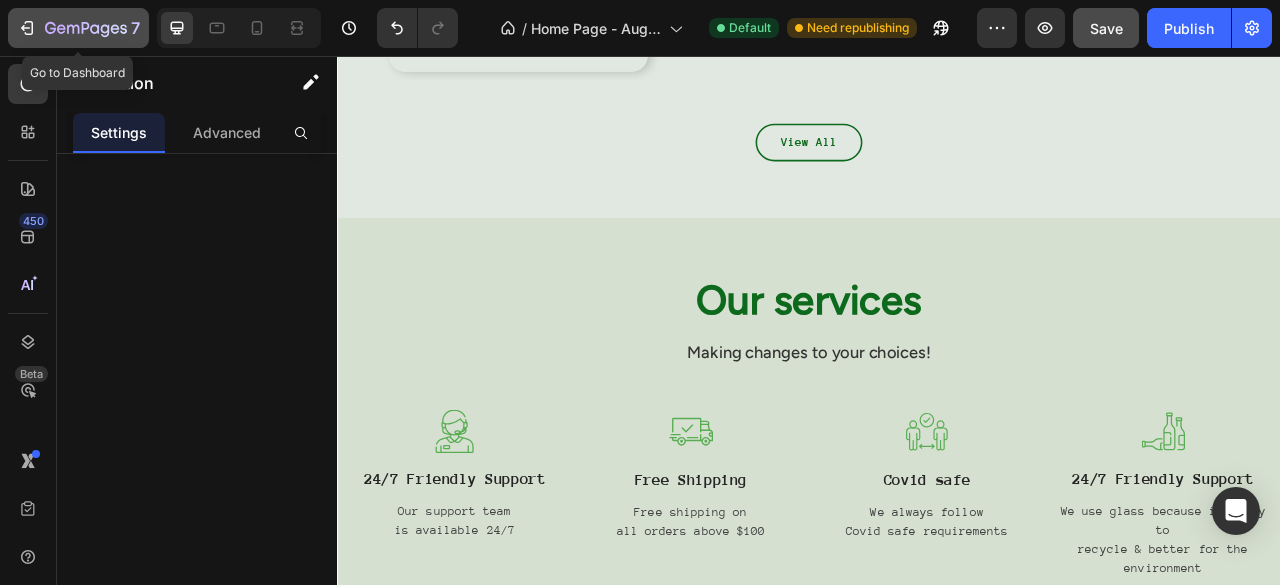 click on "7" 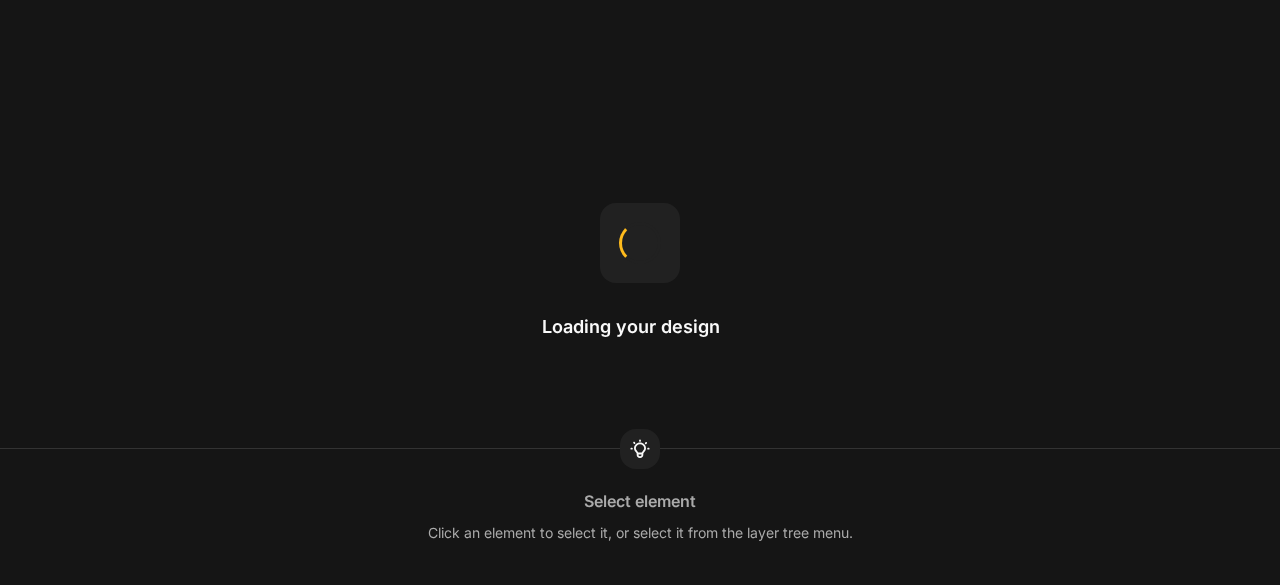scroll, scrollTop: 0, scrollLeft: 0, axis: both 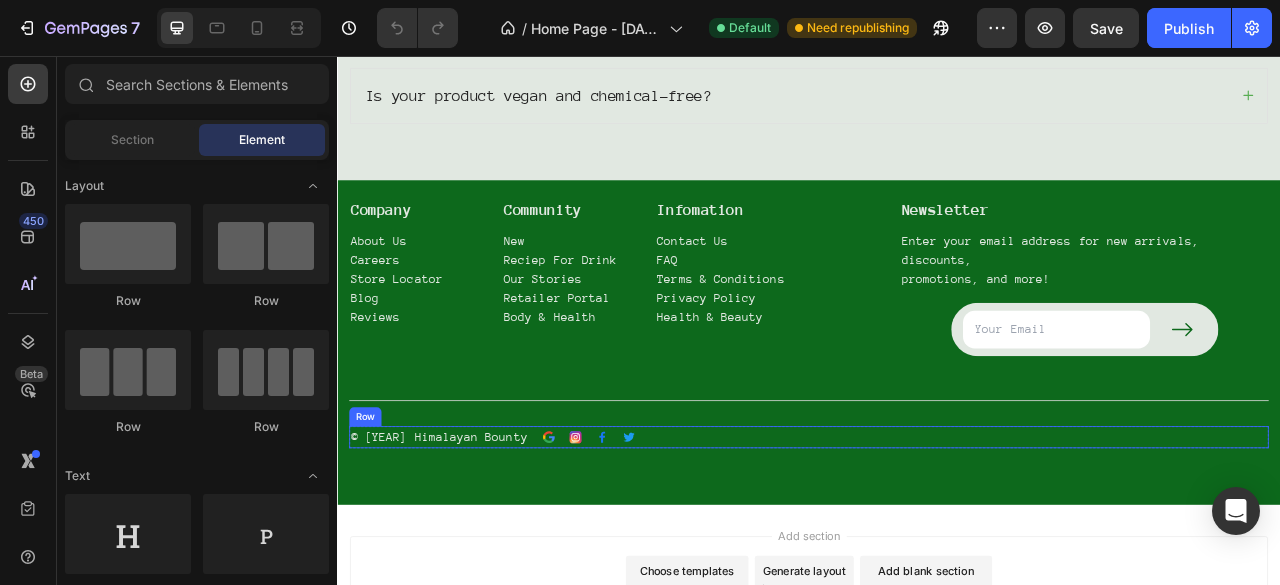 click on "© 2025 Himalayan Bounty Text block Image Image Image Image Row Row" at bounding box center [937, 541] 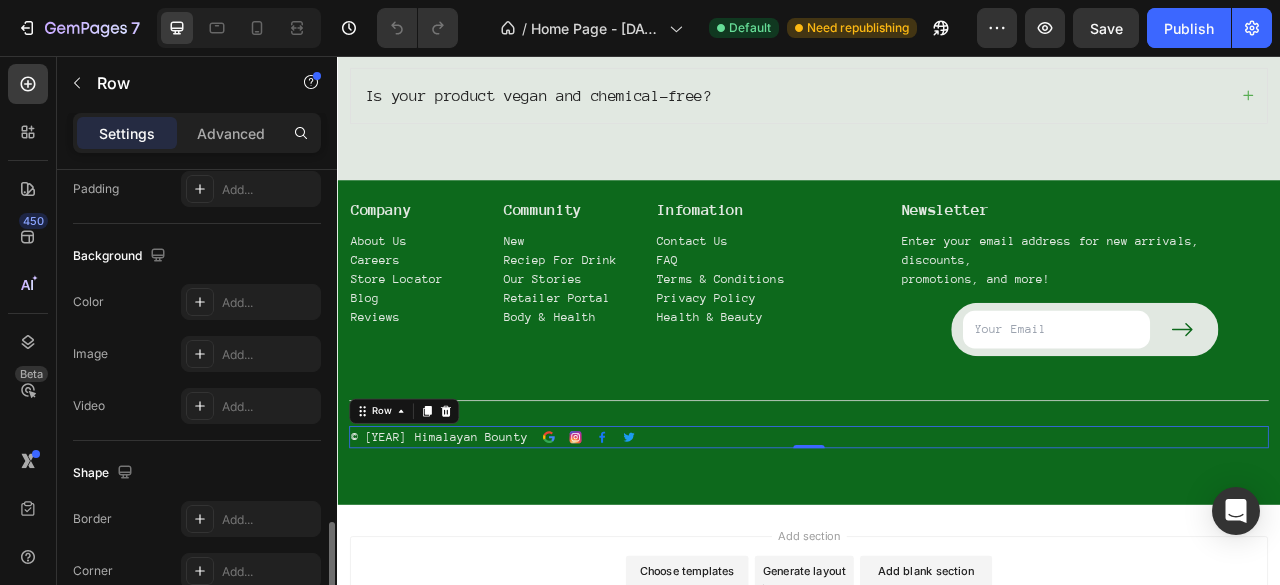 scroll, scrollTop: 972, scrollLeft: 0, axis: vertical 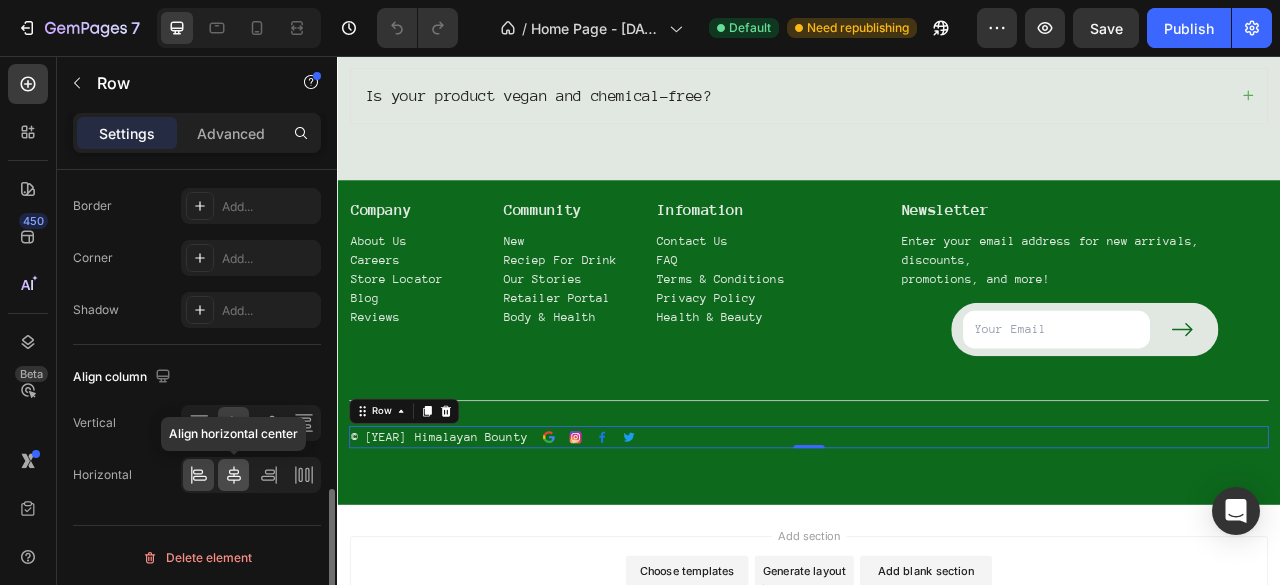click 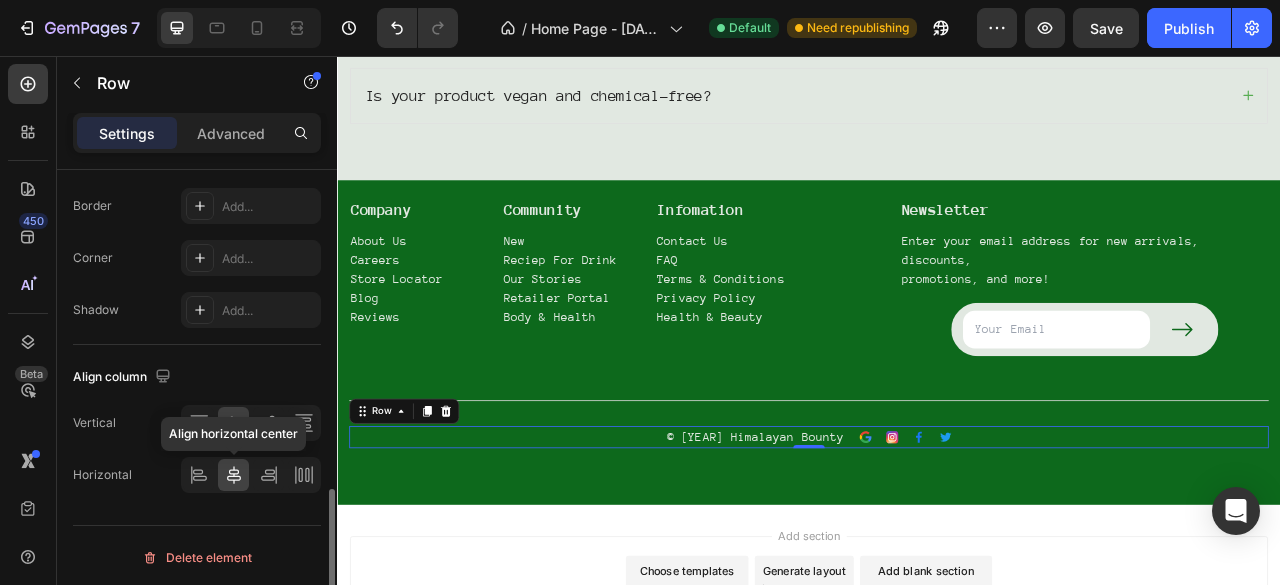scroll, scrollTop: 972, scrollLeft: 0, axis: vertical 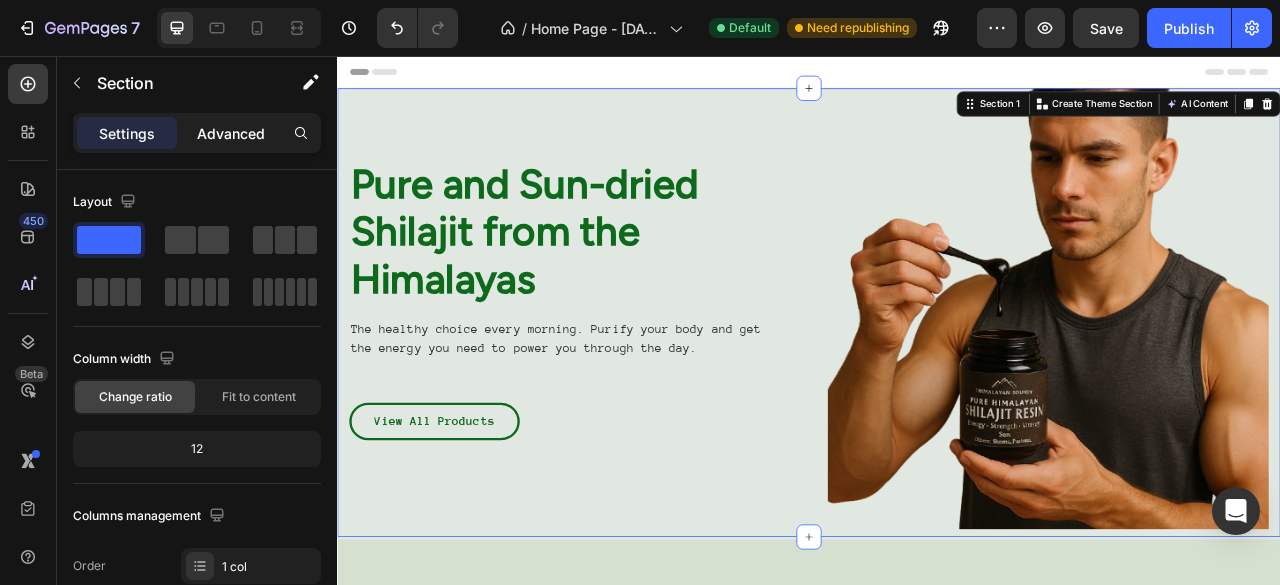 click on "Advanced" at bounding box center (231, 133) 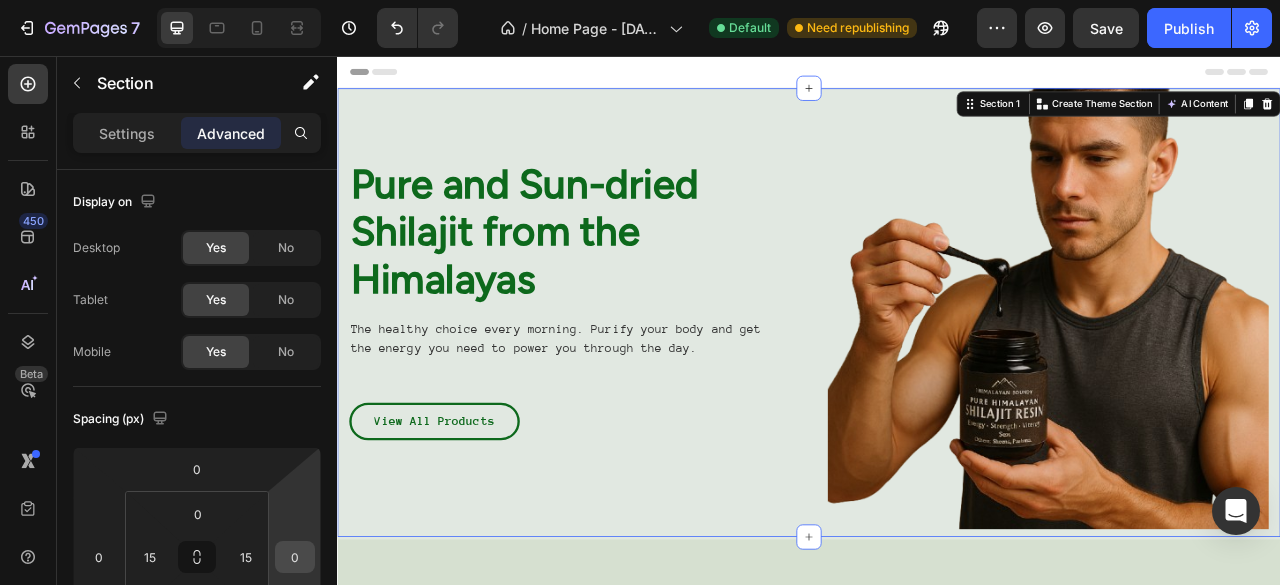 click on "0" at bounding box center (295, 557) 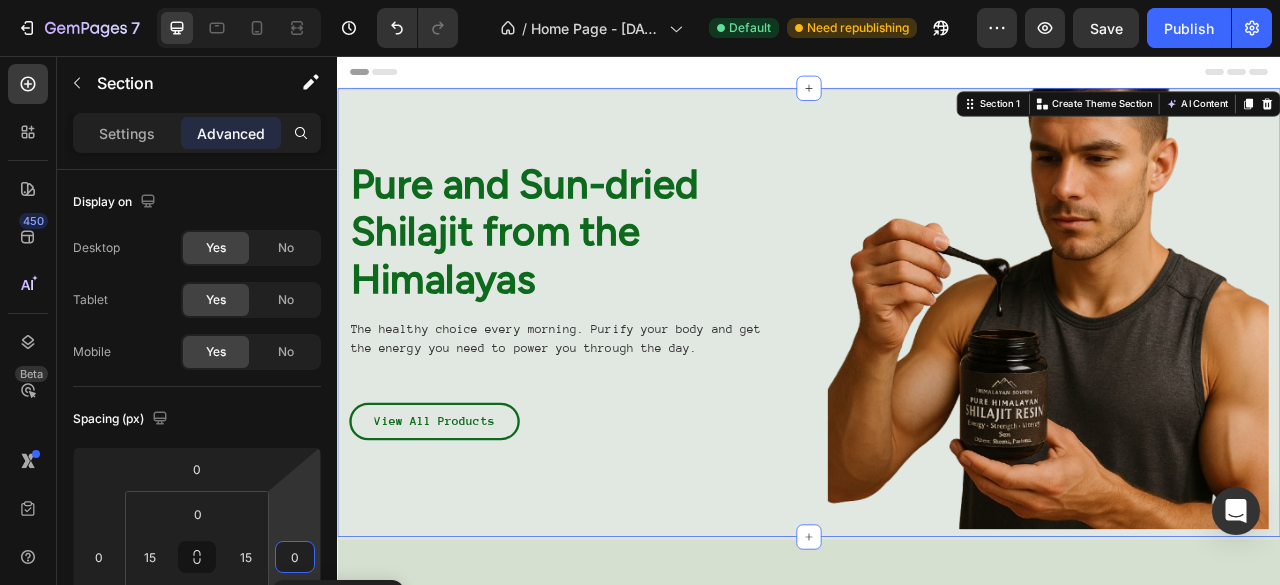 click on "Spacing (px)" at bounding box center [197, 419] 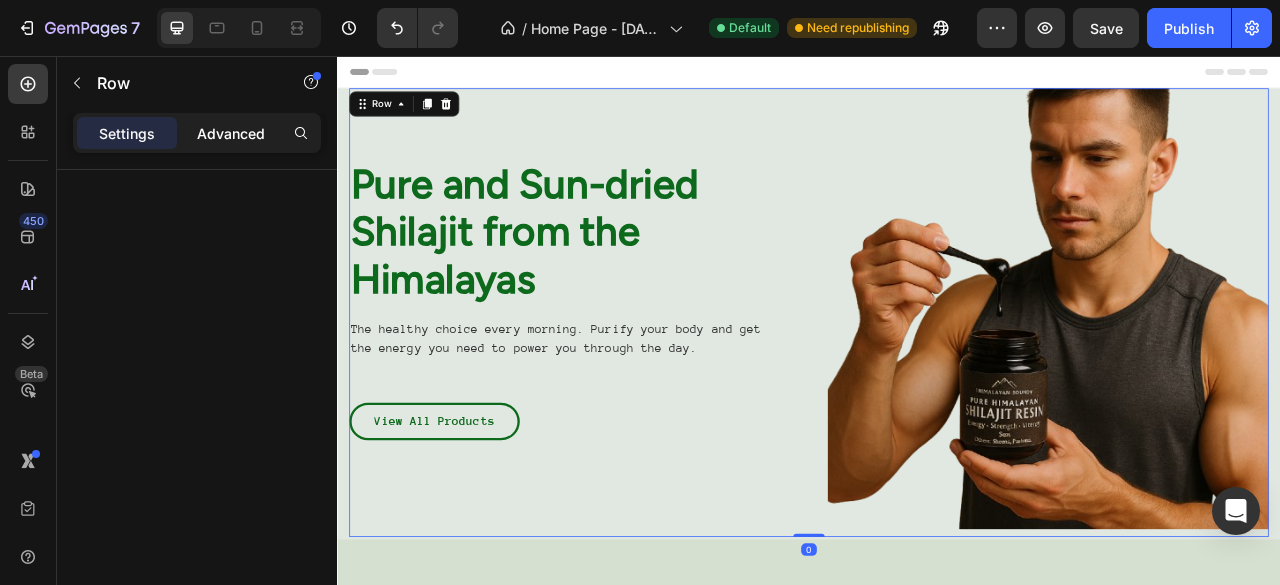 click on "Advanced" at bounding box center (231, 133) 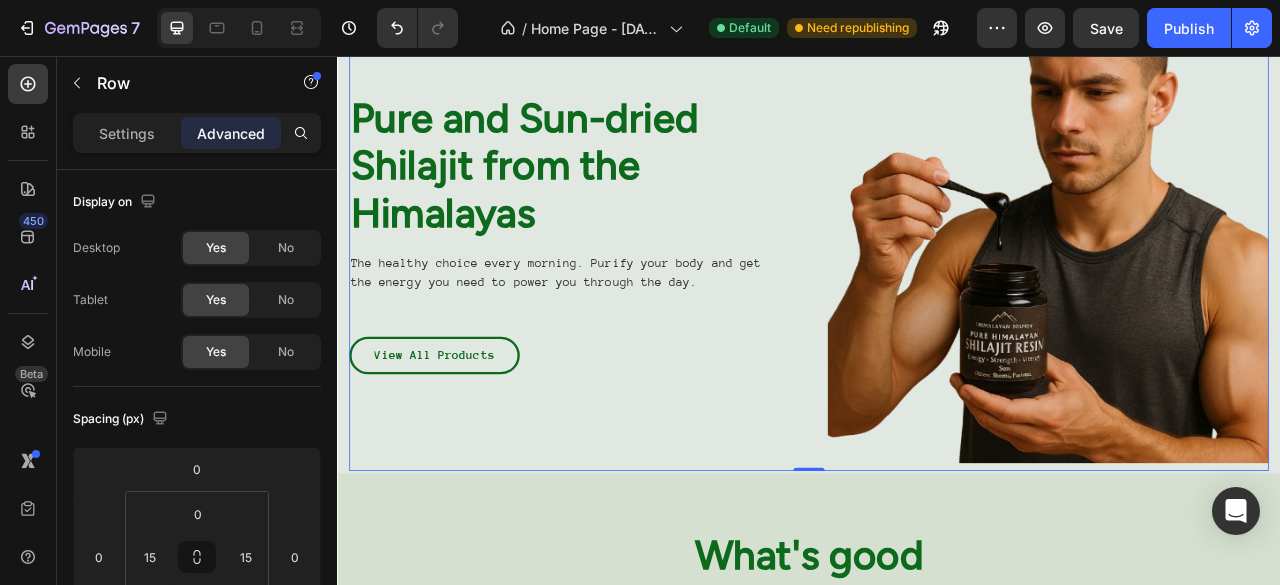 scroll, scrollTop: 192, scrollLeft: 0, axis: vertical 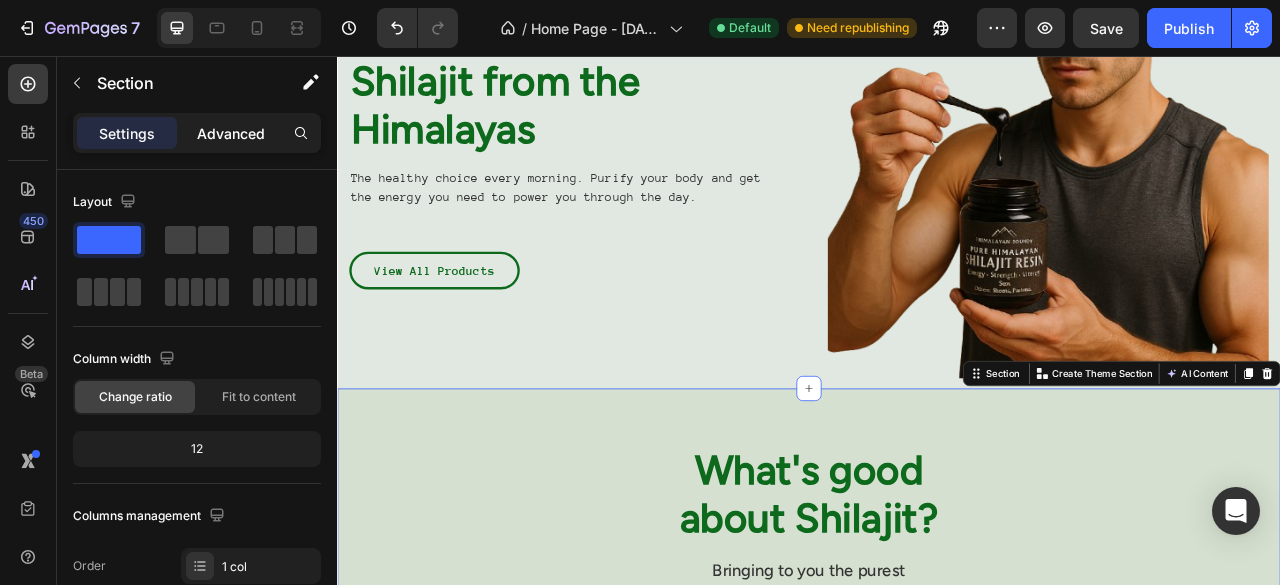 click on "Advanced" at bounding box center (231, 133) 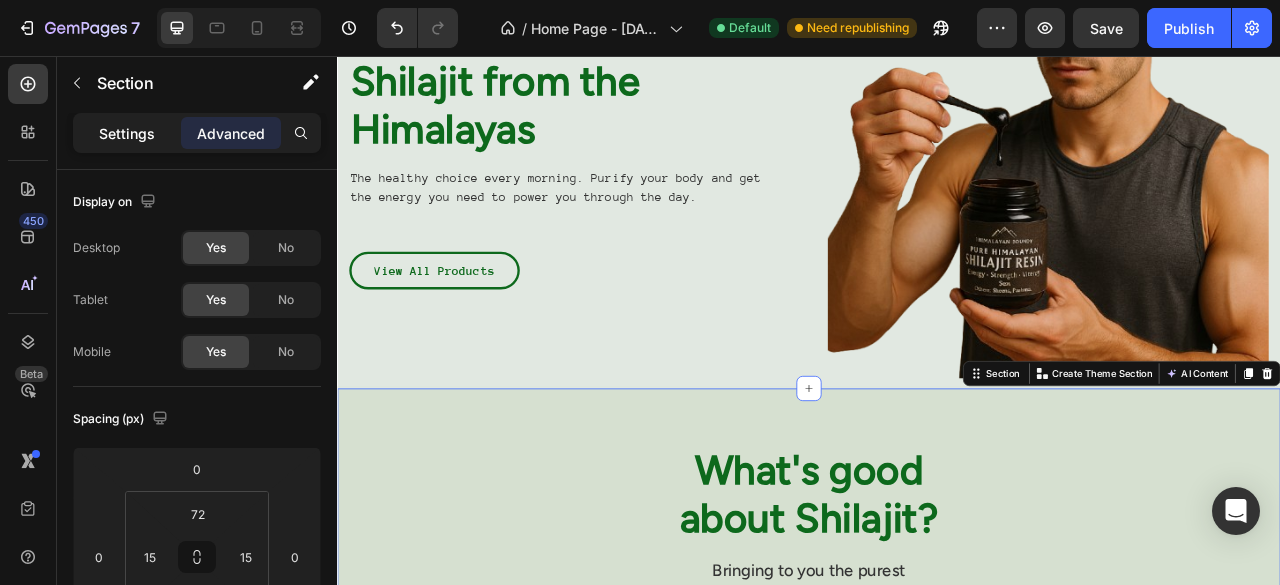 click on "Settings" at bounding box center [127, 133] 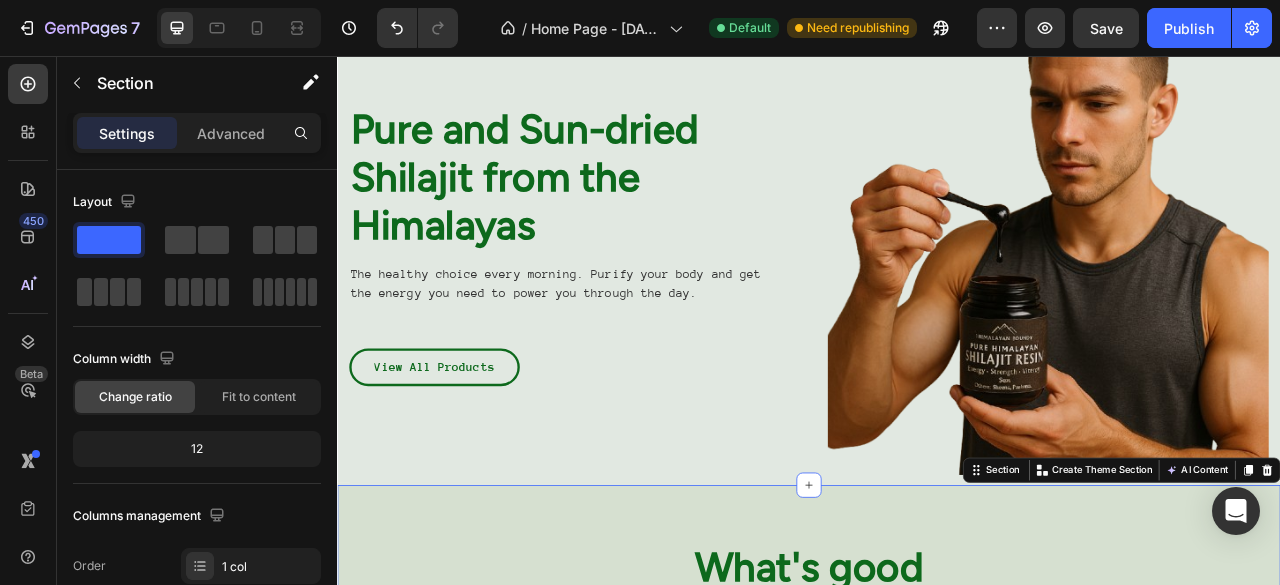 scroll, scrollTop: 0, scrollLeft: 0, axis: both 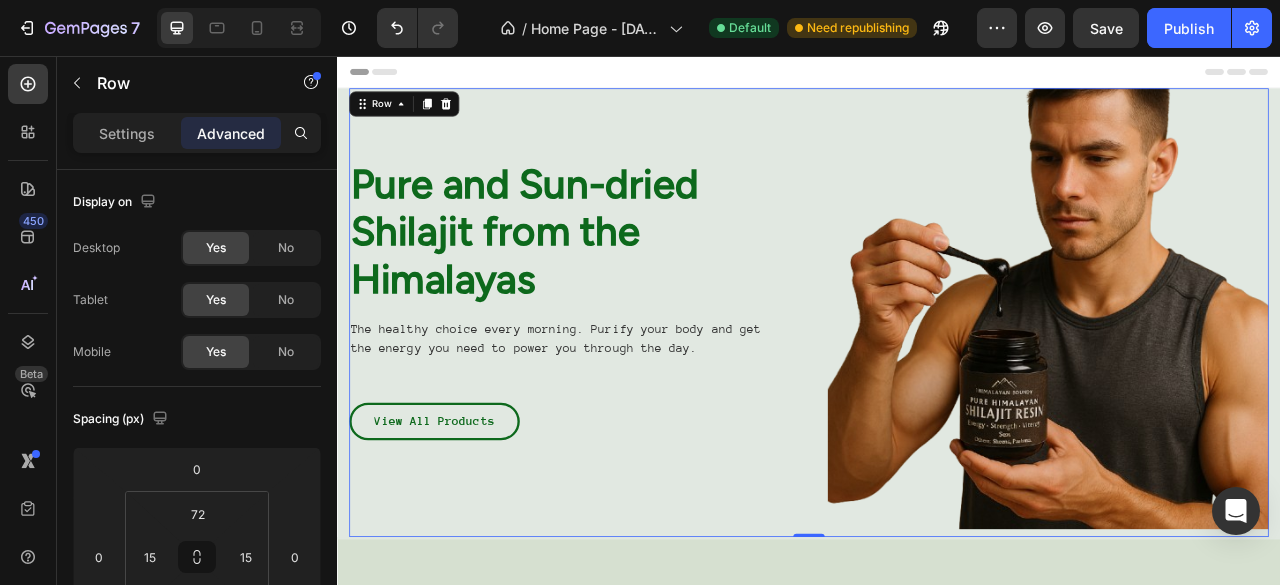 click on "Pure and Sun-dried Shilajit from the Himalayas Heading The healthy choice every morning. Purify your body and get the energy you need to power you through the day. Text block View All Products  Button Row" at bounding box center [632, 377] 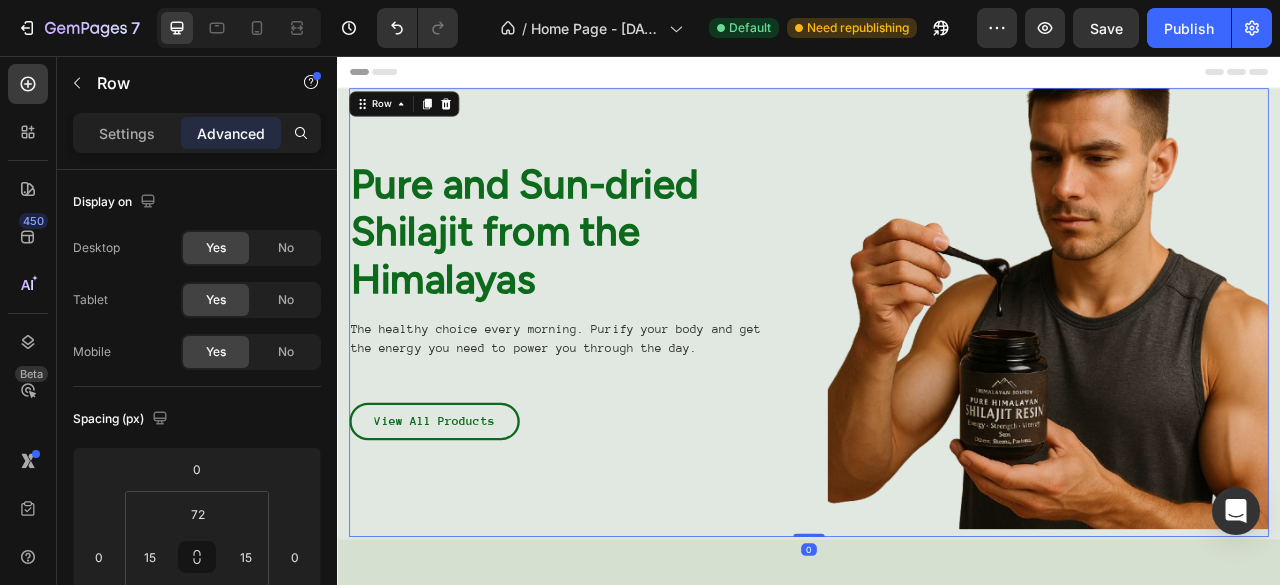 drag, startPoint x: 937, startPoint y: 657, endPoint x: 949, endPoint y: 587, distance: 71.021126 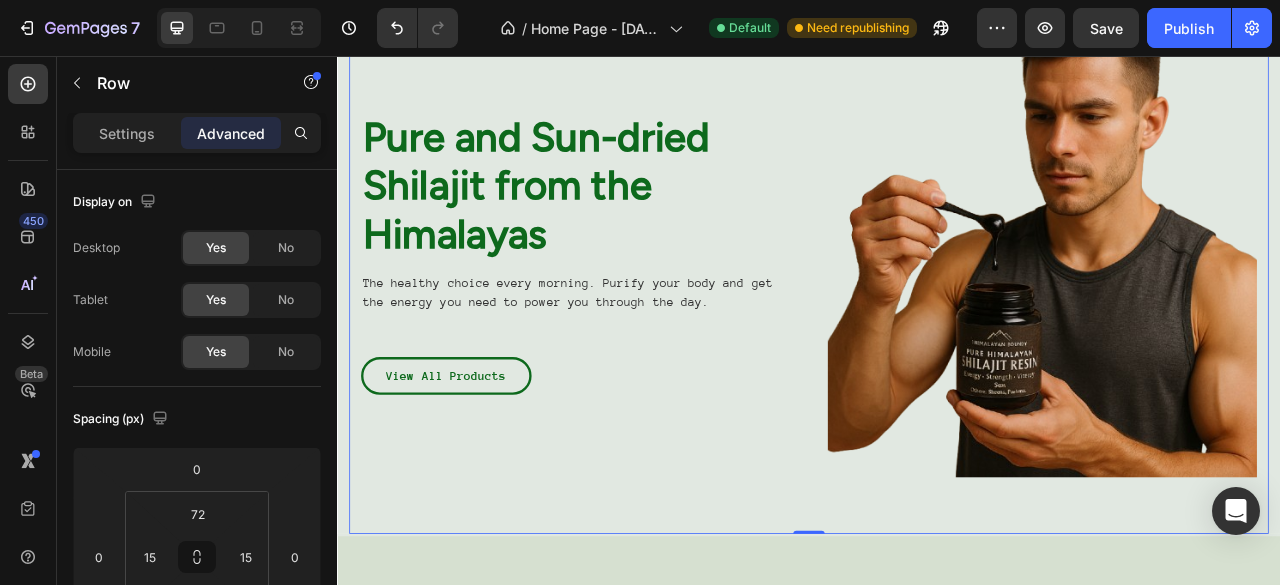 scroll, scrollTop: 124, scrollLeft: 0, axis: vertical 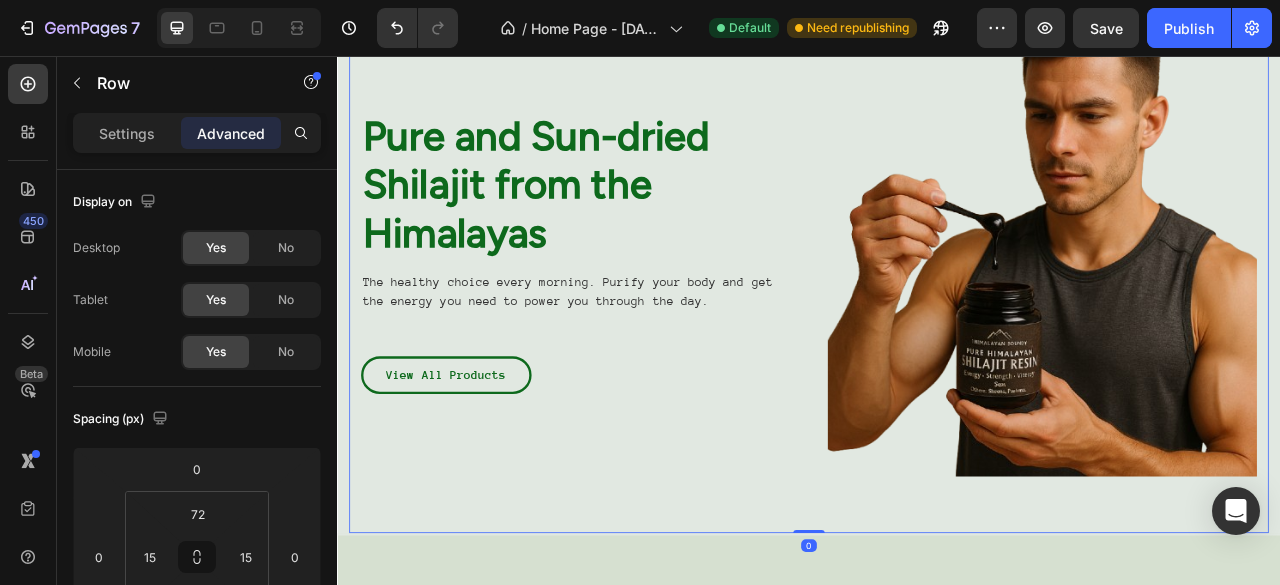 drag, startPoint x: 945, startPoint y: 654, endPoint x: 960, endPoint y: 570, distance: 85.32877 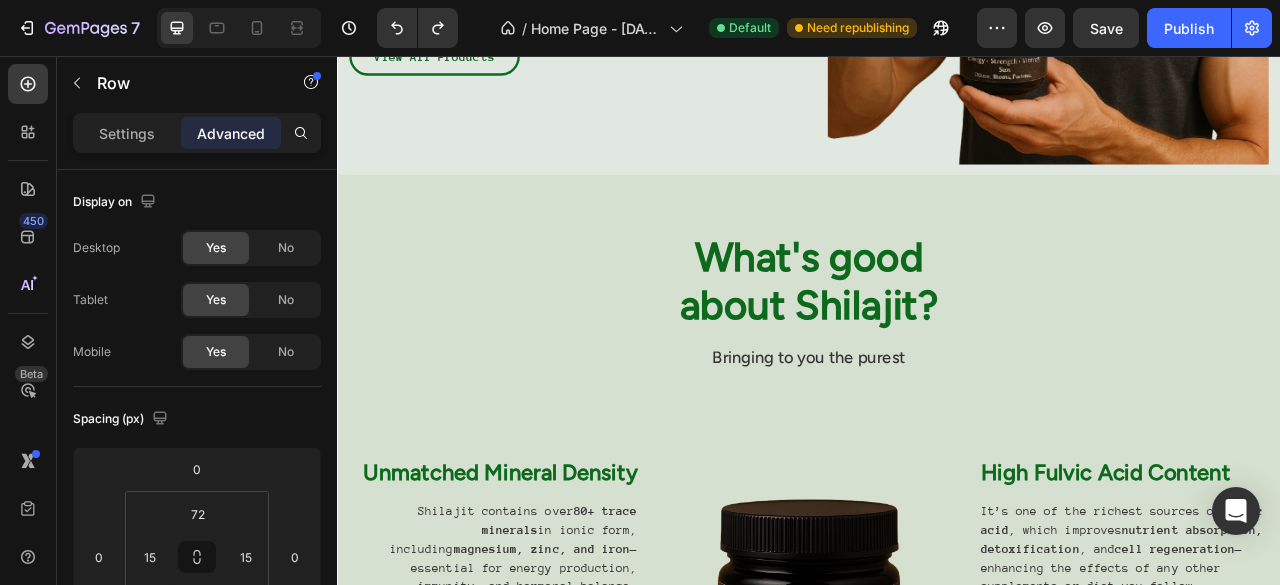 scroll, scrollTop: 0, scrollLeft: 0, axis: both 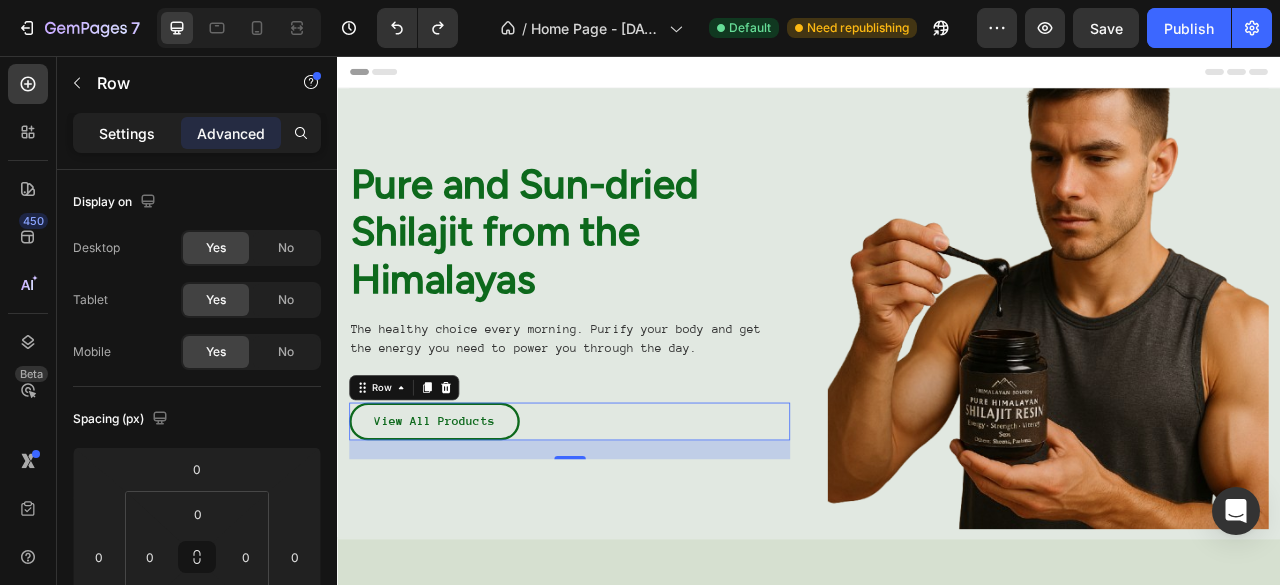 click on "Settings" at bounding box center [127, 133] 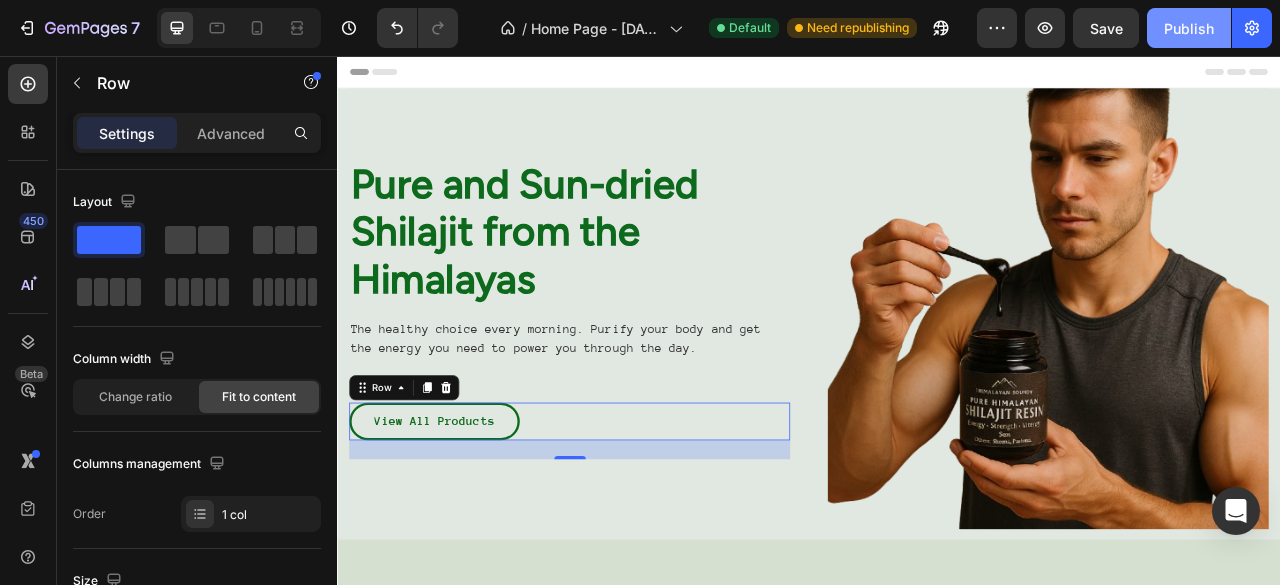 click on "Publish" at bounding box center (1189, 28) 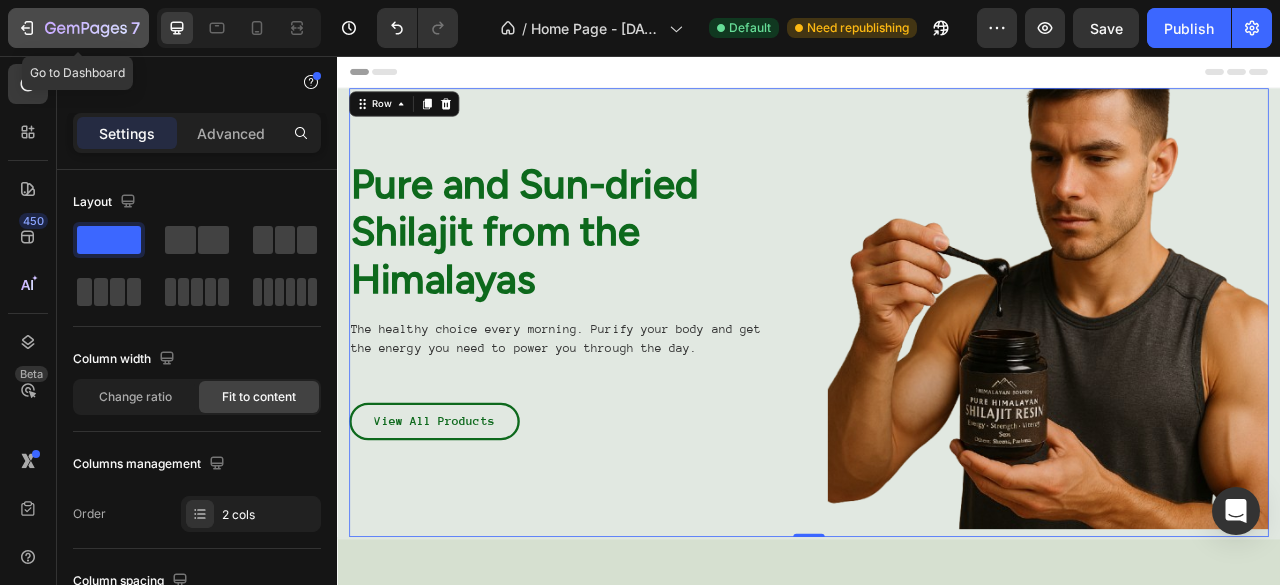 click 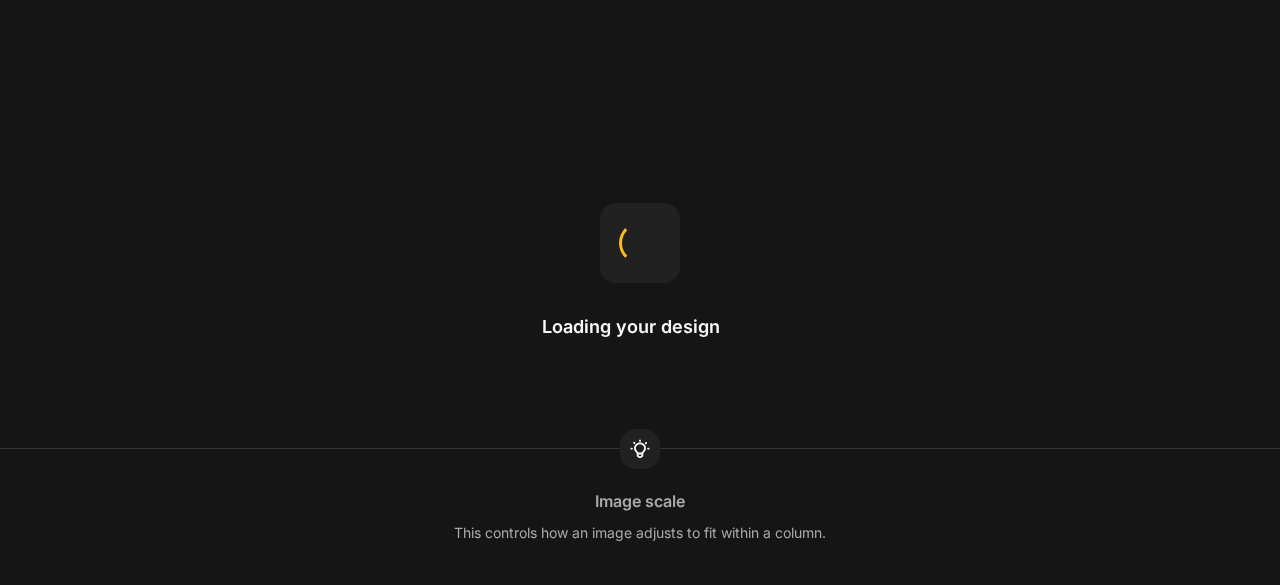 scroll, scrollTop: 0, scrollLeft: 0, axis: both 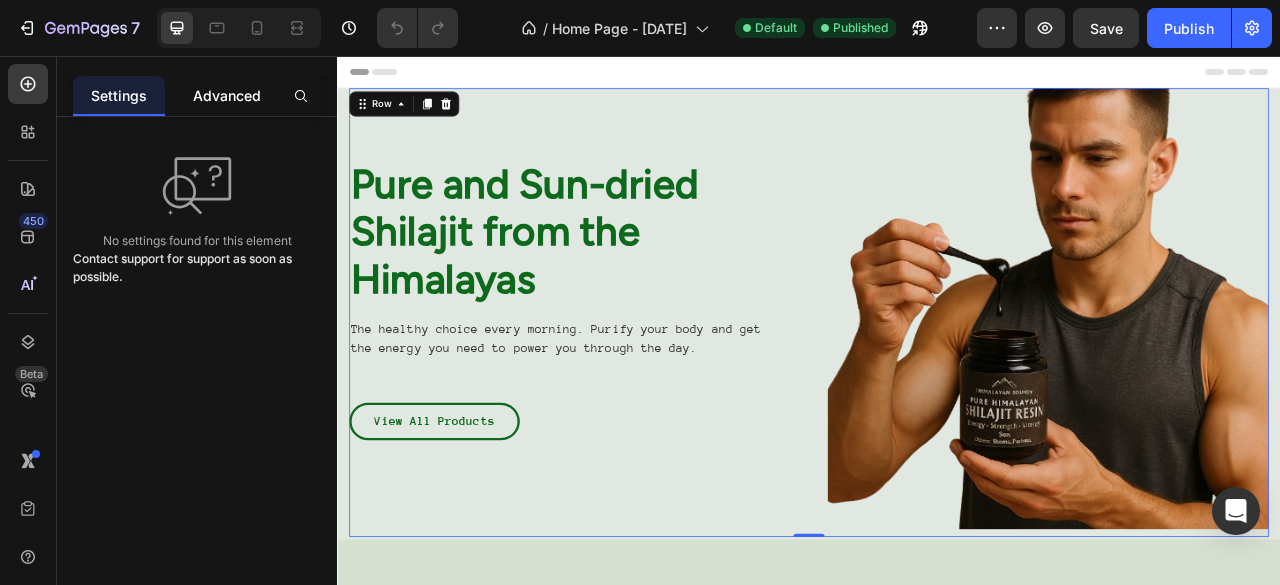click on "Advanced" at bounding box center [227, 95] 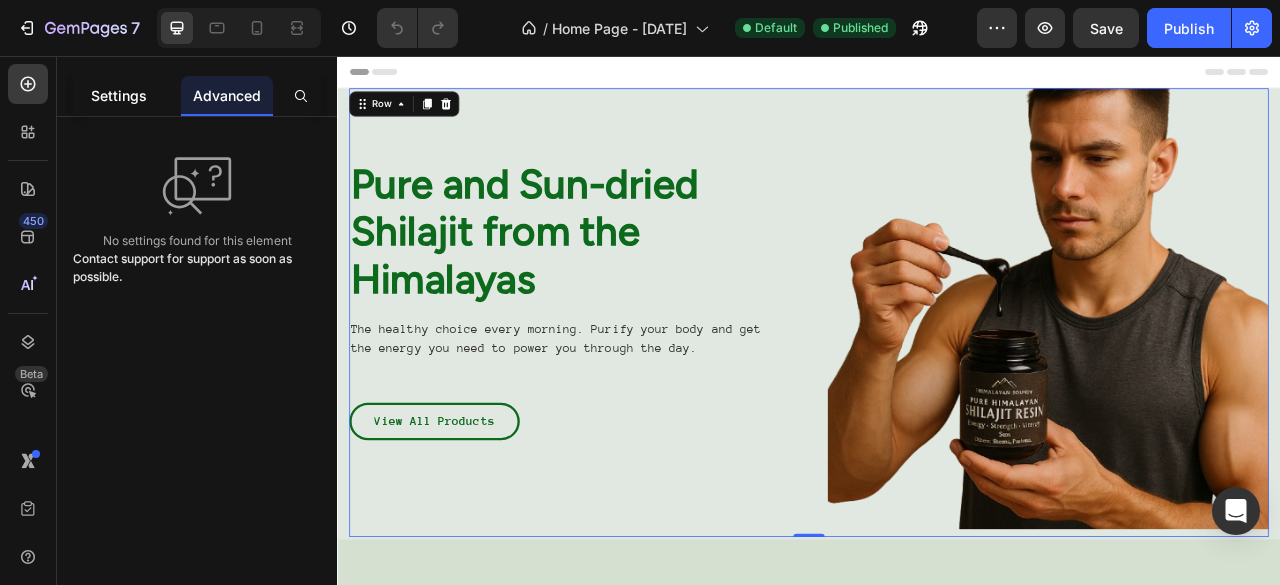 click on "Settings" 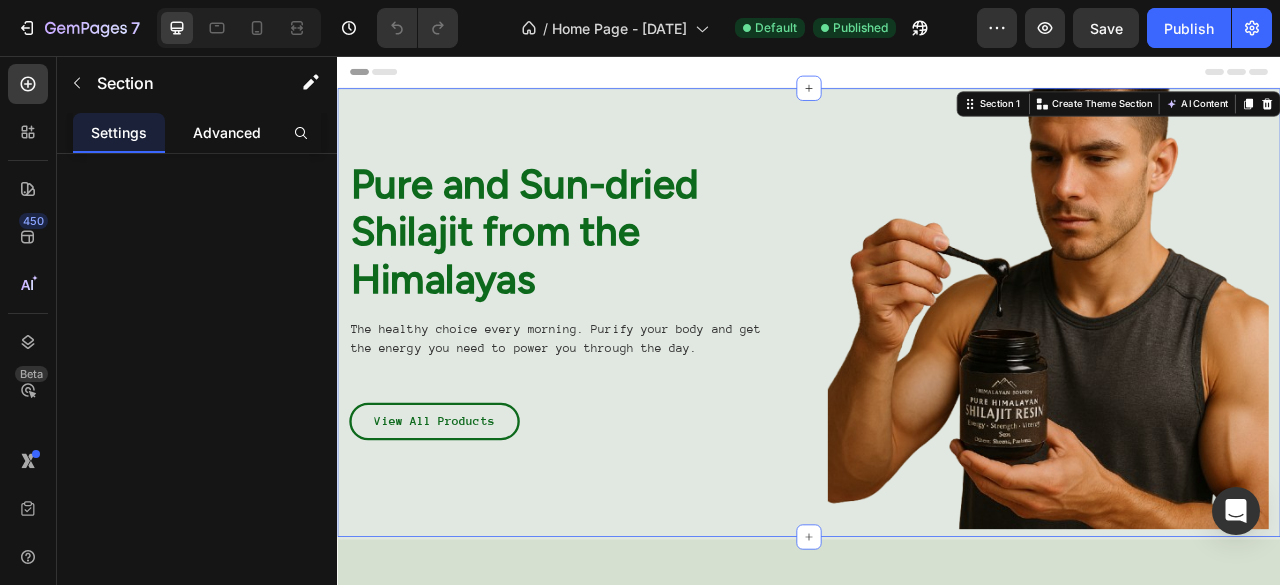 click on "Advanced" at bounding box center (227, 132) 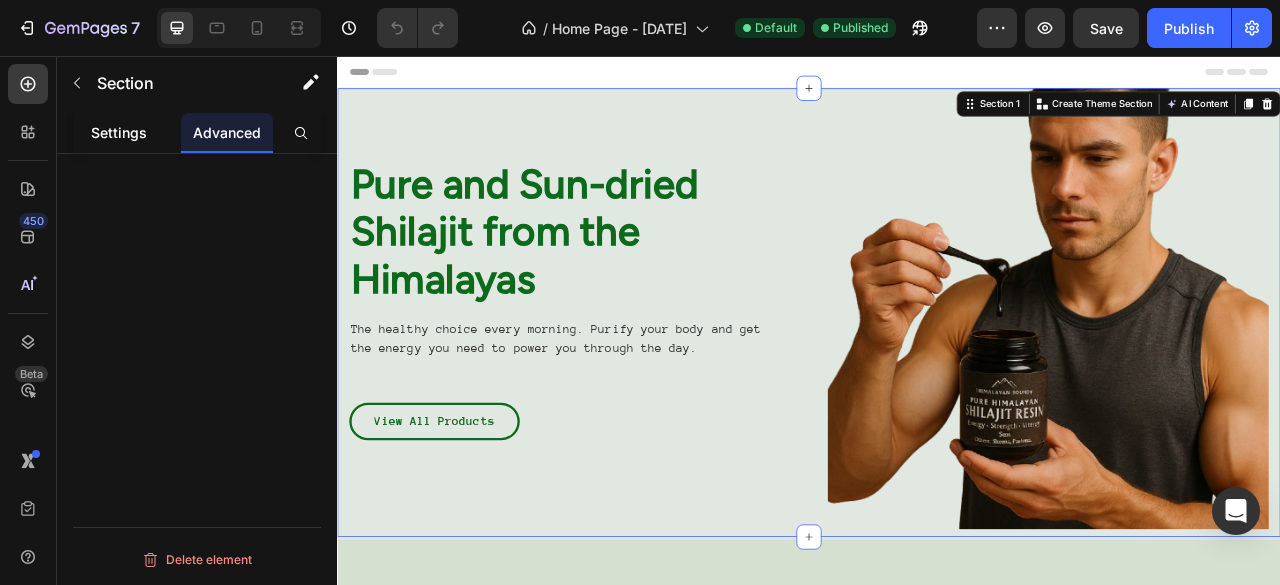 click on "Settings" at bounding box center (119, 132) 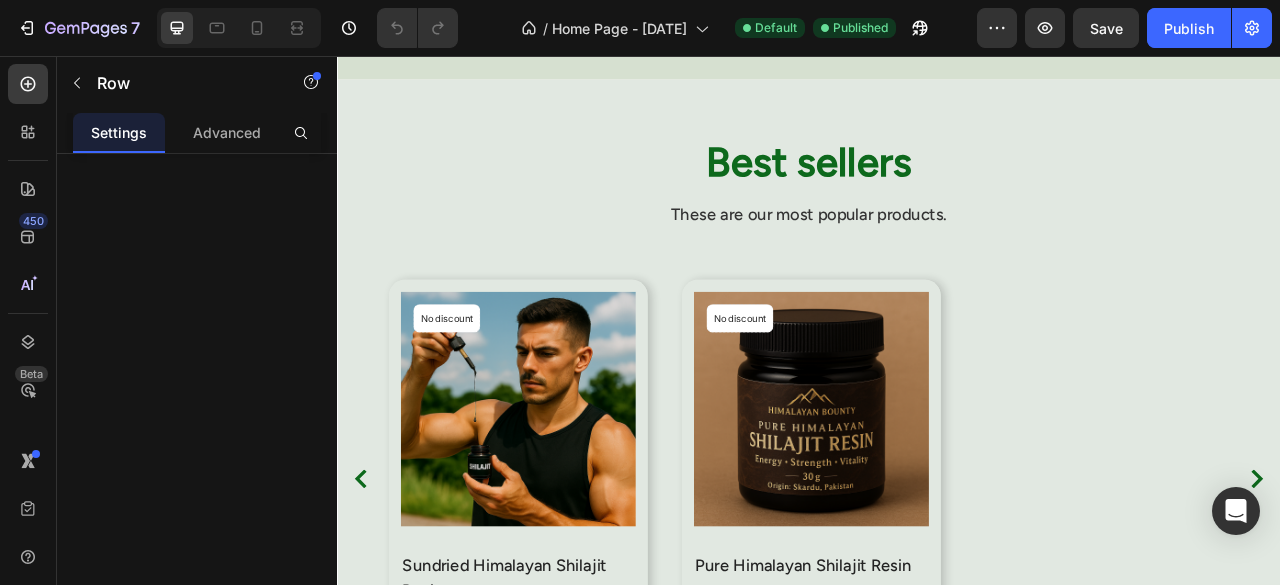 scroll, scrollTop: 1448, scrollLeft: 0, axis: vertical 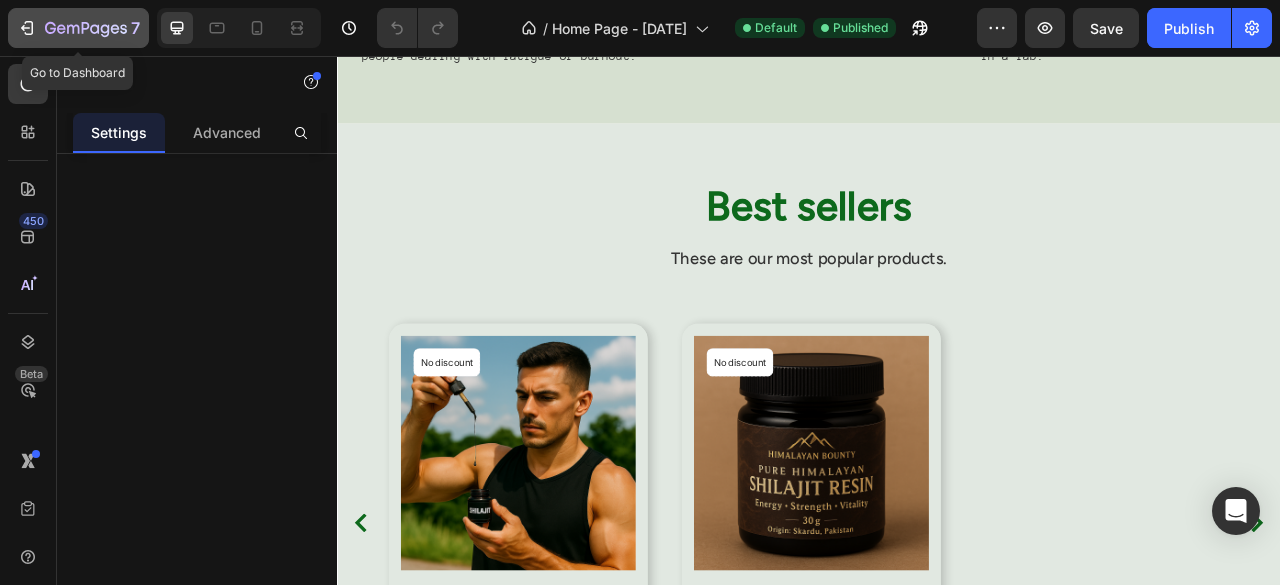 click on "7" at bounding box center [78, 28] 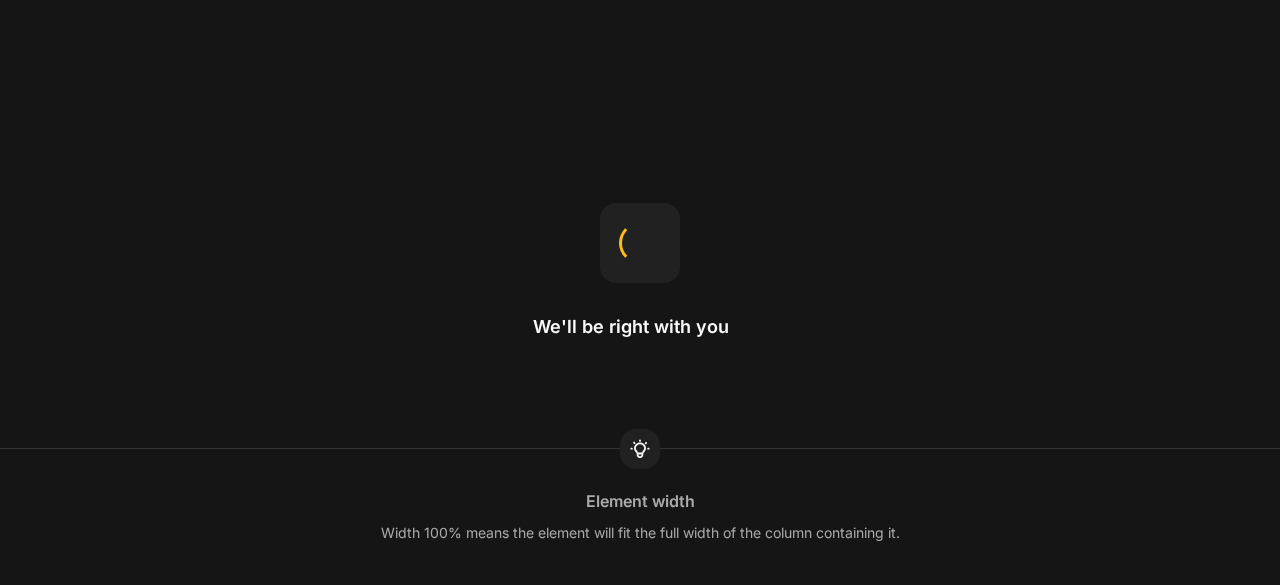 scroll, scrollTop: 0, scrollLeft: 0, axis: both 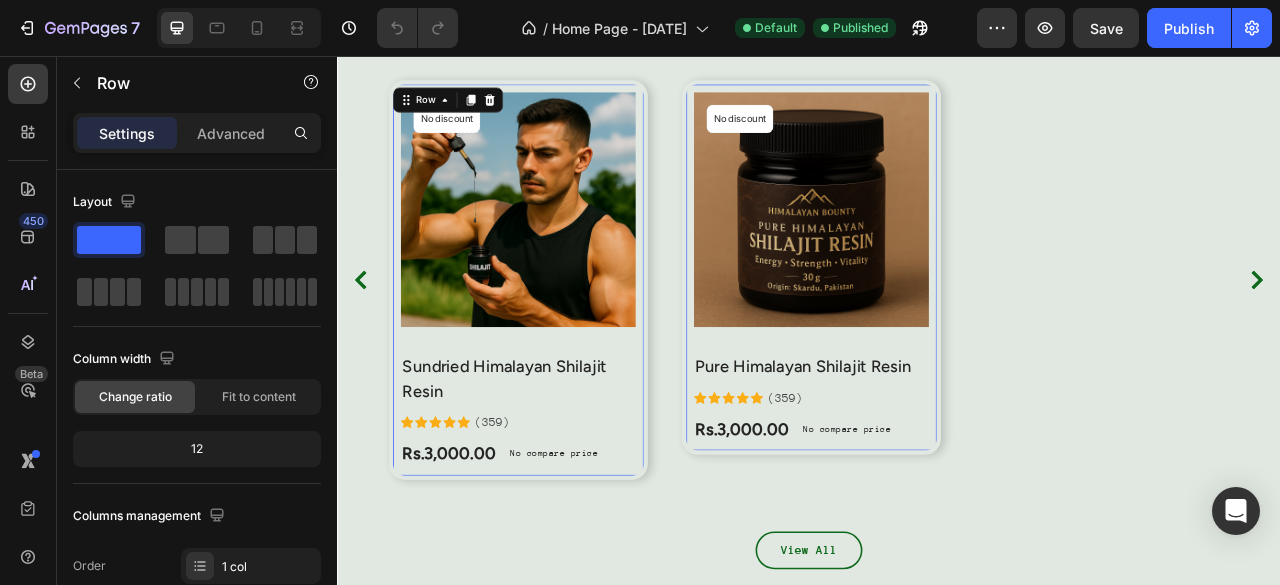 click on "Product Images & Gallery No discount   Not be displayed when published Product Badge Row Sundried Himalayan Shilajit Resin (P) Title                Icon                Icon                Icon                Icon                Icon Icon List Hoz (359) Text block Row Rs.3,000.00 (P) Price (P) Price No compare price (P) Price Row Row   0" at bounding box center [566, 340] 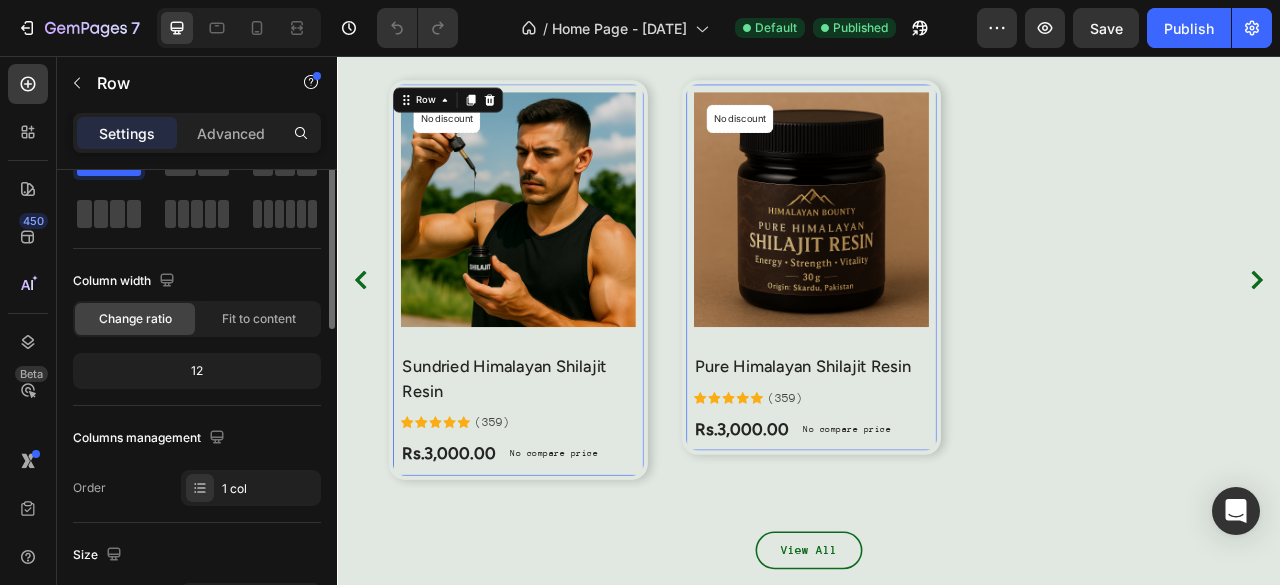 scroll, scrollTop: 0, scrollLeft: 0, axis: both 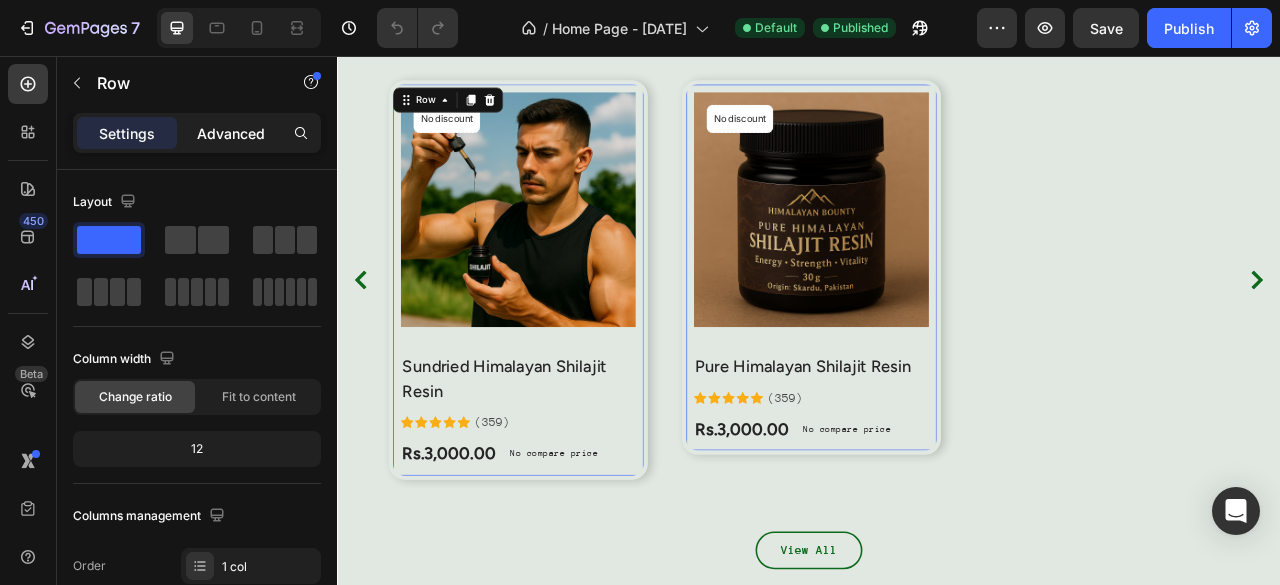 click on "Advanced" at bounding box center [231, 133] 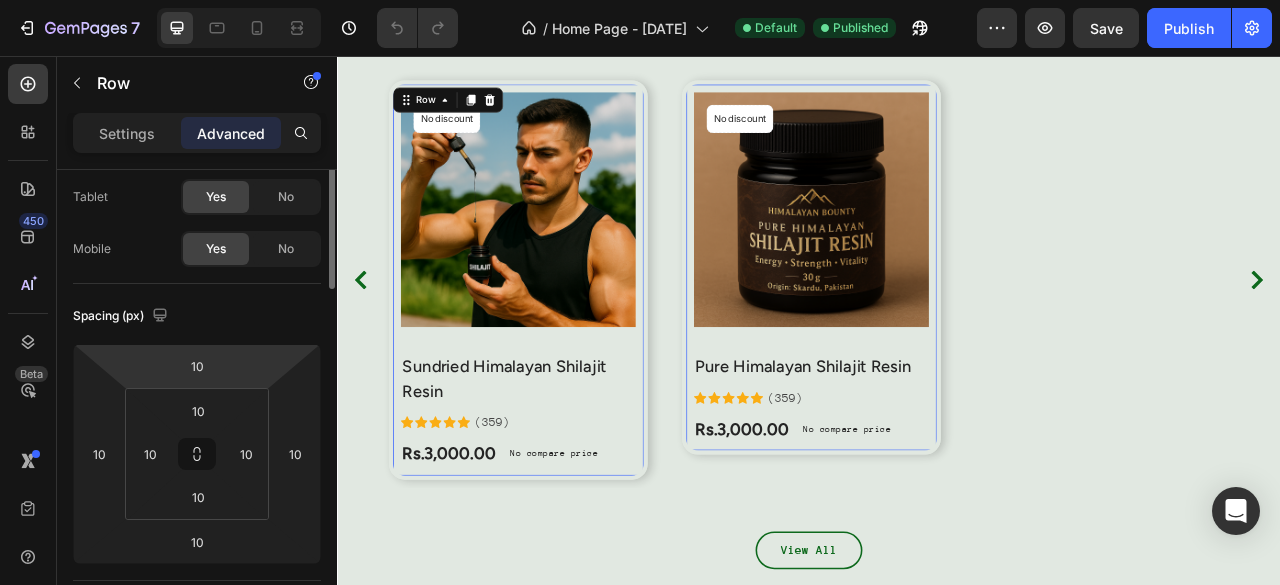 scroll, scrollTop: 0, scrollLeft: 0, axis: both 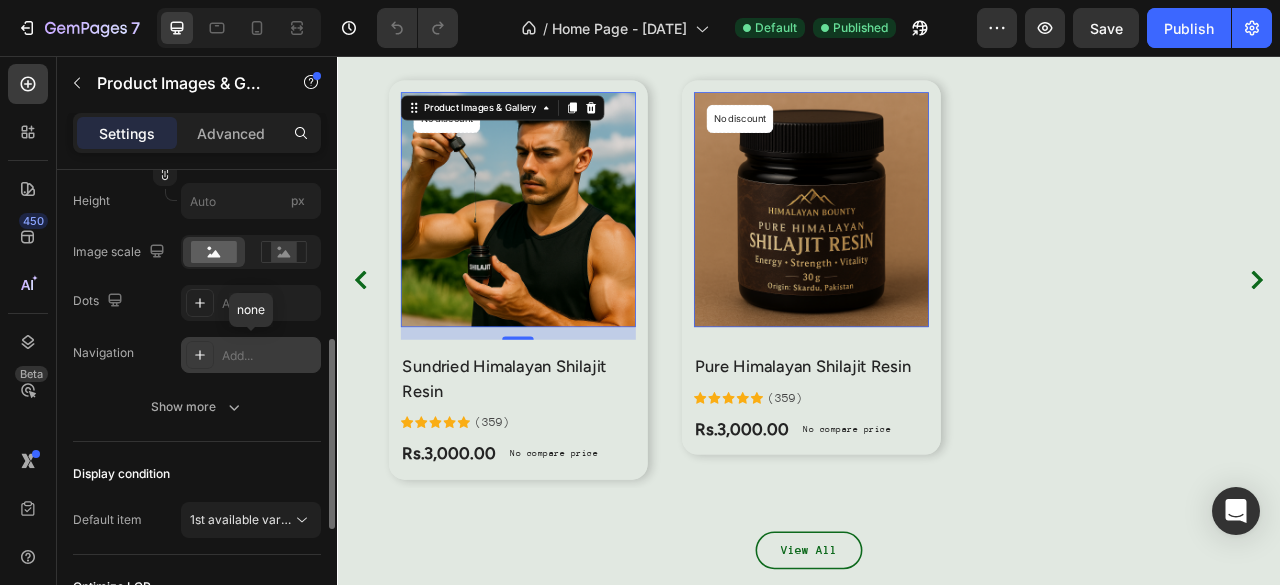 click at bounding box center [200, 355] 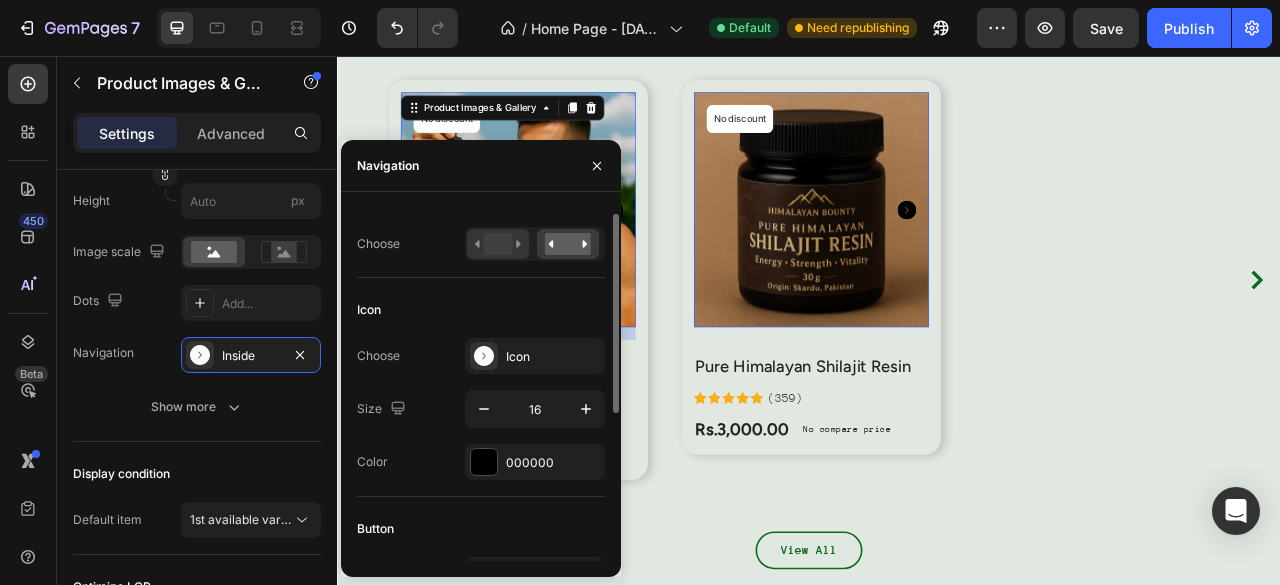 scroll, scrollTop: 0, scrollLeft: 0, axis: both 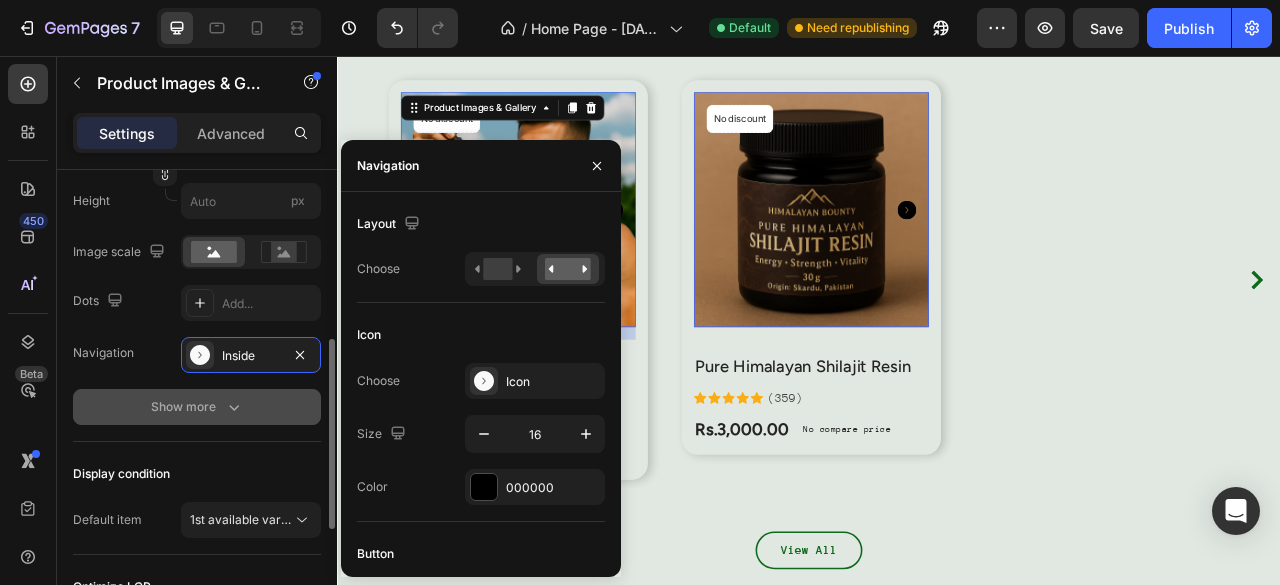 click on "Show more" at bounding box center (197, 407) 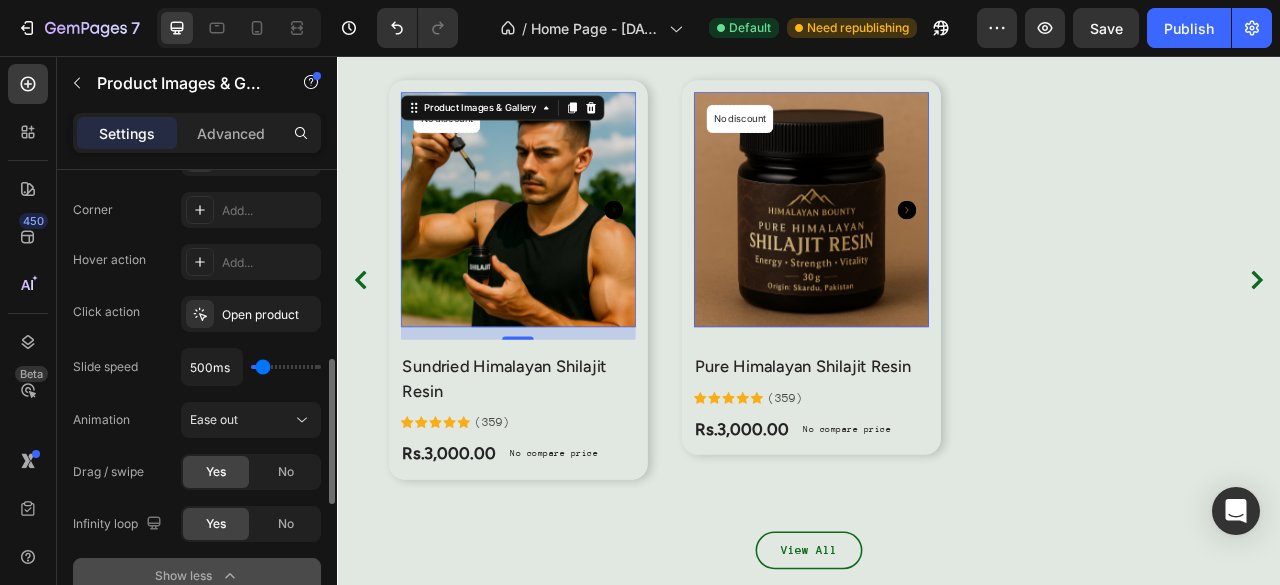 scroll, scrollTop: 620, scrollLeft: 0, axis: vertical 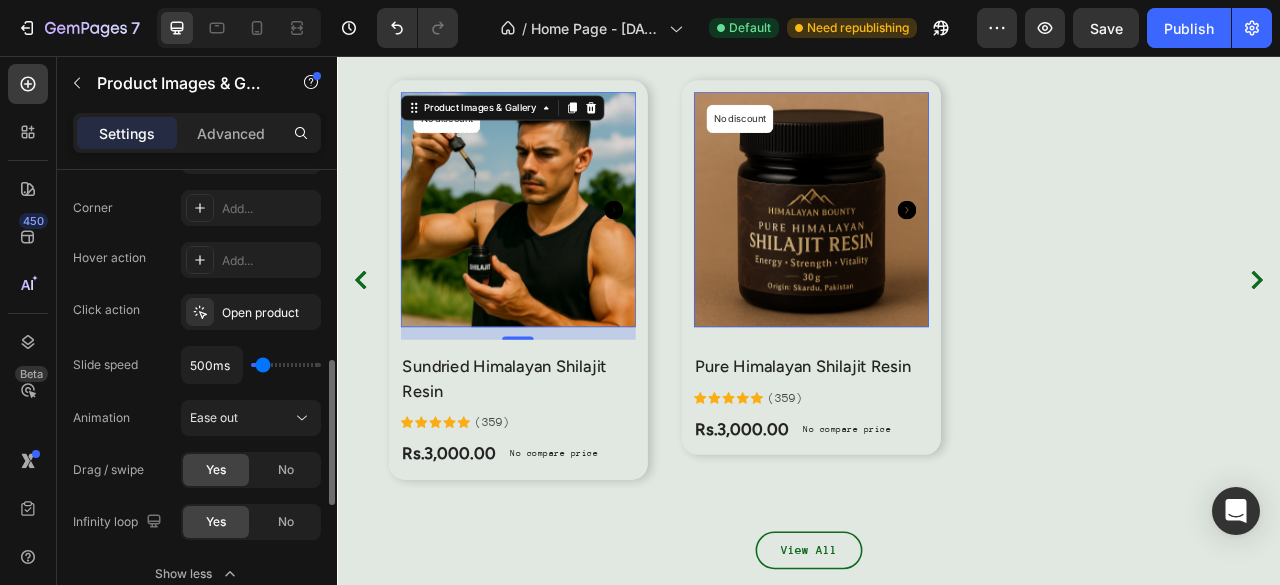 type on "1100ms" 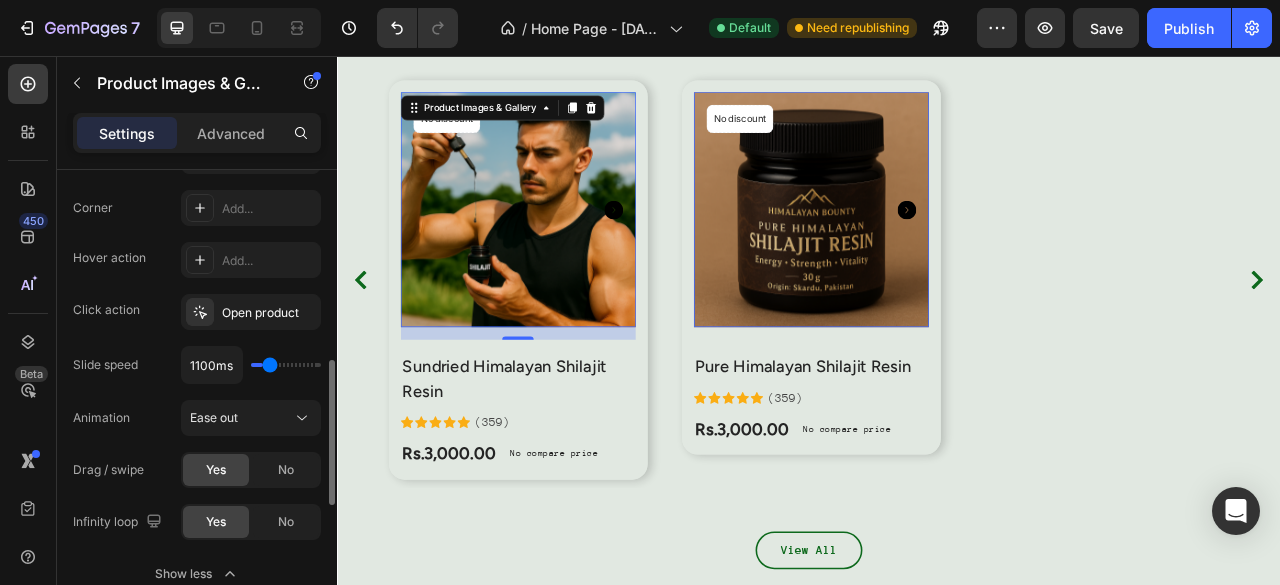 type on "1200ms" 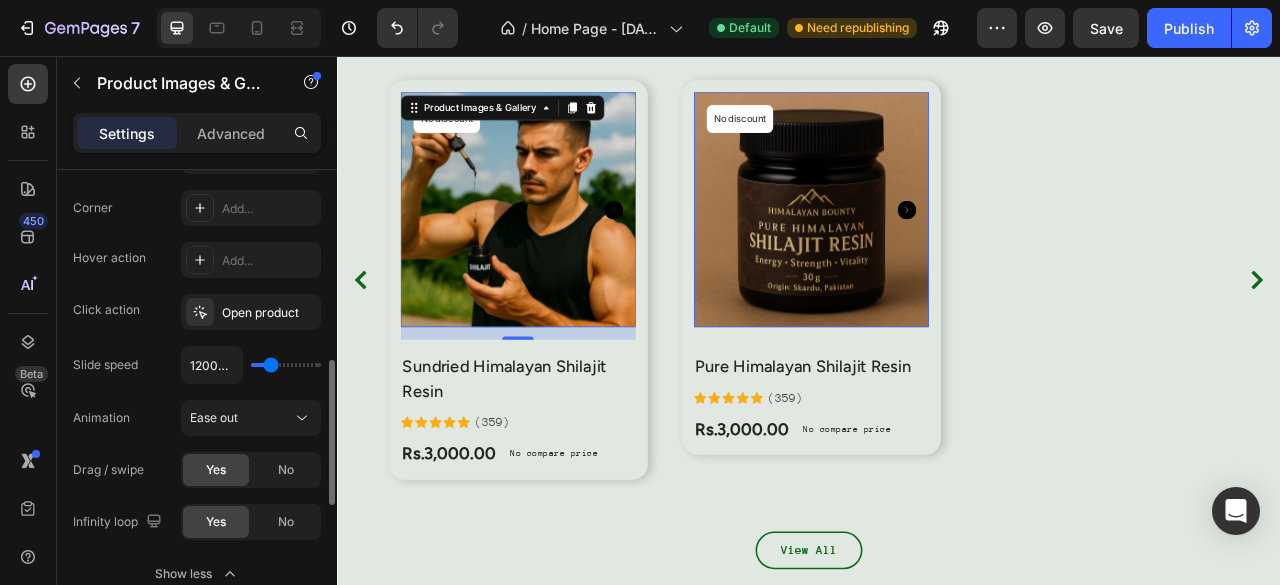 type on "1050ms" 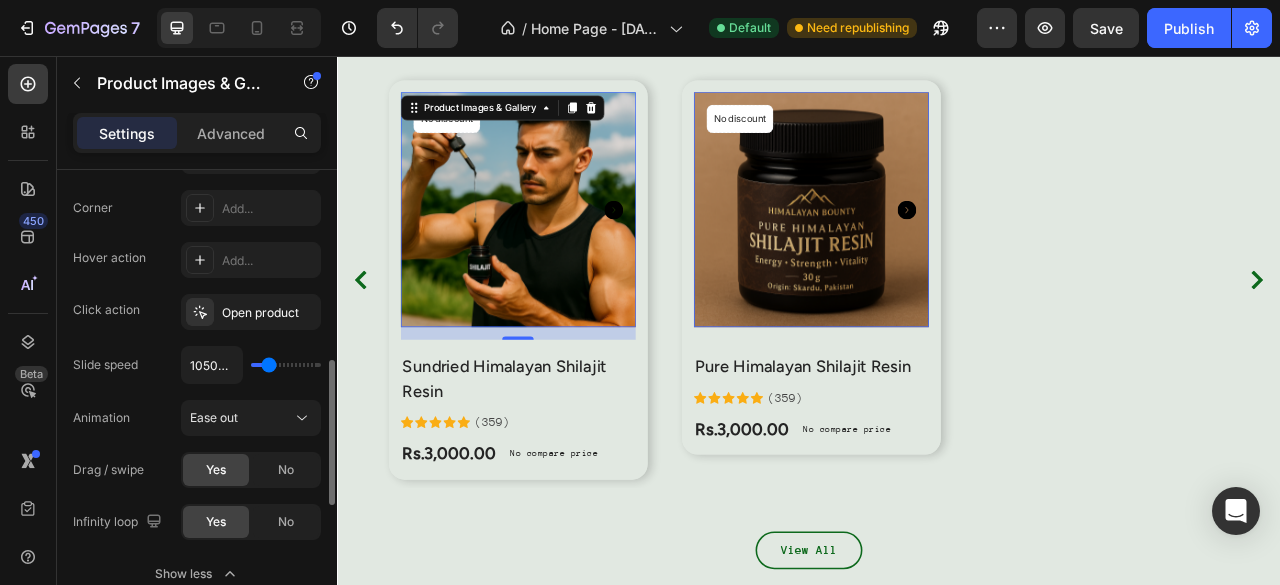 type on "900ms" 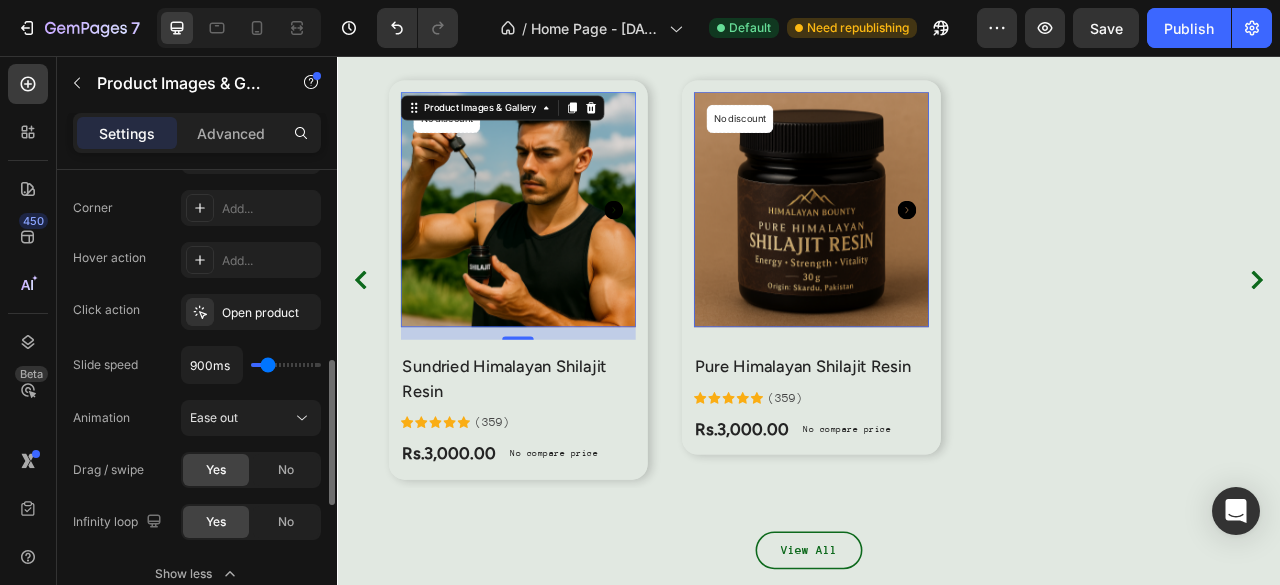 type on "850ms" 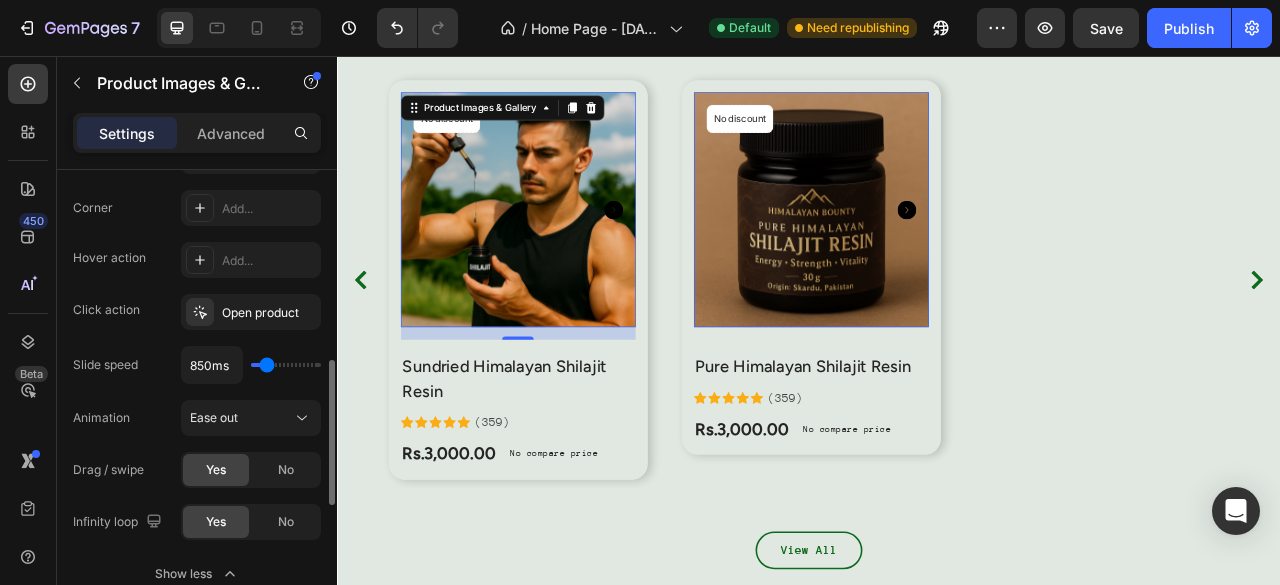type on "850" 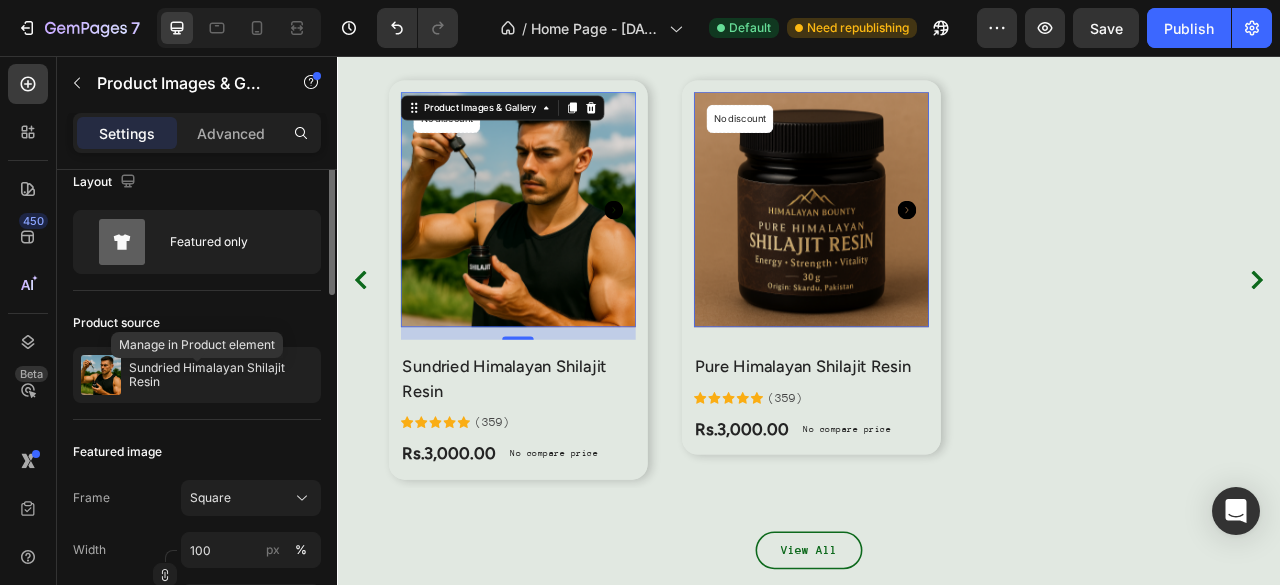 scroll, scrollTop: 0, scrollLeft: 0, axis: both 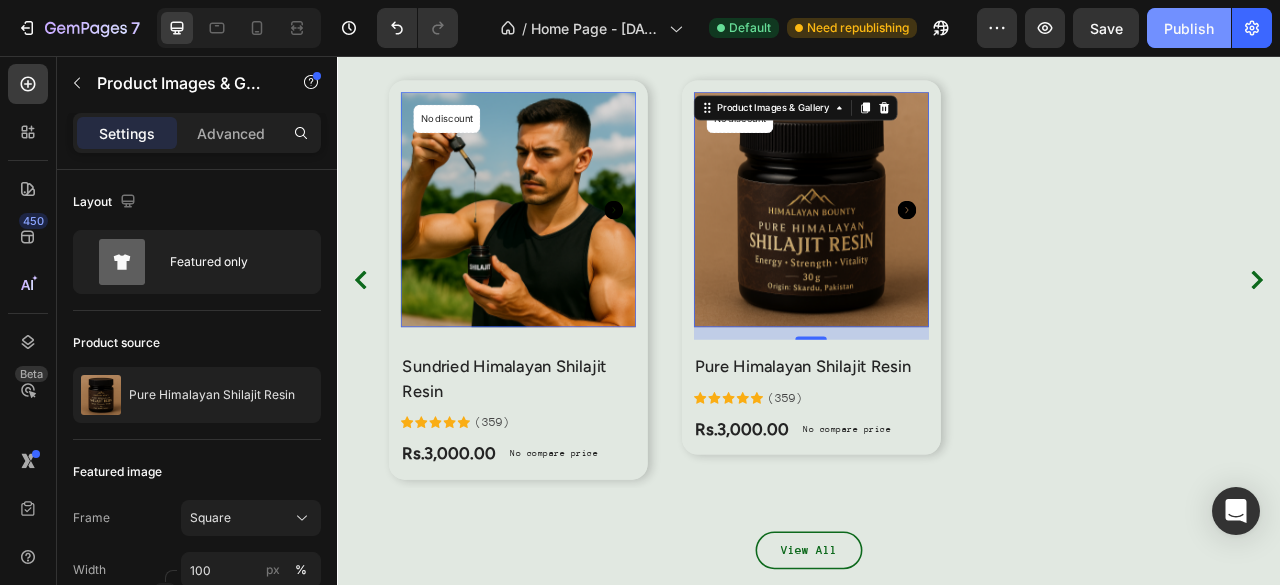 click on "Publish" at bounding box center (1189, 28) 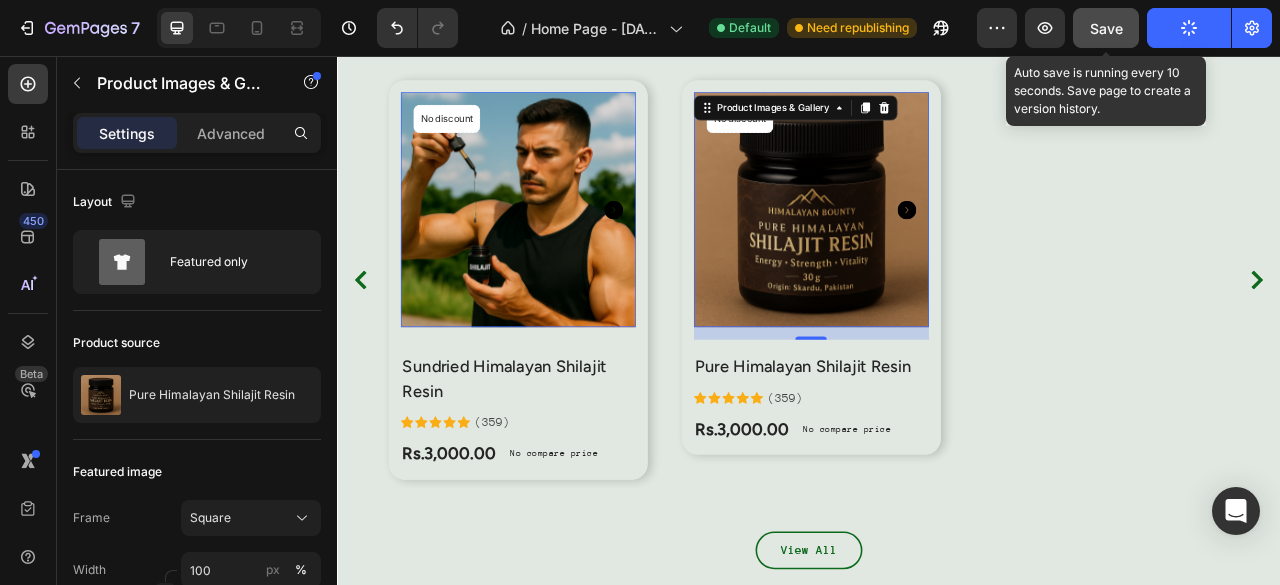 click on "Save" at bounding box center (1106, 28) 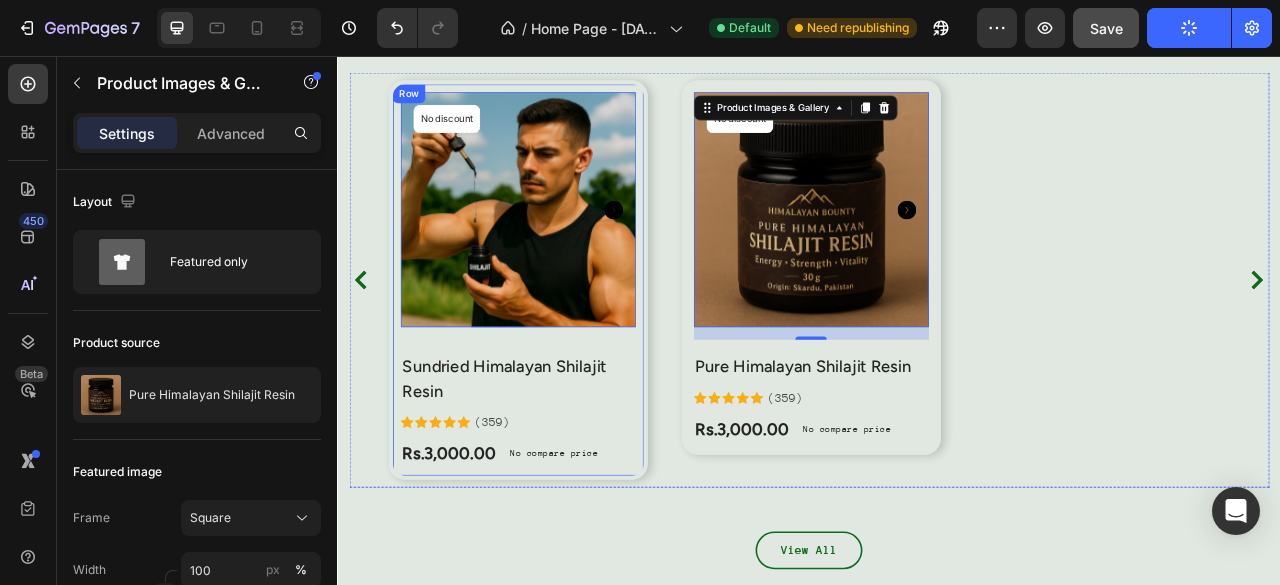 click on "Product Images & Gallery   16 No discount   Not be displayed when published Product Badge Row Sundried Himalayan Shilajit Resin (P) Title                Icon                Icon                Icon                Icon                Icon Icon List Hoz (359) Text block Row Rs.3,000.00 (P) Price (P) Price No compare price (P) Price Row Row" at bounding box center [566, 340] 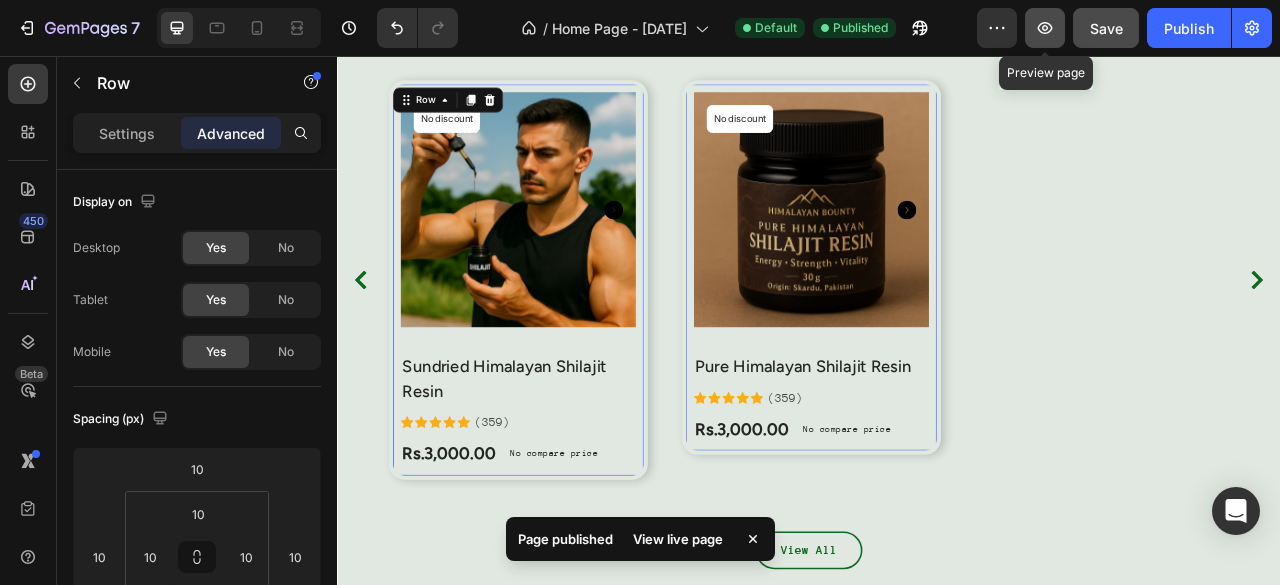 click 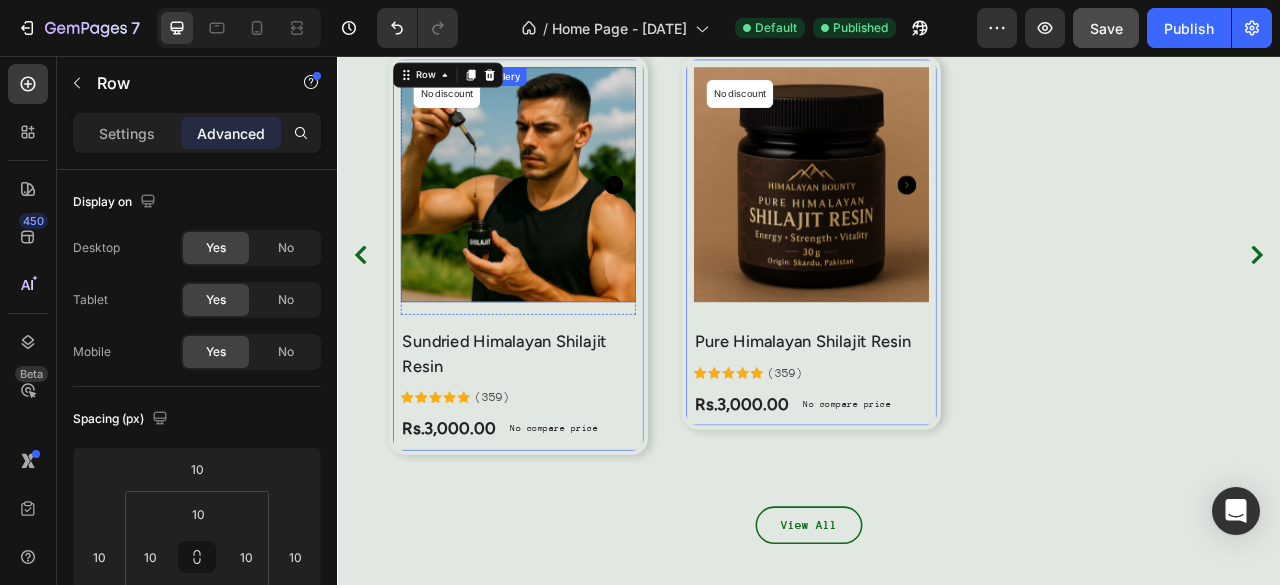 scroll, scrollTop: 1822, scrollLeft: 0, axis: vertical 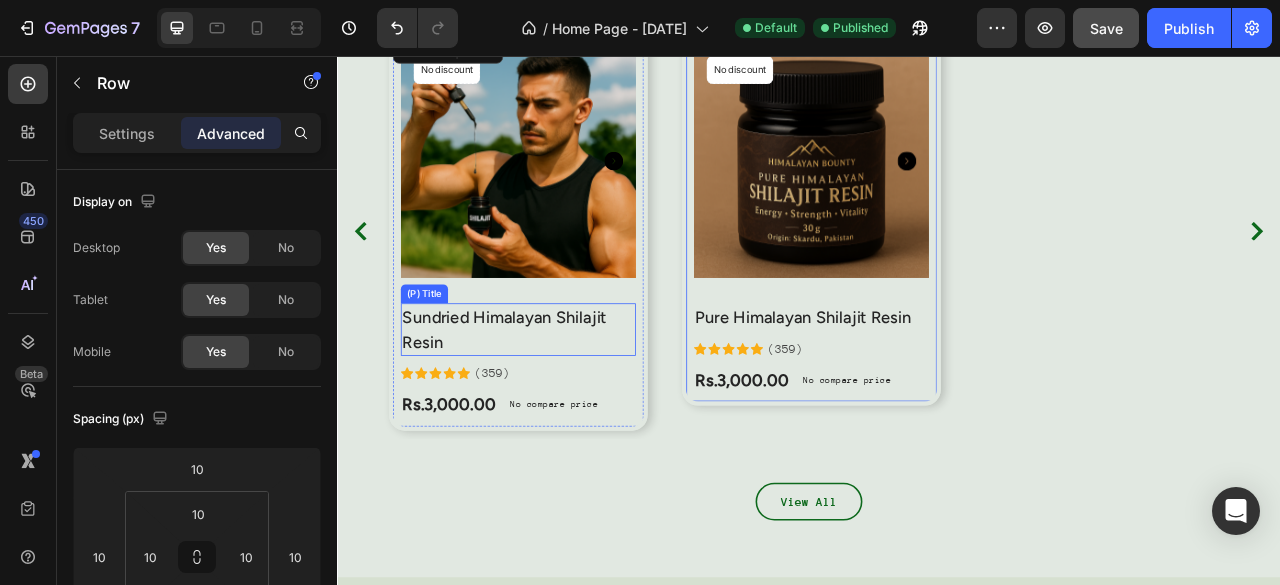 click on "Sundried Himalayan Shilajit Resin" at bounding box center (566, 404) 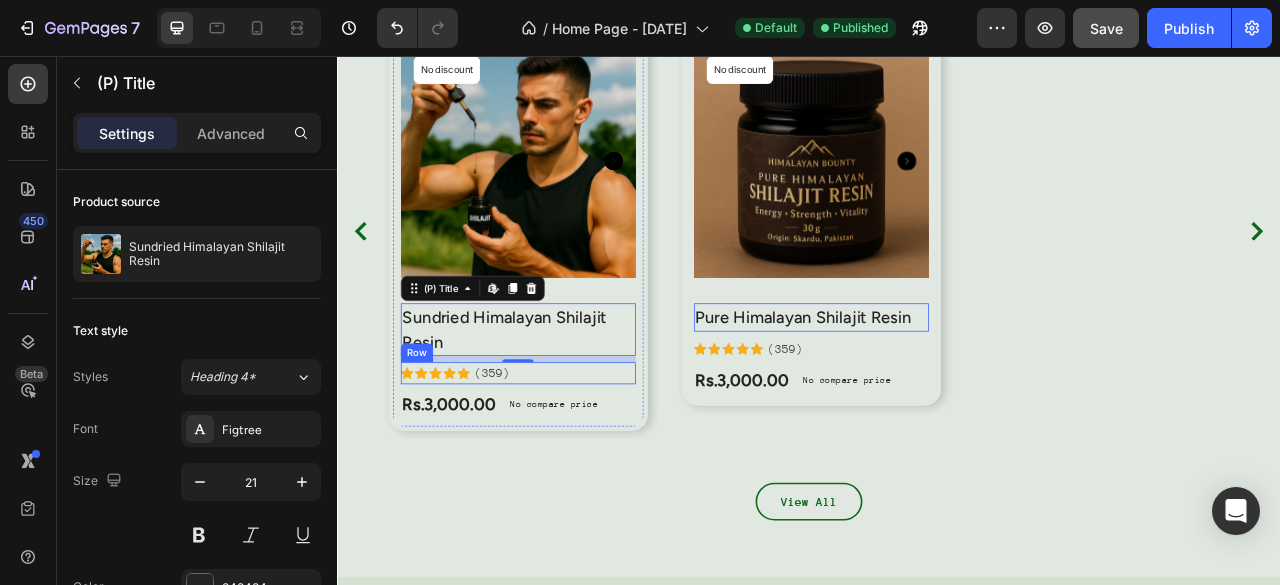 click on "Icon                Icon                Icon                Icon                Icon Icon List Hoz (359) Text block Row" at bounding box center (566, 460) 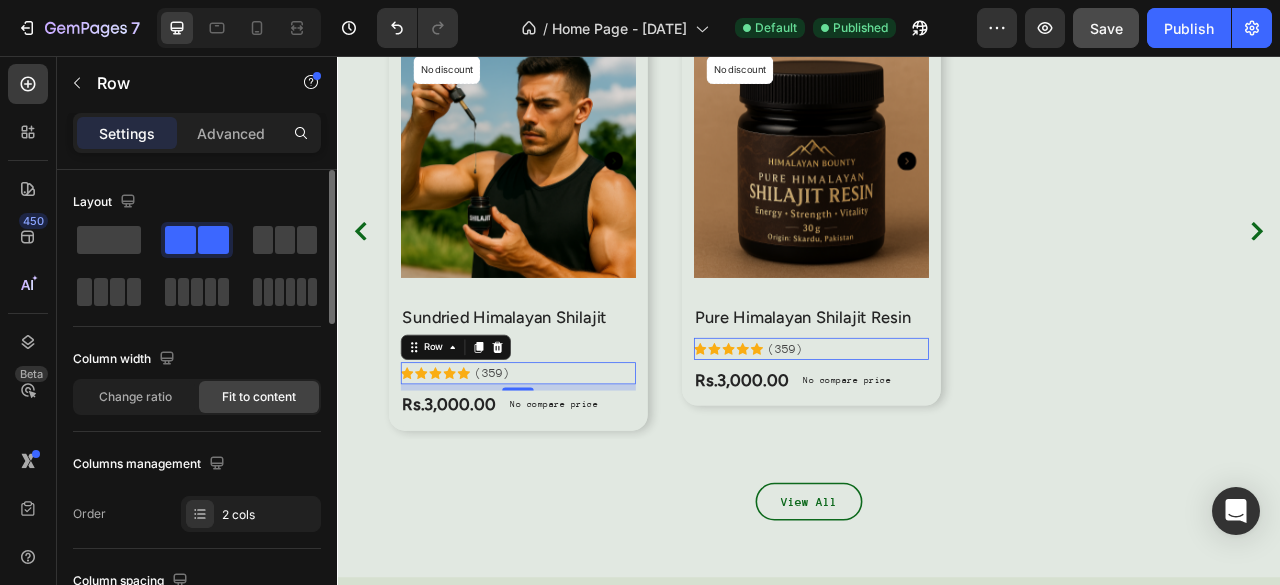 click at bounding box center (197, 240) 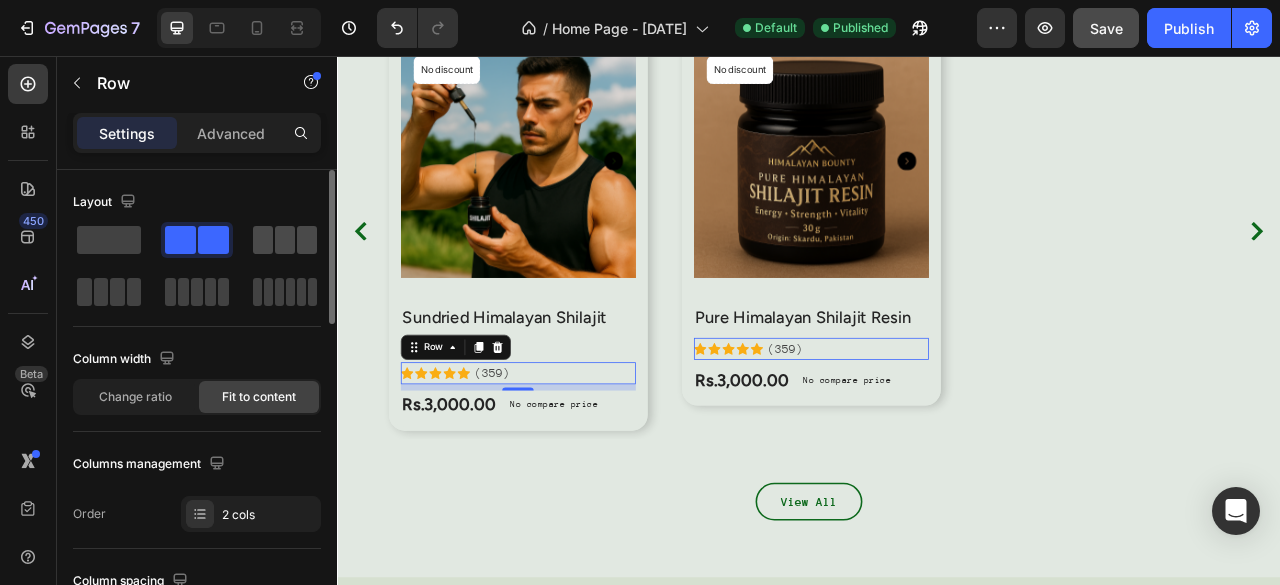 click 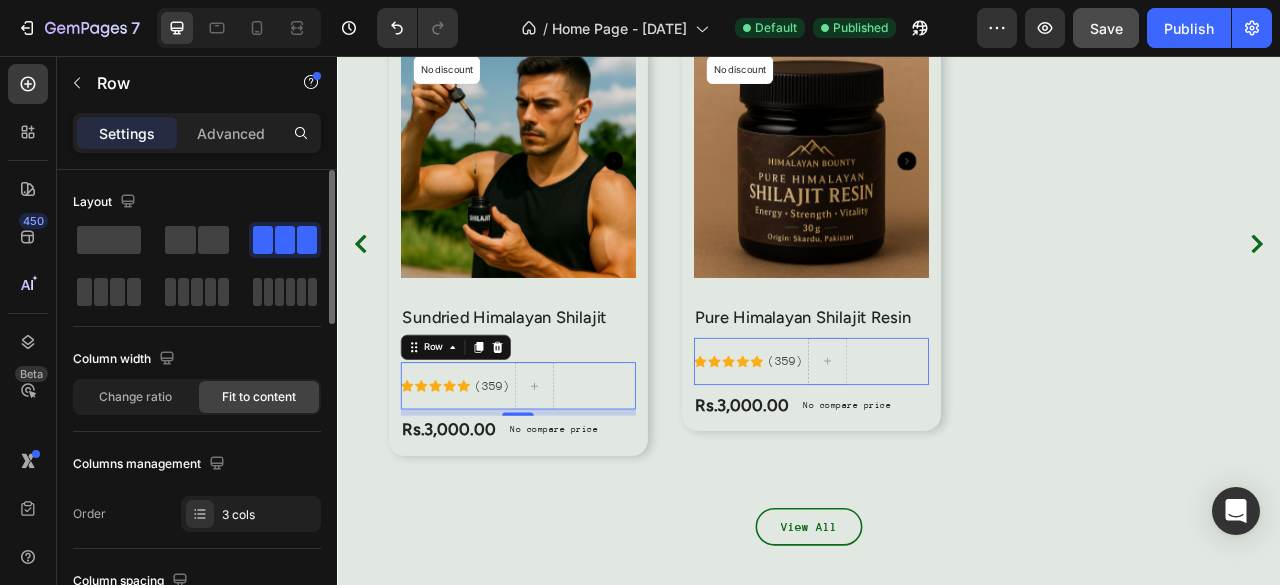 scroll, scrollTop: 1838, scrollLeft: 0, axis: vertical 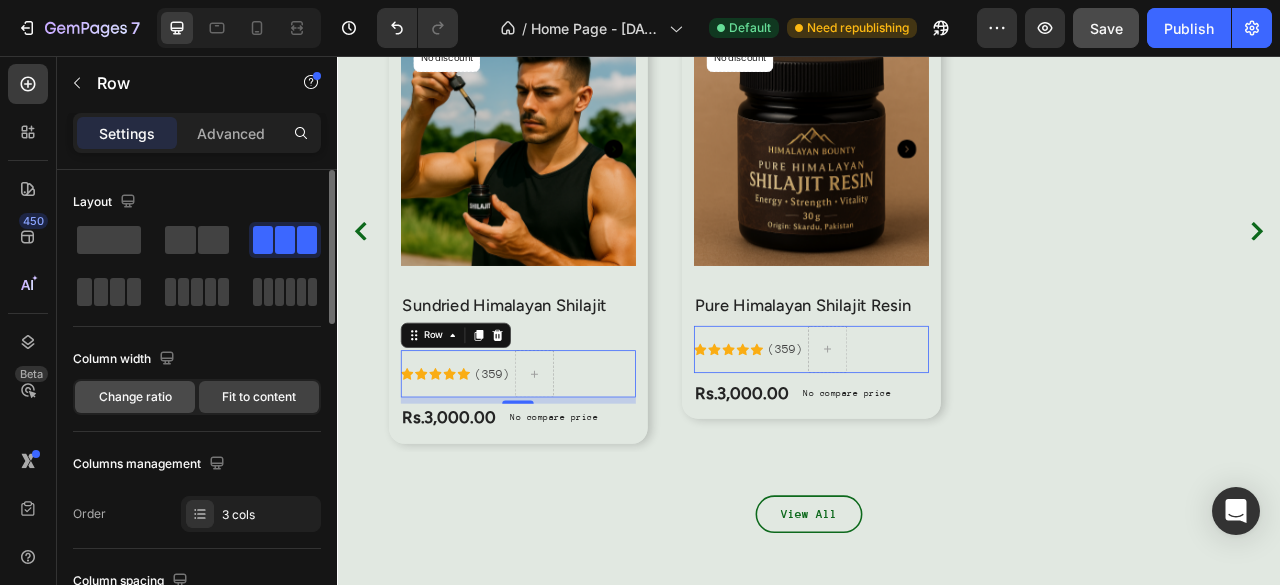 click on "Change ratio" 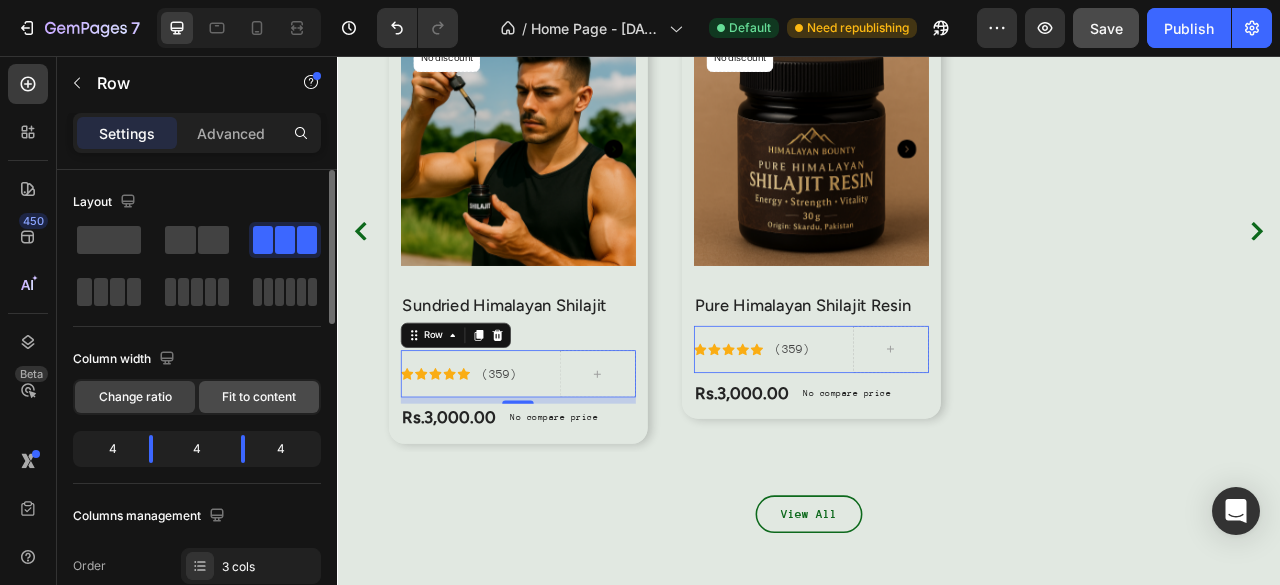 click on "Fit to content" 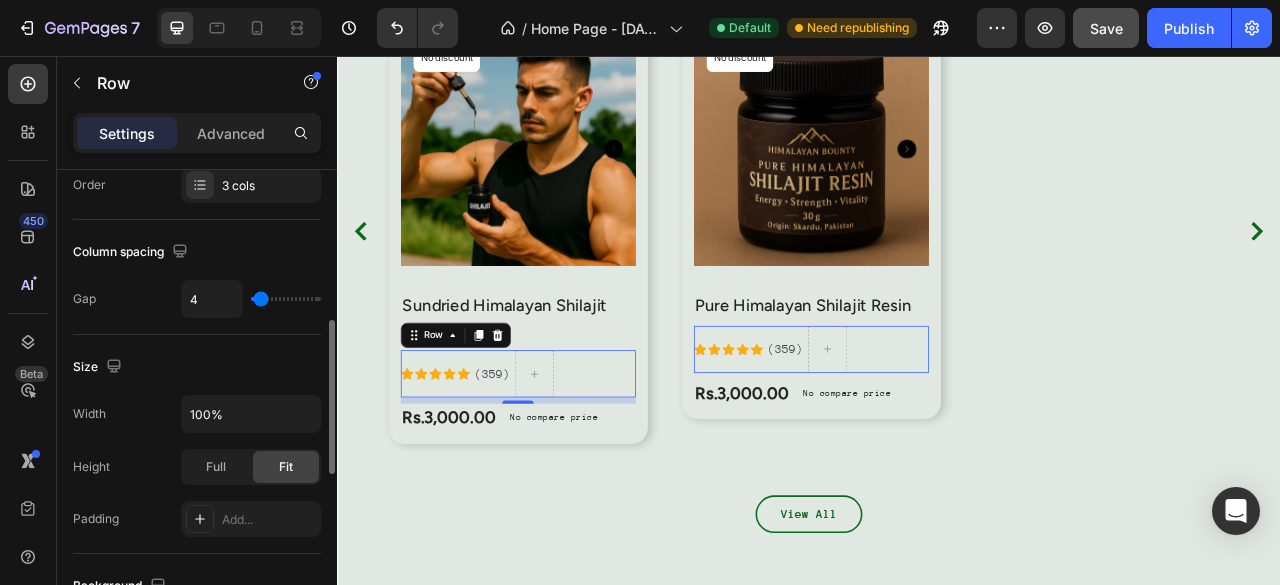 scroll, scrollTop: 367, scrollLeft: 0, axis: vertical 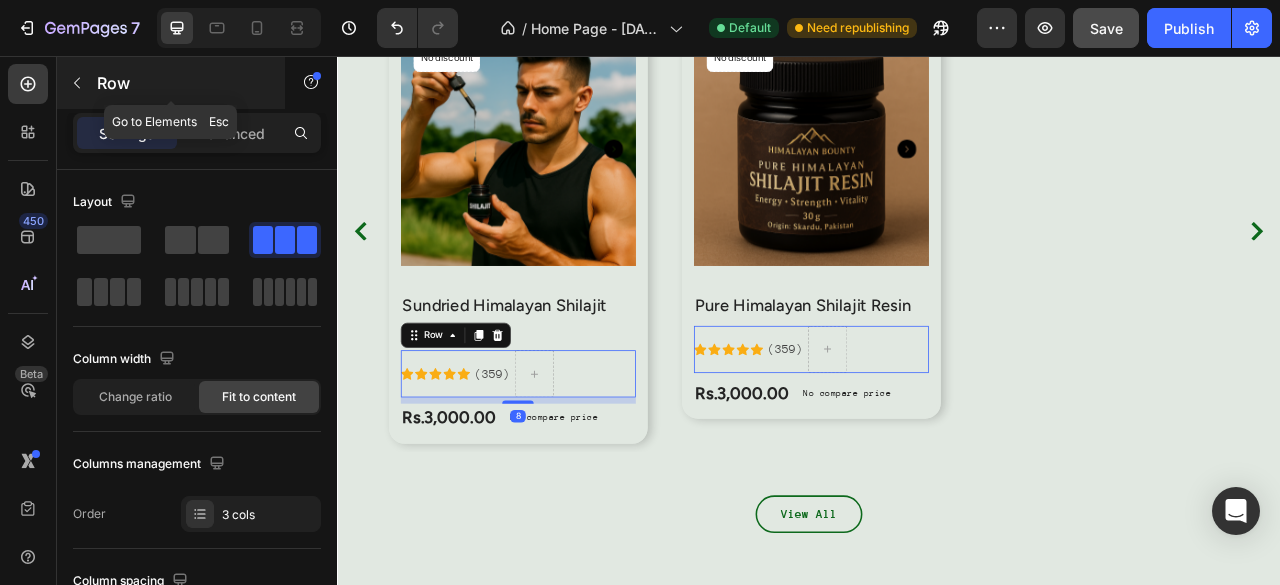 click at bounding box center [77, 83] 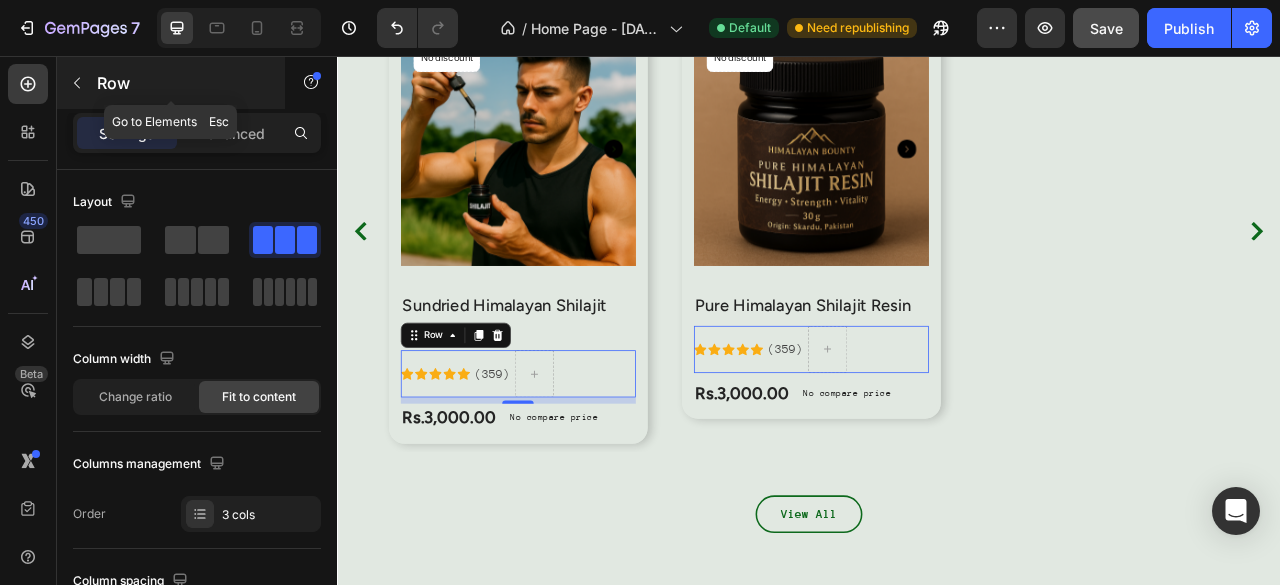 click 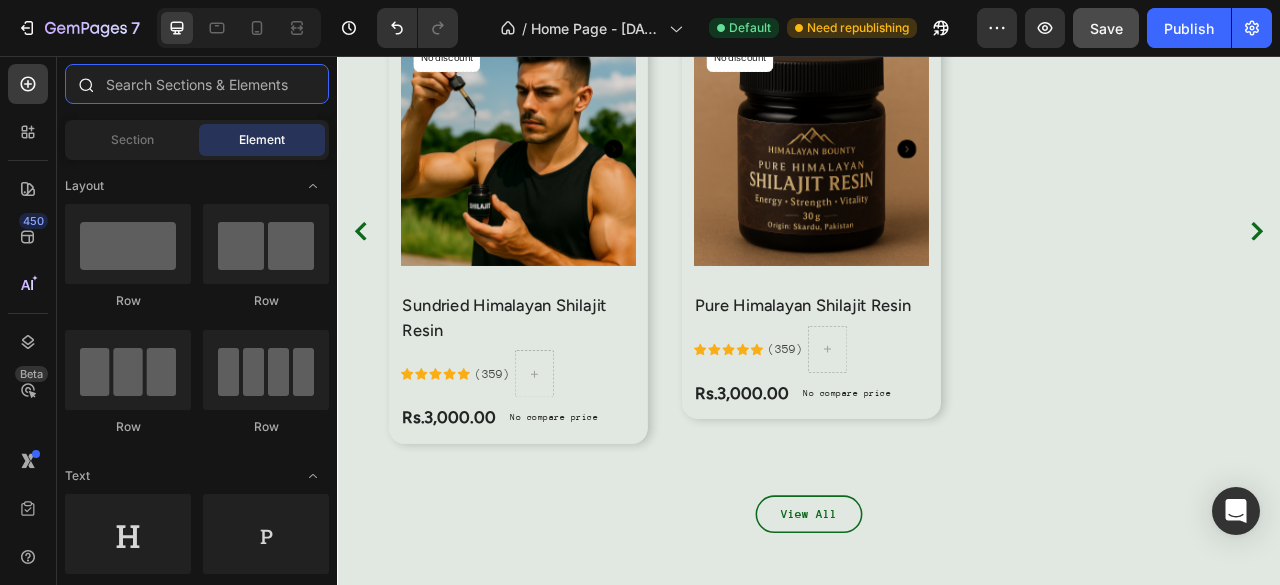 click at bounding box center (197, 84) 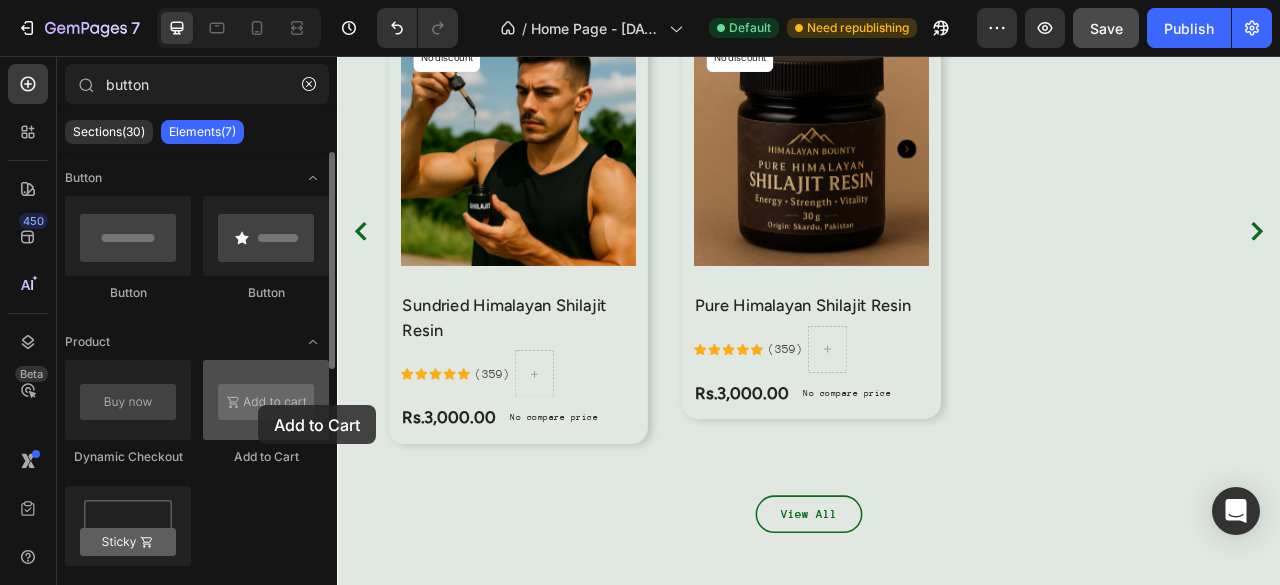 click at bounding box center (266, 400) 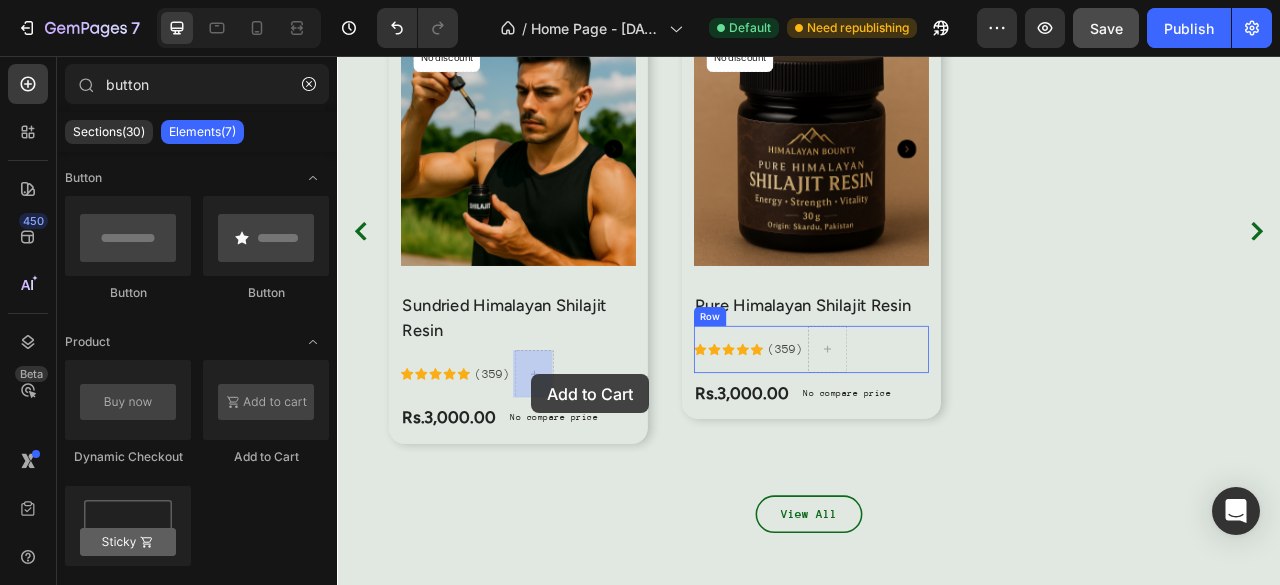 drag, startPoint x: 595, startPoint y: 461, endPoint x: 584, endPoint y: 461, distance: 11 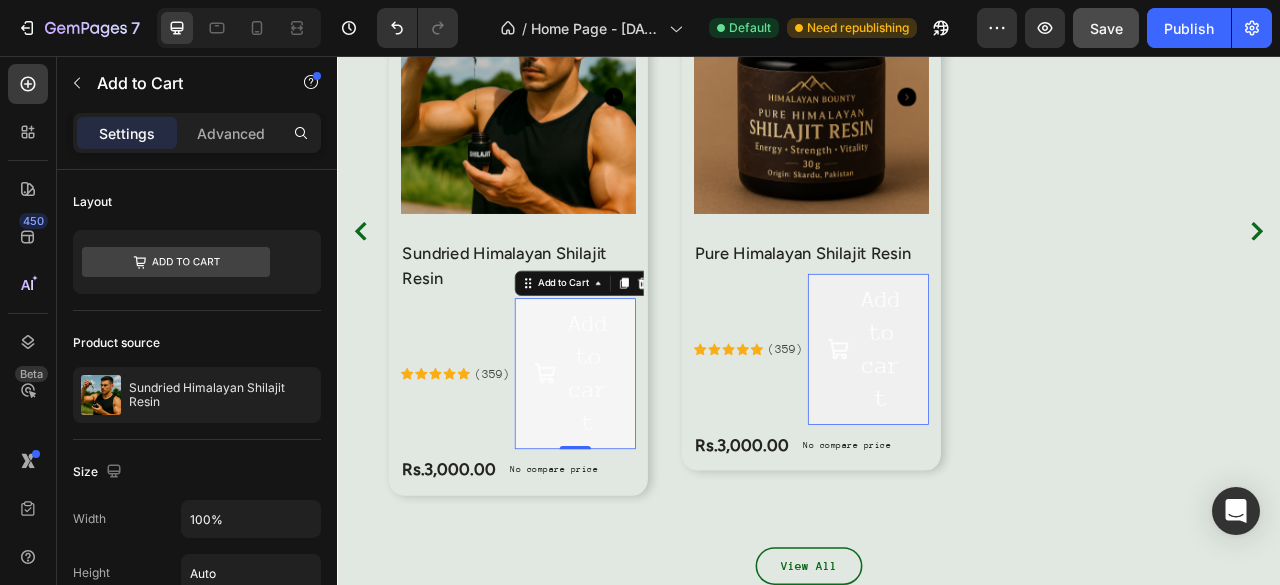 type on "butto" 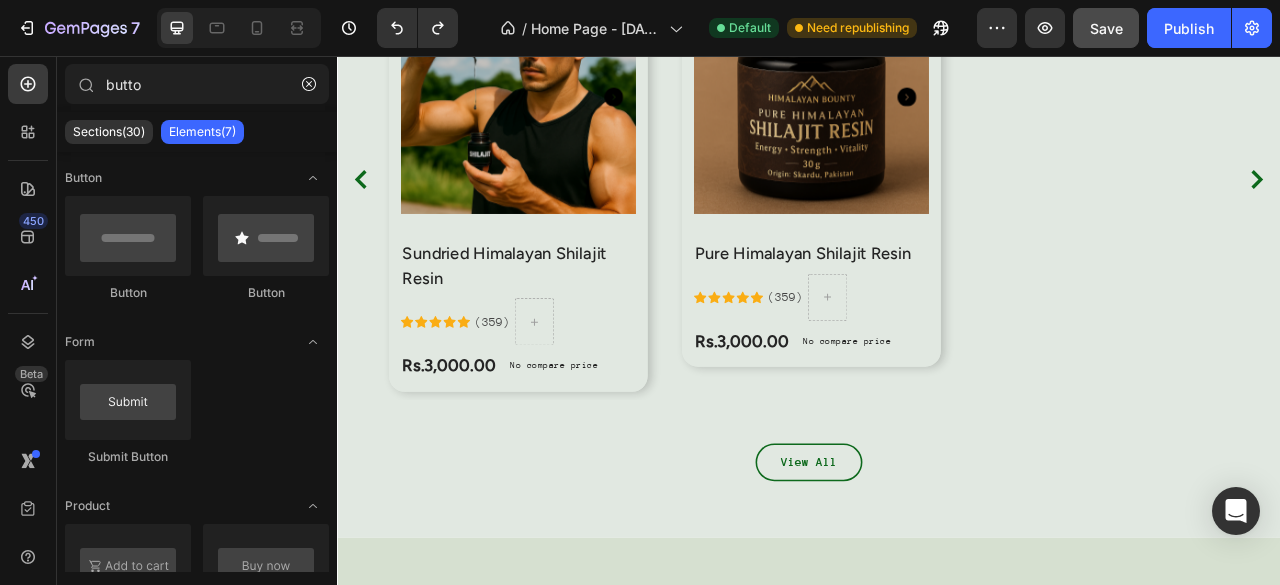 scroll, scrollTop: 1838, scrollLeft: 0, axis: vertical 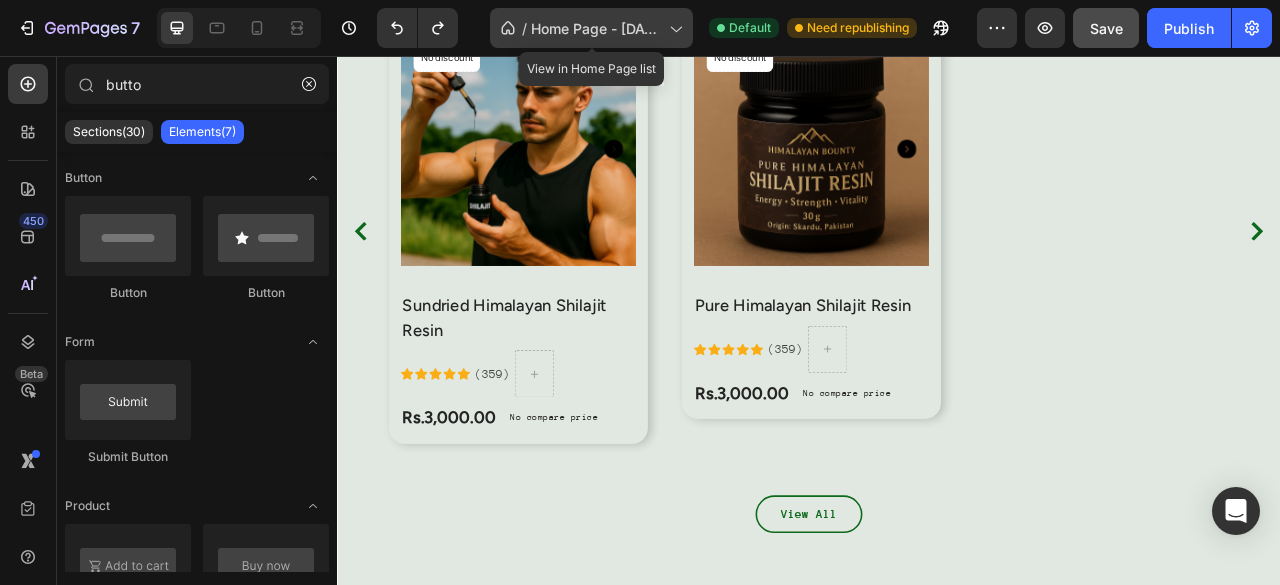 click on "Home Page - Aug 2, 14:59:53" at bounding box center [596, 28] 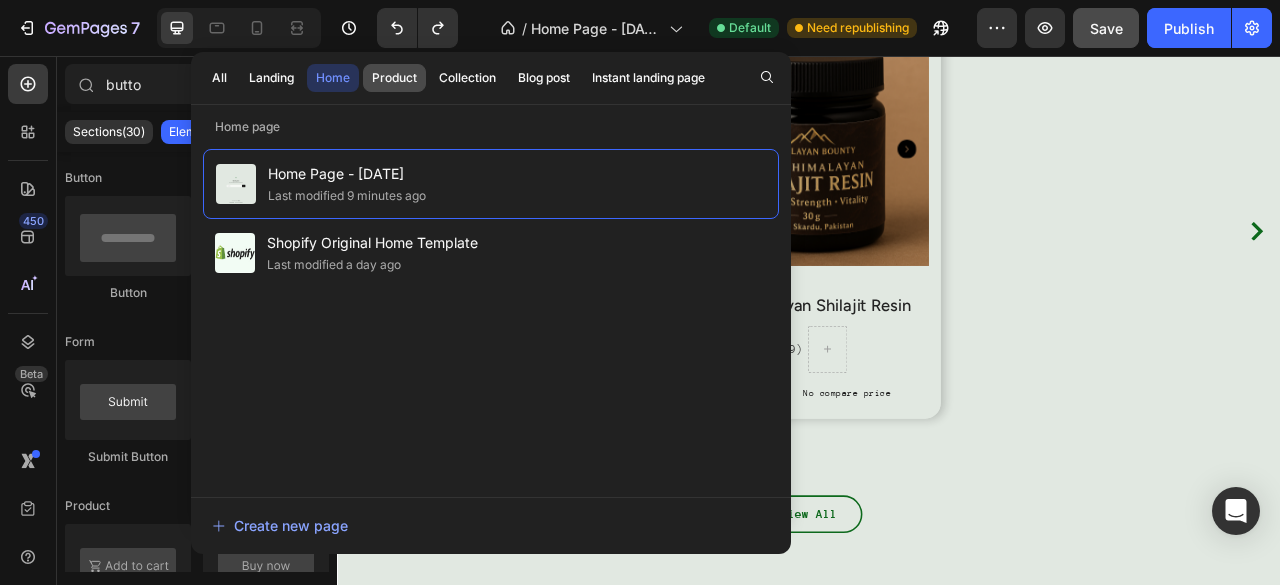 click on "Product" at bounding box center [394, 78] 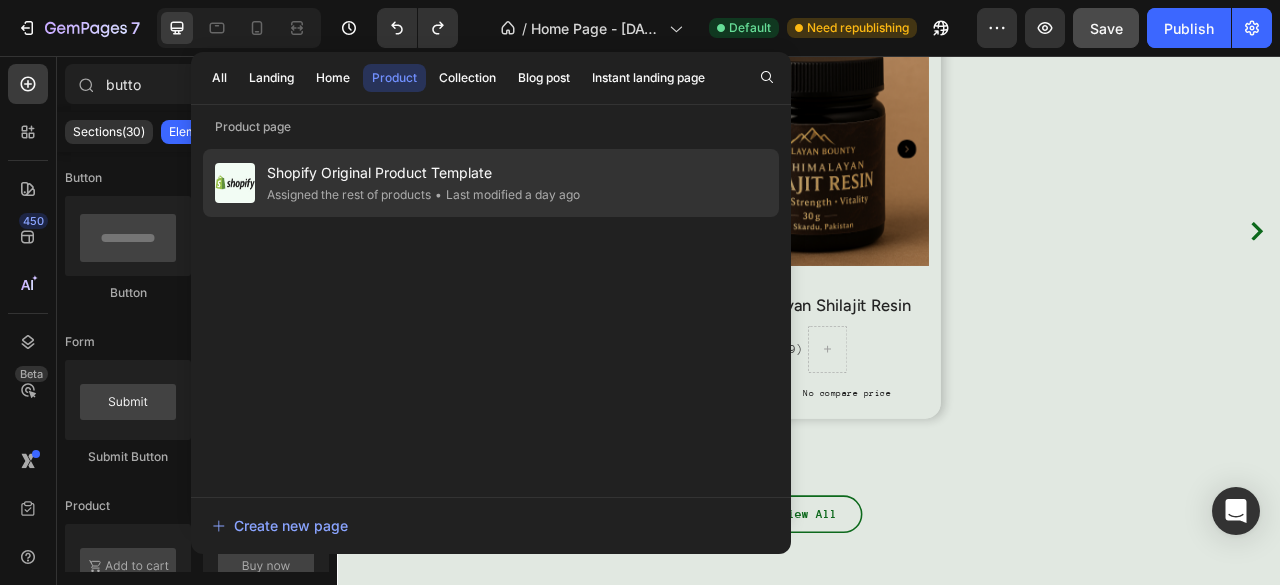 click on "Shopify Original Product Template" at bounding box center [423, 173] 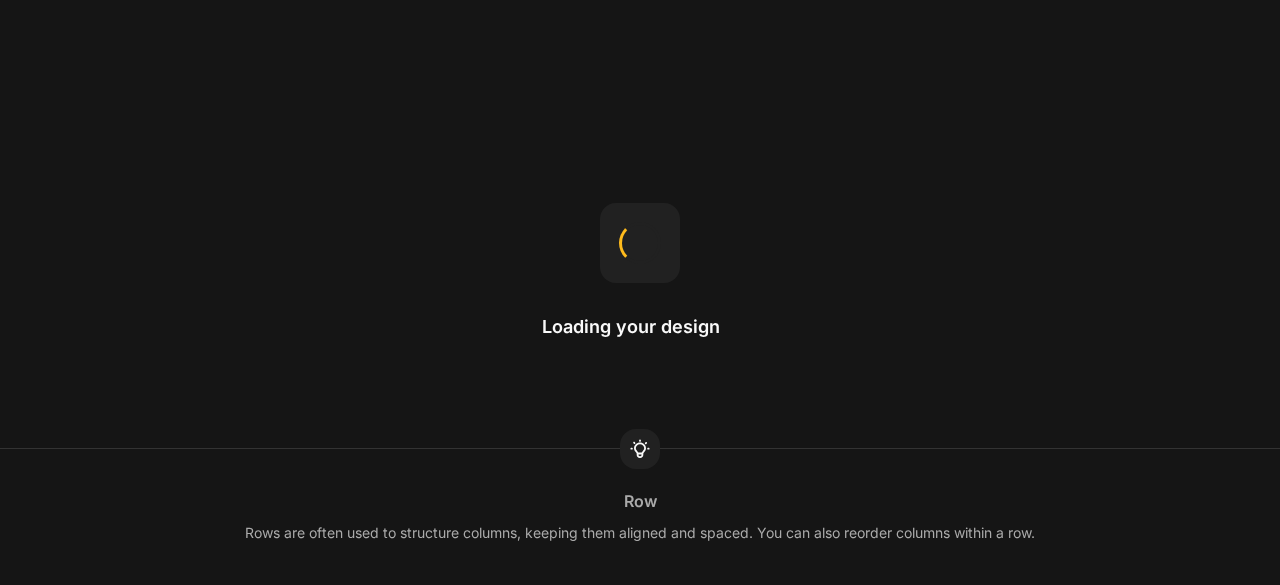 scroll, scrollTop: 0, scrollLeft: 0, axis: both 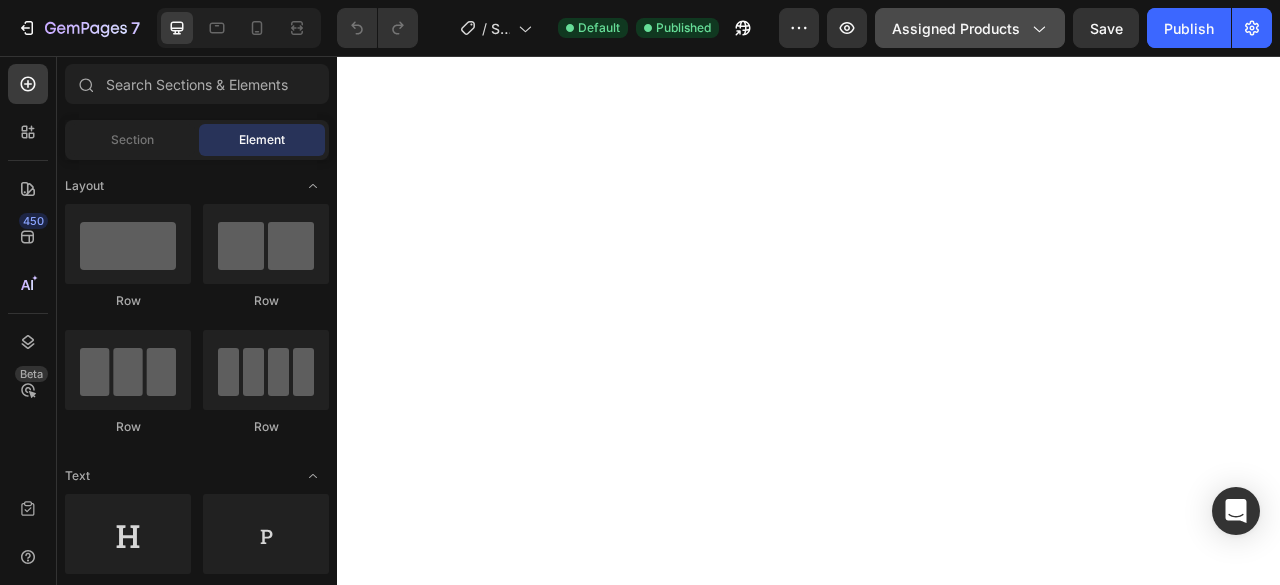 click on "Assigned Products" at bounding box center (970, 28) 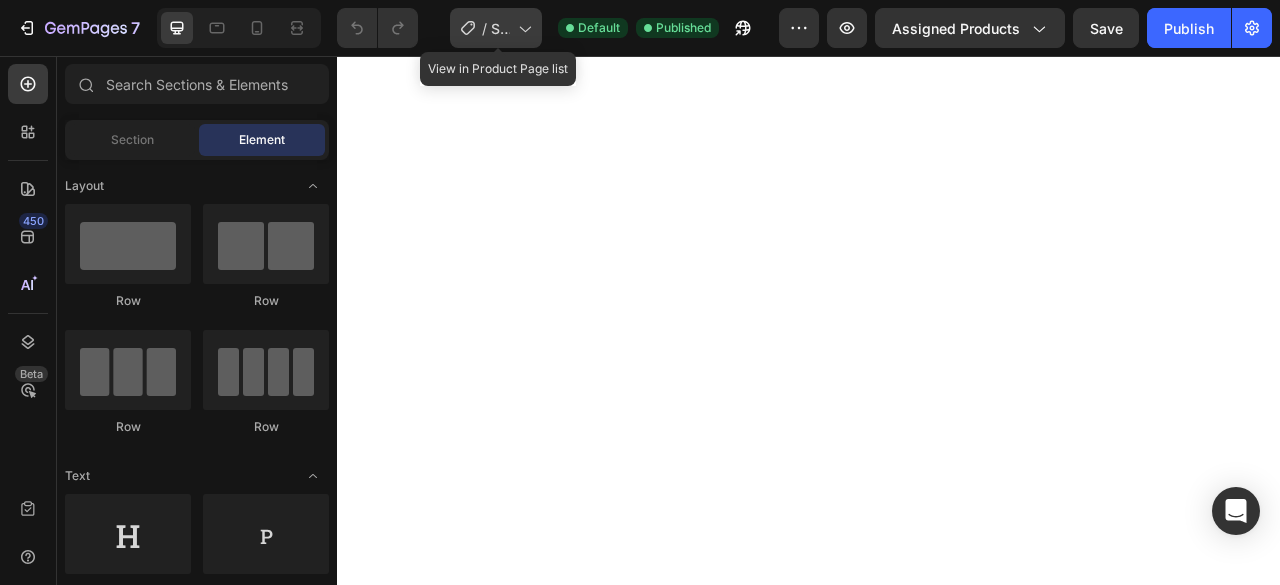 click on "Shopify Original Product Template" at bounding box center (500, 28) 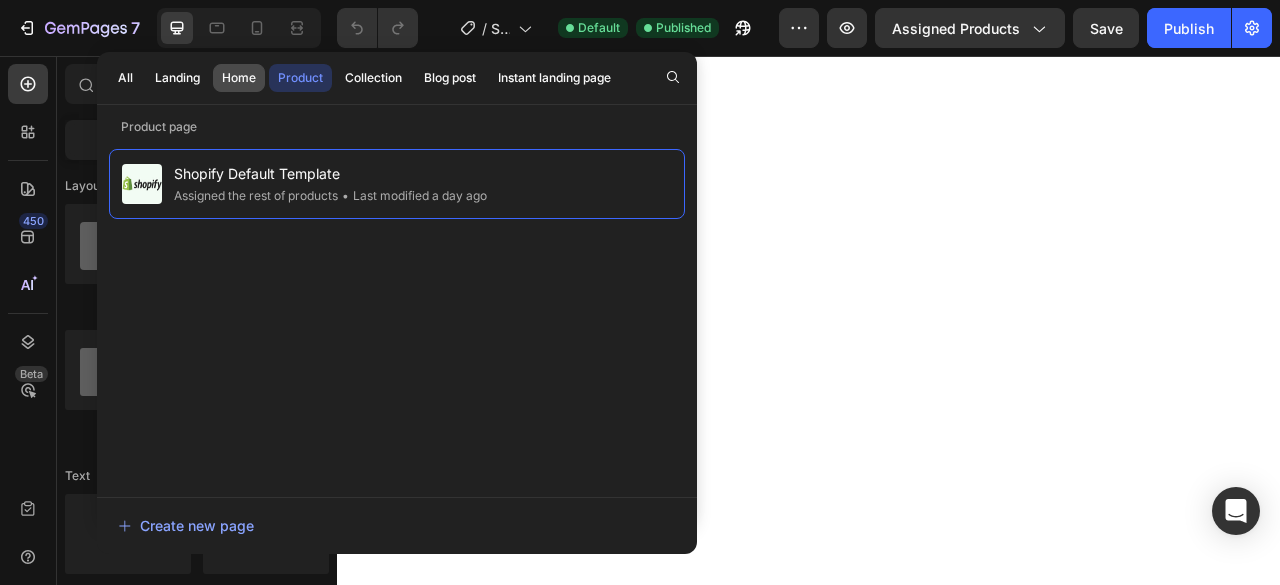 click on "Home" at bounding box center (239, 78) 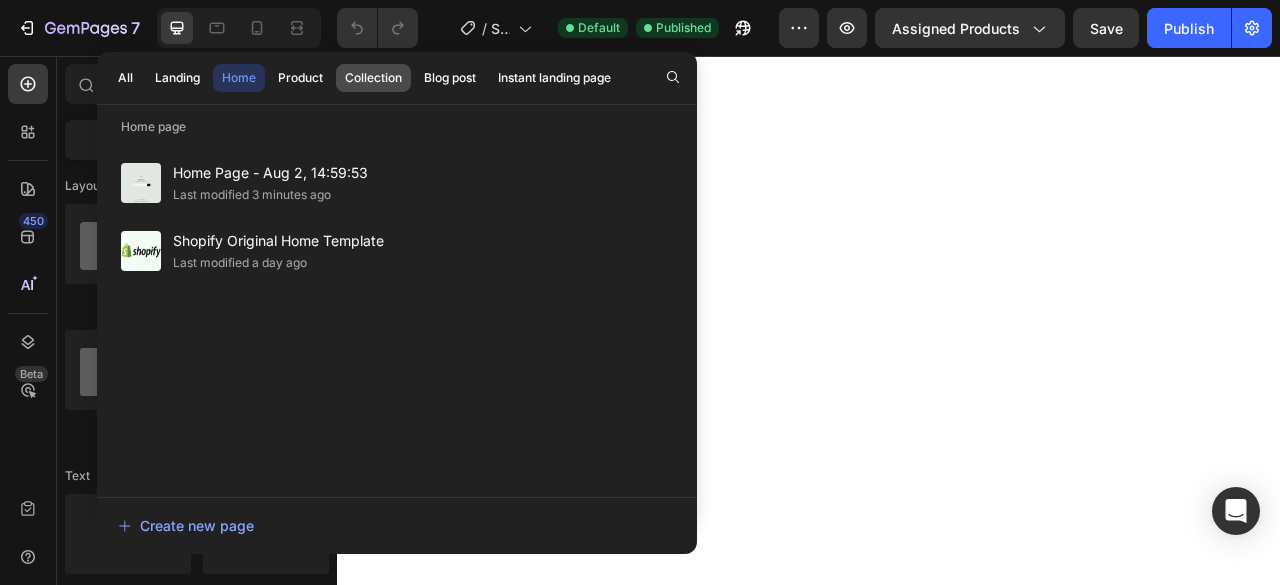 click on "Collection" at bounding box center [373, 78] 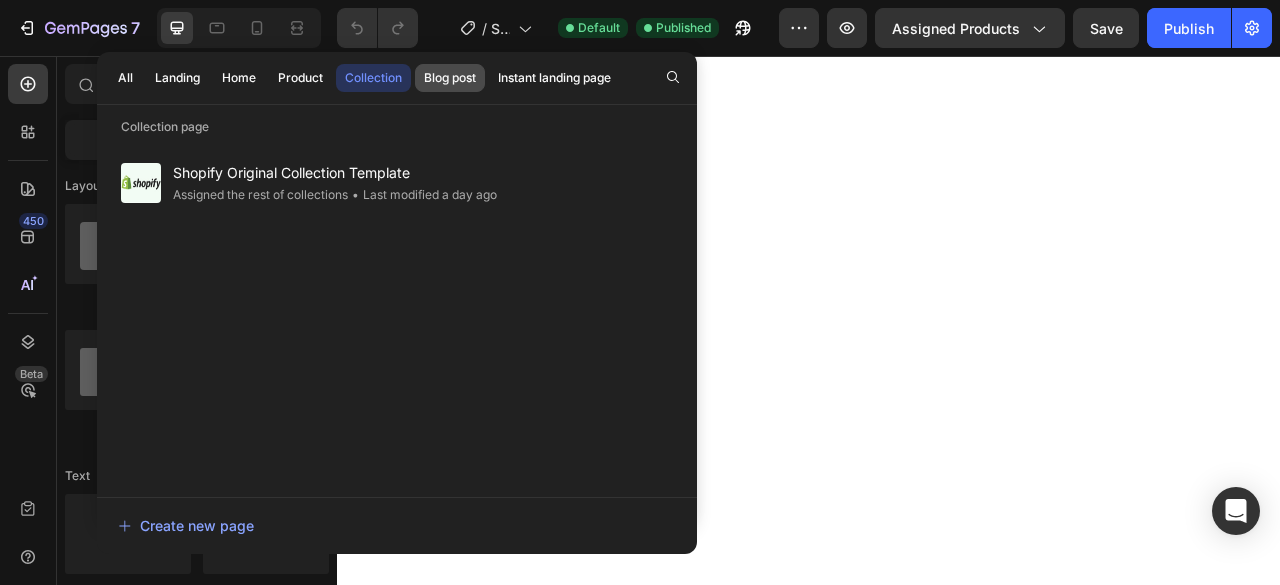 click on "Blog post" at bounding box center [450, 78] 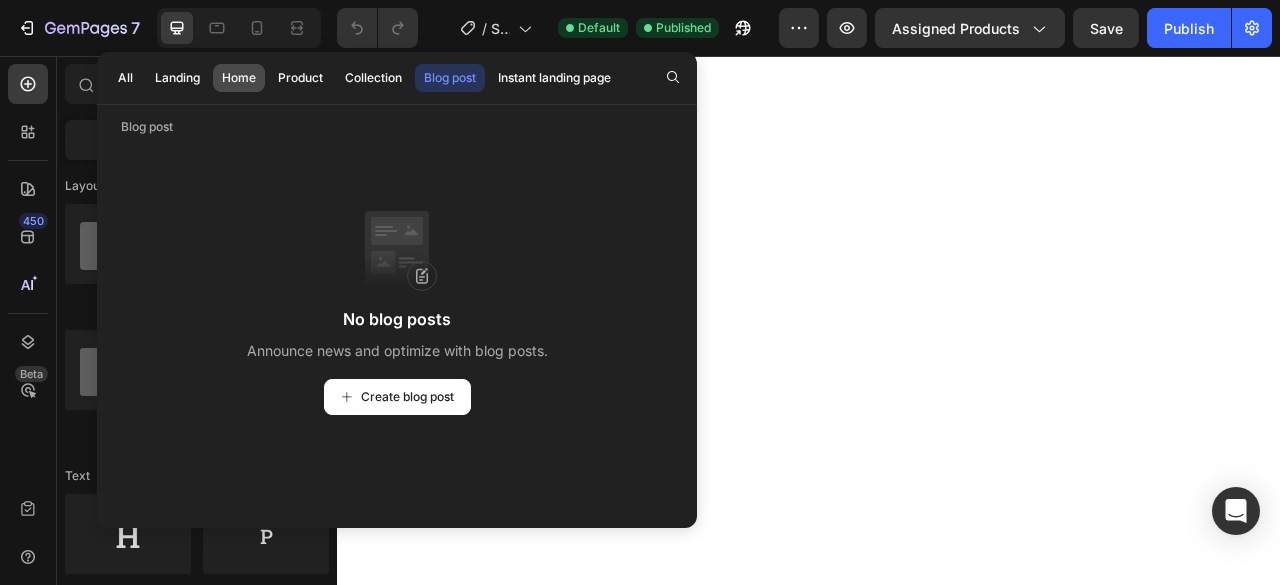 click on "Home" at bounding box center (239, 78) 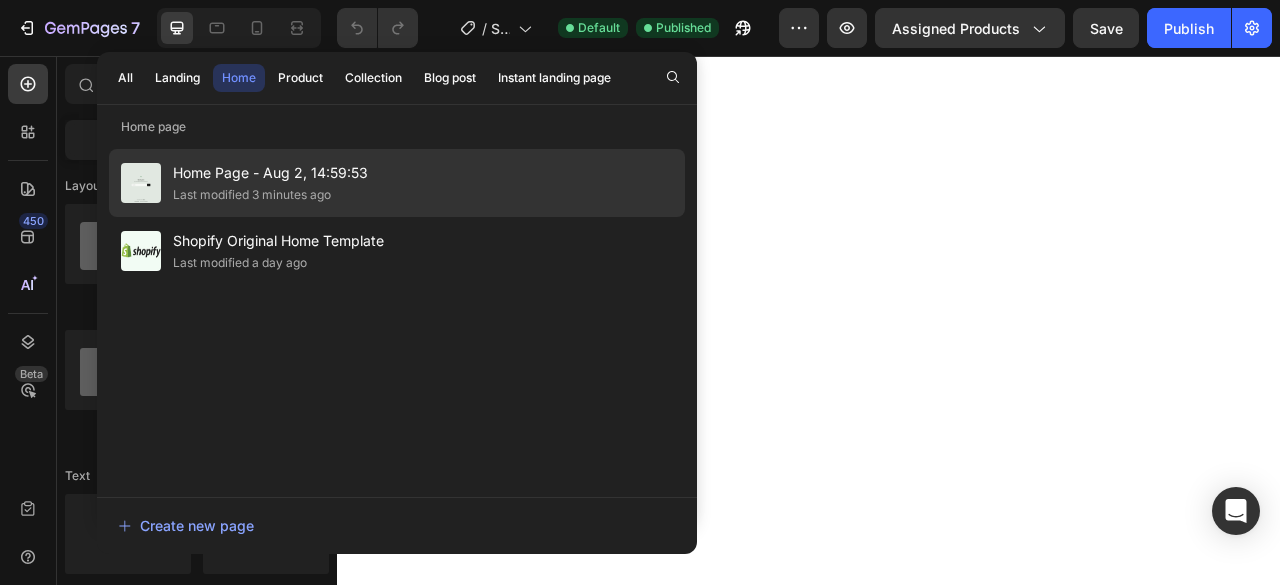 click on "Home Page - Aug 2, 14:59:53" at bounding box center (270, 173) 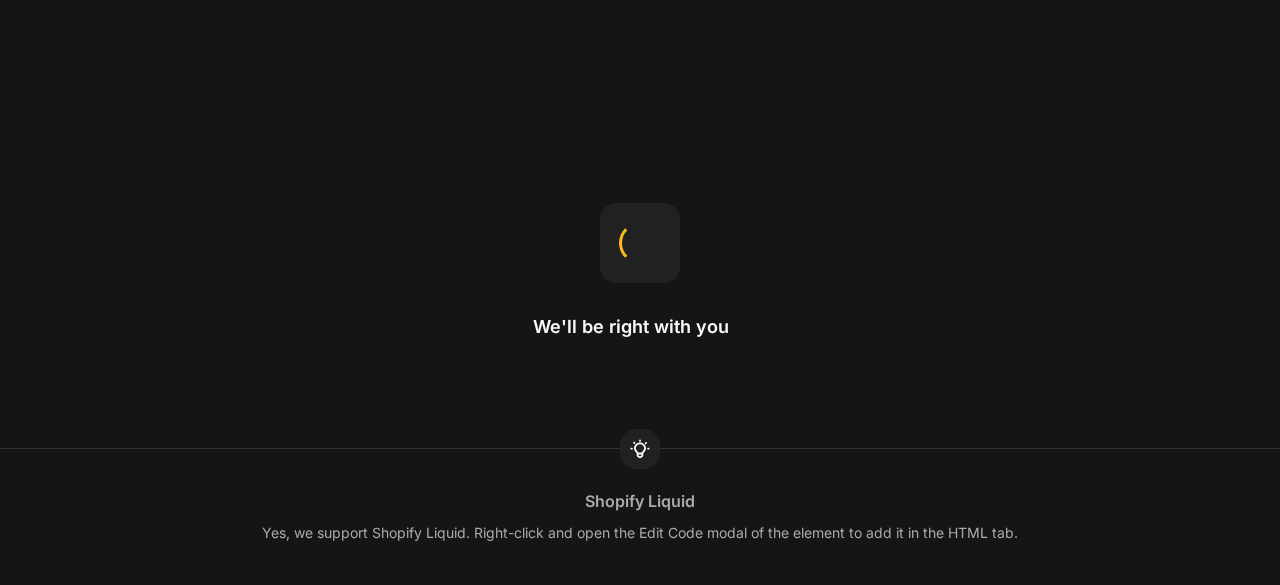 scroll, scrollTop: 0, scrollLeft: 0, axis: both 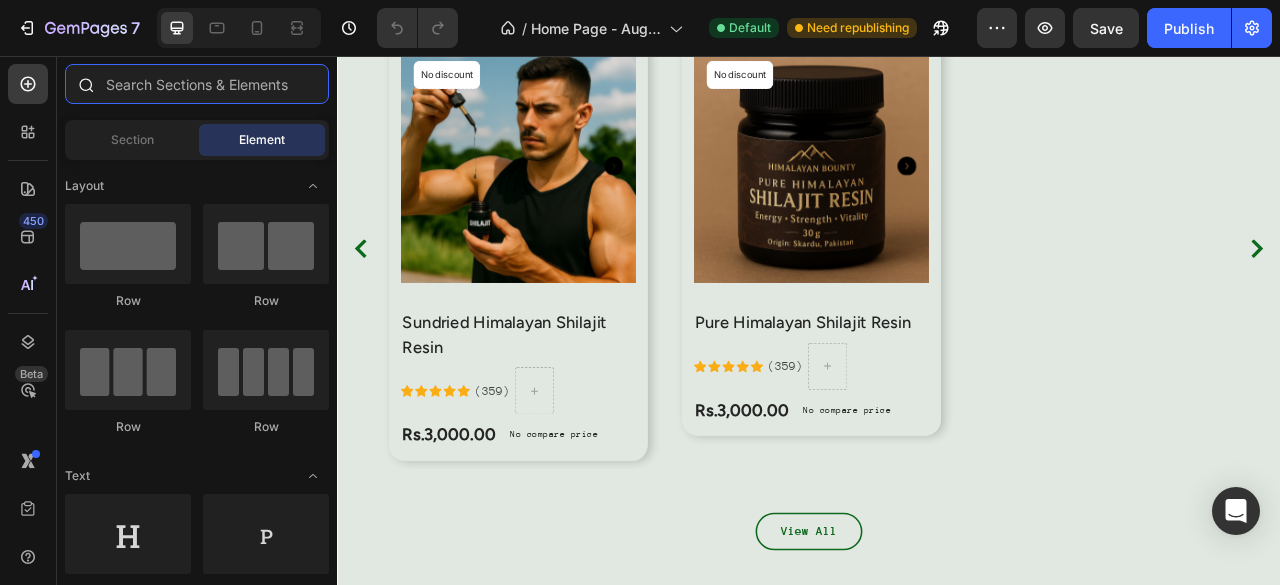 click at bounding box center [197, 84] 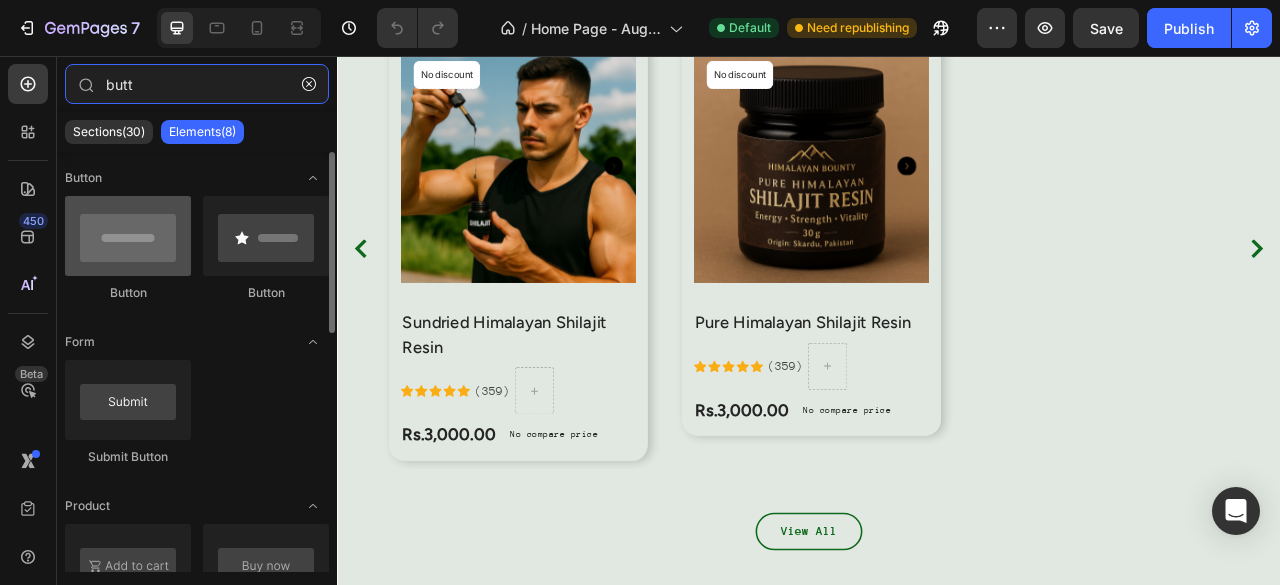 type on "butt" 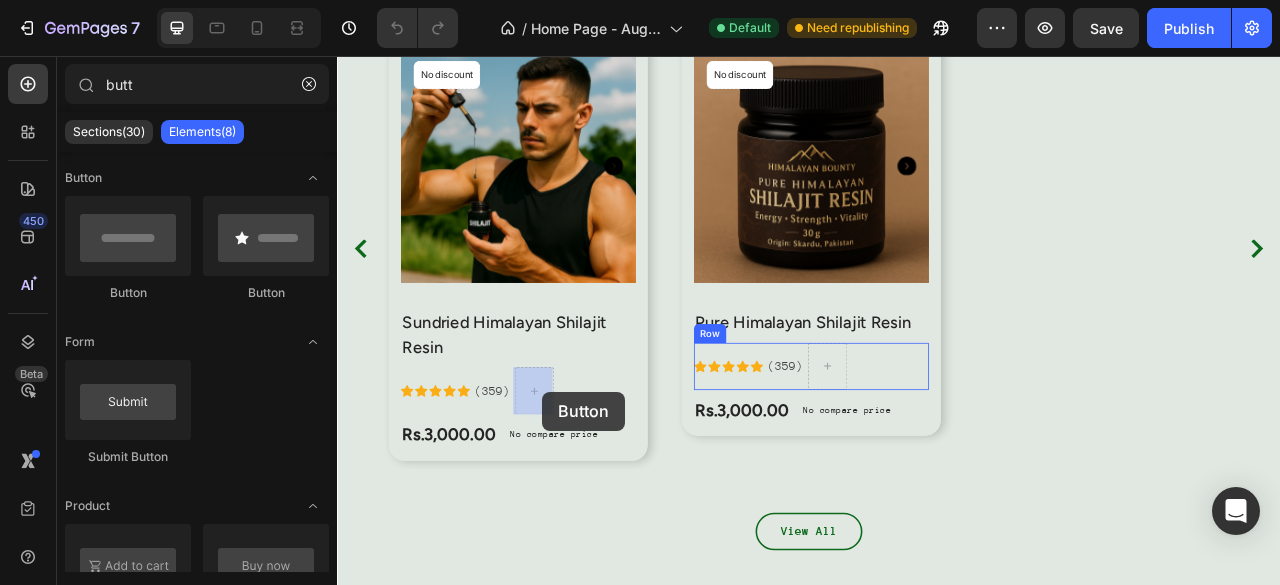 drag, startPoint x: 461, startPoint y: 304, endPoint x: 598, endPoint y: 483, distance: 225.41074 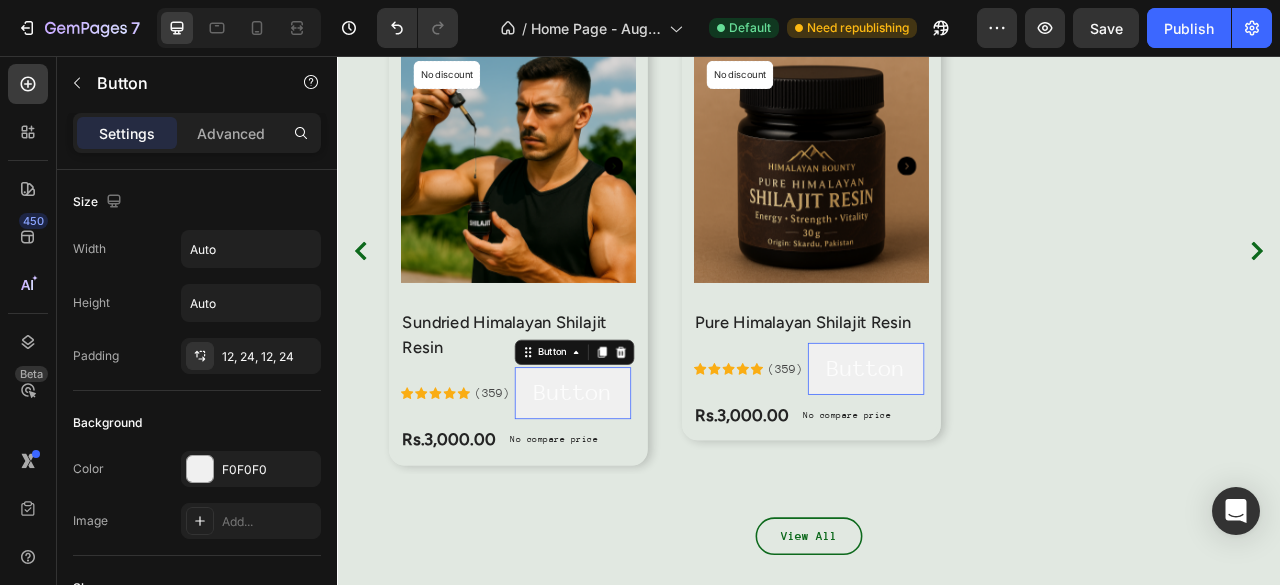 scroll, scrollTop: 1818, scrollLeft: 0, axis: vertical 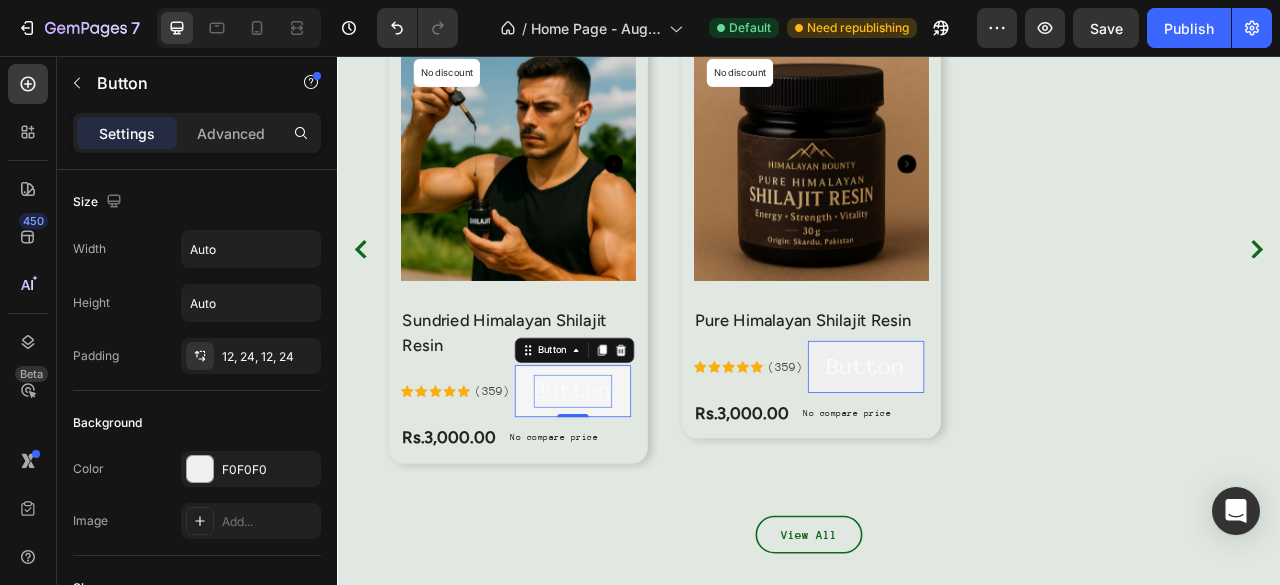 click on "Button" at bounding box center (636, 483) 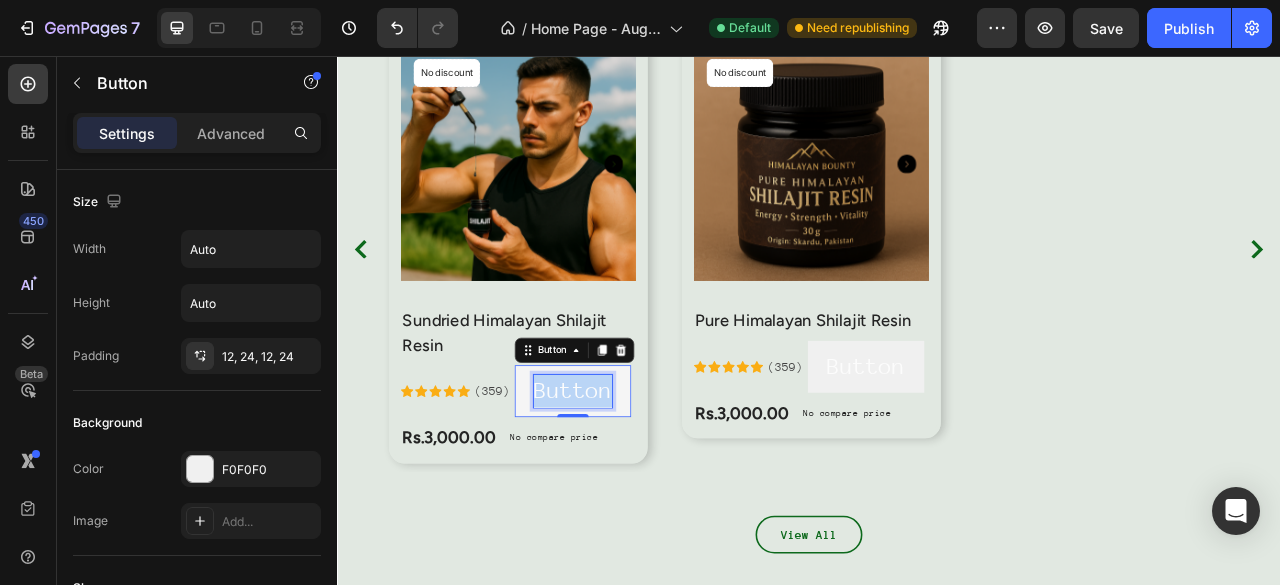 click on "Button" at bounding box center (636, 483) 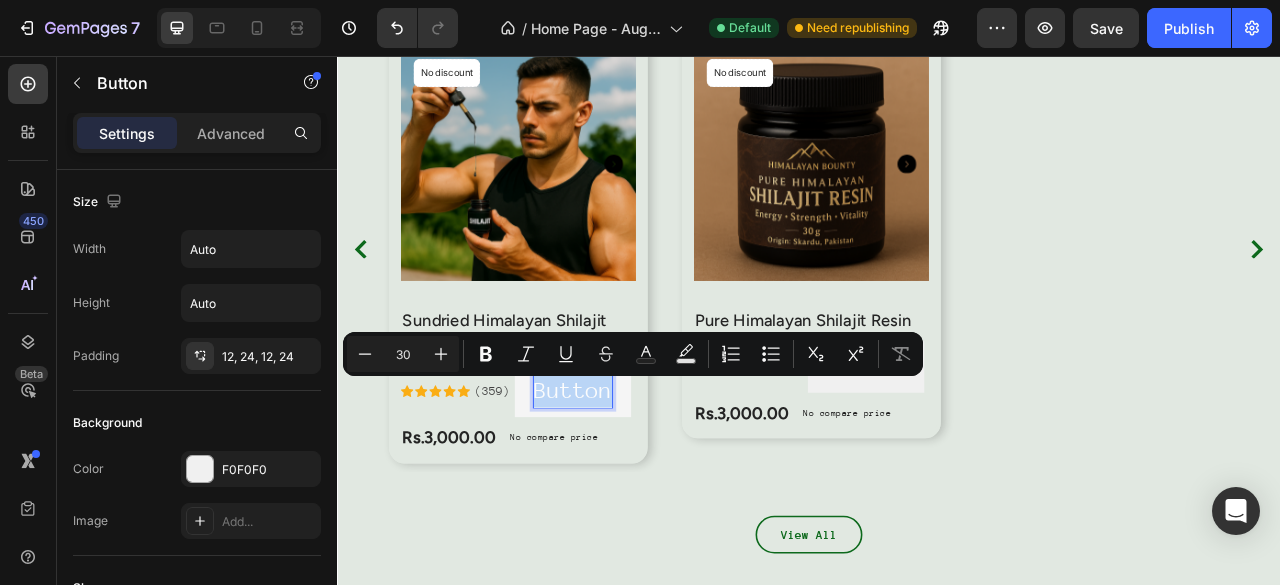 click on "Button" at bounding box center [636, 483] 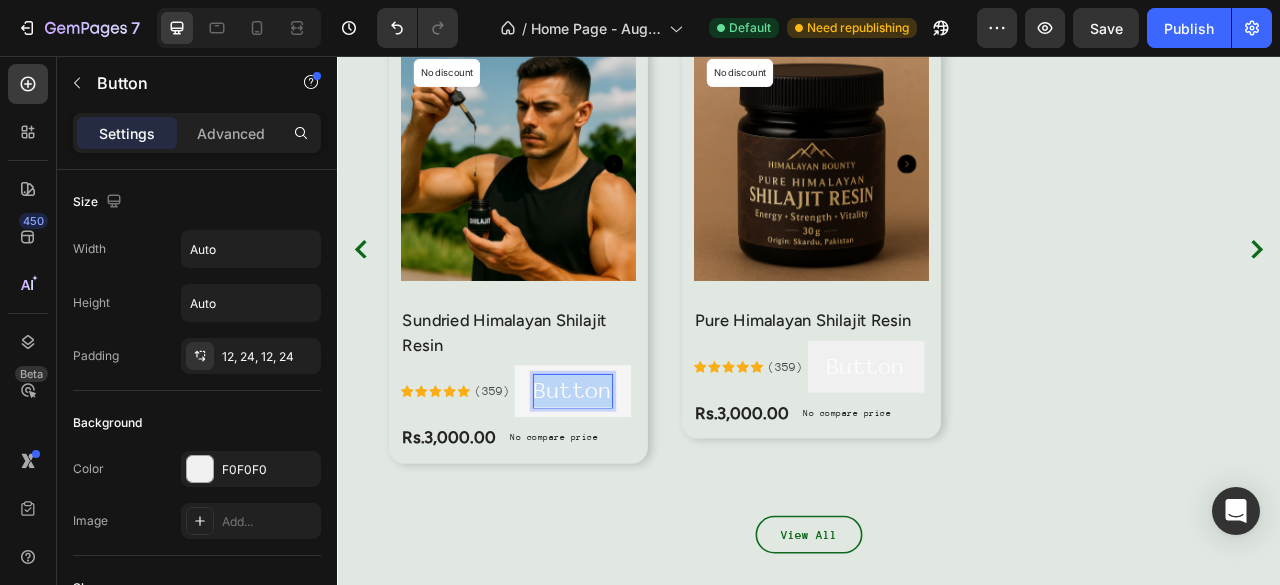click on "Button" at bounding box center [636, 483] 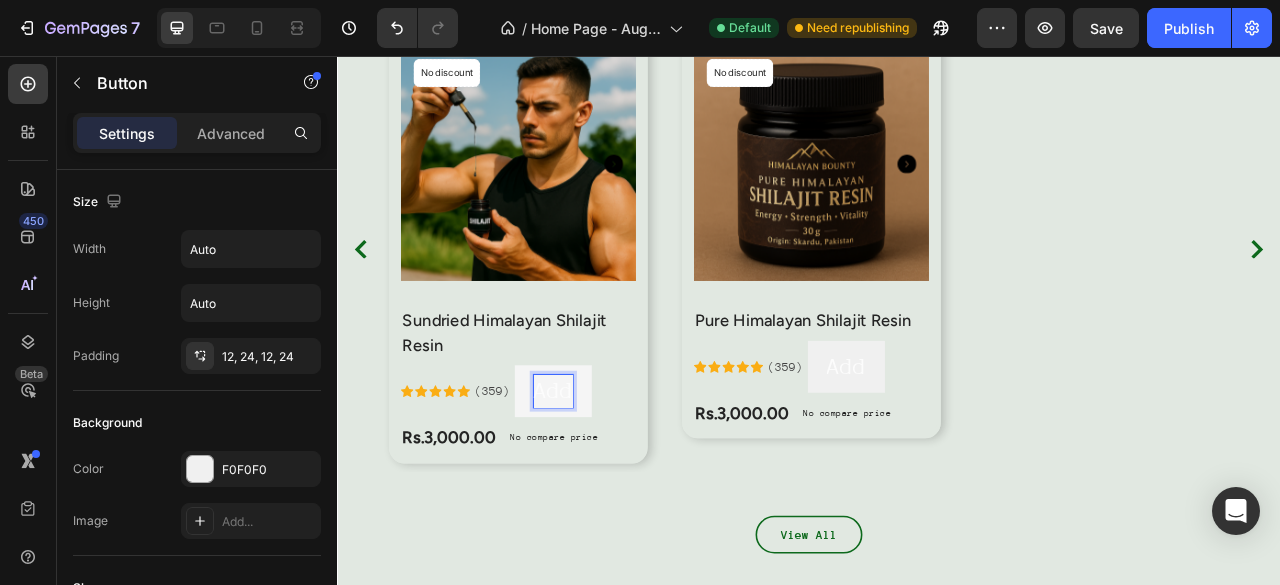 click on "Add" at bounding box center (611, 483) 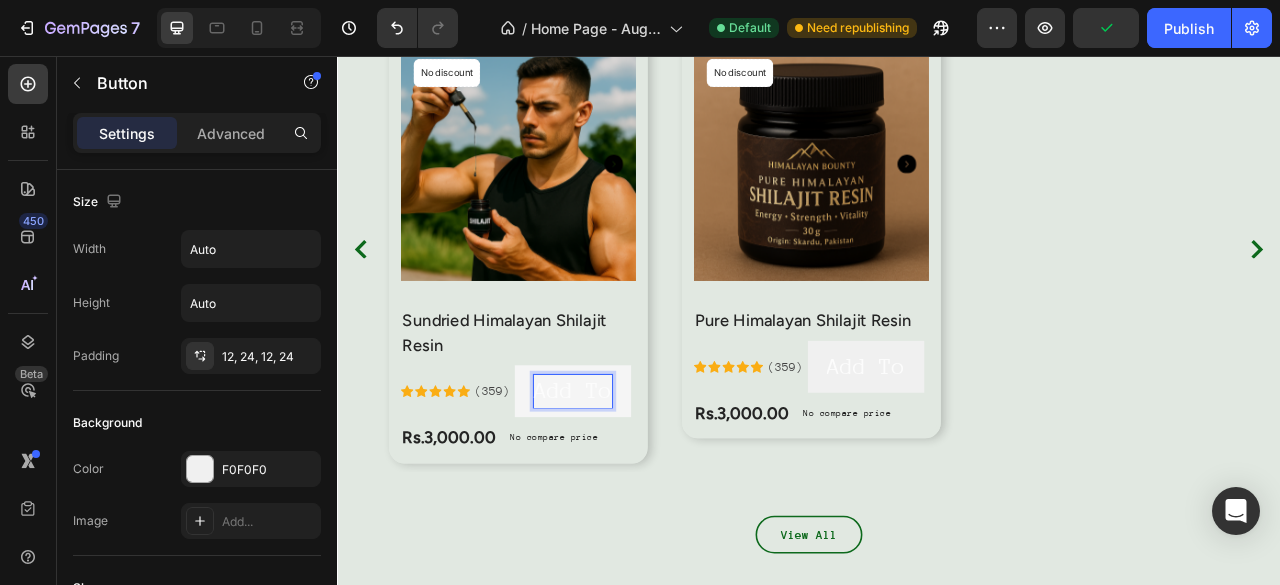 click on "Add To" at bounding box center (636, 483) 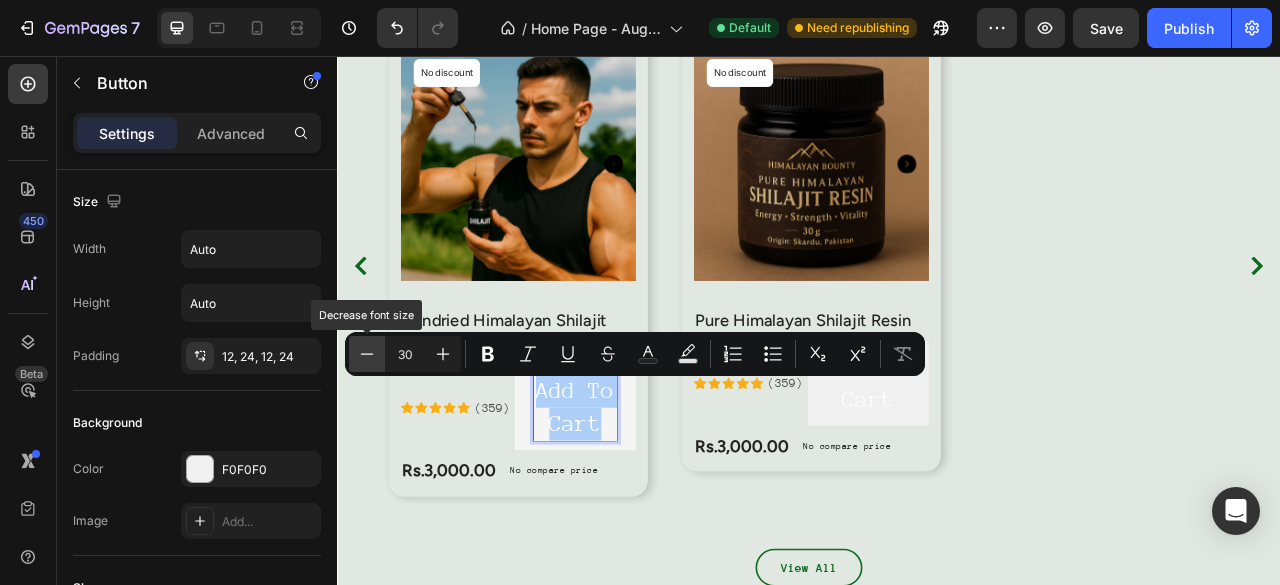 click 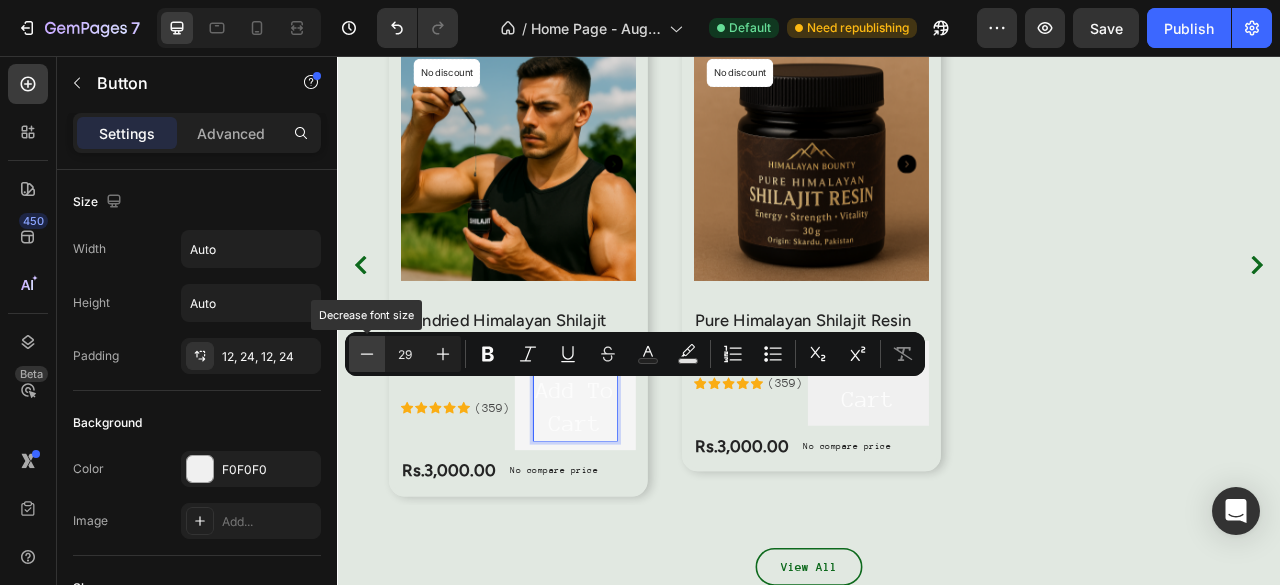click 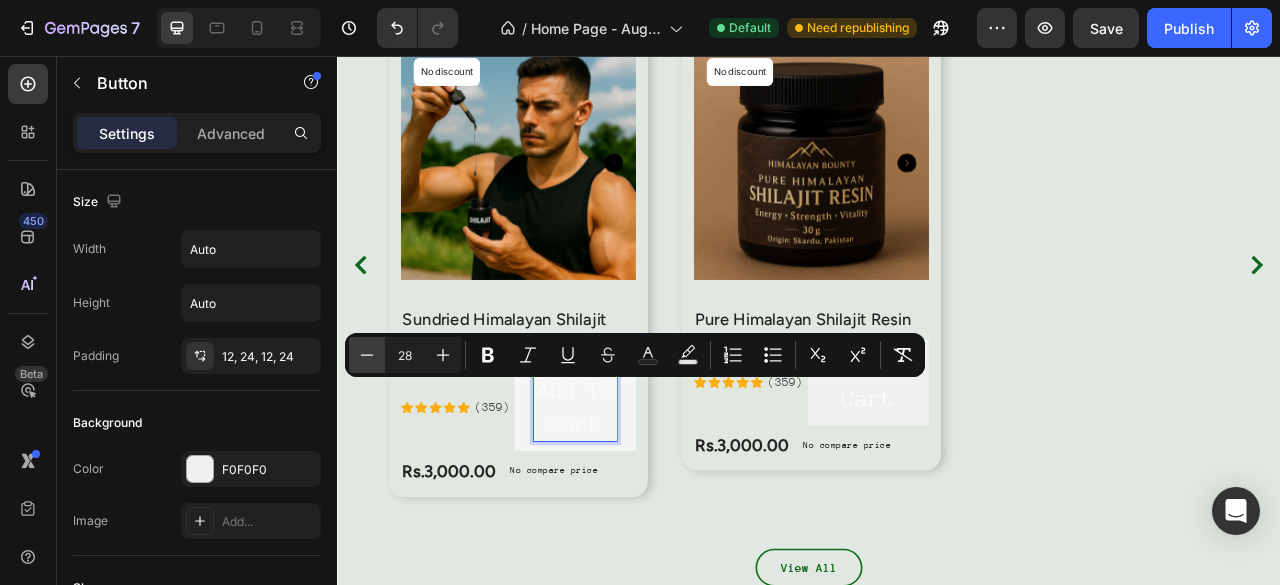 click 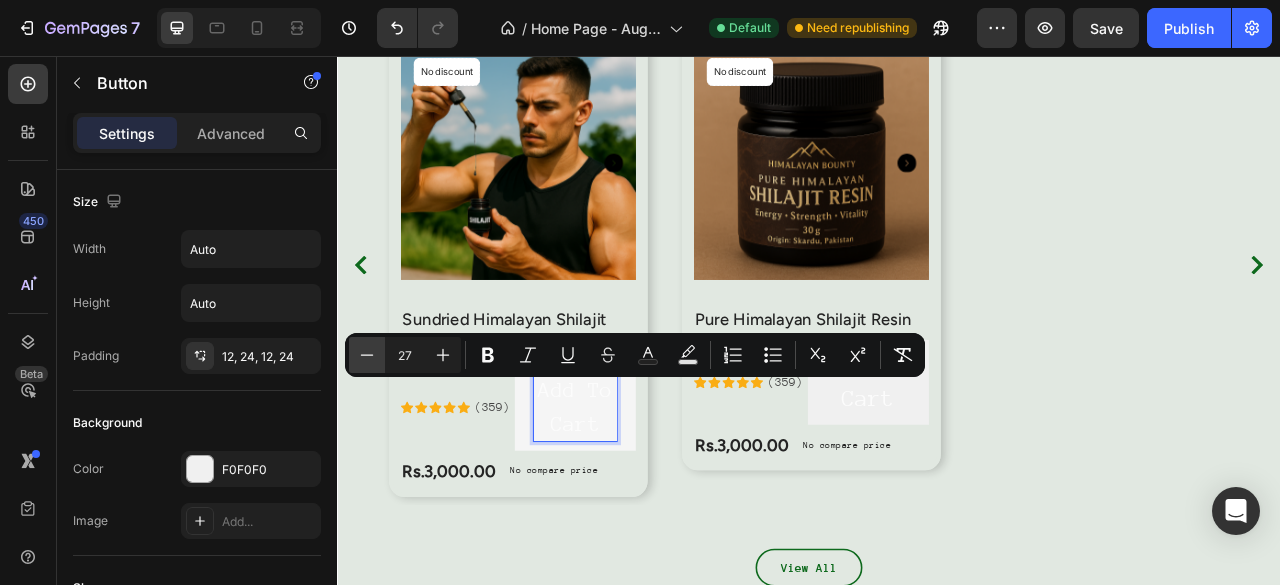 click 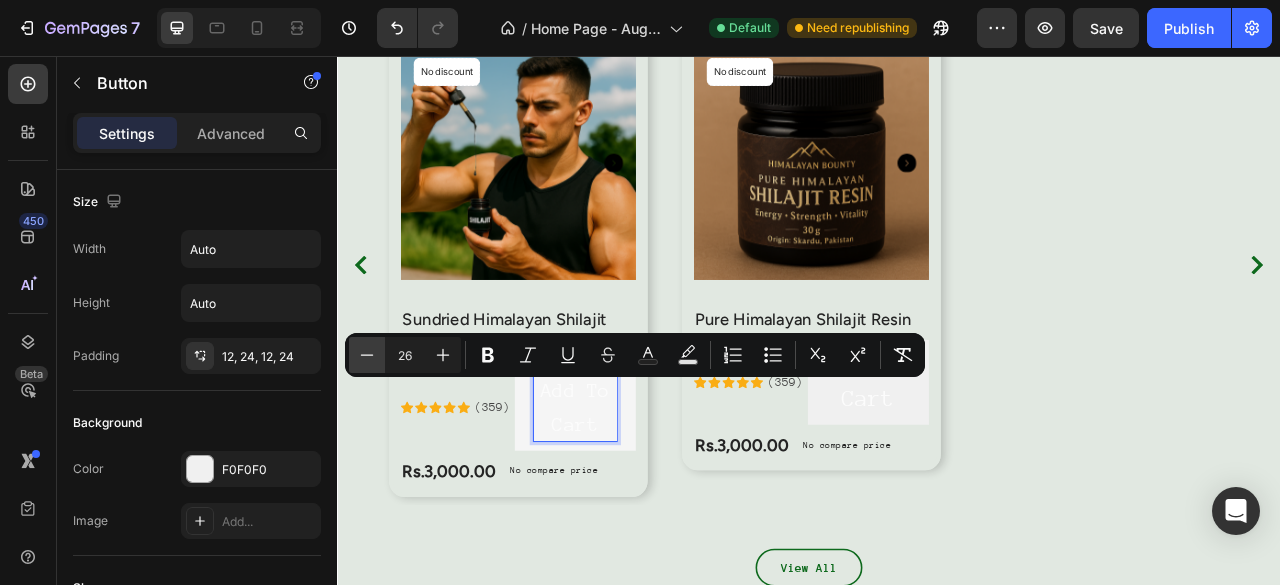 click 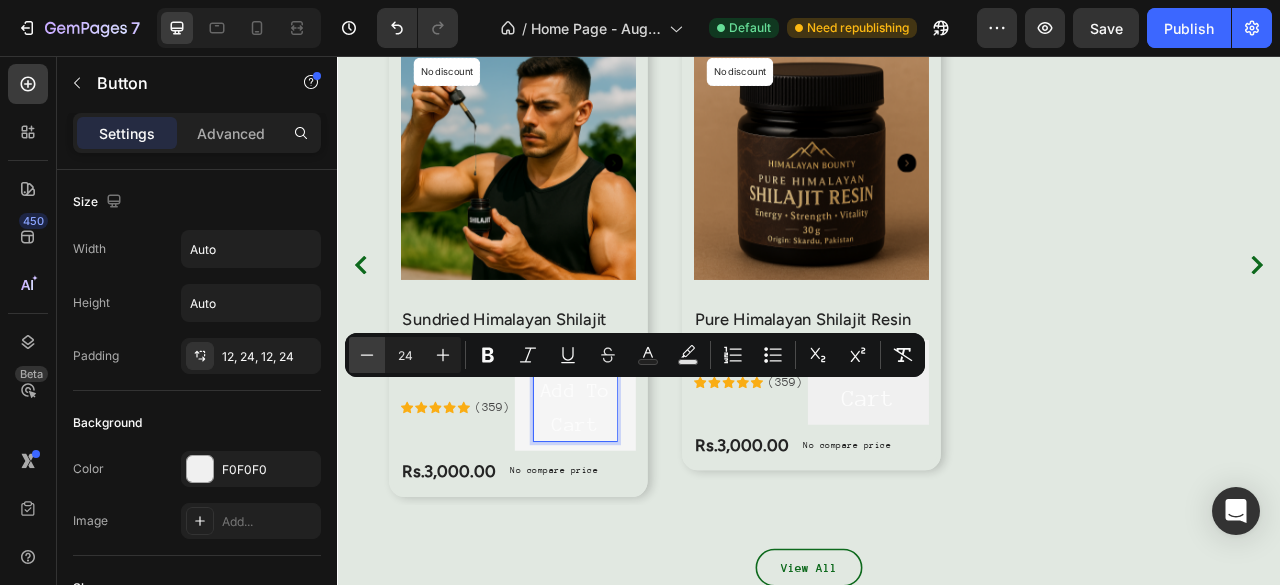 click 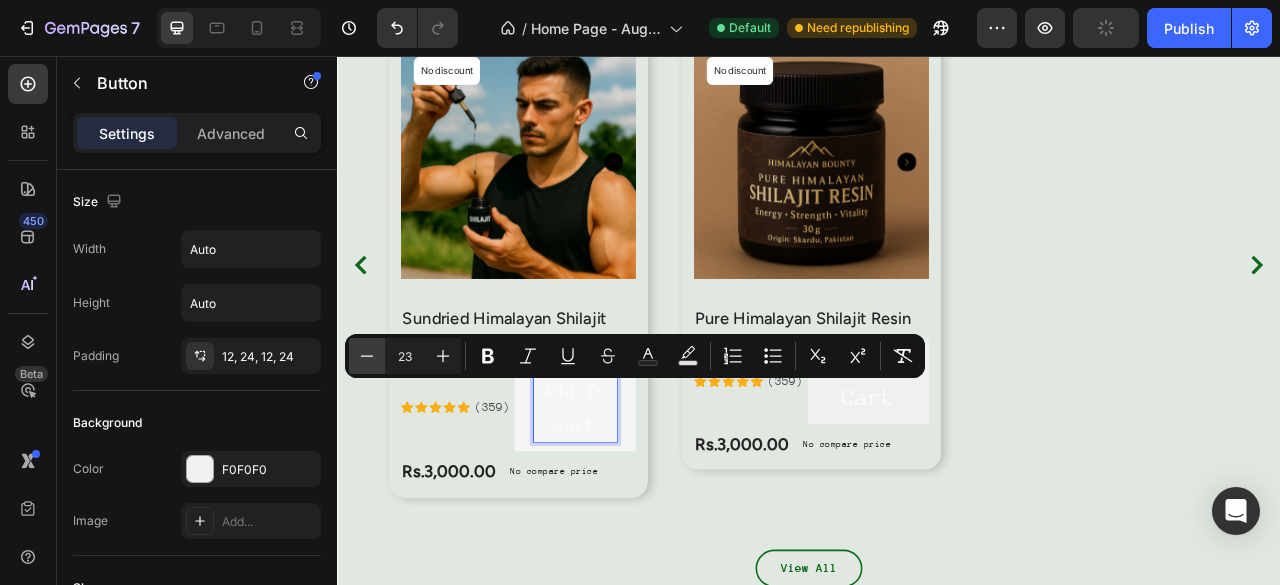 click 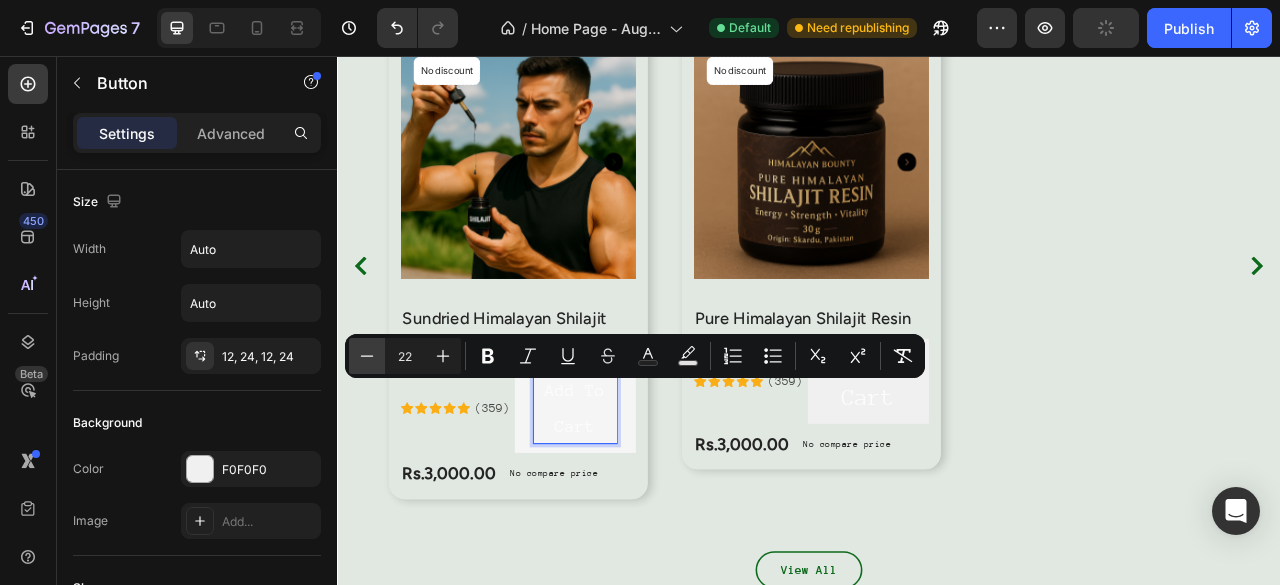 click 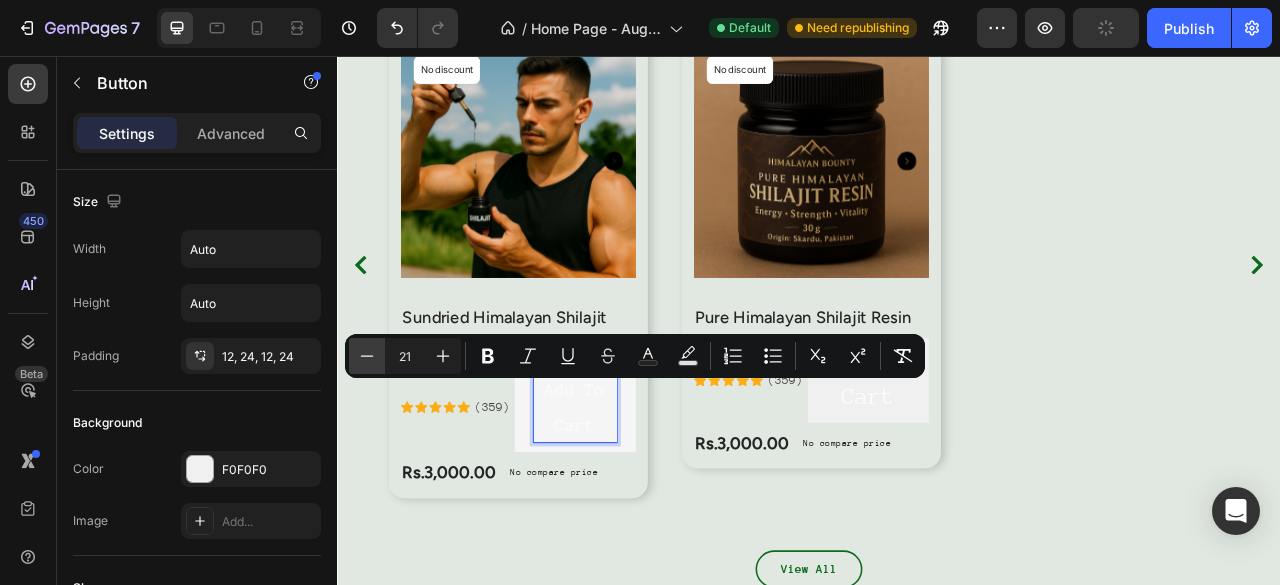 click 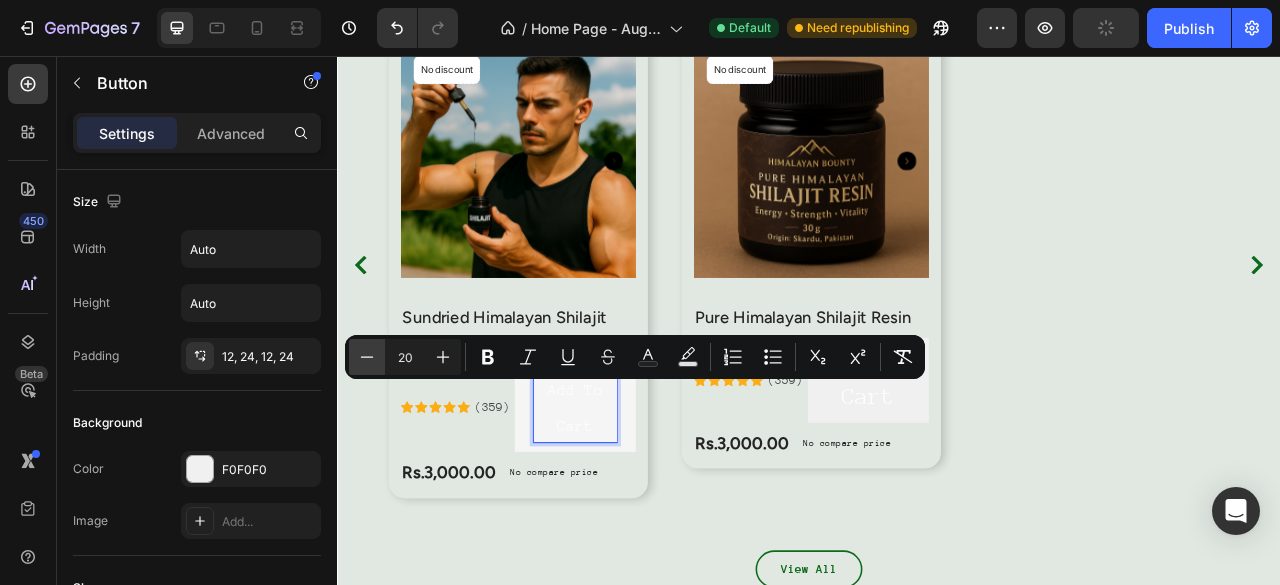 click 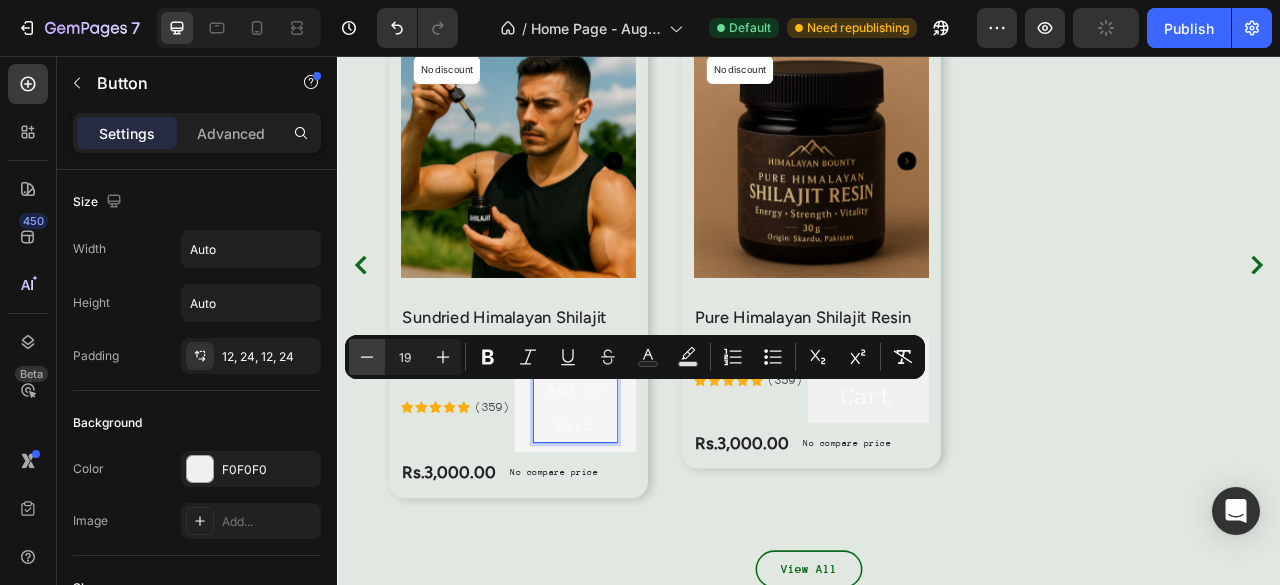 click 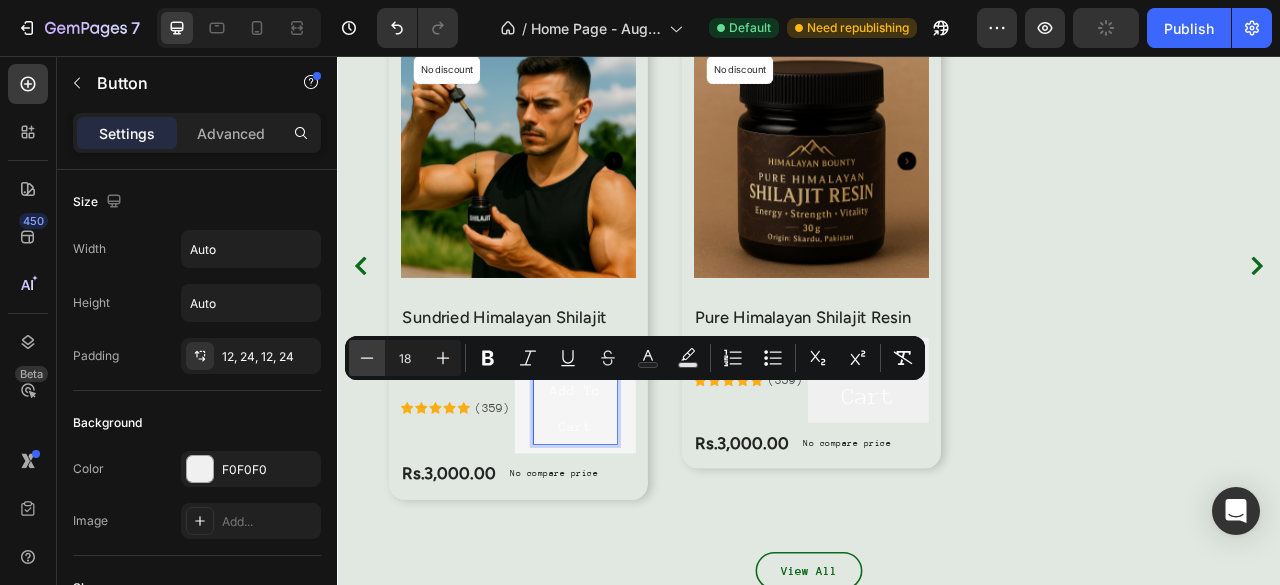 click 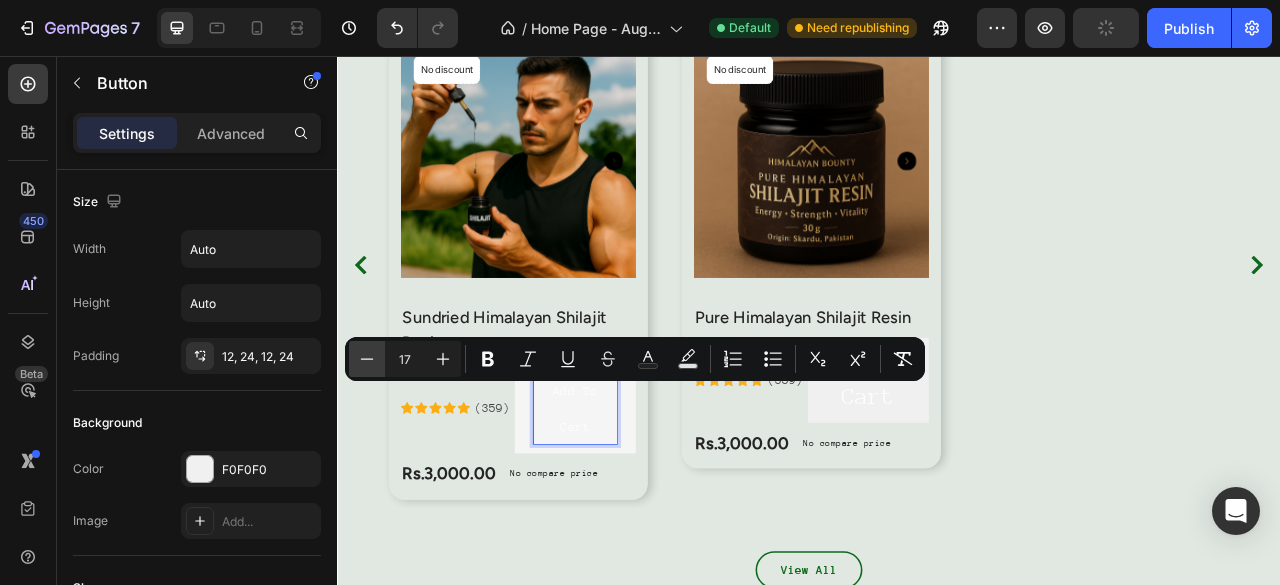 click 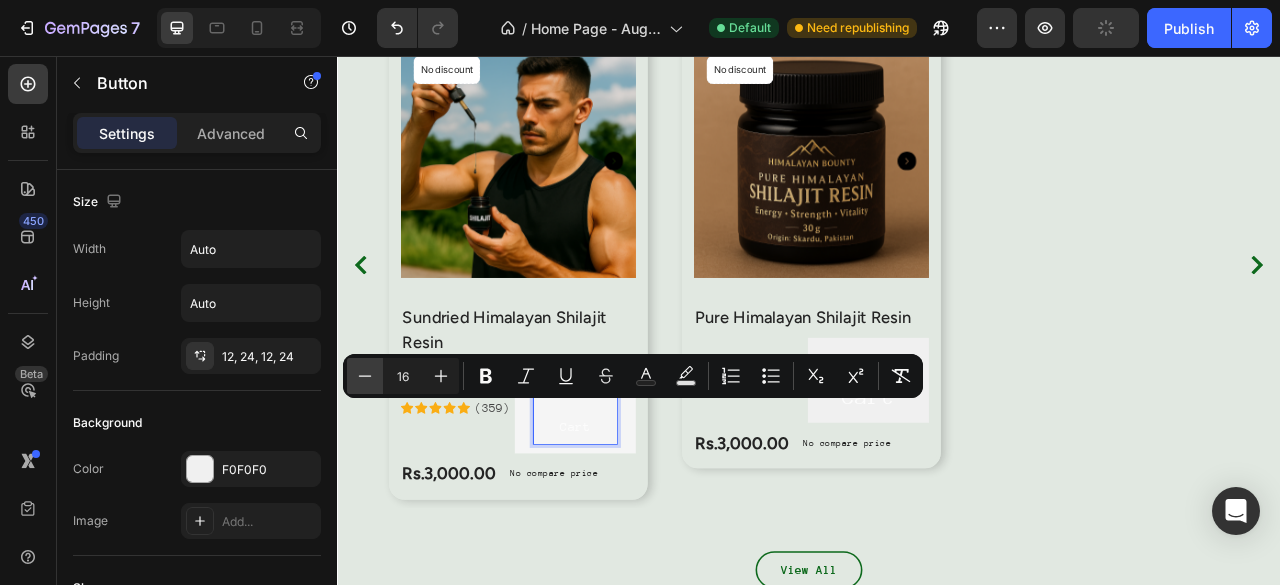 click on "Product Images & Gallery No discount   Not be displayed when published Product Badge Row Sundried Himalayan Shilajit Resin (P) Title                Icon                Icon                Icon                Icon                Icon Icon List Hoz (359) Text block Add To Cart Button   0 Row Rs.3,000.00 (P) Price (P) Price No compare price (P) Price Row Row Product List
Product Images & Gallery No discount   Not be displayed when published Product Badge Row Pure Himalayan Shilajit Resin (P) Title                Icon                Icon                Icon                Icon                Icon Icon List Hoz (359) Text block Add To Cart Button   0 Row Rs.3,000.00 (P) Price (P) Price No compare price (P) Price Row Row Product List" at bounding box center (937, 321) 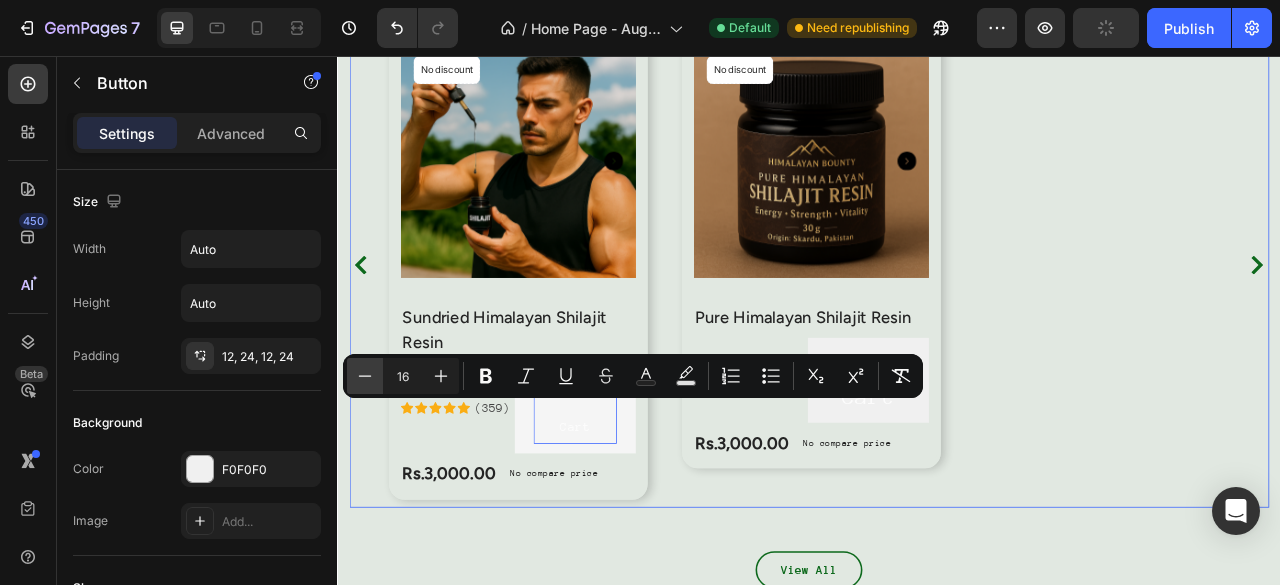 scroll, scrollTop: 1802, scrollLeft: 0, axis: vertical 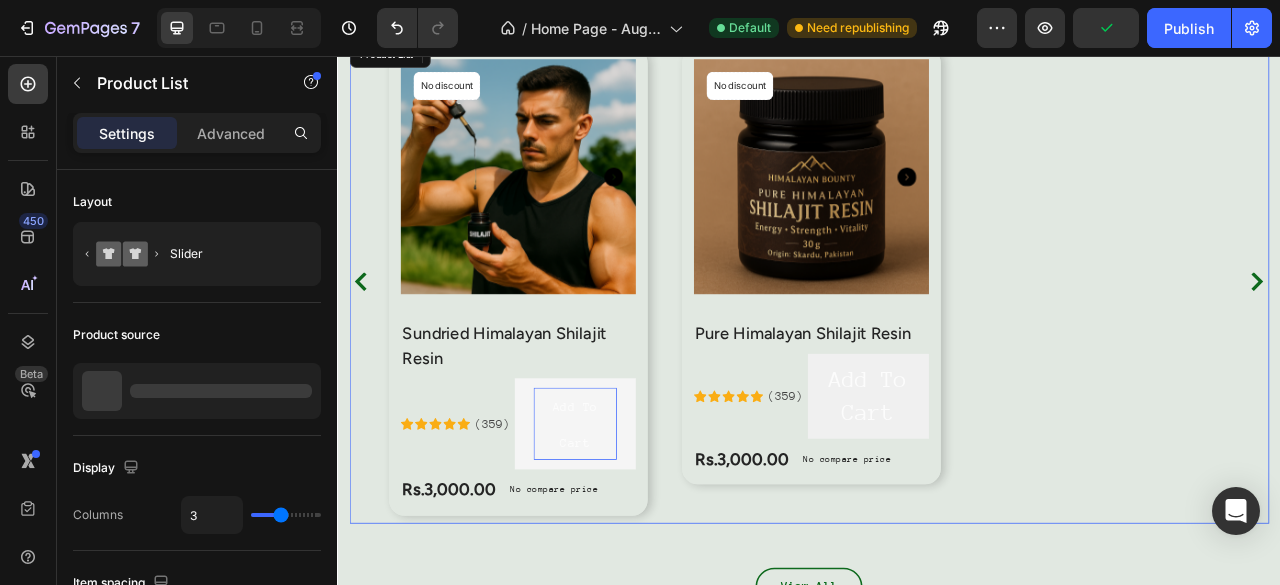 click on "Product Images & Gallery No discount   Not be displayed when published Product Badge Row Sundried Himalayan Shilajit Resin (P) Title                Icon                Icon                Icon                Icon                Icon Icon List Hoz (359) Text block Add To Cart Button   0 Row Rs.3,000.00 (P) Price (P) Price No compare price (P) Price Row Row Product List
Product Images & Gallery No discount   Not be displayed when published Product Badge Row Pure Himalayan Shilajit Resin (P) Title                Icon                Icon                Icon                Icon                Icon Icon List Hoz (359) Text block Add To Cart Button   0 Row Rs.3,000.00 (P) Price (P) Price No compare price (P) Price Row Row Product List" at bounding box center (937, 342) 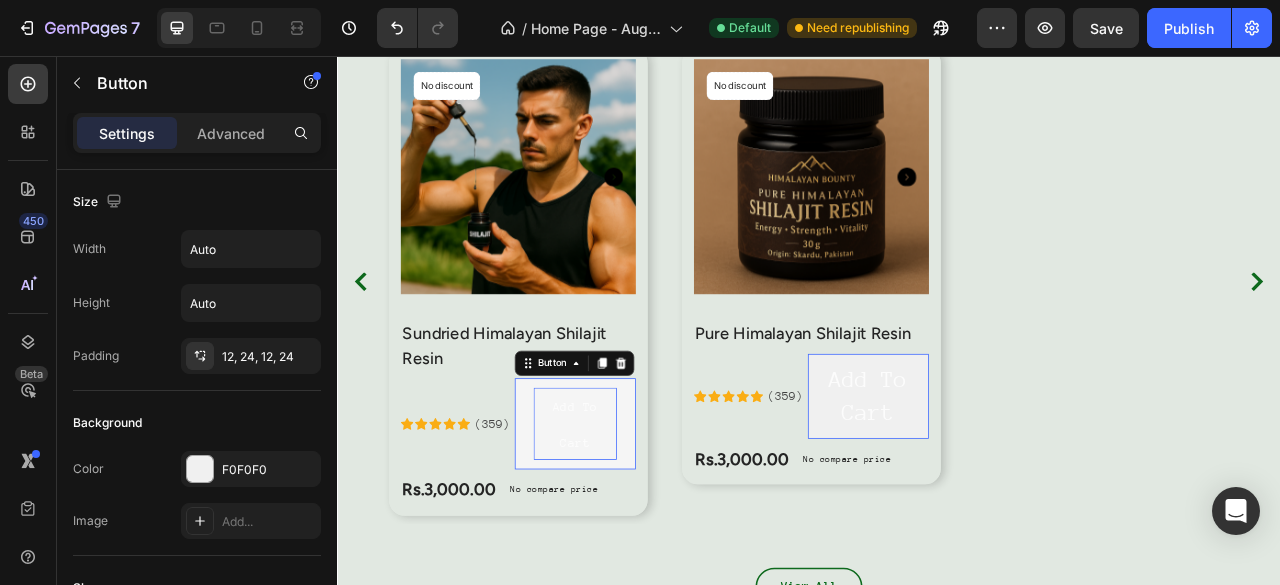 click on "Add To Cart" at bounding box center [639, 525] 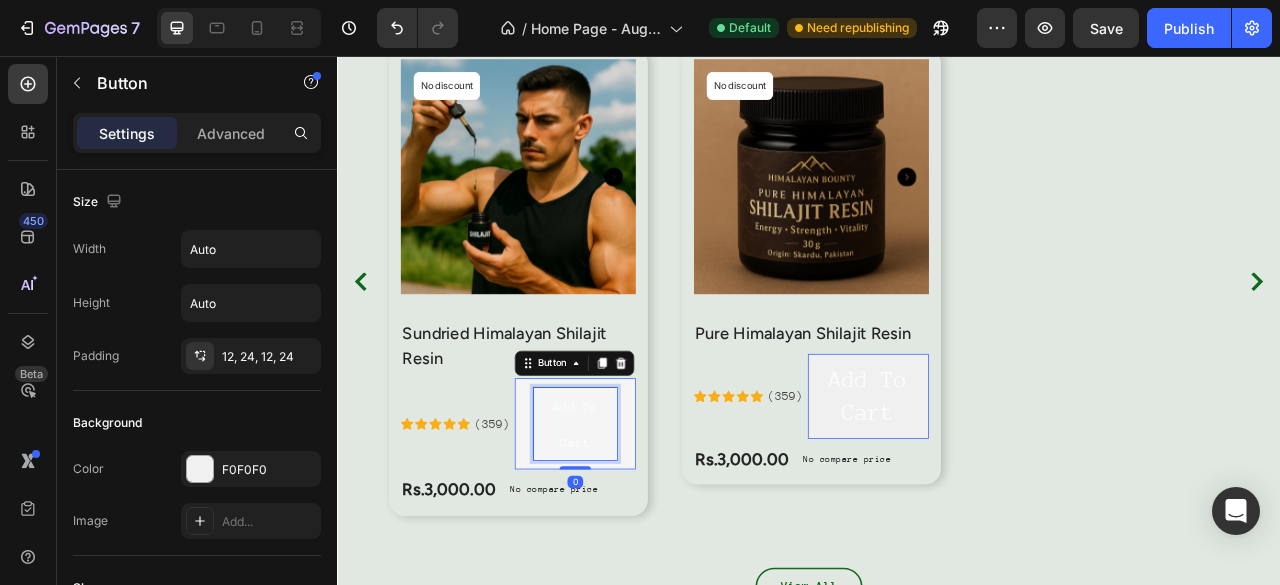click on "Add To Cart" at bounding box center (639, 525) 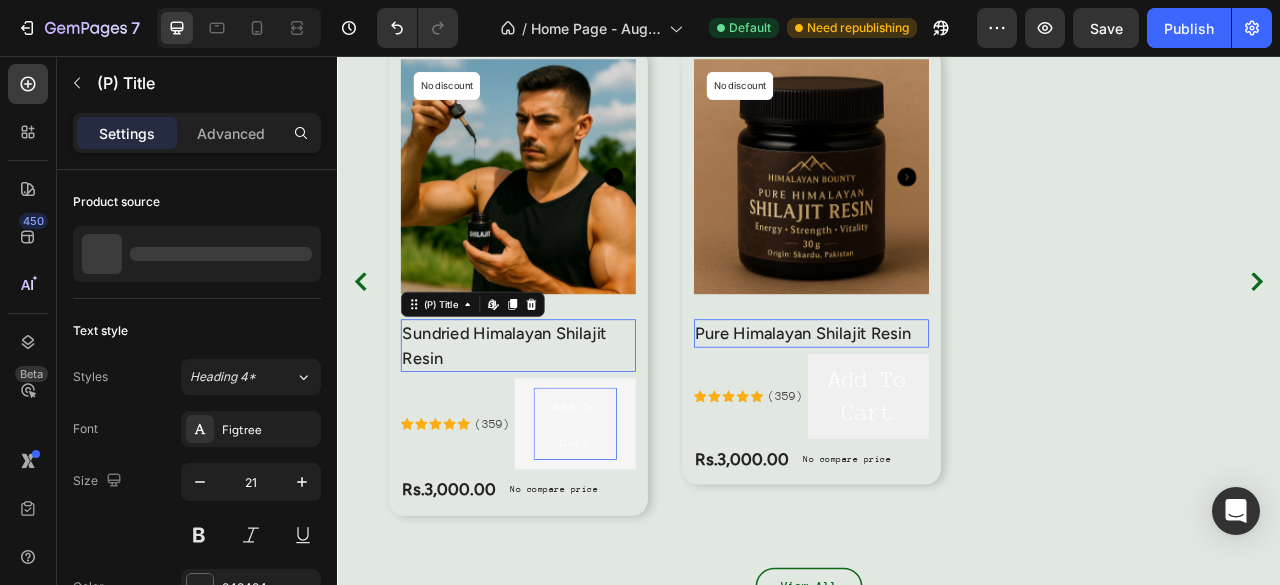 click on "Sundried Himalayan Shilajit Resin" at bounding box center [566, 424] 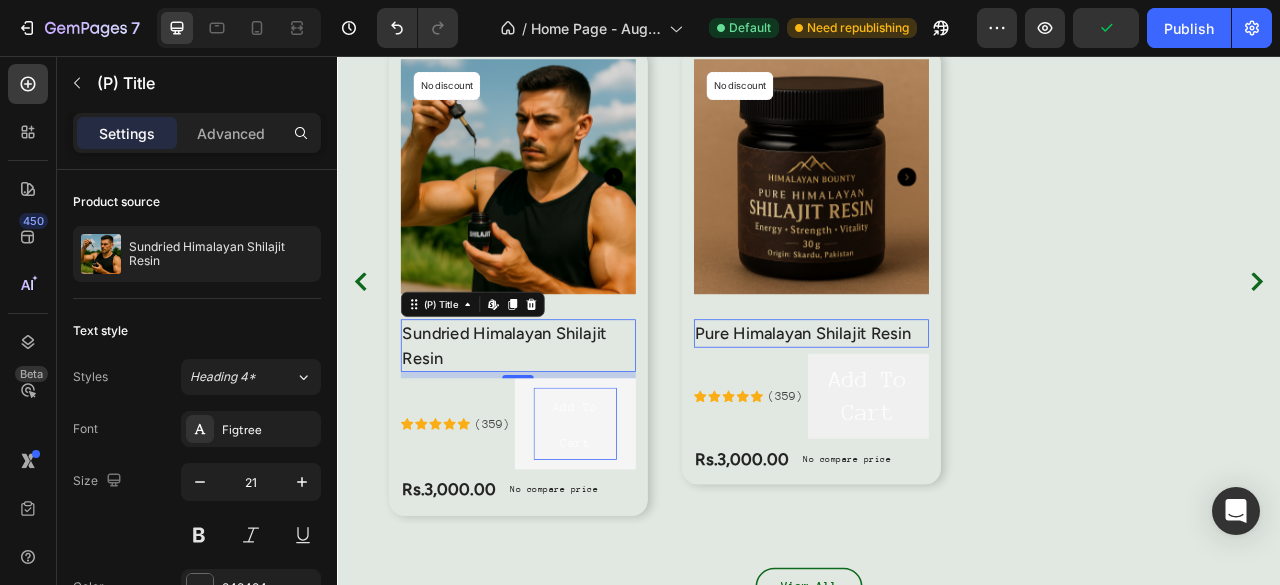 click on "Sundried Himalayan Shilajit Resin" at bounding box center [566, 424] 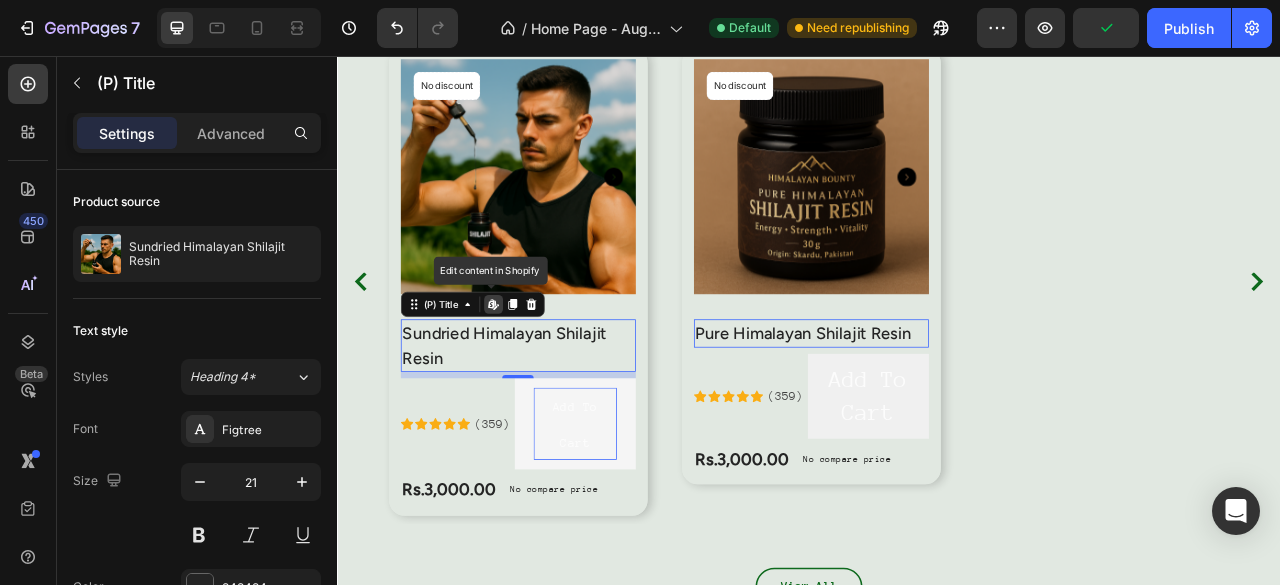 click on "Sundried Himalayan Shilajit Resin" at bounding box center (566, 424) 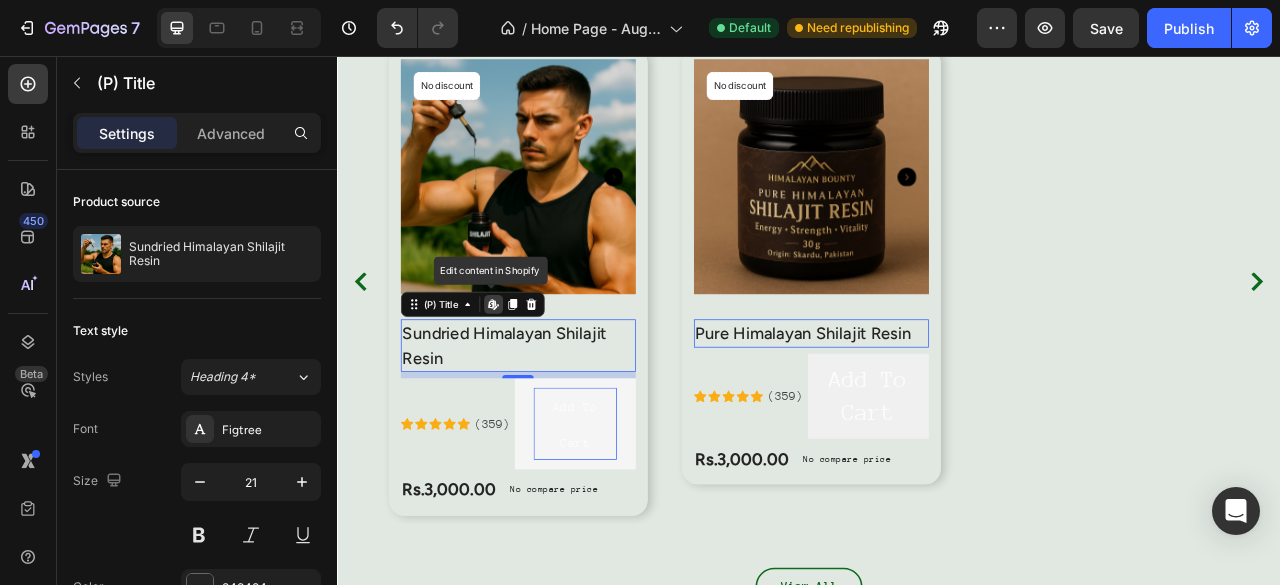 click on "Sundried Himalayan Shilajit Resin" at bounding box center (566, 424) 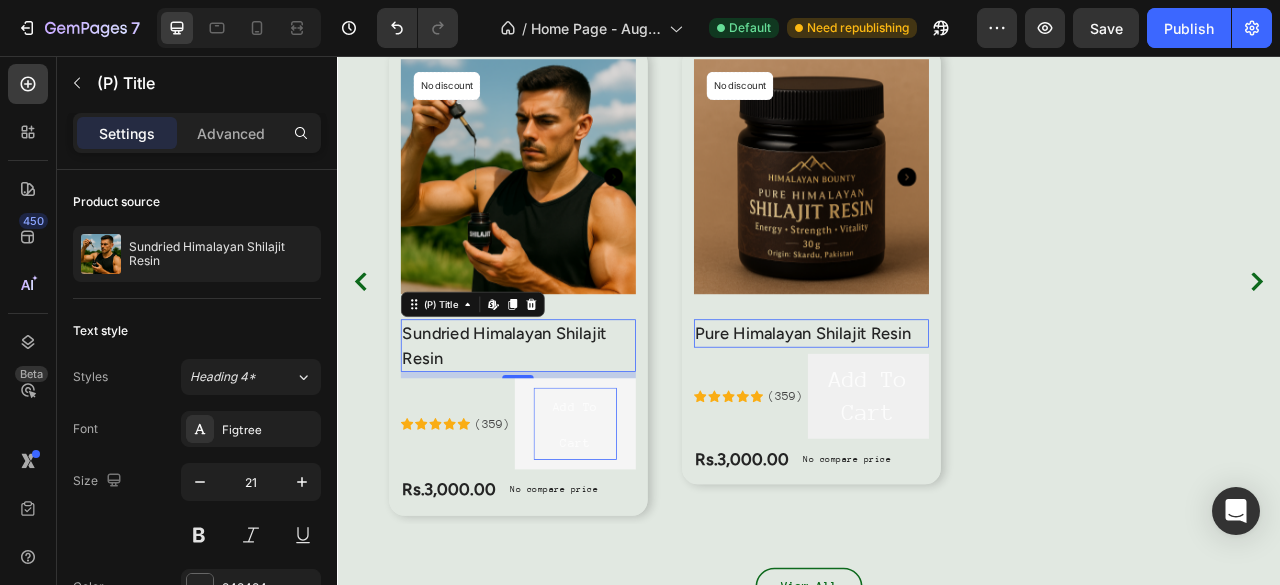 click on "Sundried Himalayan Shilajit Resin" at bounding box center [566, 424] 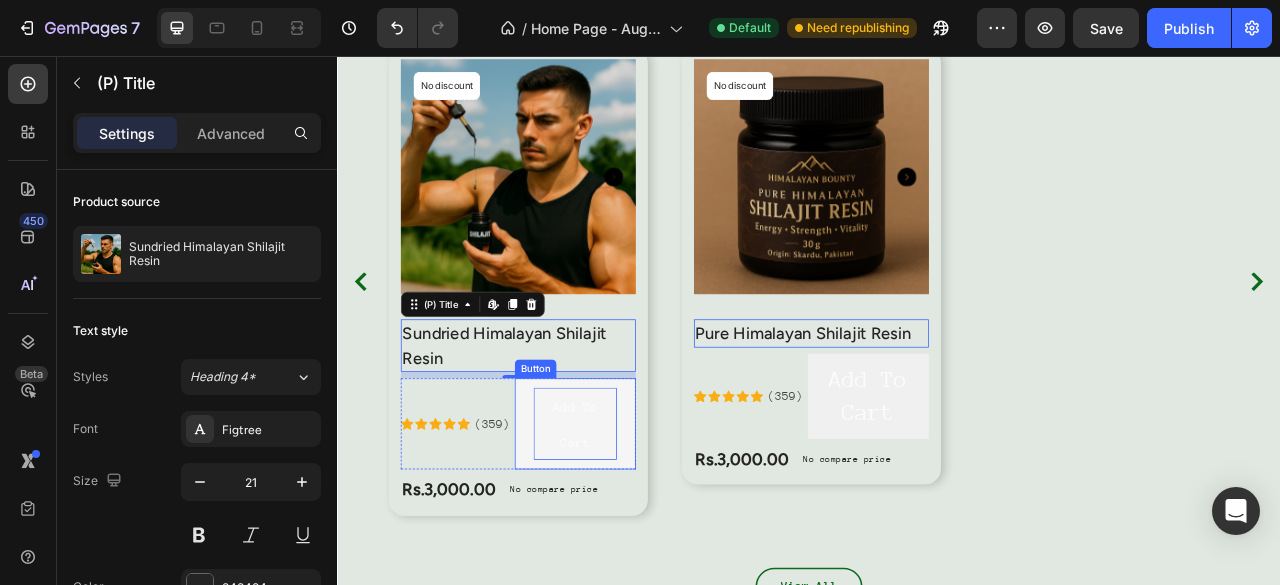 click on "Add To Cart" at bounding box center (639, 524) 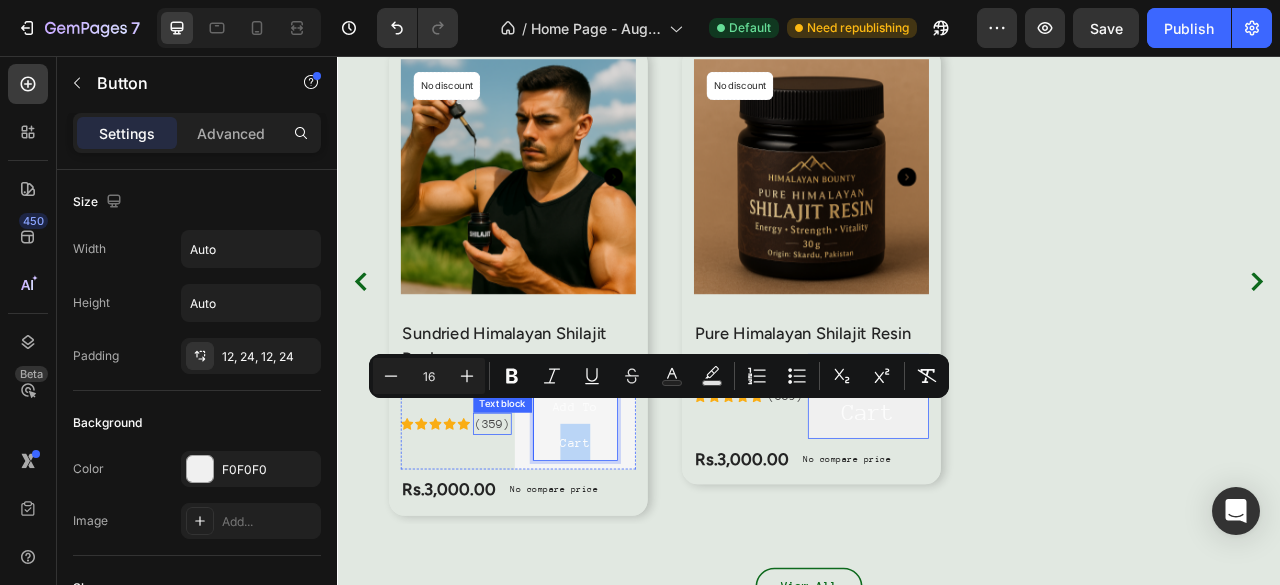 click on "(359)" at bounding box center [533, 524] 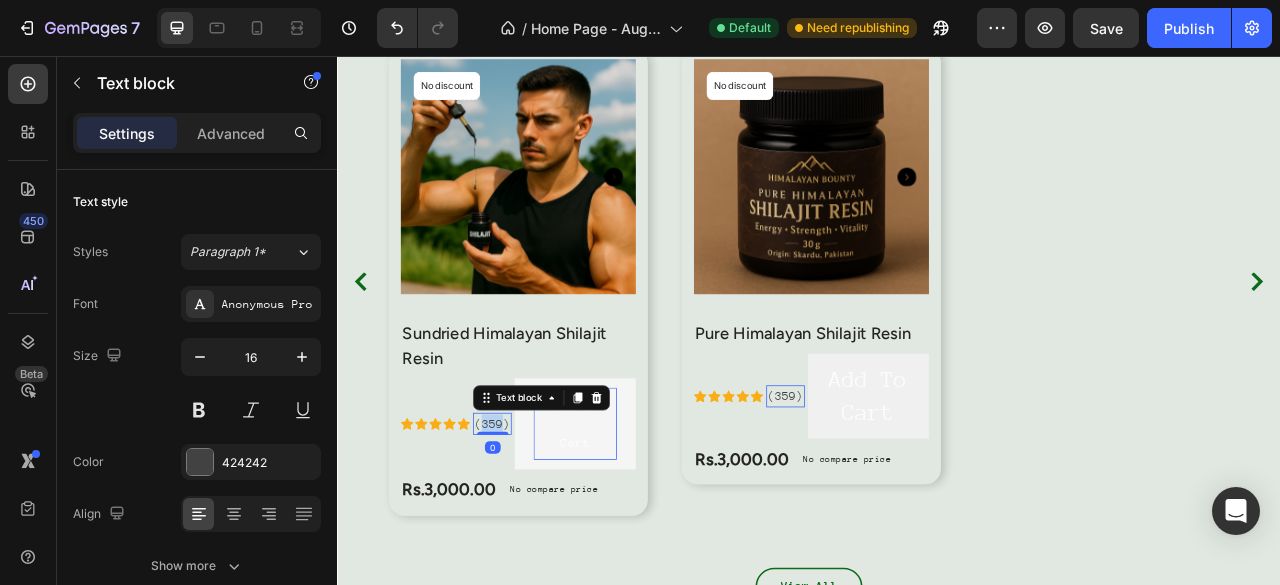 click on "(359)" at bounding box center [533, 524] 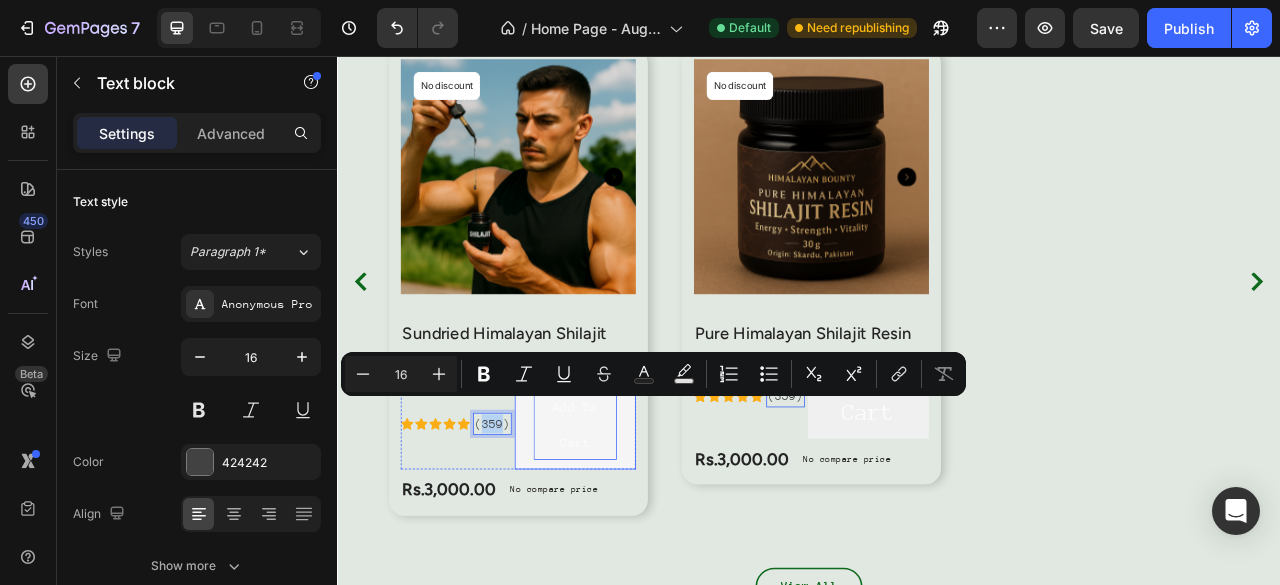 click on "Add To Cart" at bounding box center [639, 525] 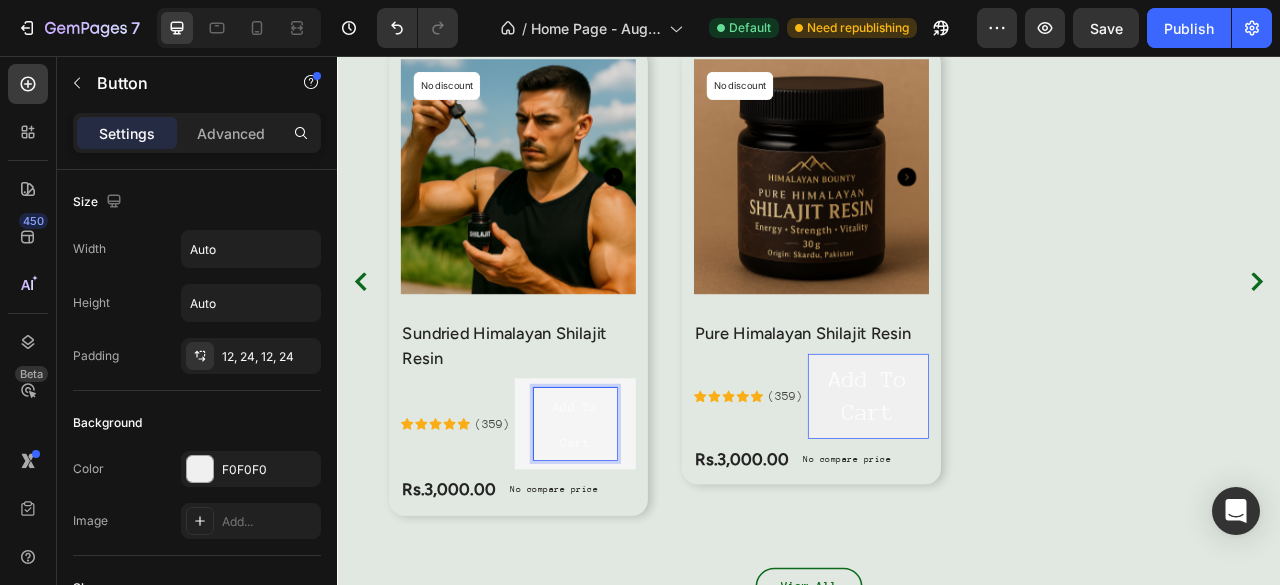 click on "Add To Cart" at bounding box center (639, 525) 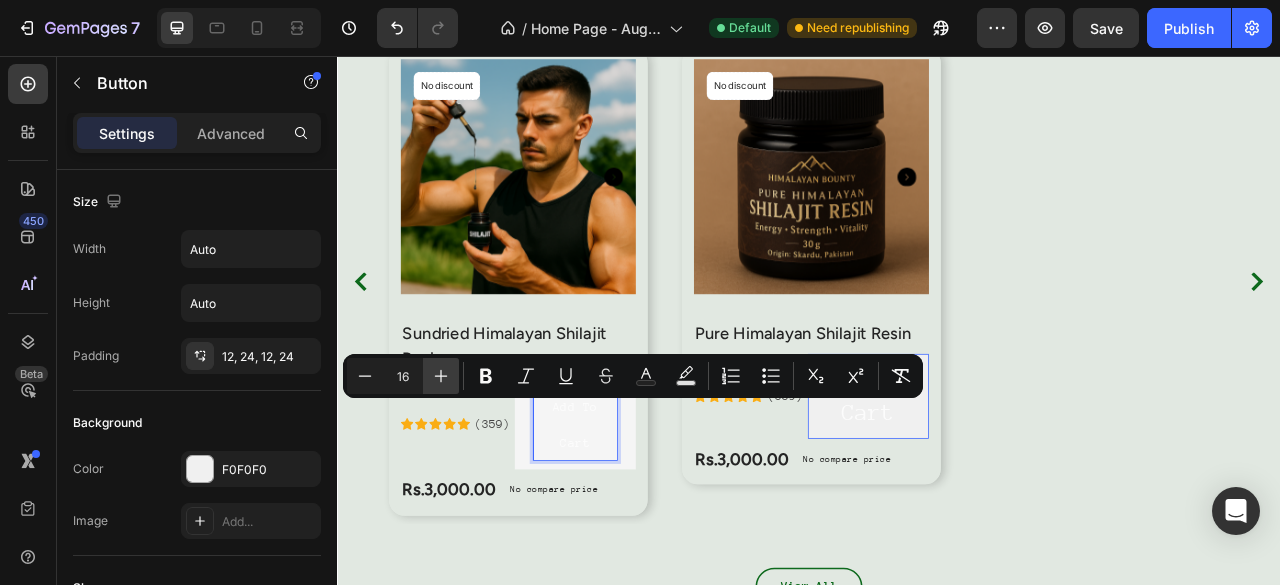 click 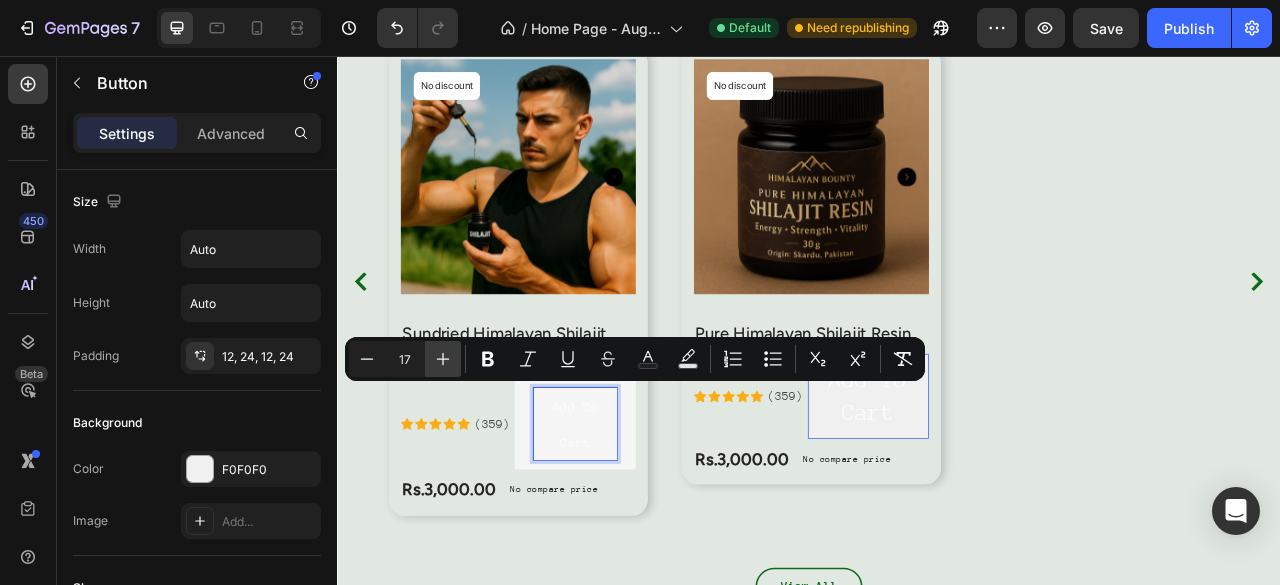 scroll, scrollTop: 1823, scrollLeft: 0, axis: vertical 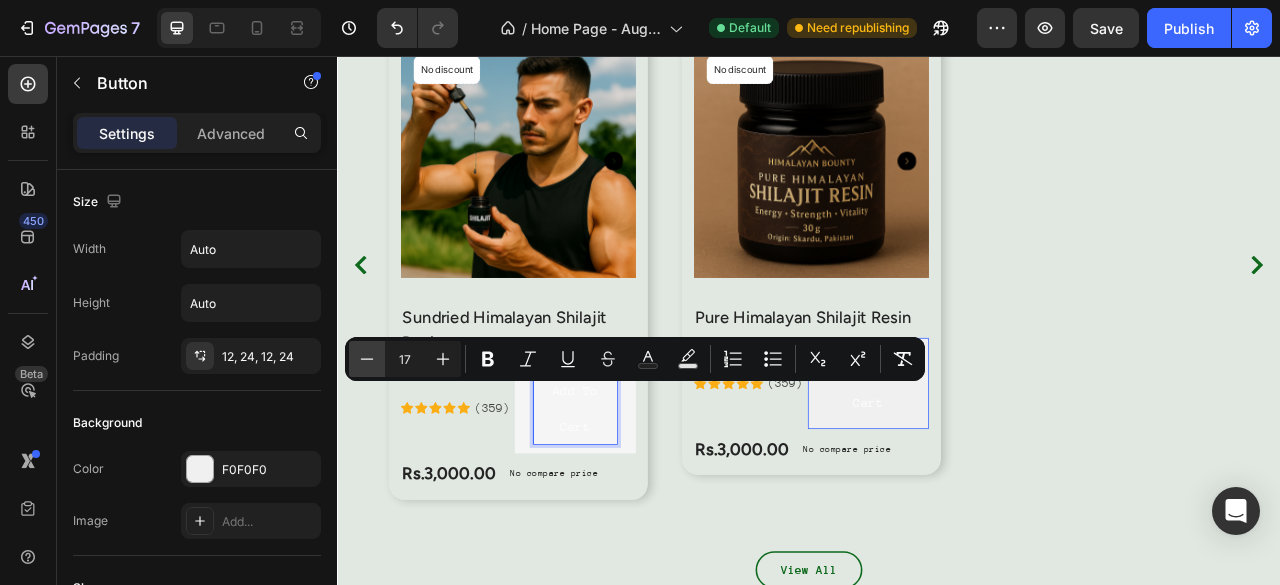 click 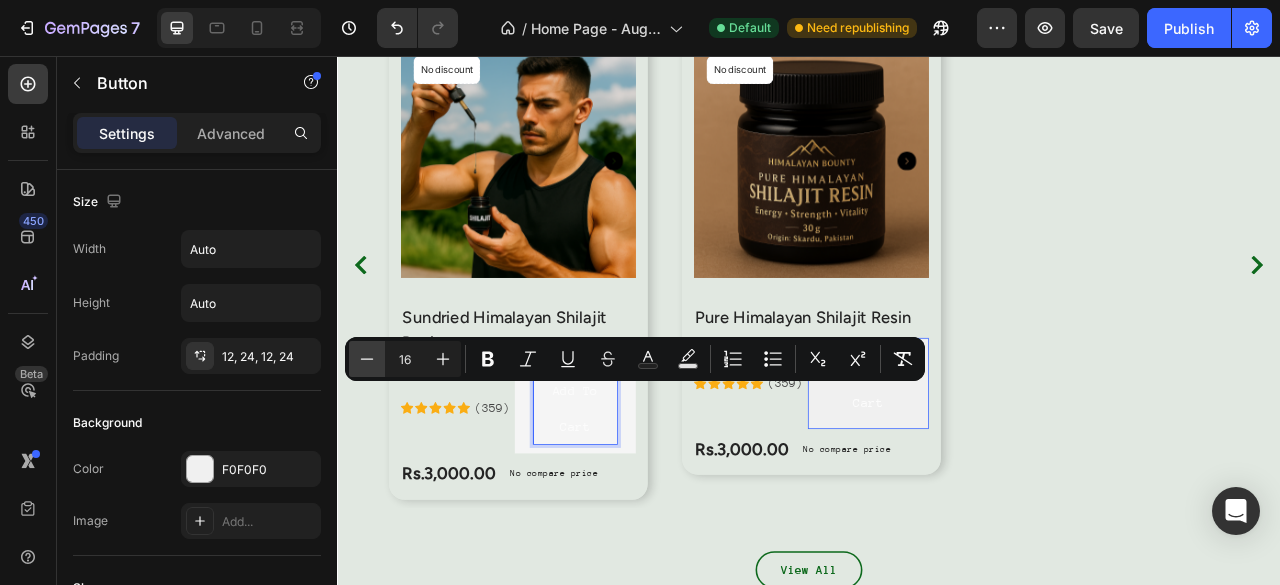 scroll, scrollTop: 1807, scrollLeft: 0, axis: vertical 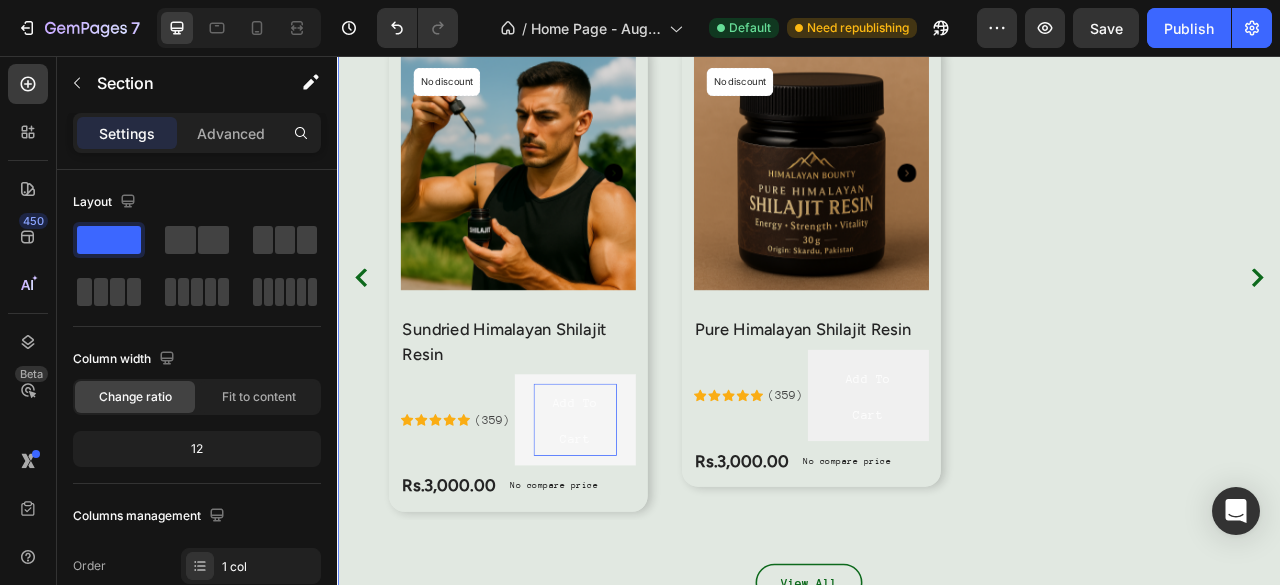 click on "Best sellers Heading These are our most popular products. Text block Row
Product Images & Gallery No discount   Not be displayed when published Product Badge Row Sundried Himalayan Shilajit Resin (P) Title                Icon                Icon                Icon                Icon                Icon Icon List Hoz (359) Text block Add To Cart Button Row Rs.3,000.00 (P) Price (P) Price No compare price (P) Price Row Row Product List
Product Images & Gallery No discount   Not be displayed when published Product Badge Row Pure Himalayan Shilajit Resin (P) Title                Icon                Icon                Icon                Icon                Icon Icon List Hoz (359) Text block Add To Cart Button Row Rs.3,000.00 (P) Price (P) Price No compare price (P) Price Row Row Product List
Product List Row View All Button Row" at bounding box center (937, 304) 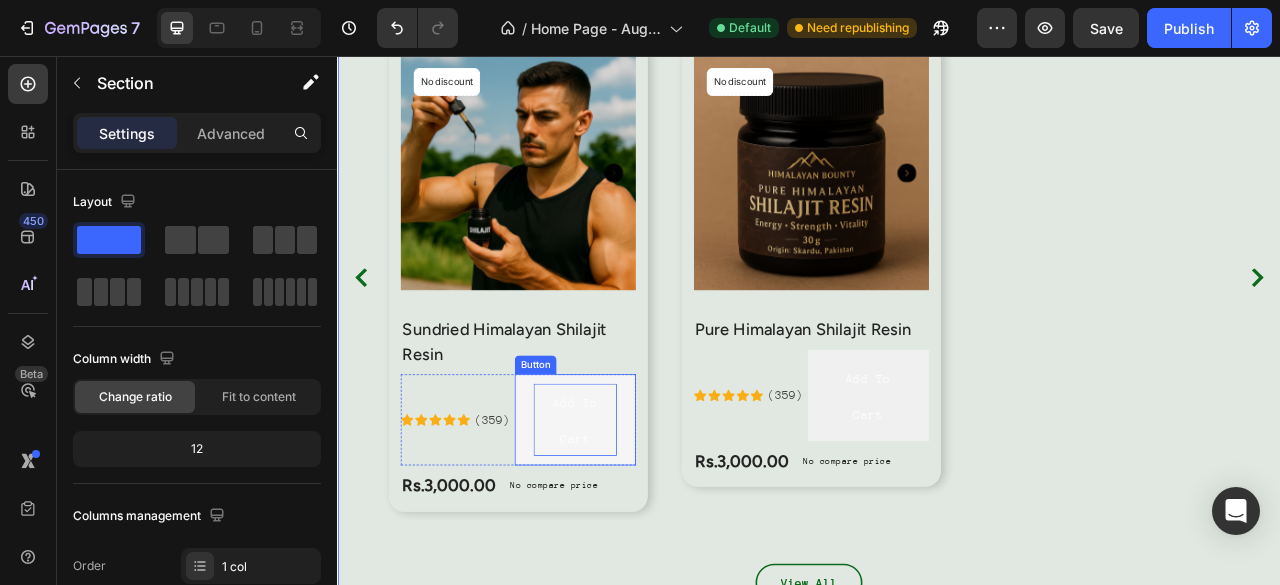 click on "Add To Cart" at bounding box center (639, 519) 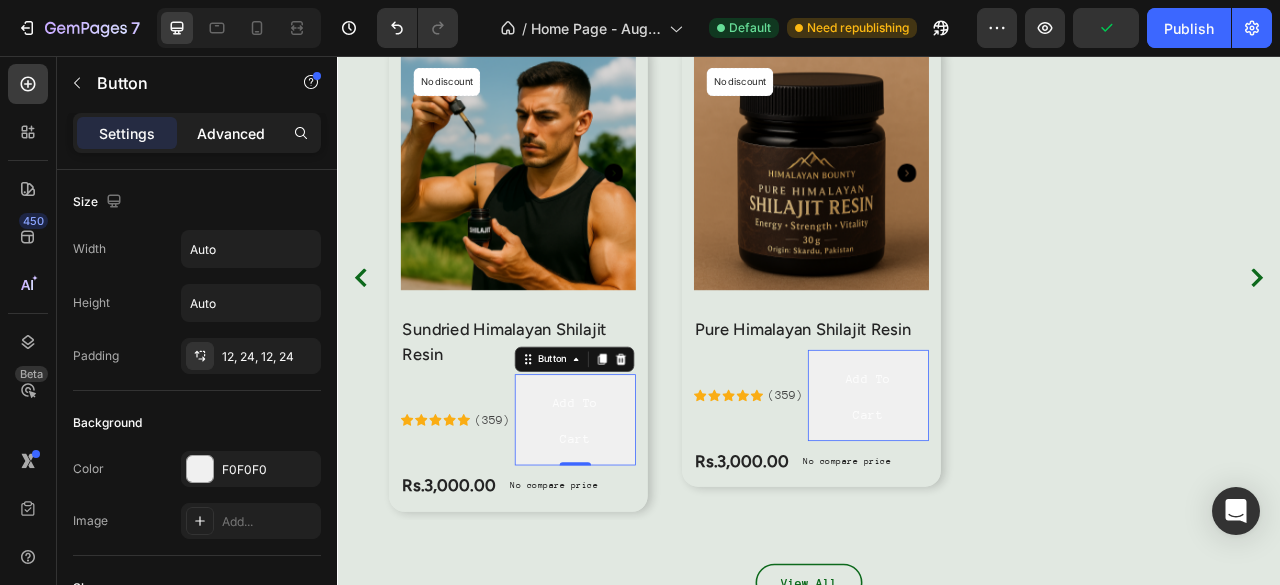 click on "Advanced" at bounding box center [231, 133] 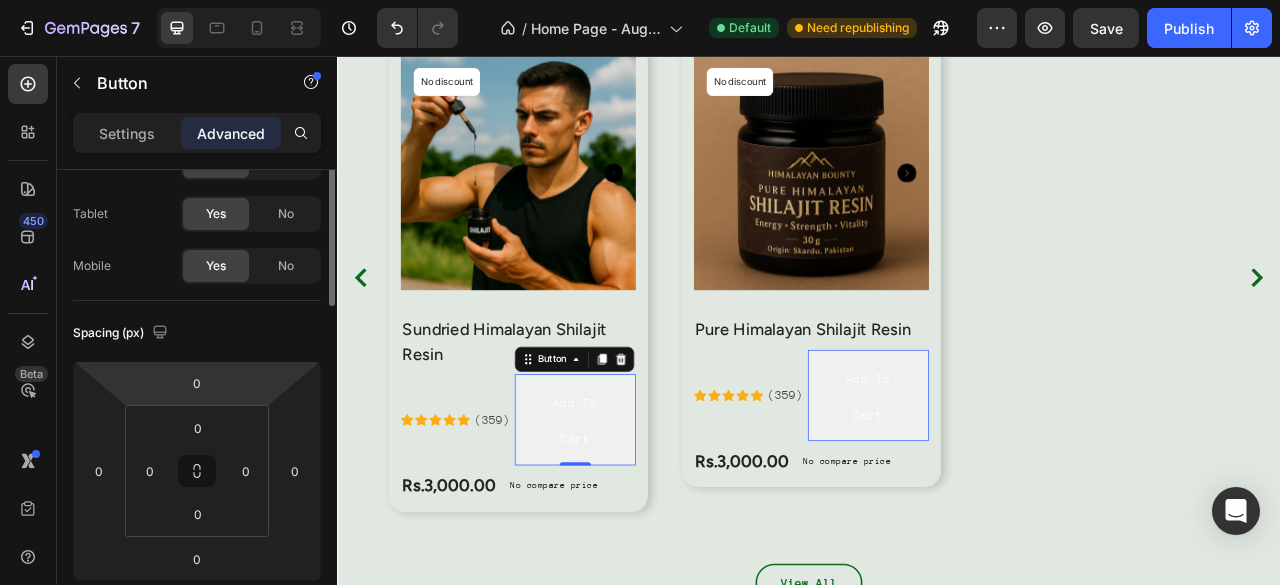 scroll, scrollTop: 0, scrollLeft: 0, axis: both 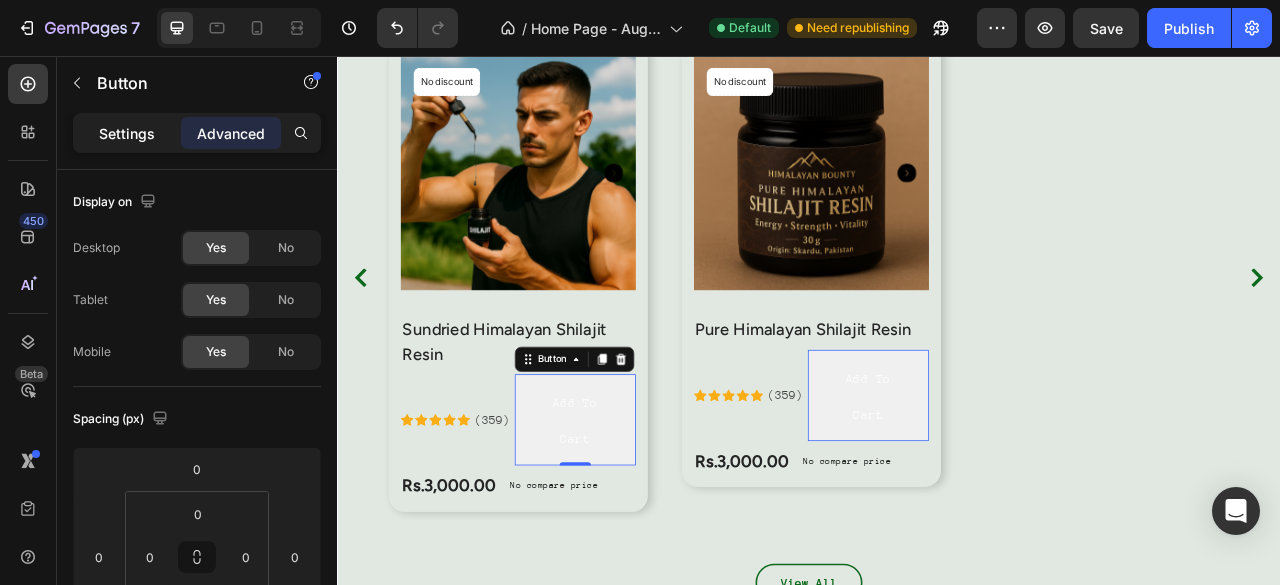 click on "Settings" at bounding box center (127, 133) 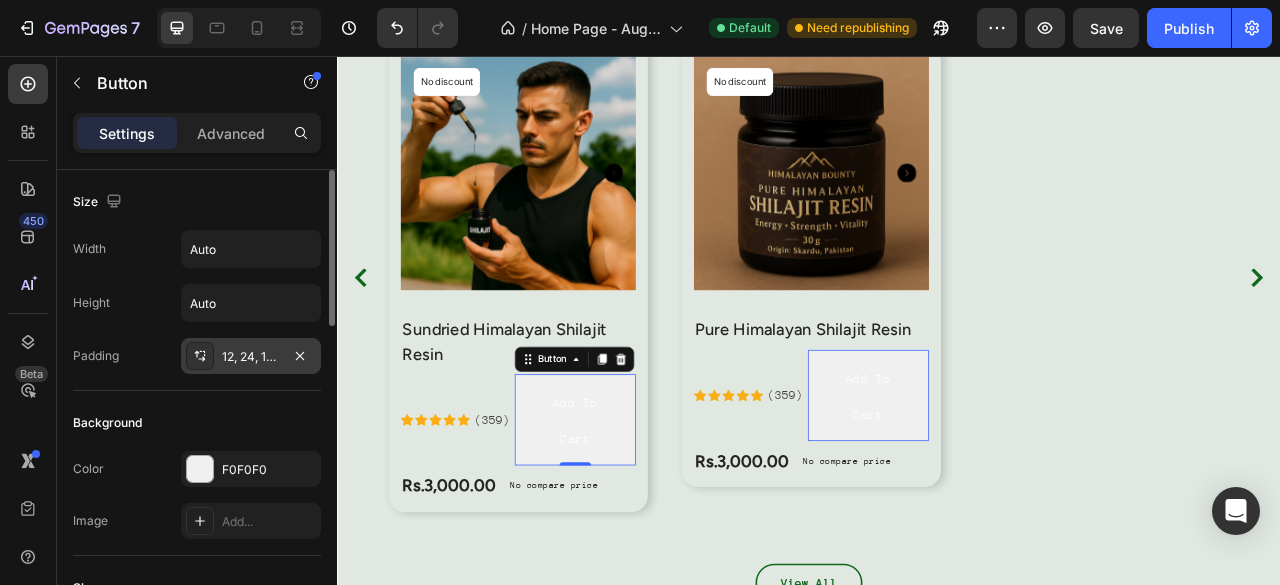 click on "12, 24, 12, 24" at bounding box center [251, 357] 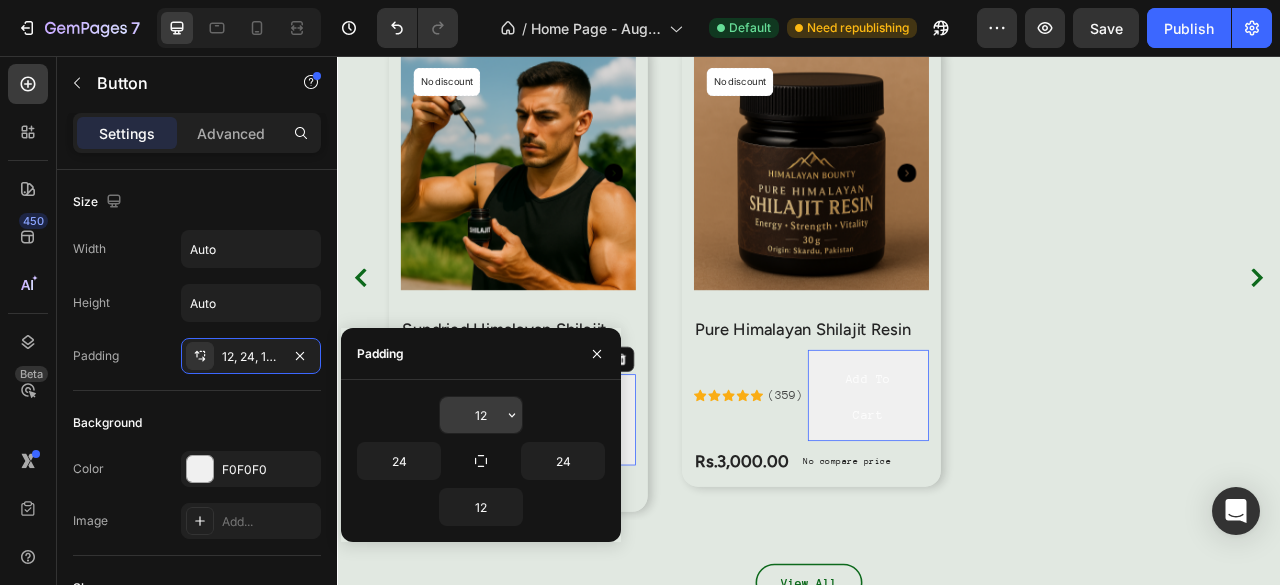 click on "12" at bounding box center [481, 415] 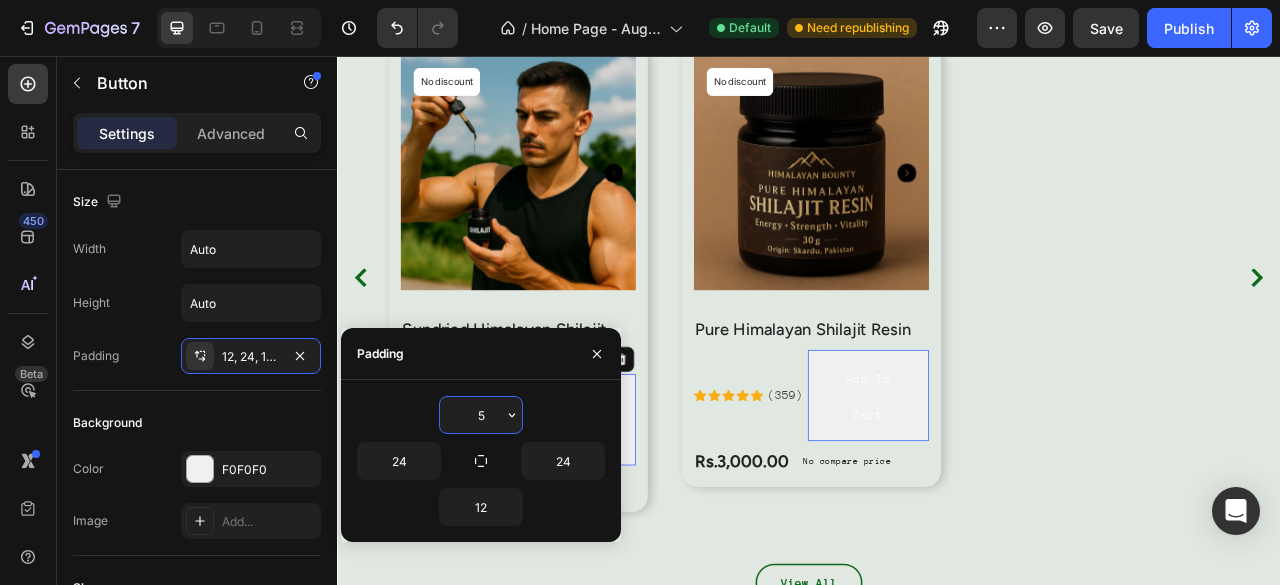 scroll, scrollTop: 1803, scrollLeft: 0, axis: vertical 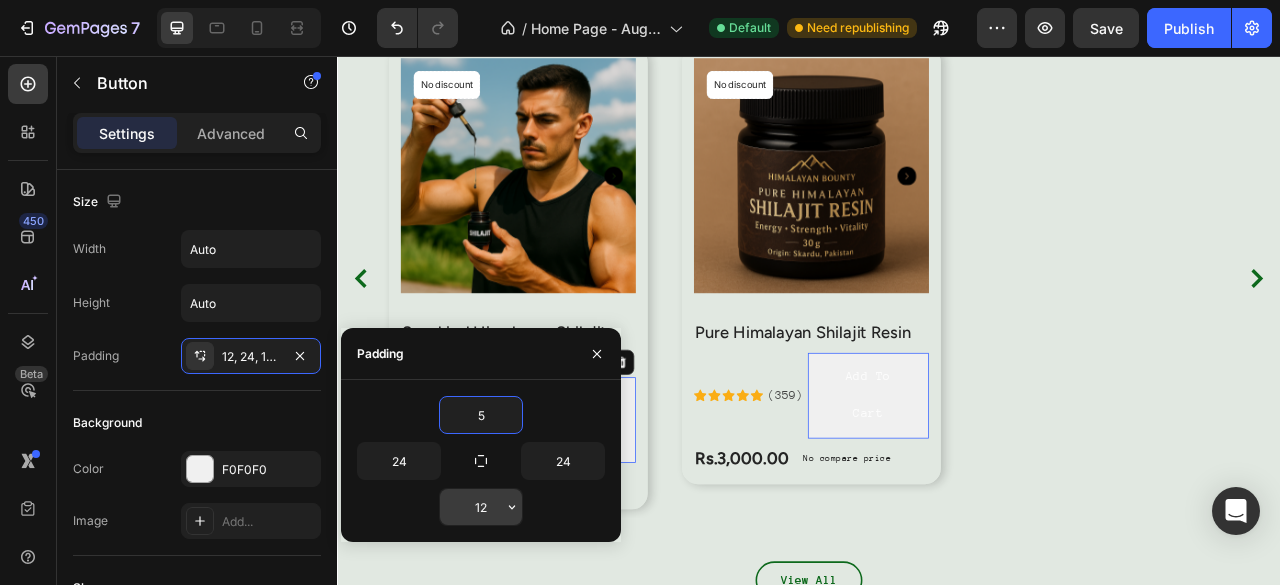 type on "5" 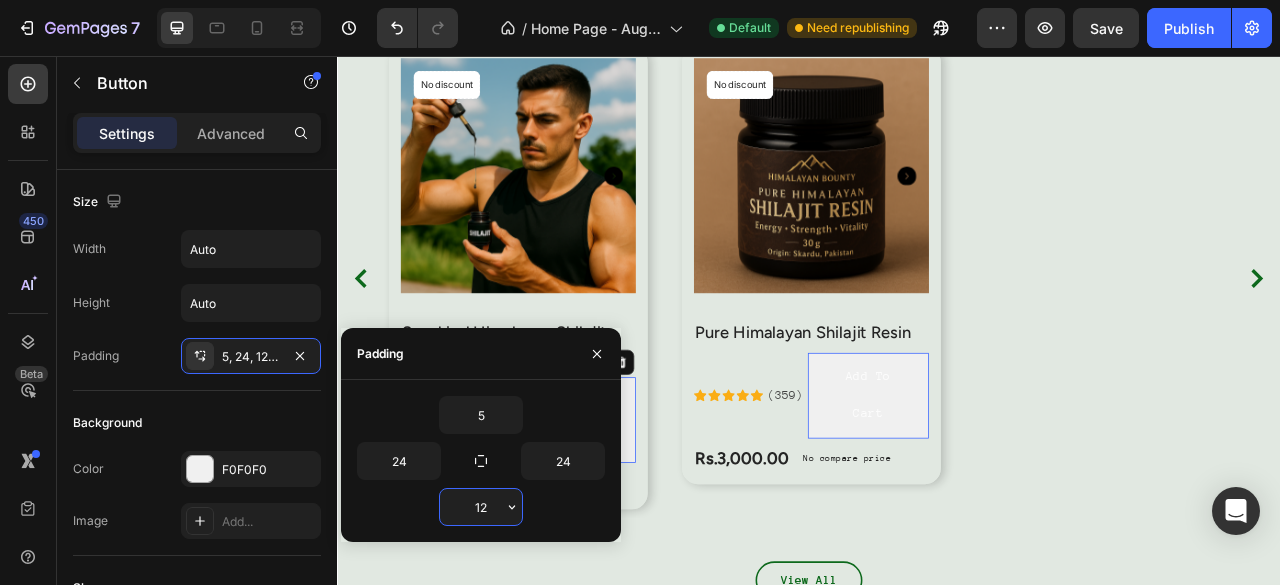click on "12" at bounding box center (481, 507) 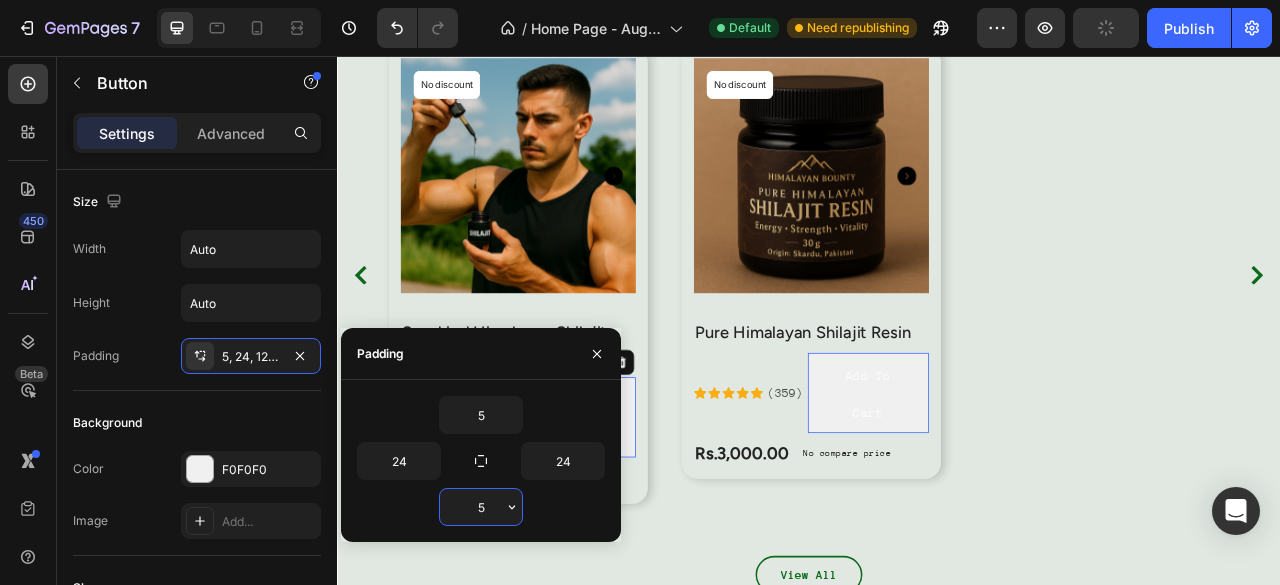 scroll, scrollTop: 1800, scrollLeft: 0, axis: vertical 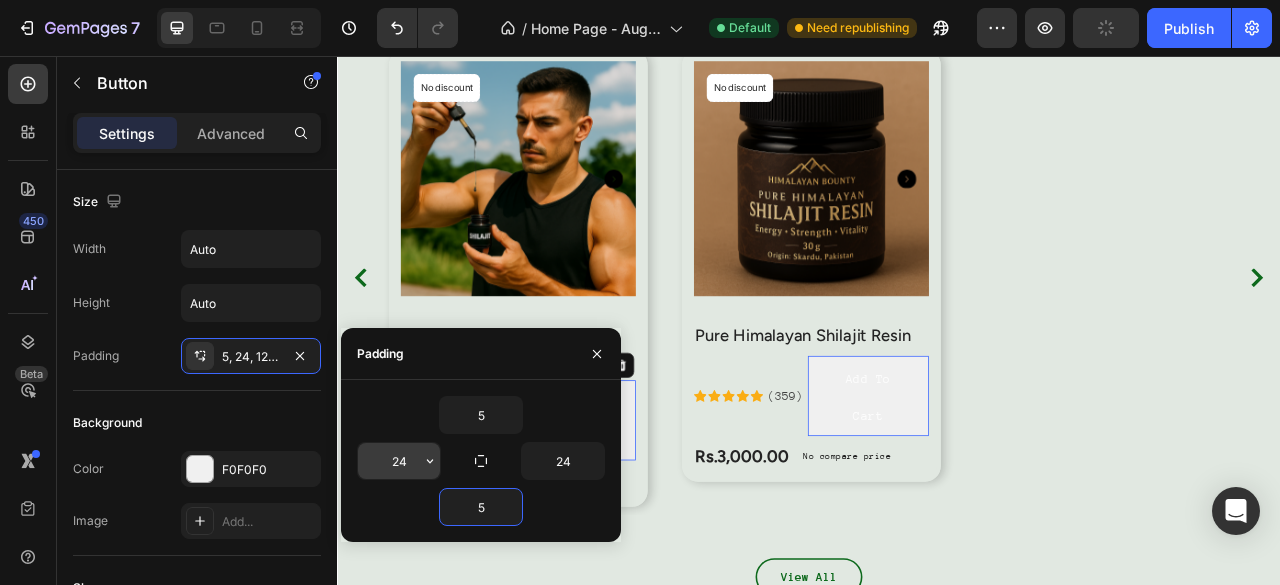 type on "5" 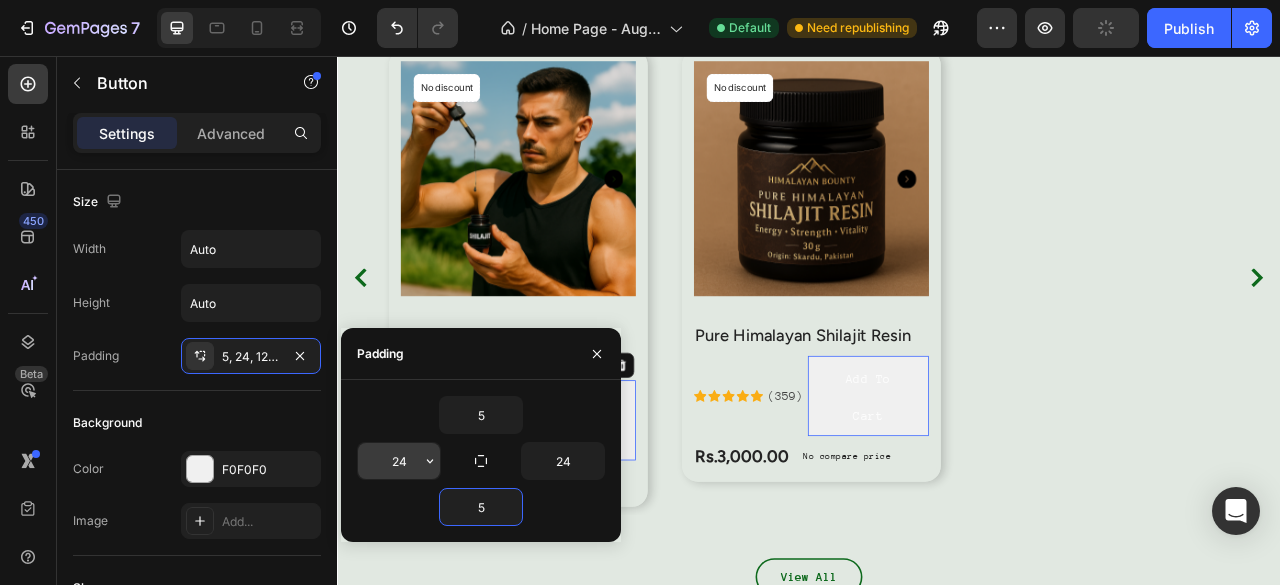 click on "24" at bounding box center [399, 461] 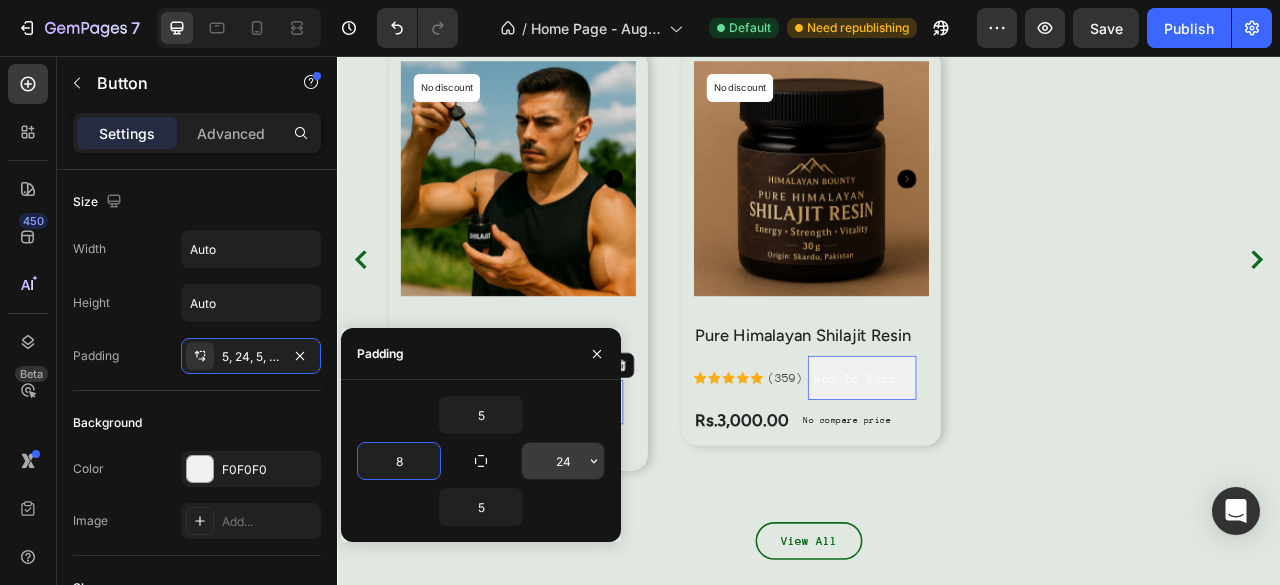 type on "8" 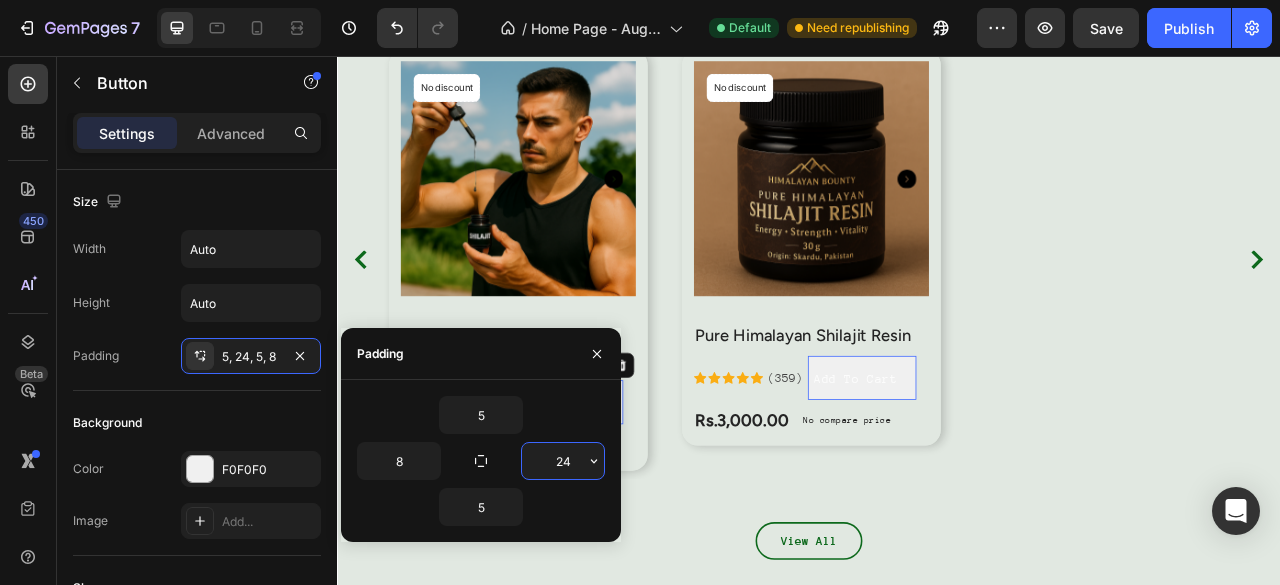 click on "24" at bounding box center [563, 461] 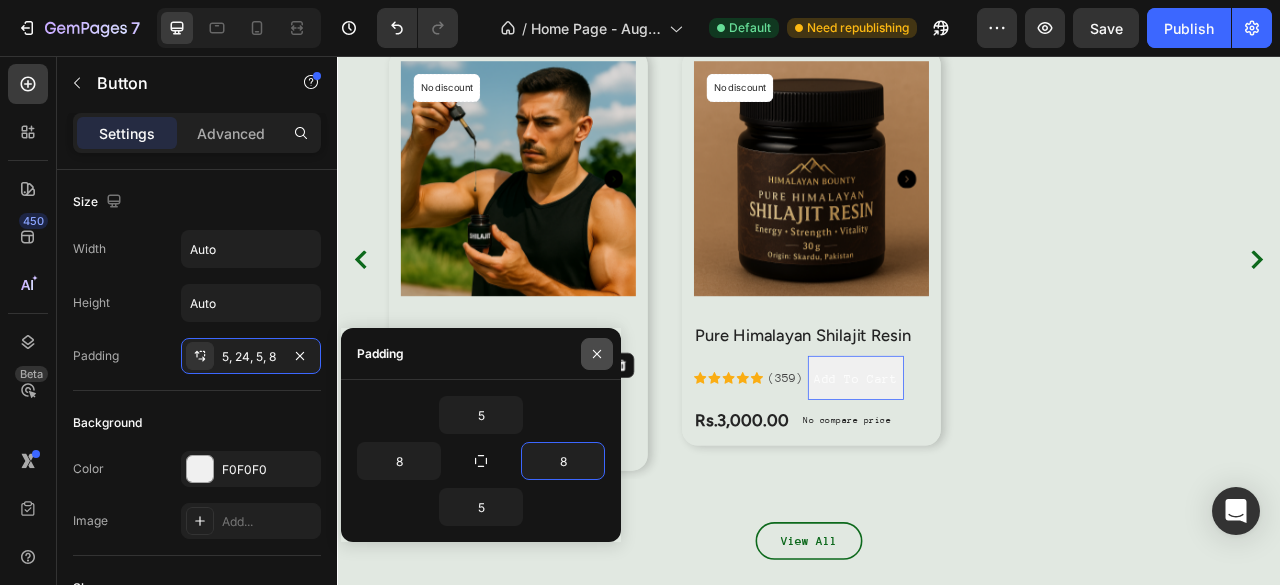 type on "8" 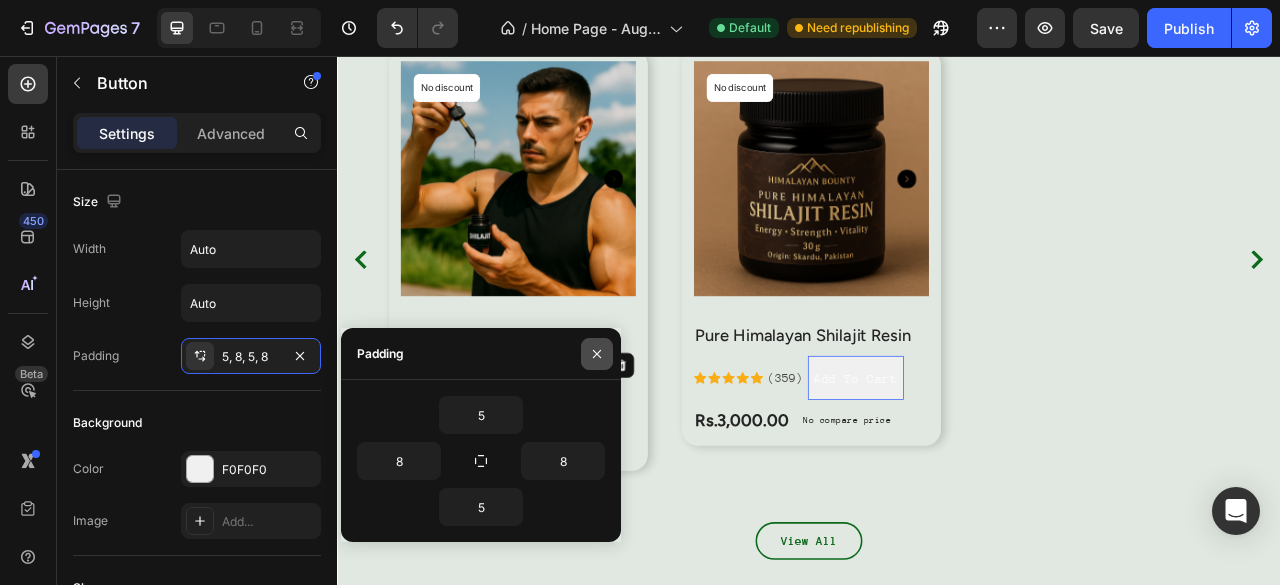 click 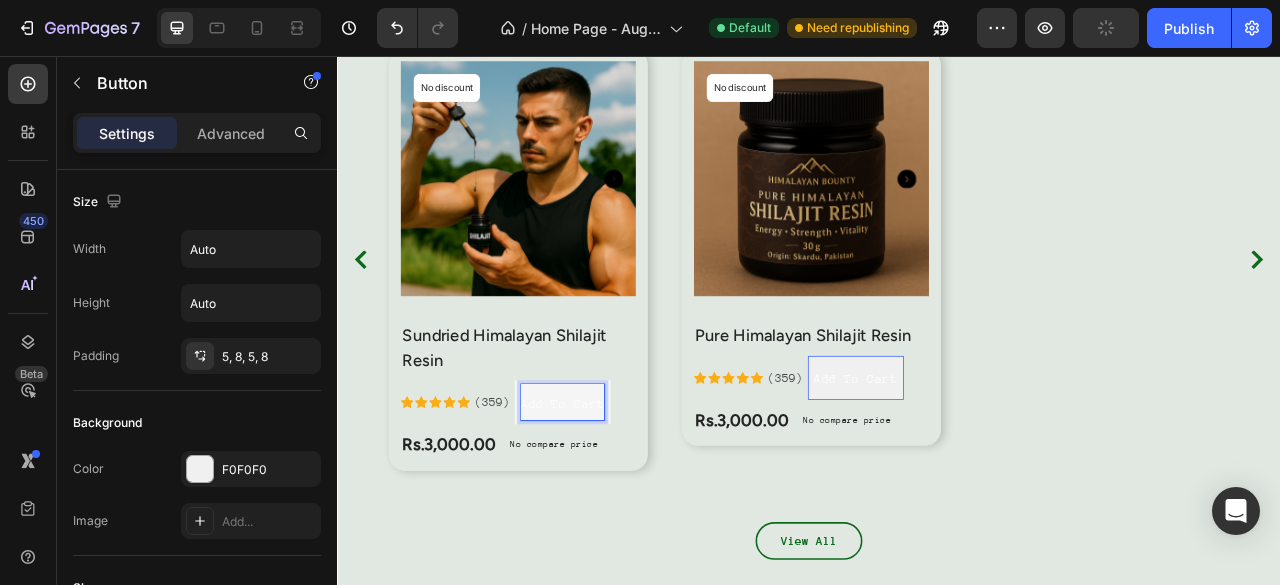 click on "Add To Cart" at bounding box center [623, 497] 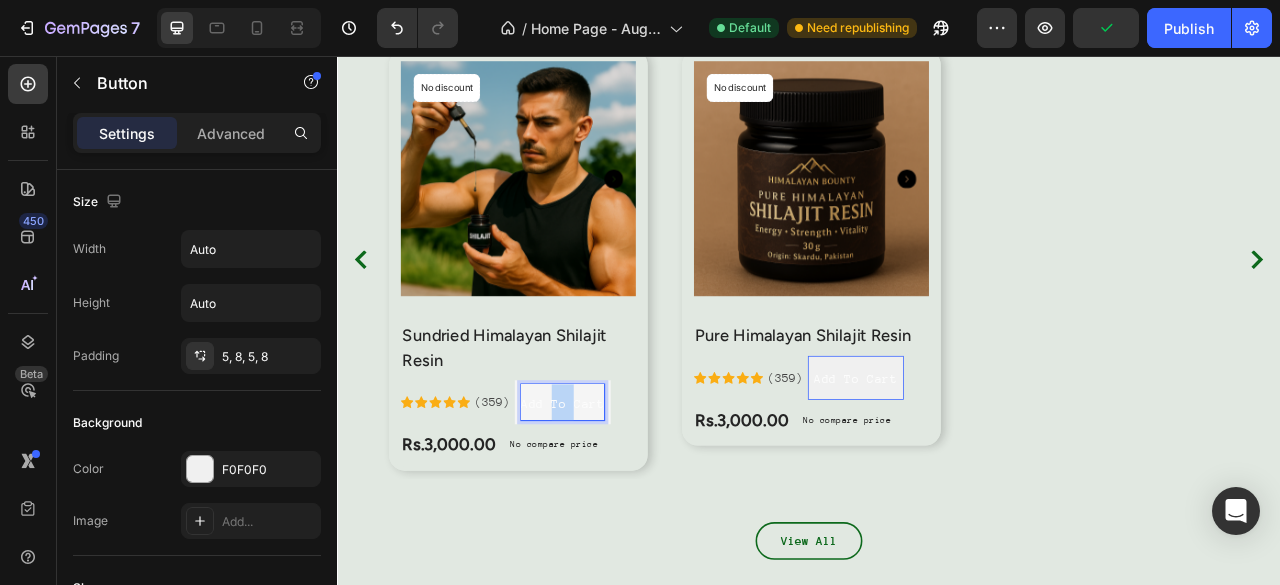 click on "Add To Cart" at bounding box center [623, 497] 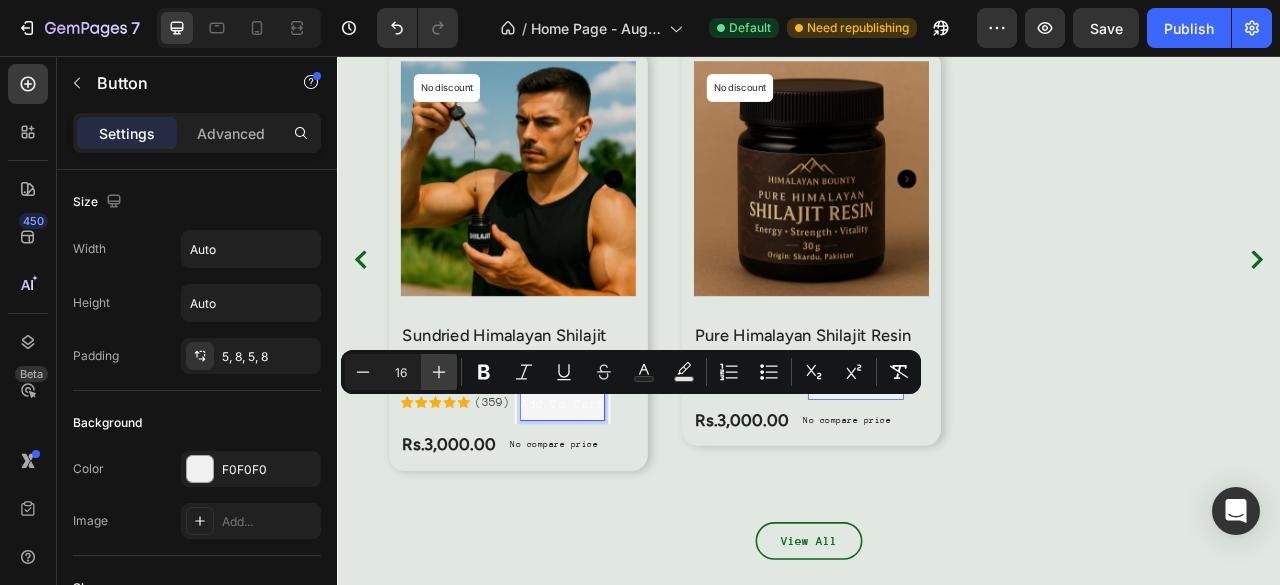 click on "Plus" at bounding box center (439, 372) 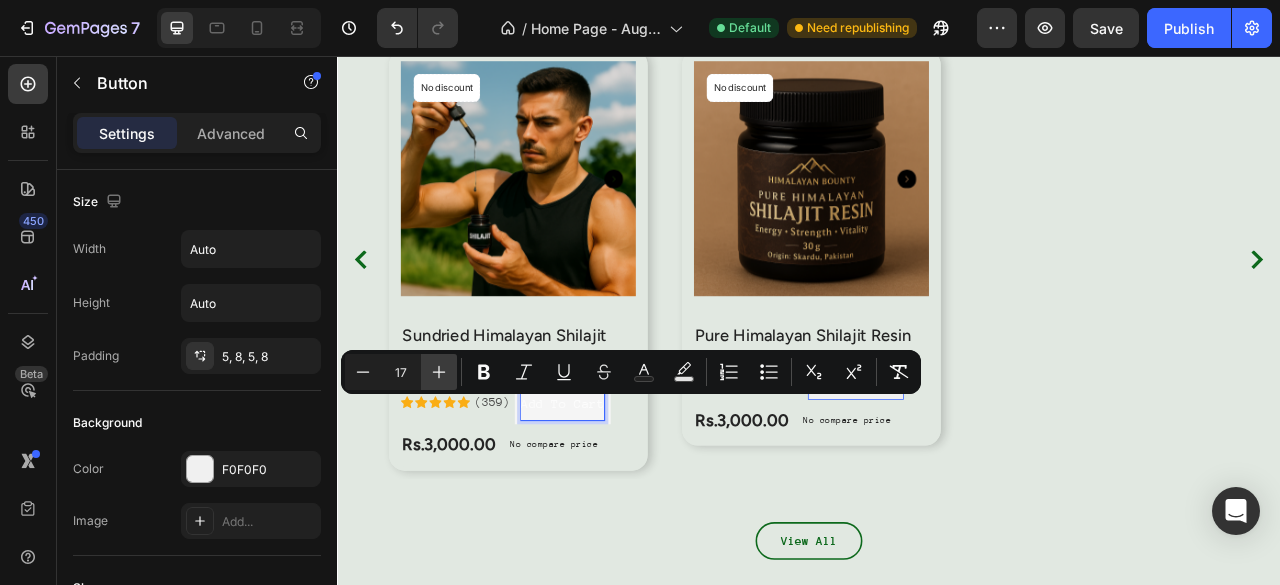 click on "Plus" at bounding box center (439, 372) 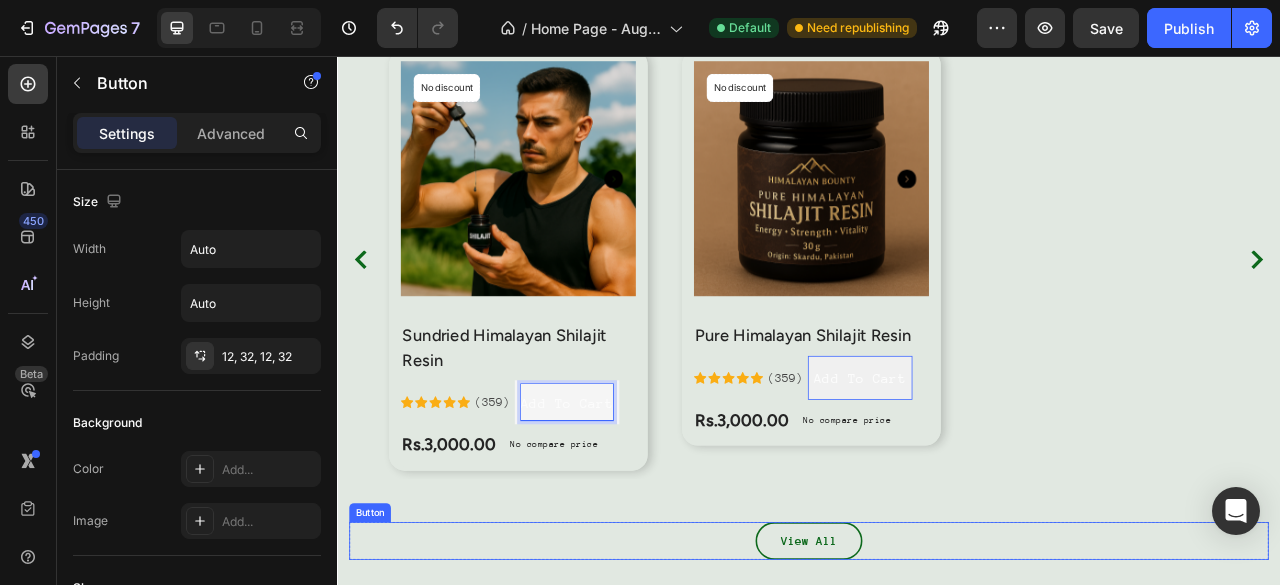 click on "View All Button" at bounding box center (937, 673) 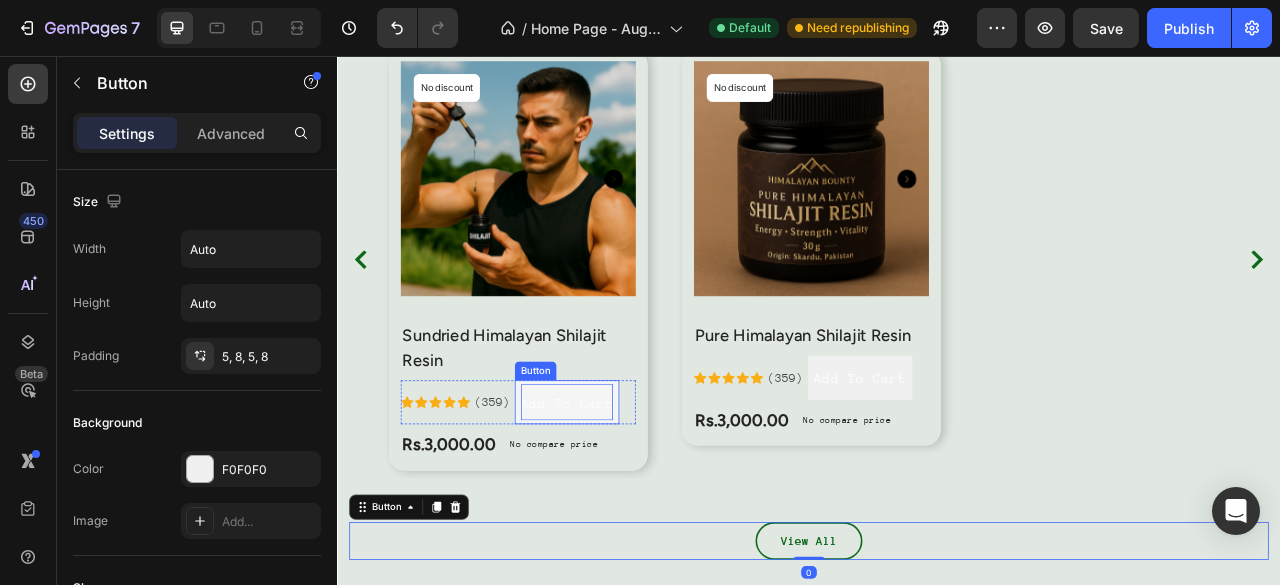 click on "Add To Cart" at bounding box center [628, 496] 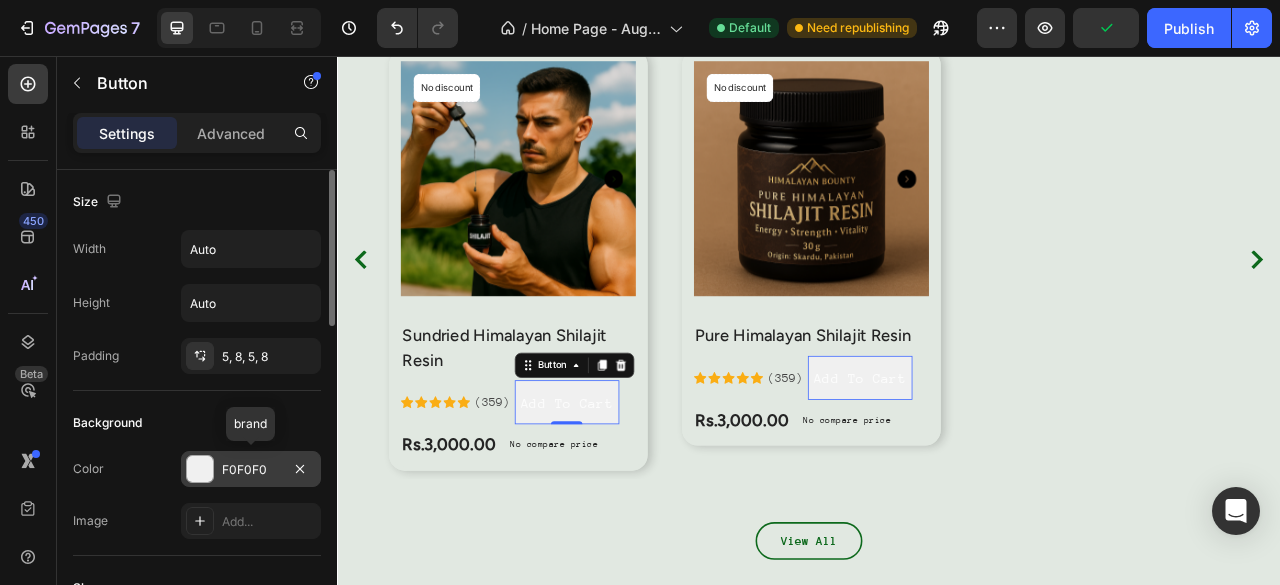 click on "F0F0F0" at bounding box center [251, 470] 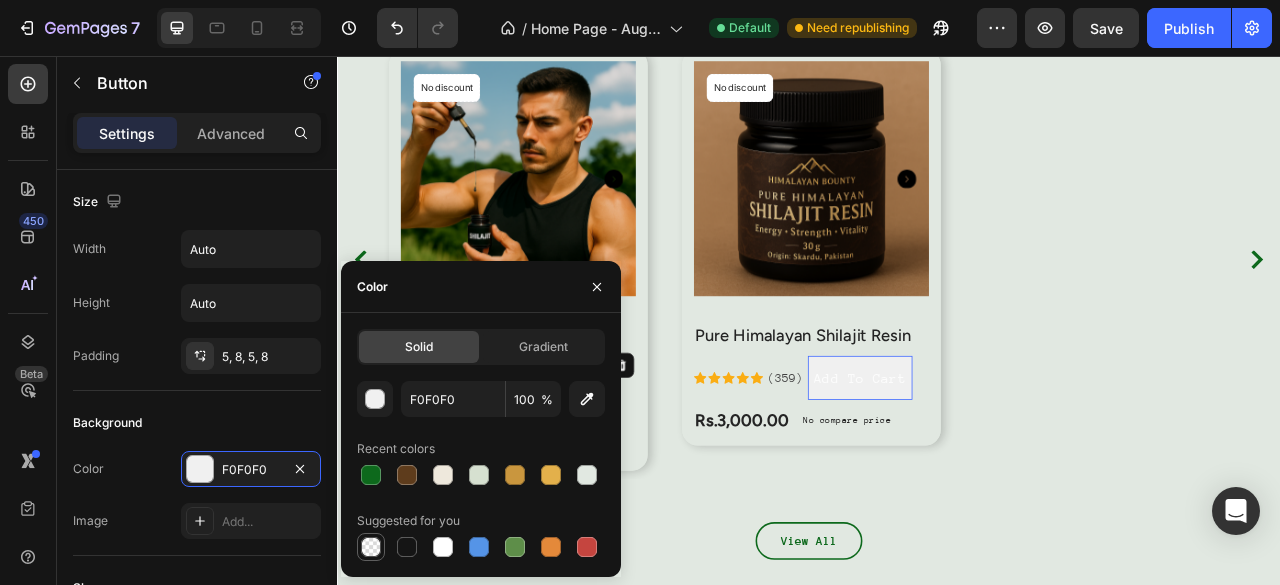 click at bounding box center (371, 547) 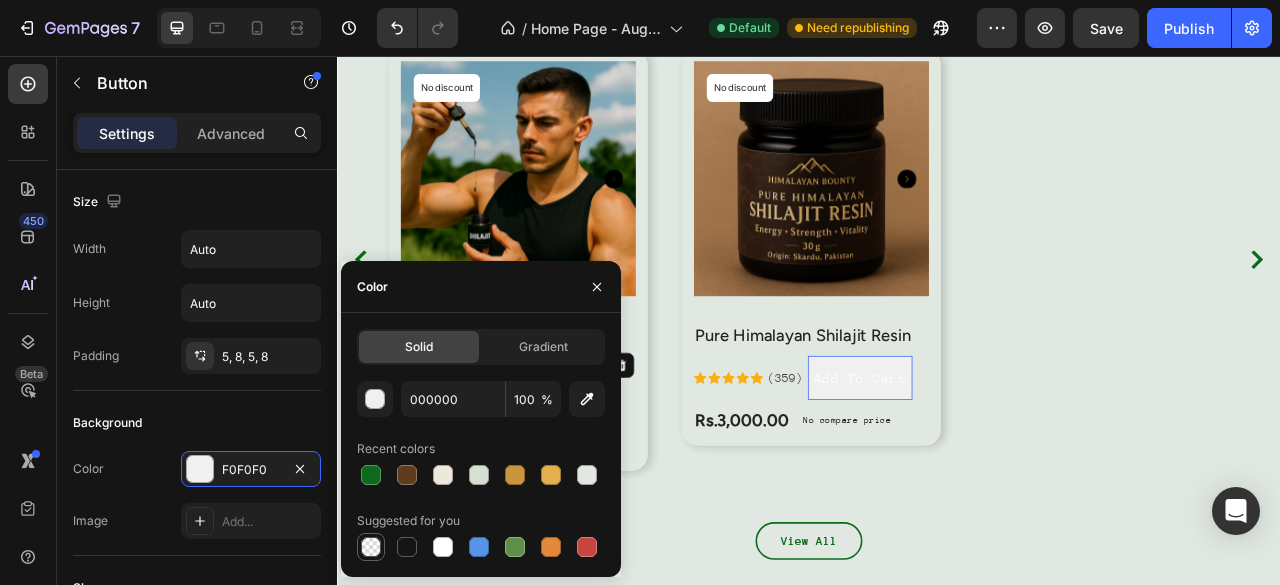 type on "0" 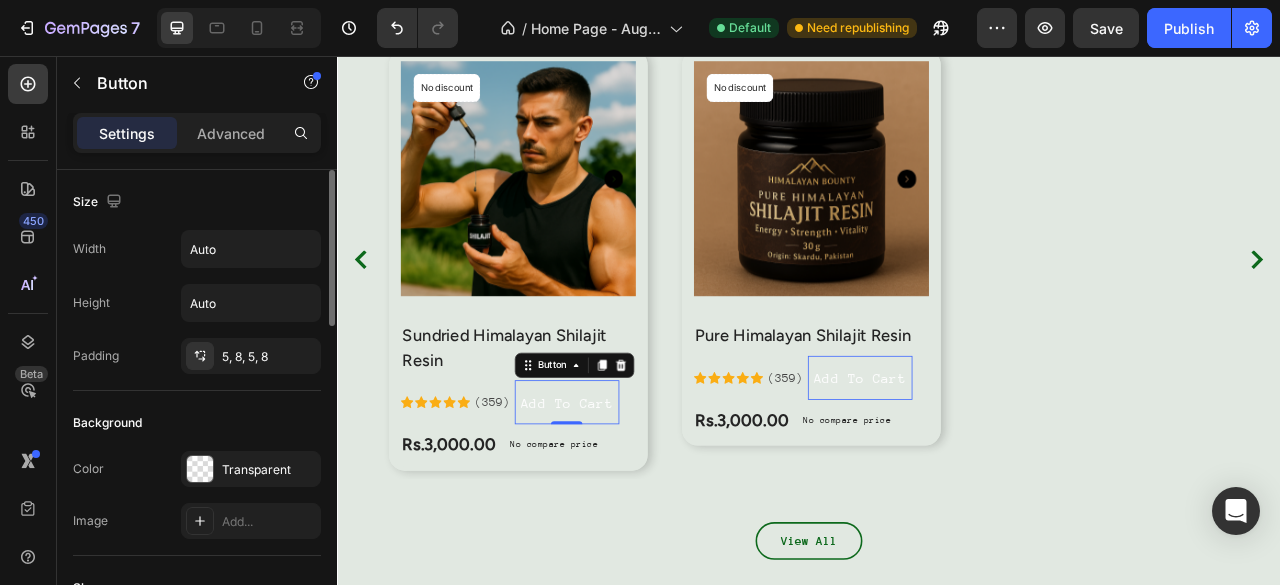 click on "Background" at bounding box center (197, 423) 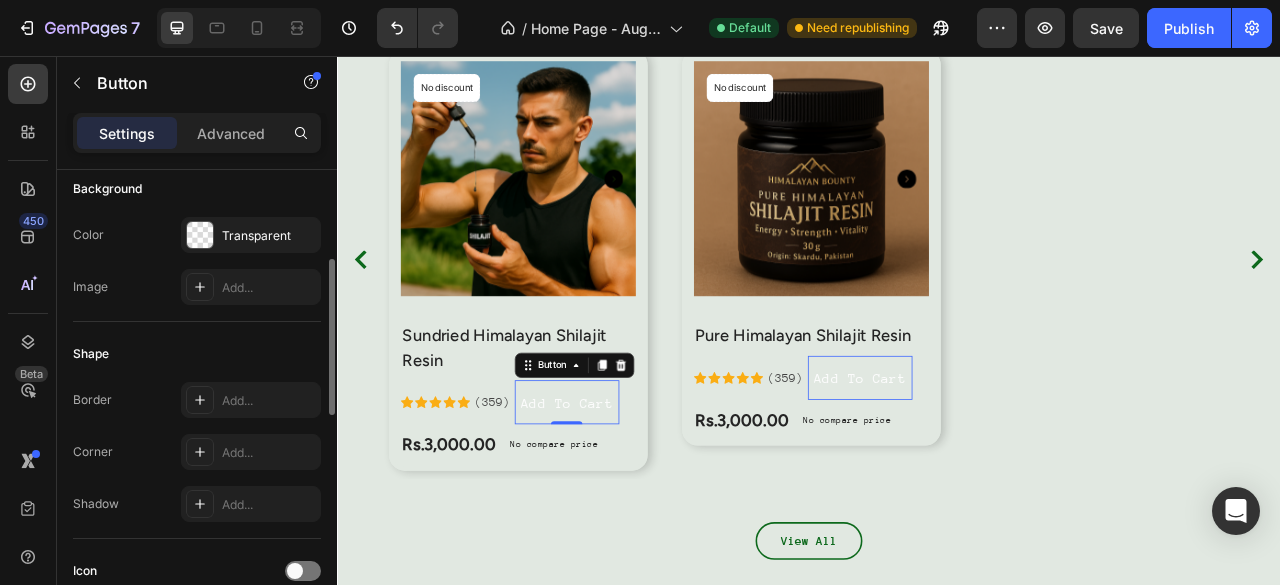scroll, scrollTop: 254, scrollLeft: 0, axis: vertical 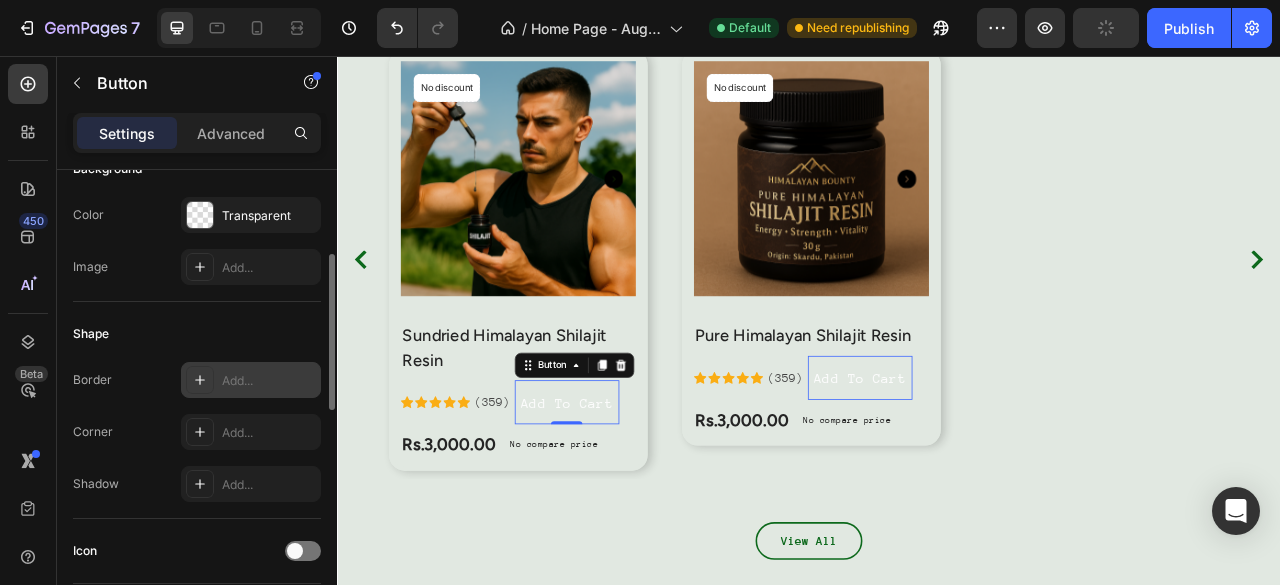 click at bounding box center [200, 380] 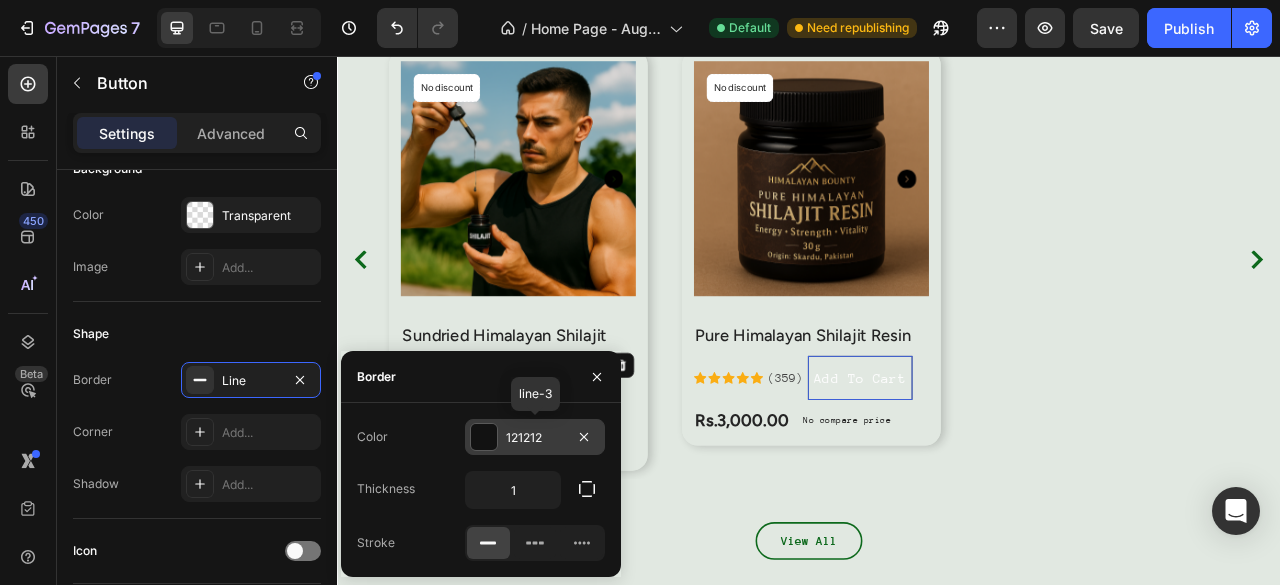 click at bounding box center [484, 437] 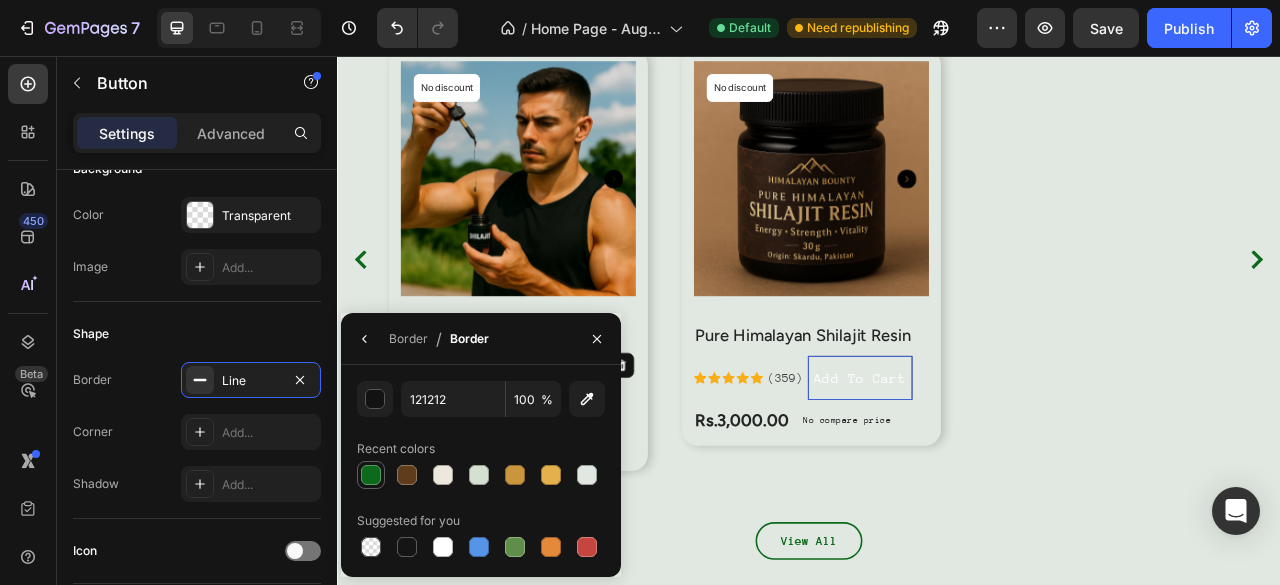 click at bounding box center (371, 475) 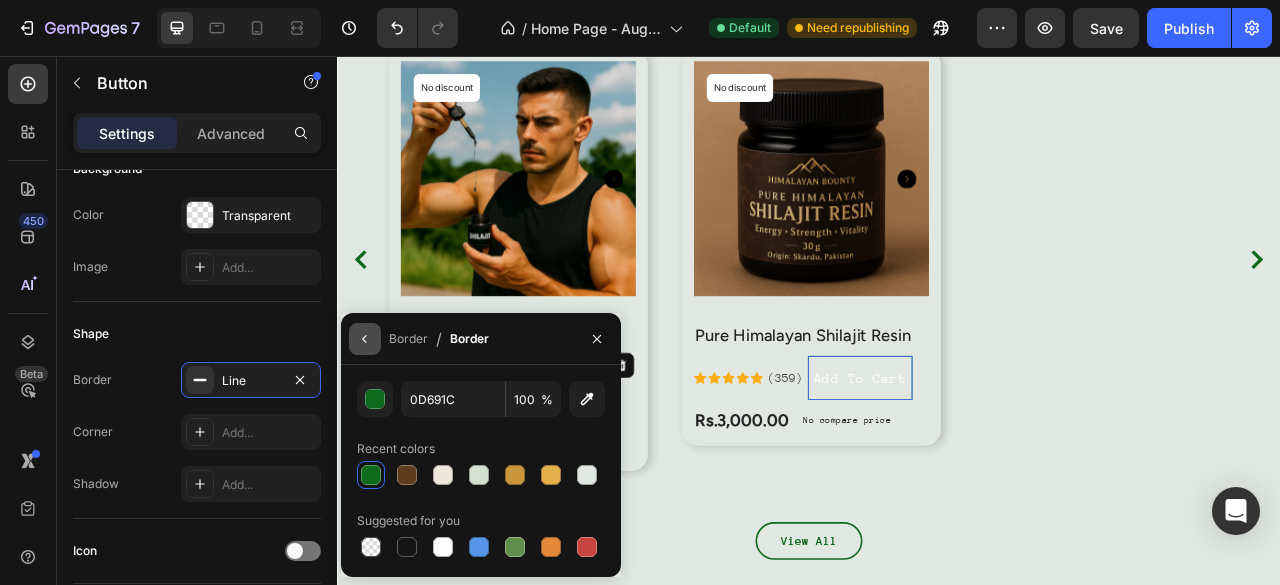 click 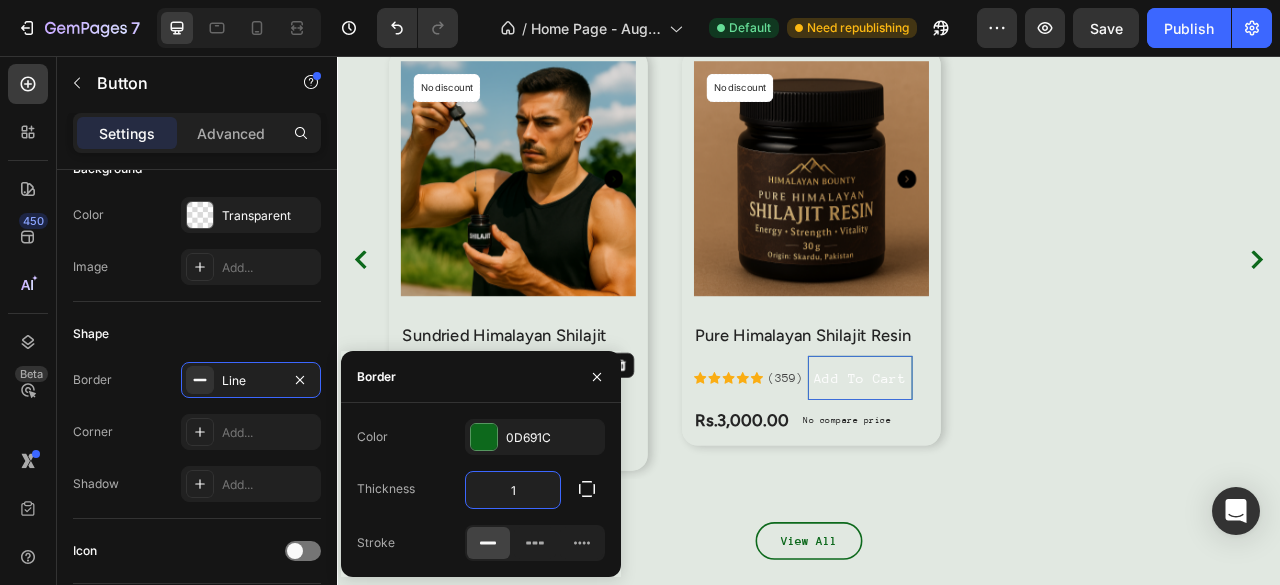 click on "1" at bounding box center [513, 490] 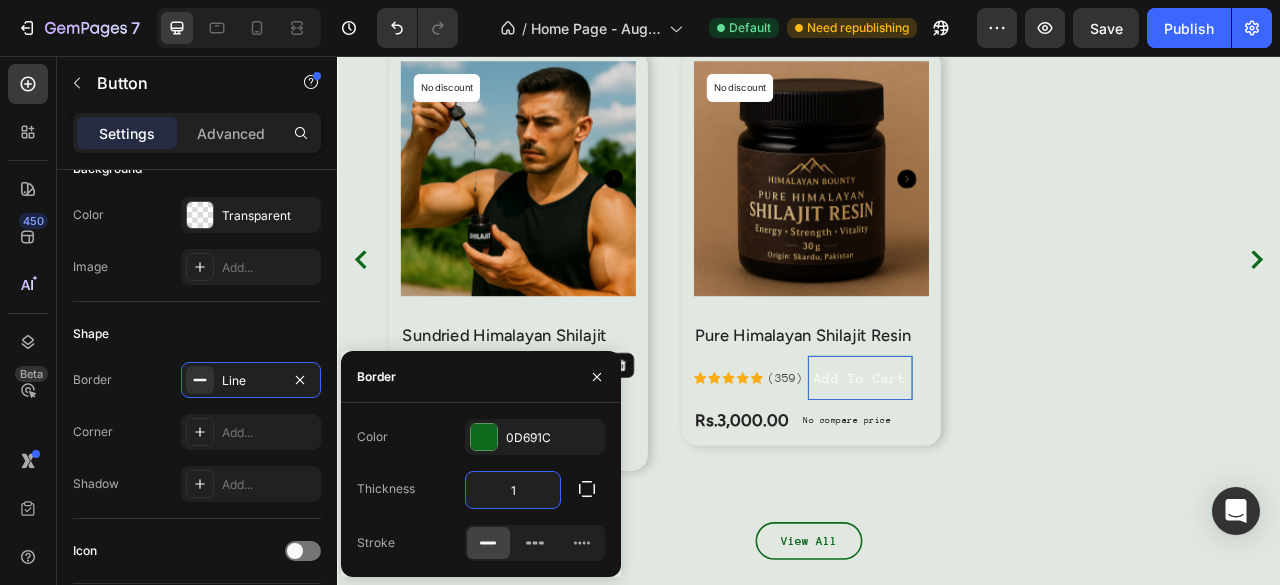 type on "3" 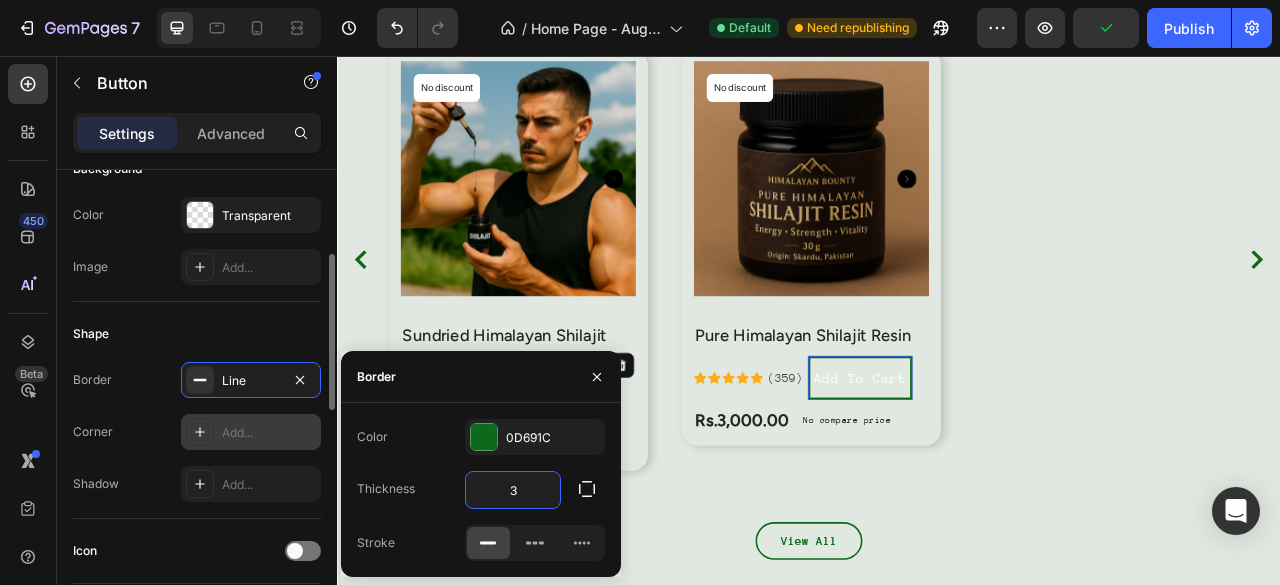 click on "Add..." at bounding box center (251, 432) 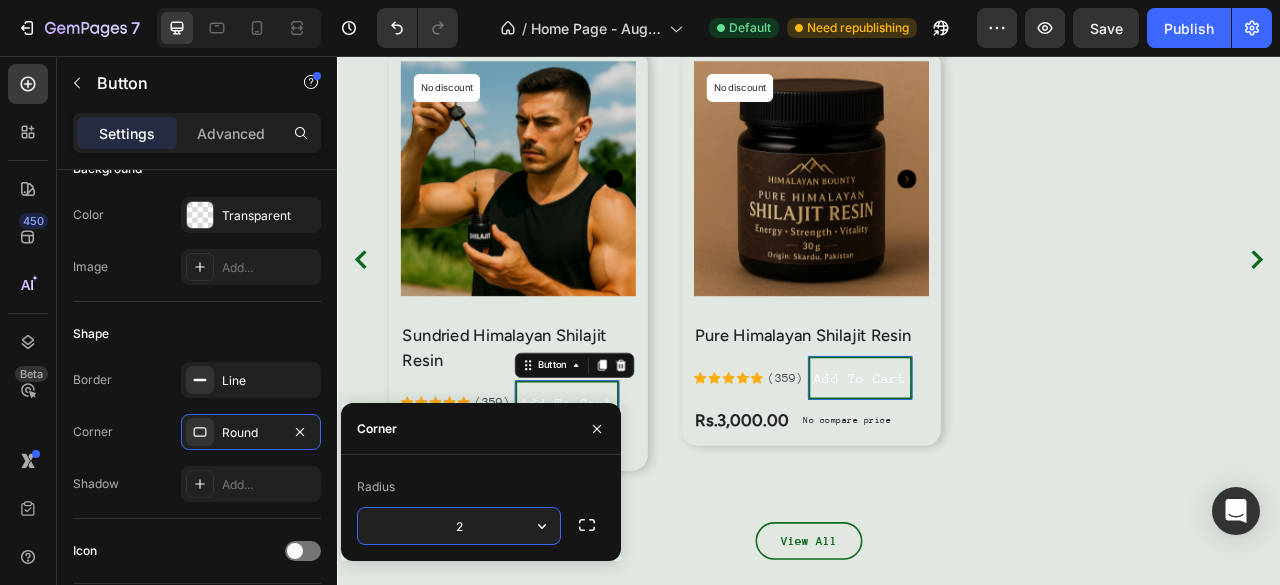 type on "25" 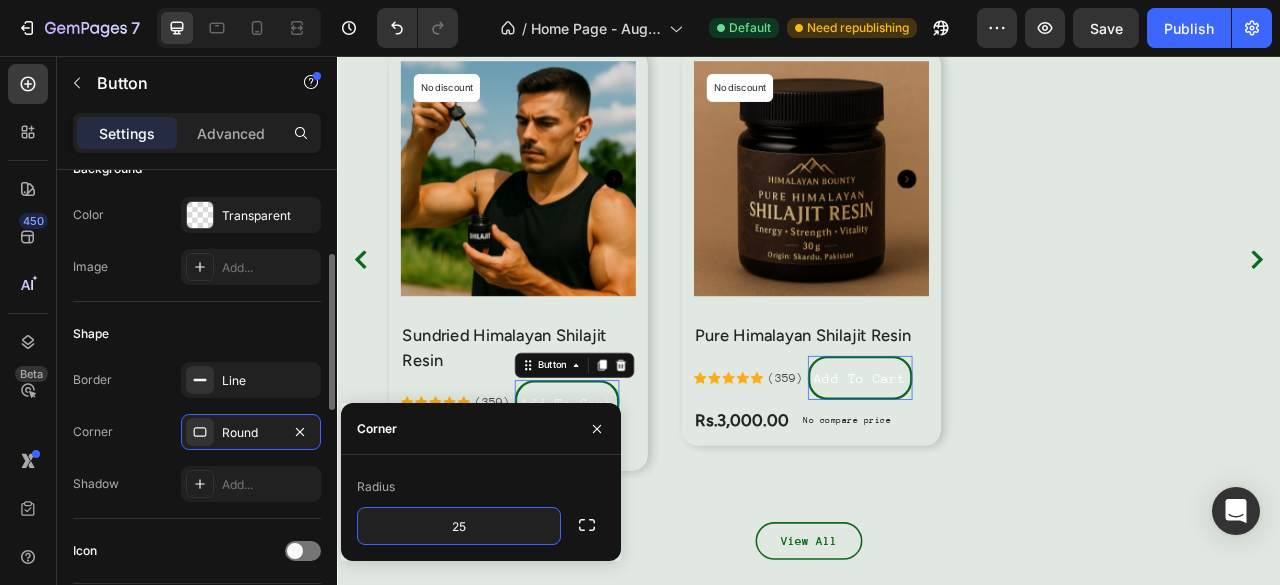 click on "Shape Border Line Corner Round Shadow Add..." 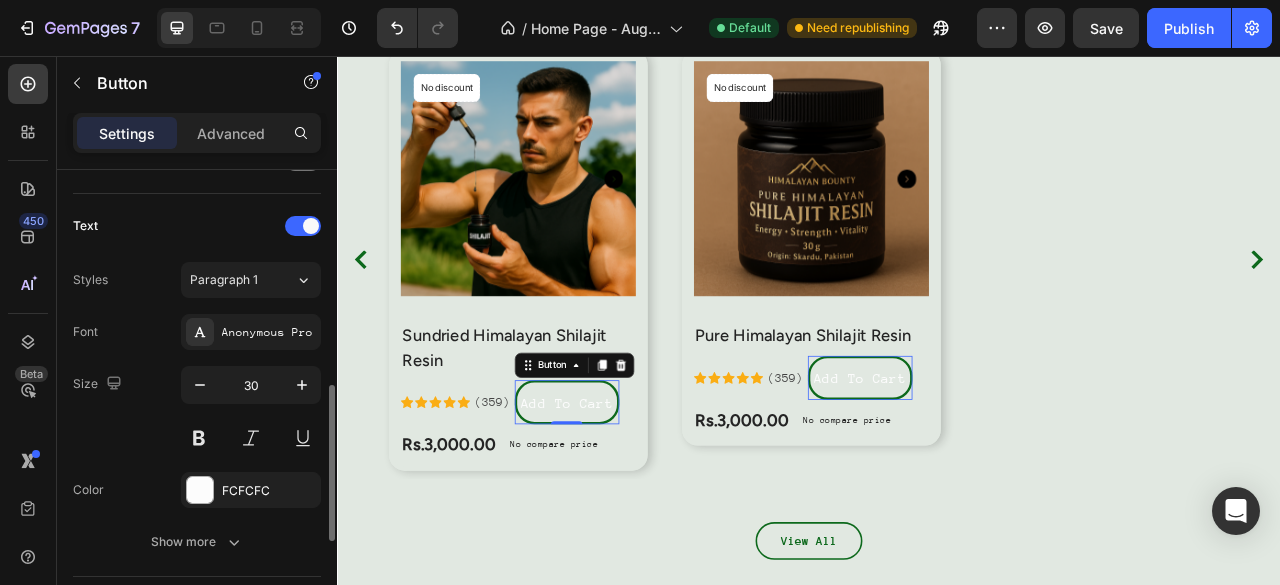 scroll, scrollTop: 646, scrollLeft: 0, axis: vertical 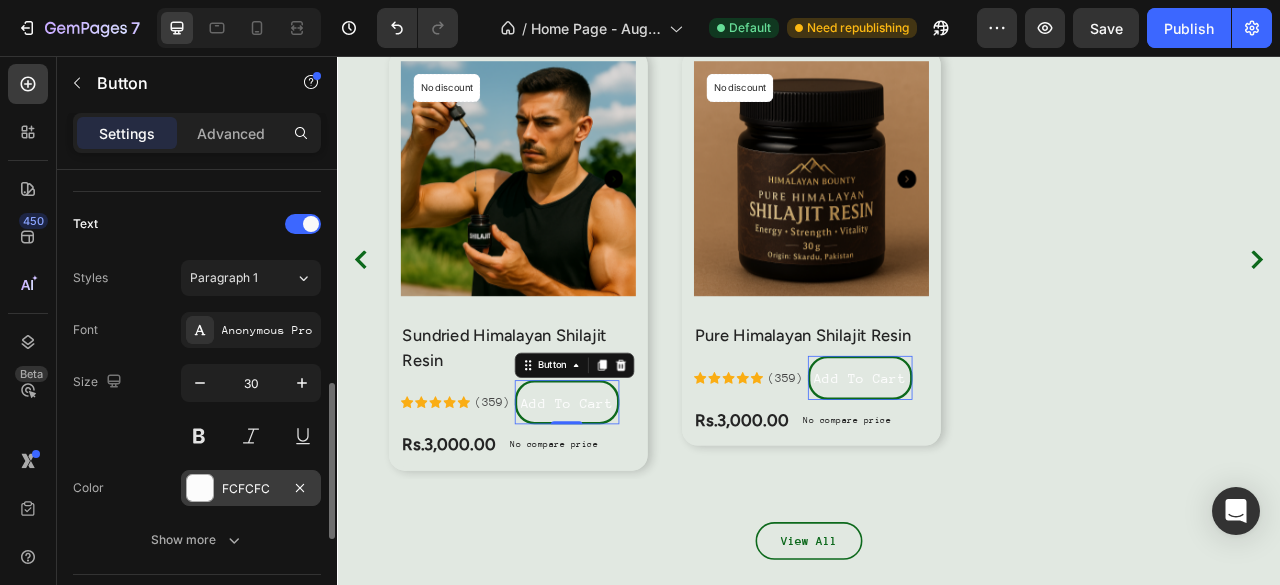click on "FCFCFC" at bounding box center [251, 489] 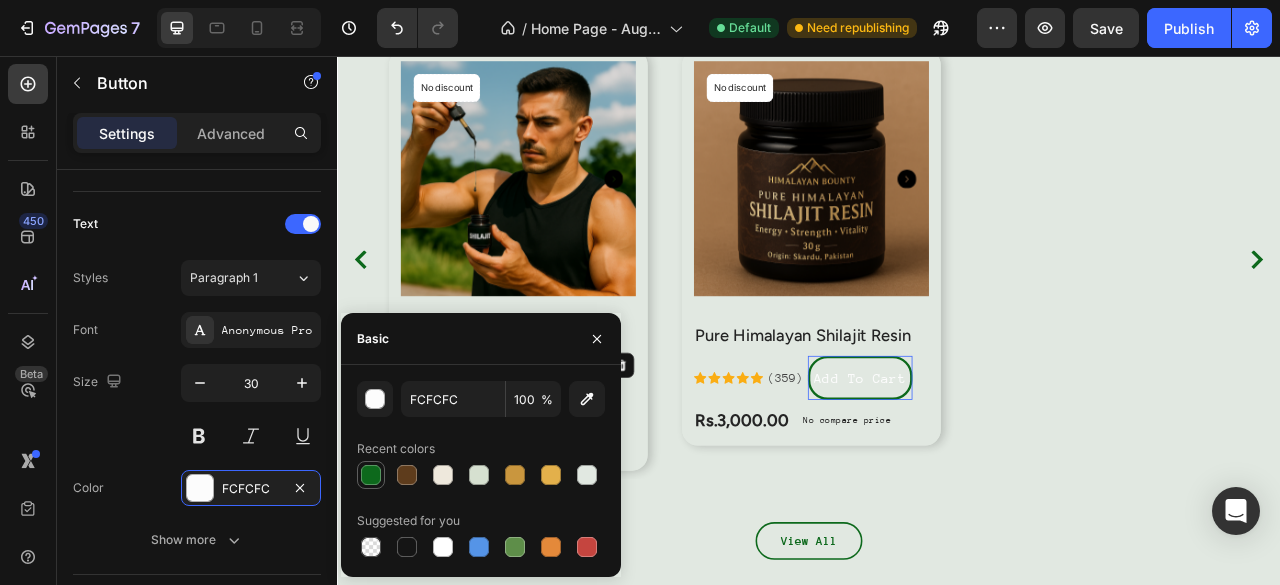 click at bounding box center [371, 475] 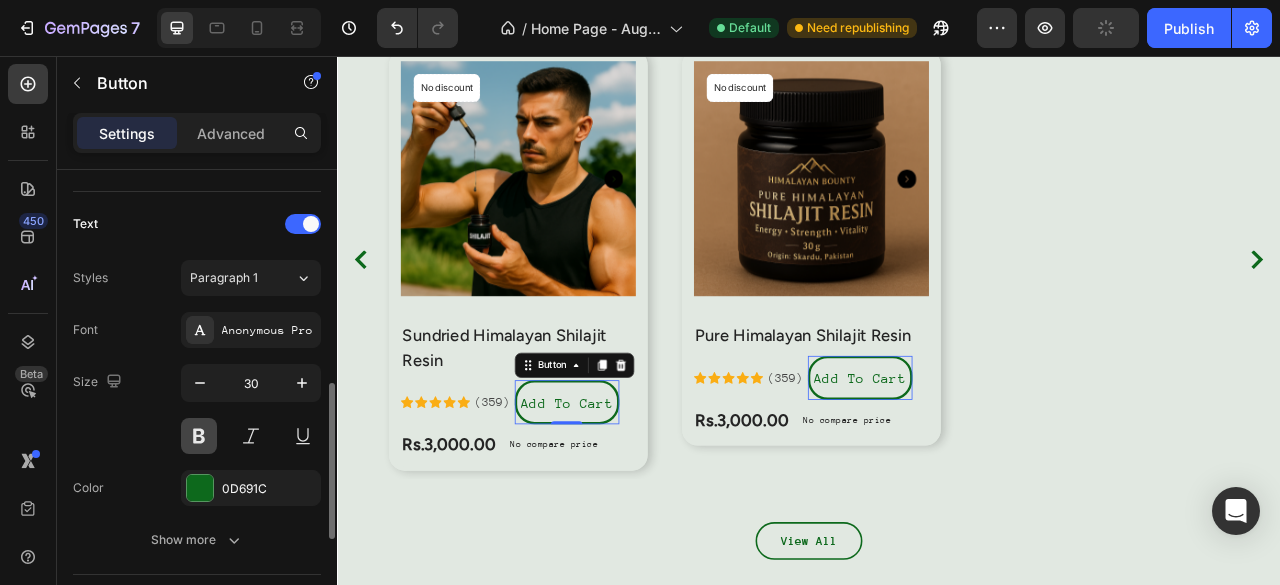 click at bounding box center [199, 436] 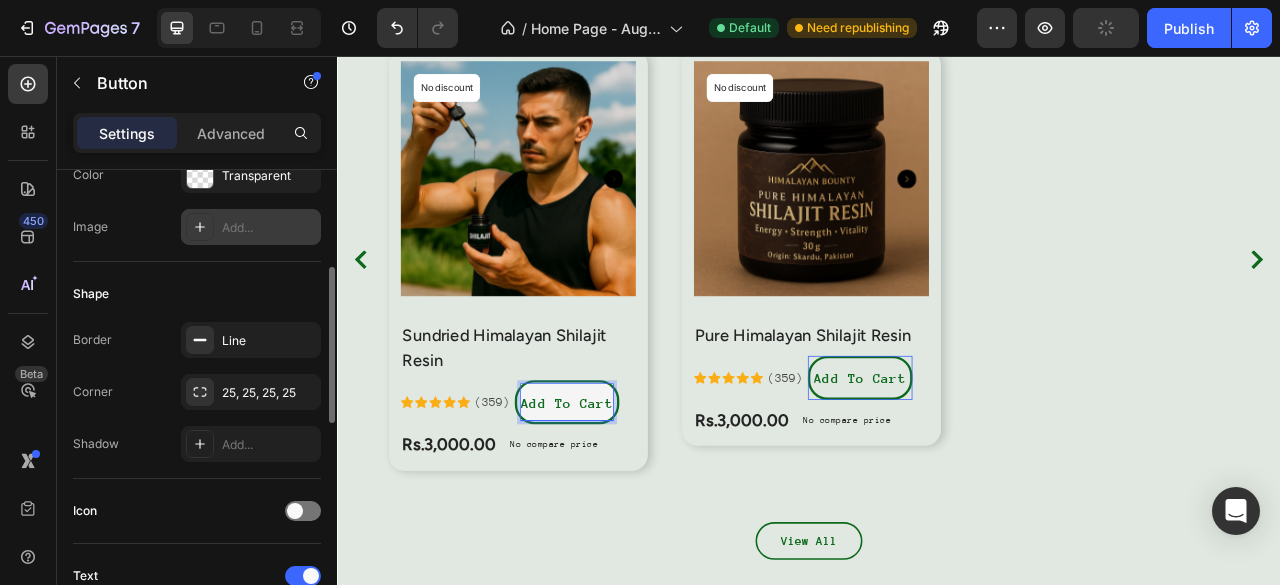 scroll, scrollTop: 294, scrollLeft: 0, axis: vertical 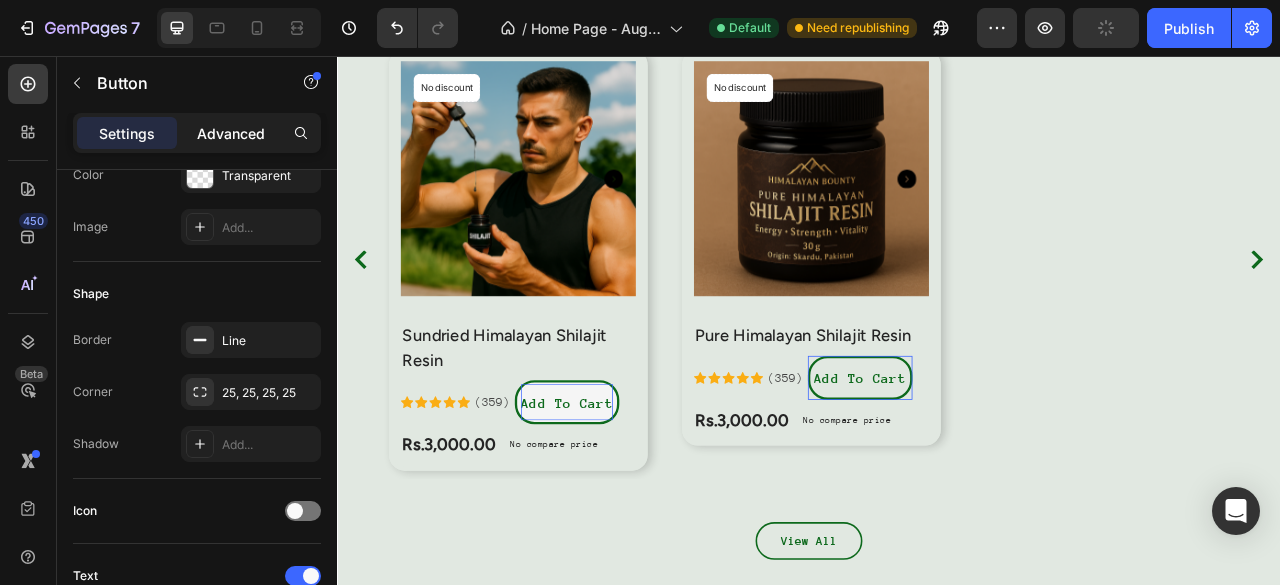 click on "Advanced" at bounding box center [231, 133] 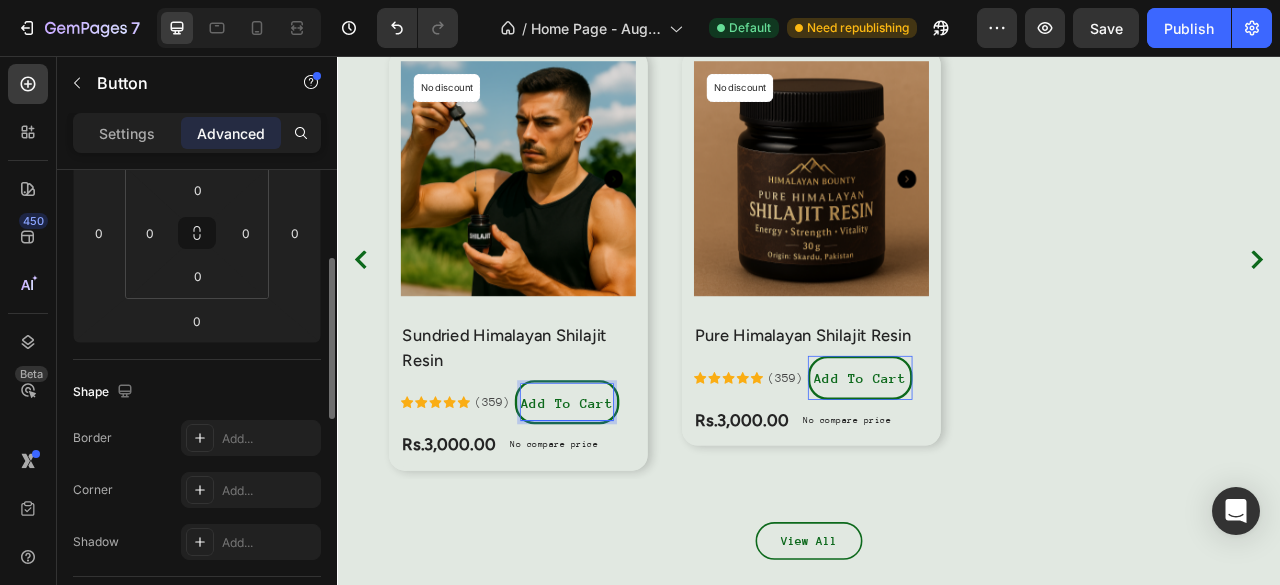 scroll, scrollTop: 305, scrollLeft: 0, axis: vertical 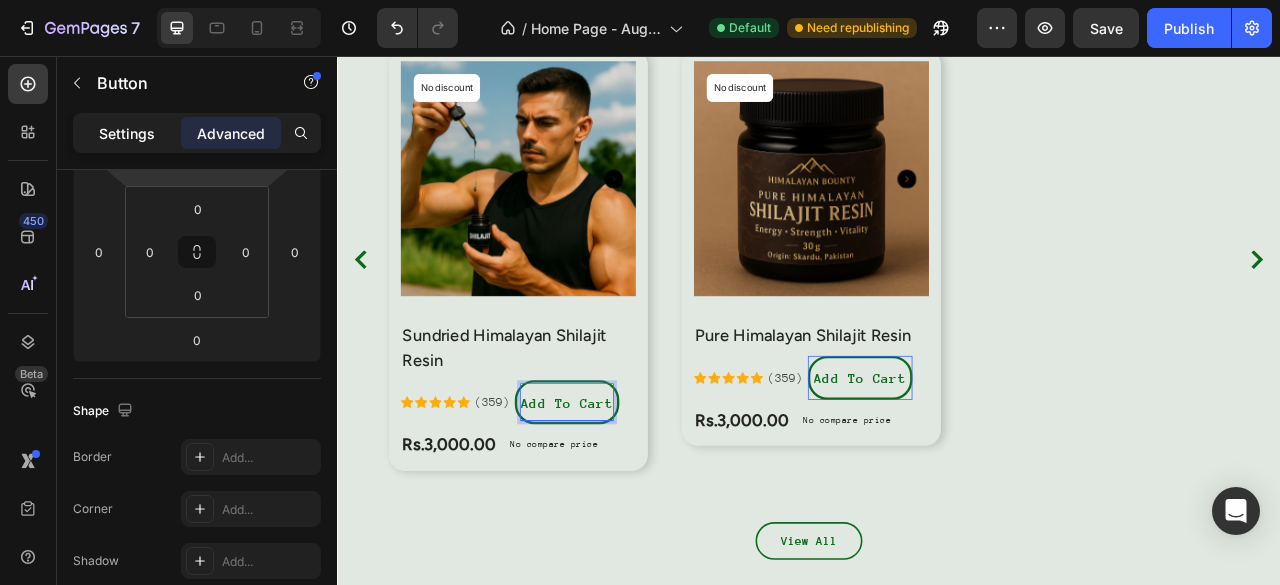 click on "Settings" at bounding box center (127, 133) 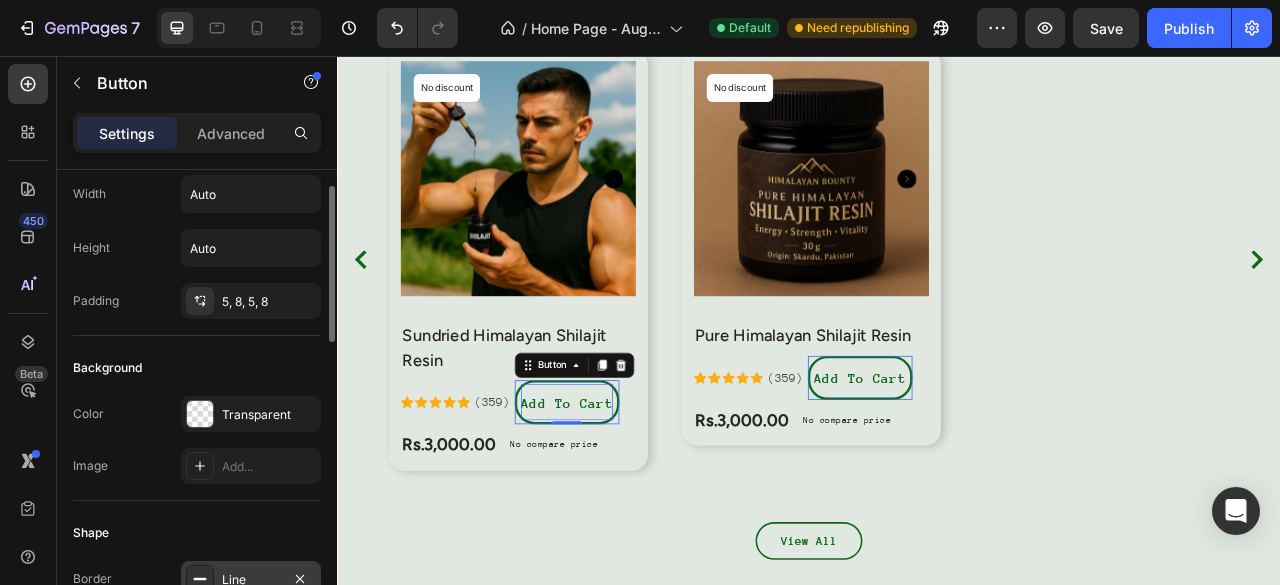 scroll, scrollTop: 52, scrollLeft: 0, axis: vertical 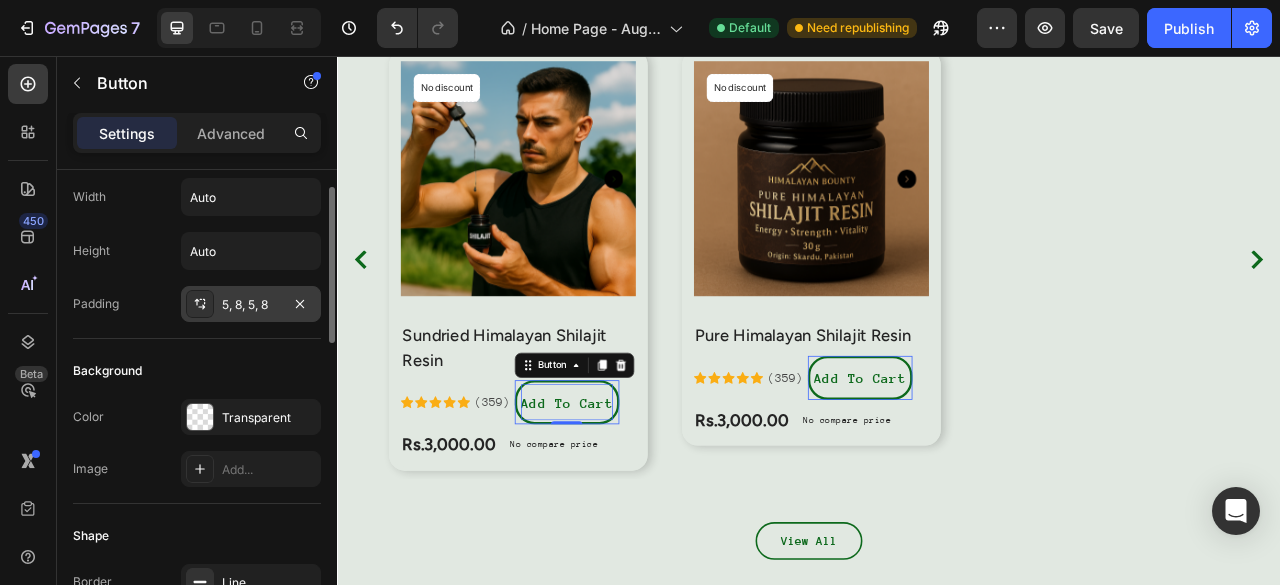 click on "5, 8, 5, 8" at bounding box center (251, 305) 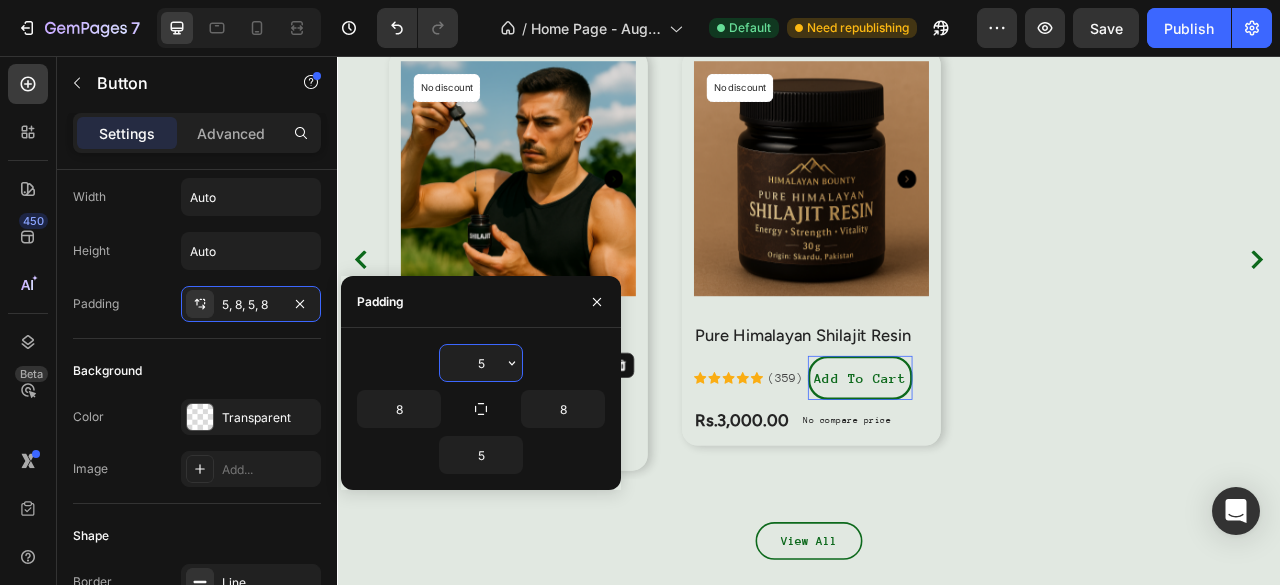 click on "5" at bounding box center (481, 363) 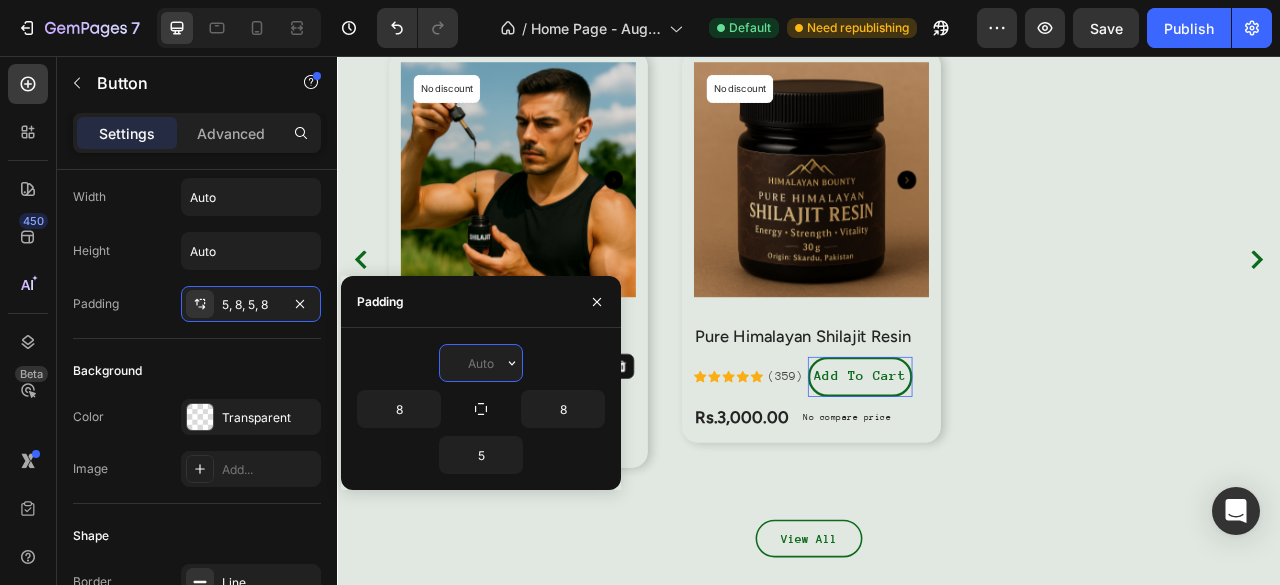 scroll, scrollTop: 1797, scrollLeft: 0, axis: vertical 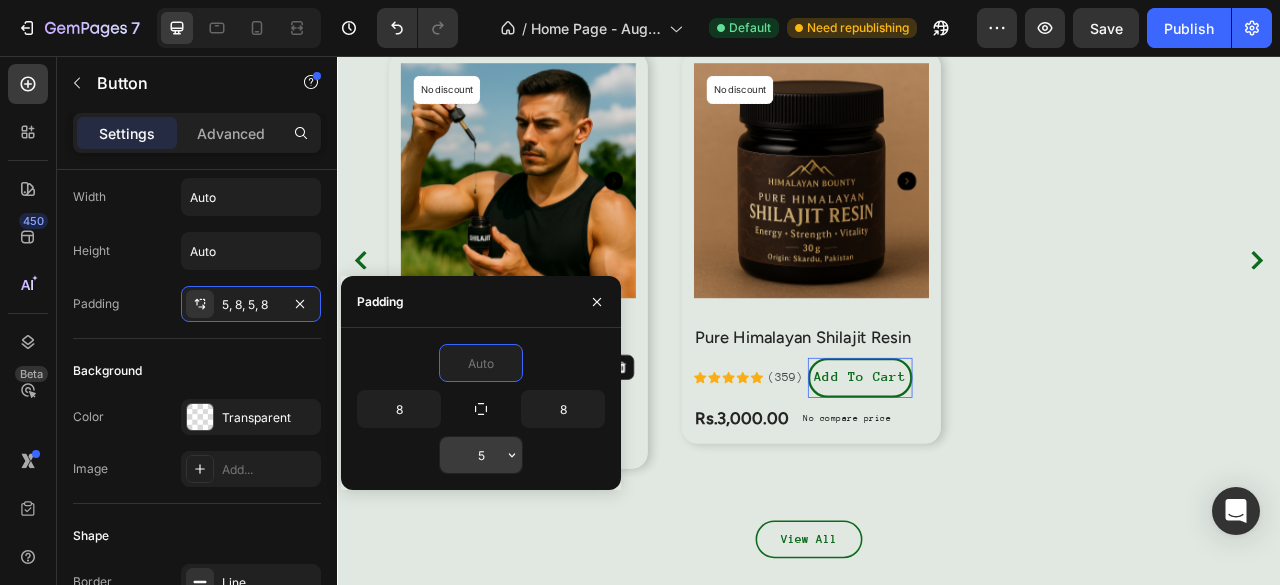 click on "5" at bounding box center (481, 455) 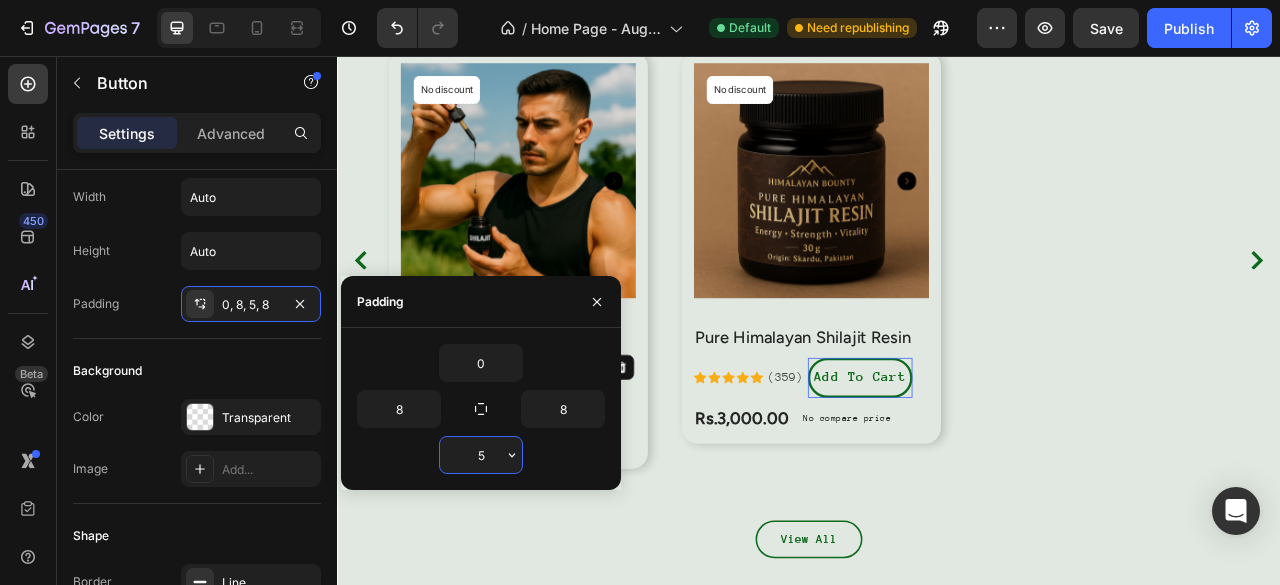 type 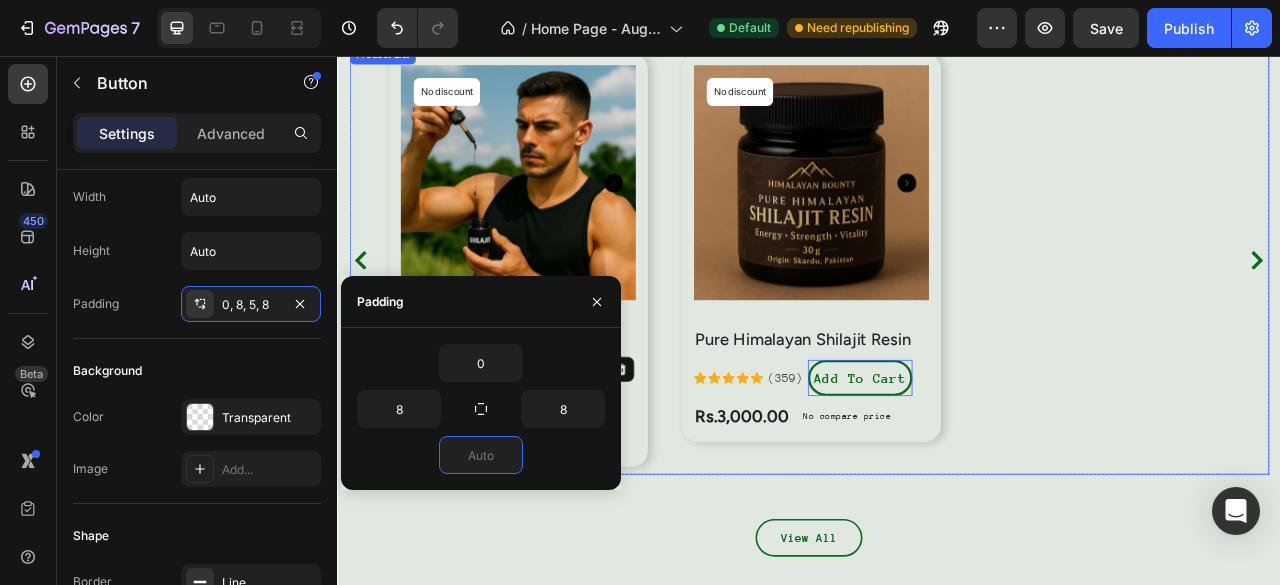 click on "Product Images & Gallery No discount   Not be displayed when published Product Badge Row Sundried Himalayan Shilajit Resin (P) Title                Icon                Icon                Icon                Icon                Icon Icon List Hoz (359) Text block Add To Cart Button   0 Row Rs.3,000.00 (P) Price (P) Price No compare price (P) Price Row Row Product List
Product Images & Gallery No discount   Not be displayed when published Product Badge Row Pure Himalayan Shilajit Resin (P) Title                Icon                Icon                Icon                Icon                Icon Icon List Hoz (359) Text block Add To Cart Button   0 Row Rs.3,000.00 (P) Price (P) Price No compare price (P) Price Row Row Product List" at bounding box center (937, 315) 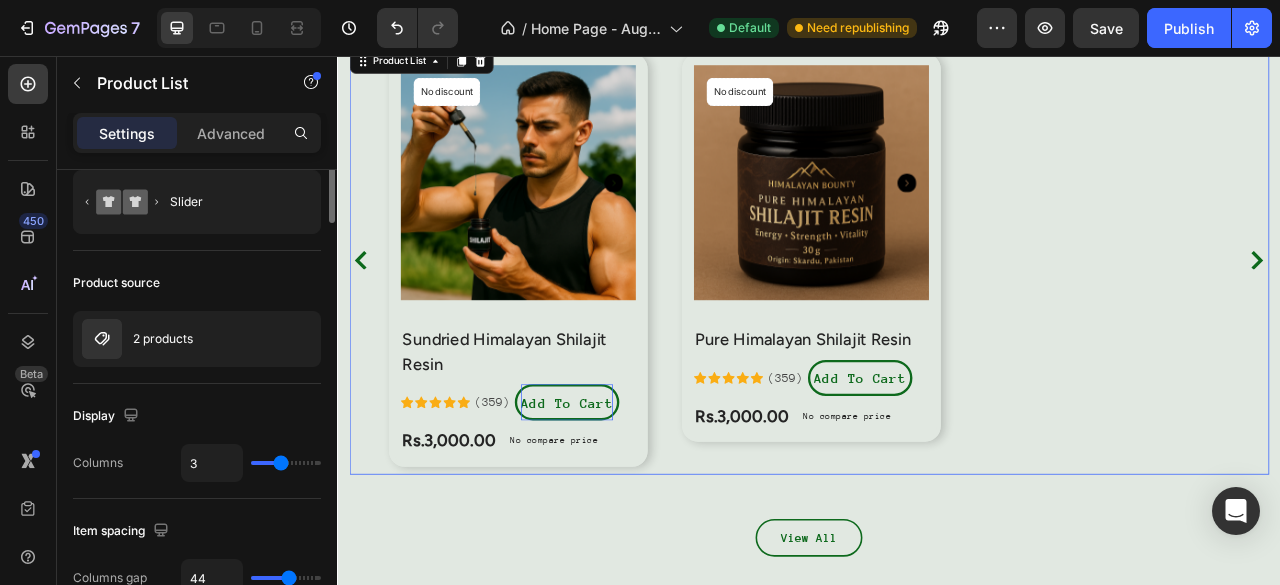 scroll, scrollTop: 0, scrollLeft: 0, axis: both 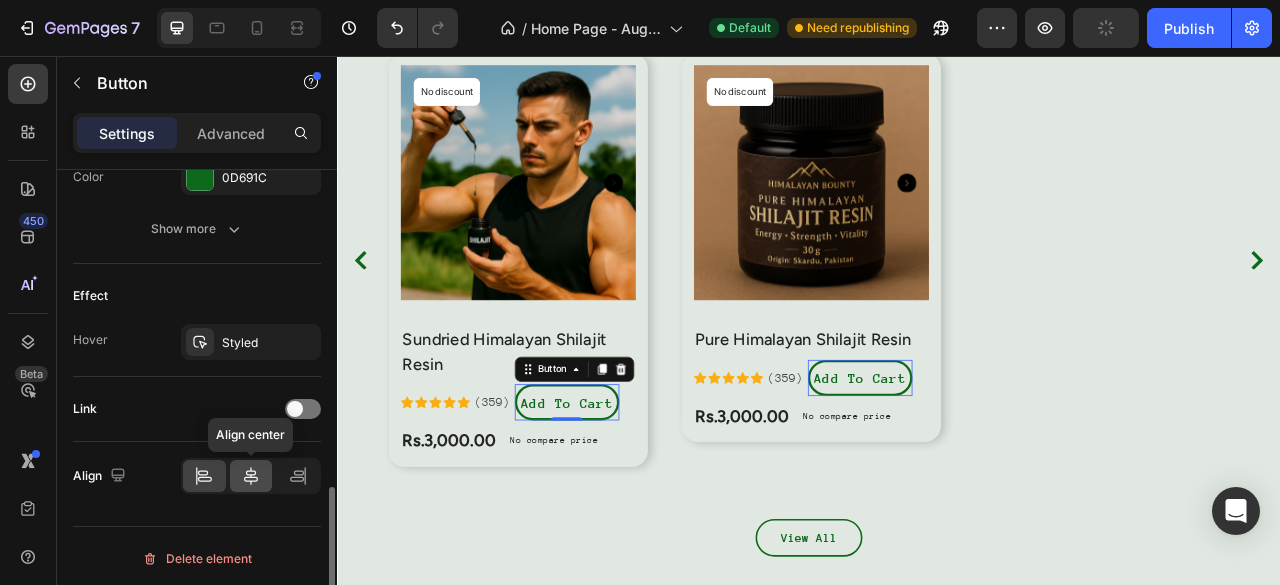 click 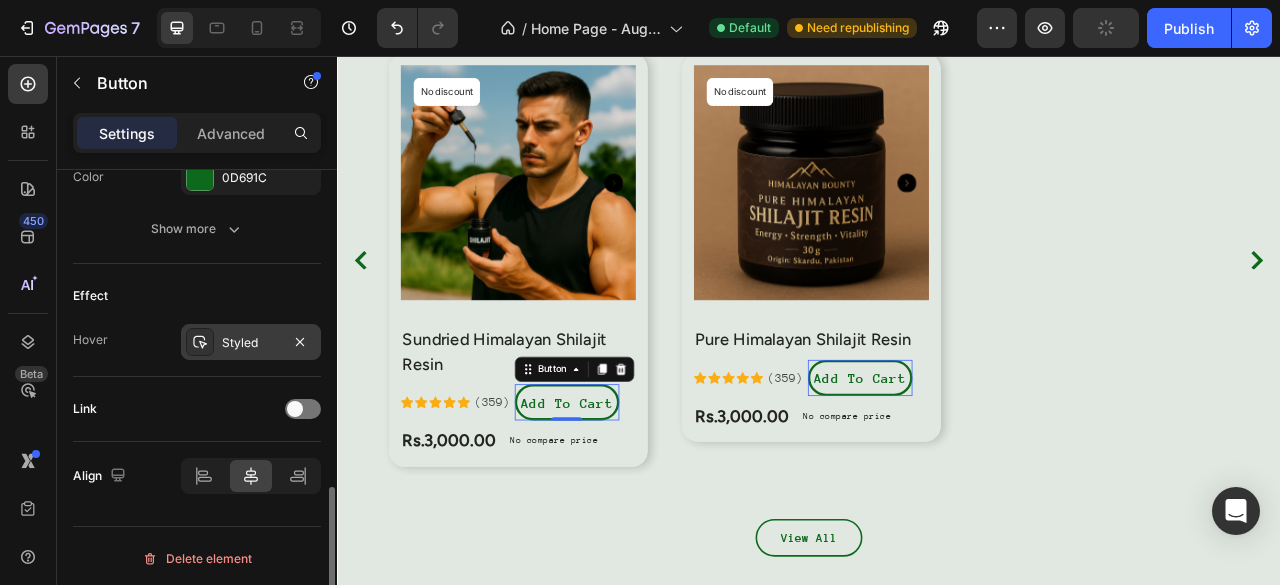 click 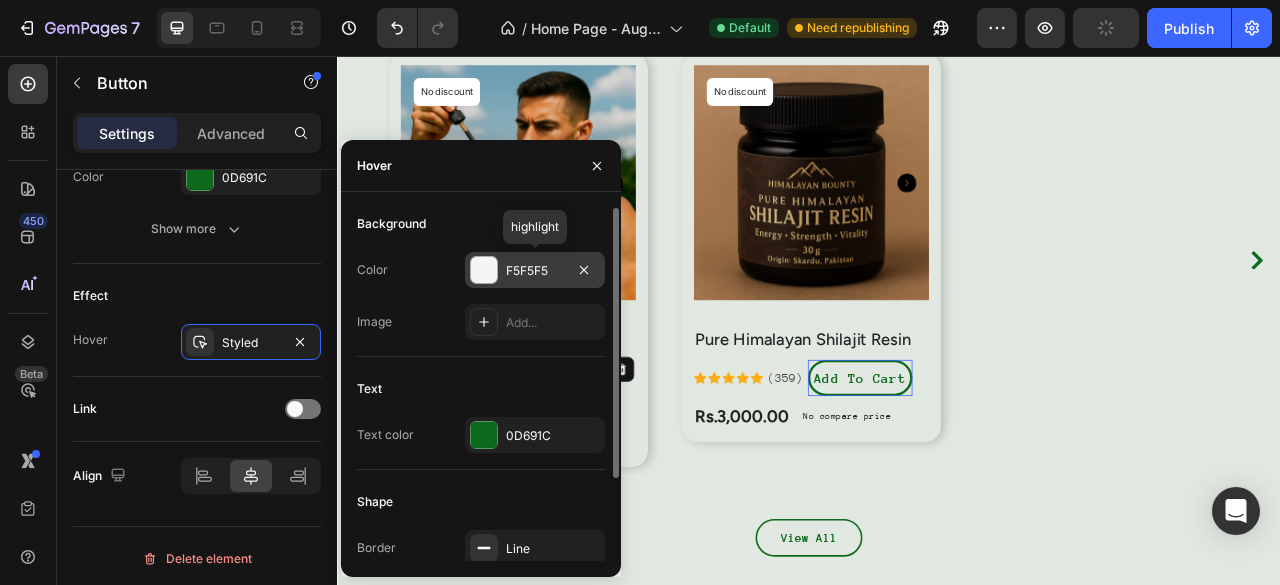 click at bounding box center (484, 270) 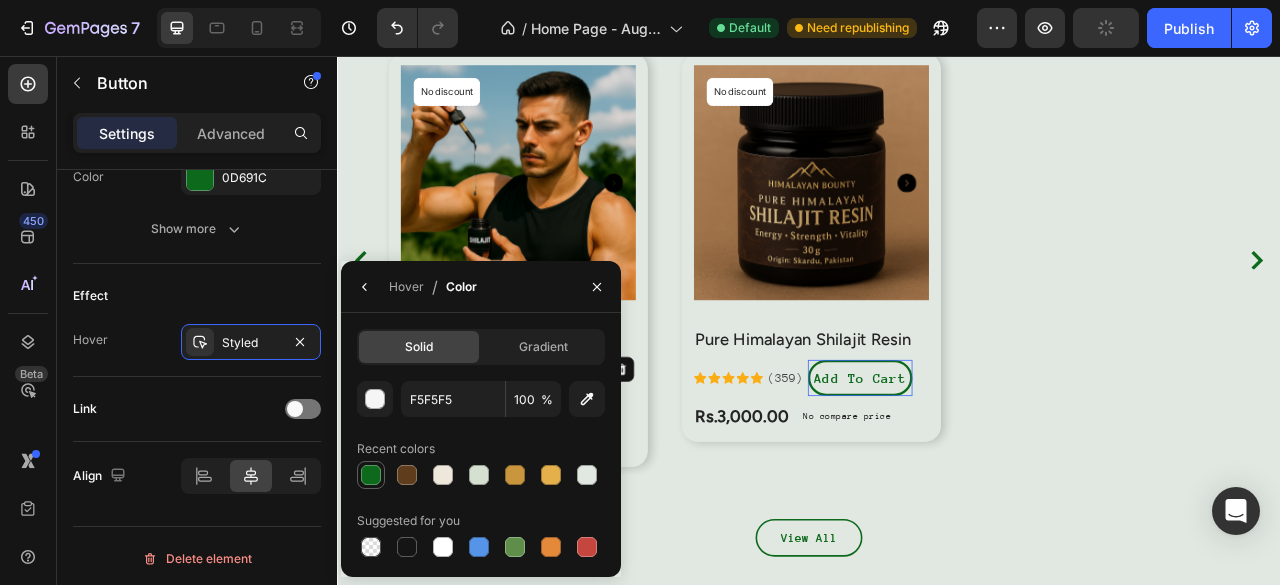 click at bounding box center (371, 475) 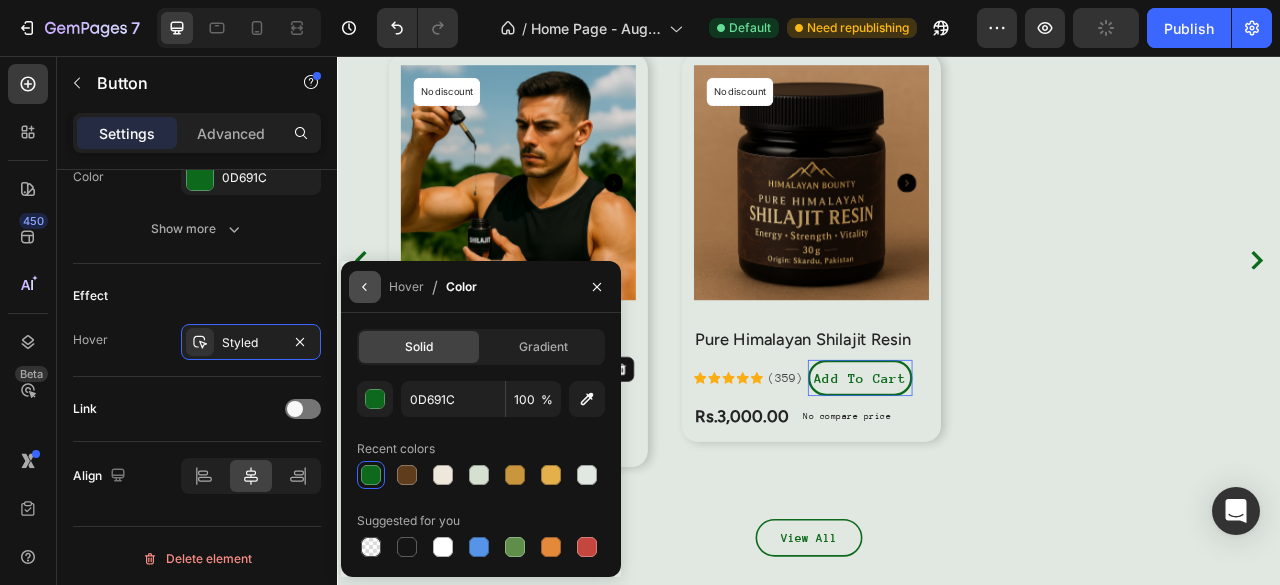 click 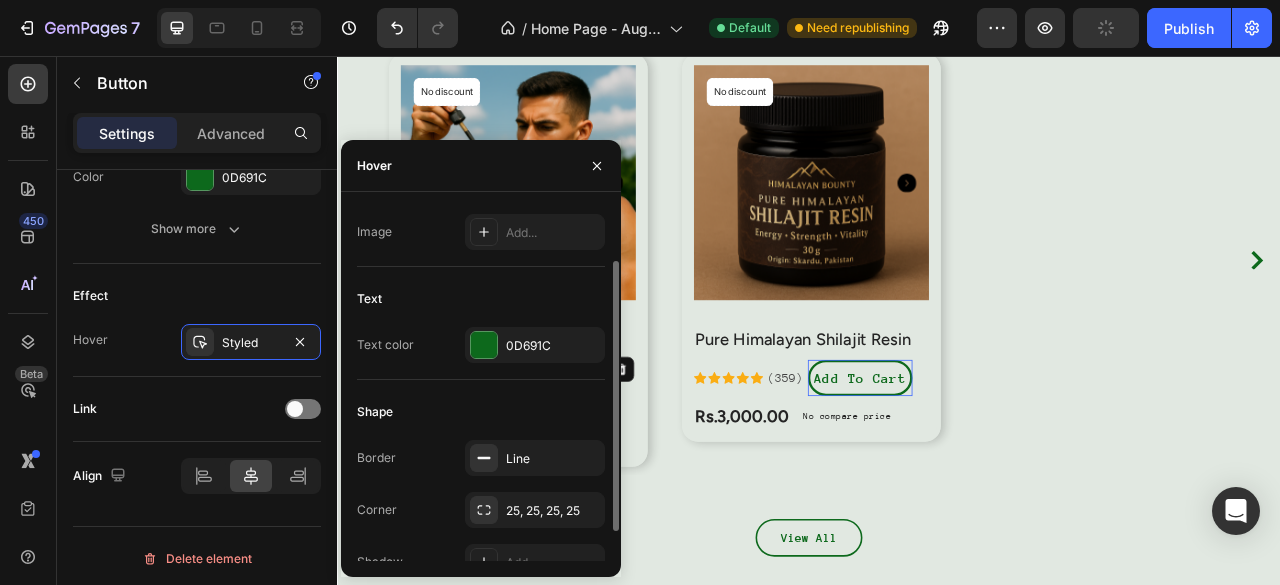 scroll, scrollTop: 93, scrollLeft: 0, axis: vertical 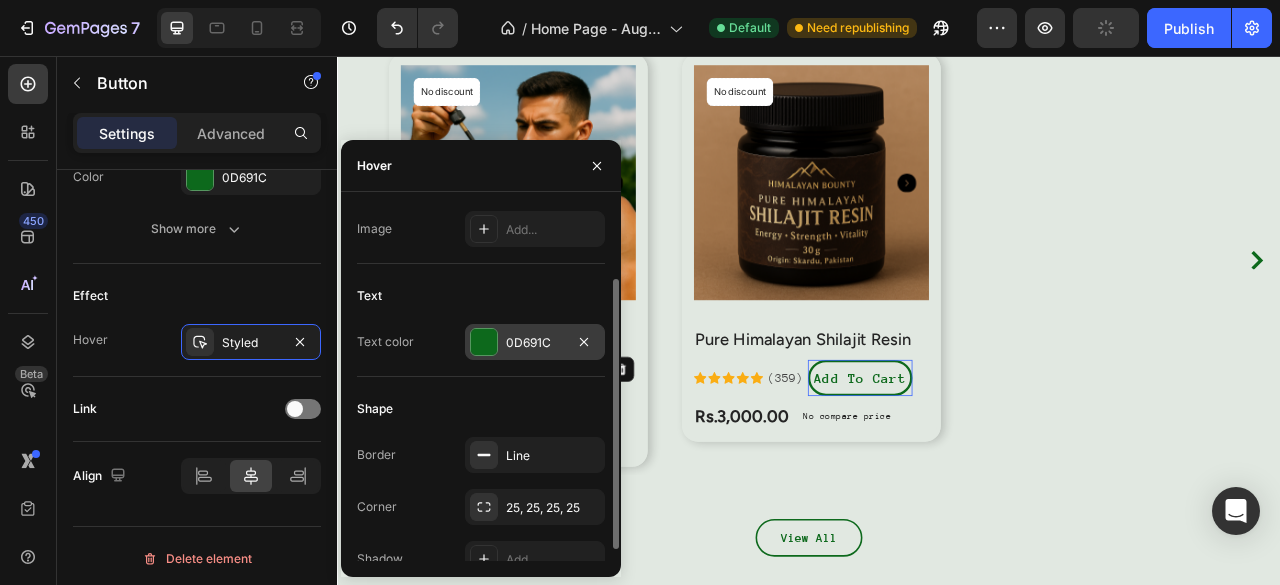 click at bounding box center (484, 342) 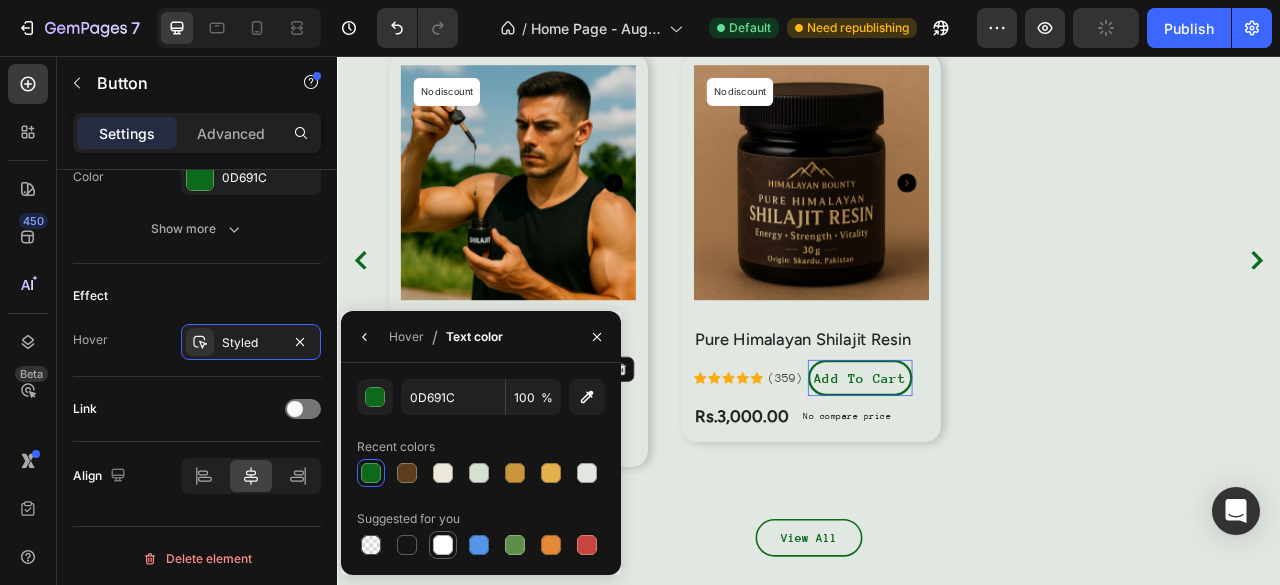 click at bounding box center [443, 545] 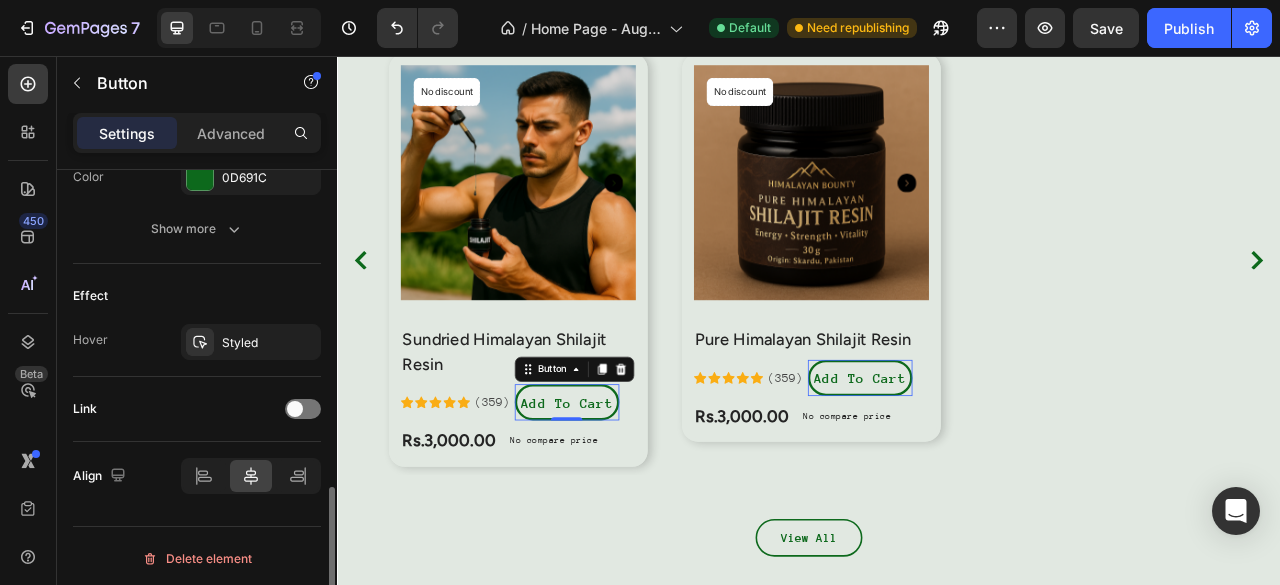 click on "Link" at bounding box center (197, 409) 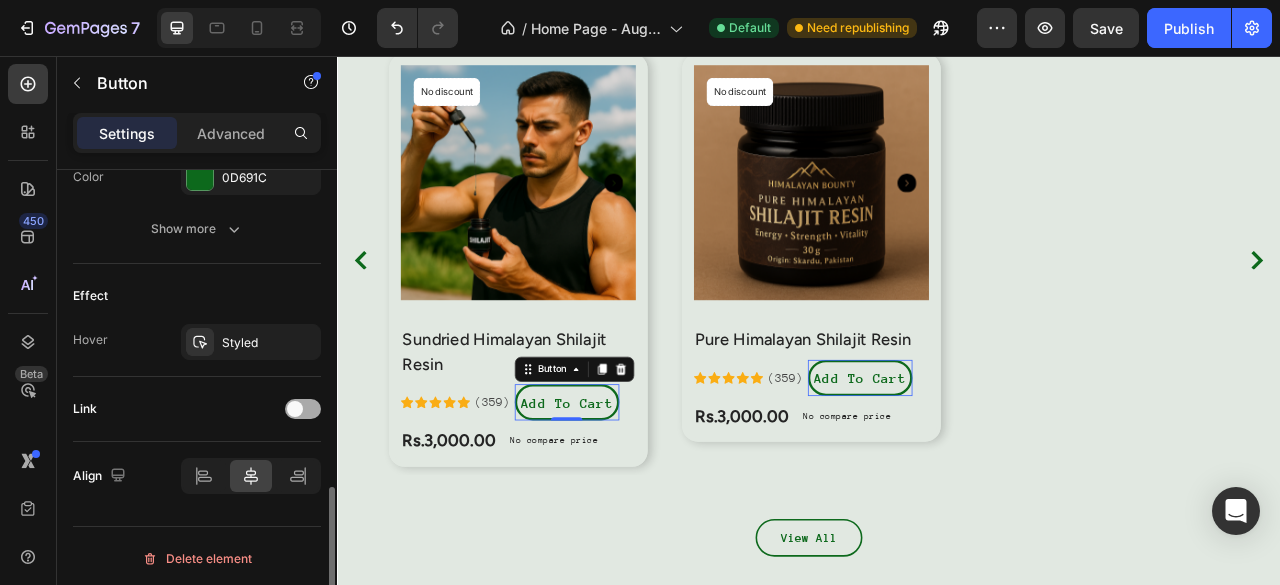 click at bounding box center (303, 409) 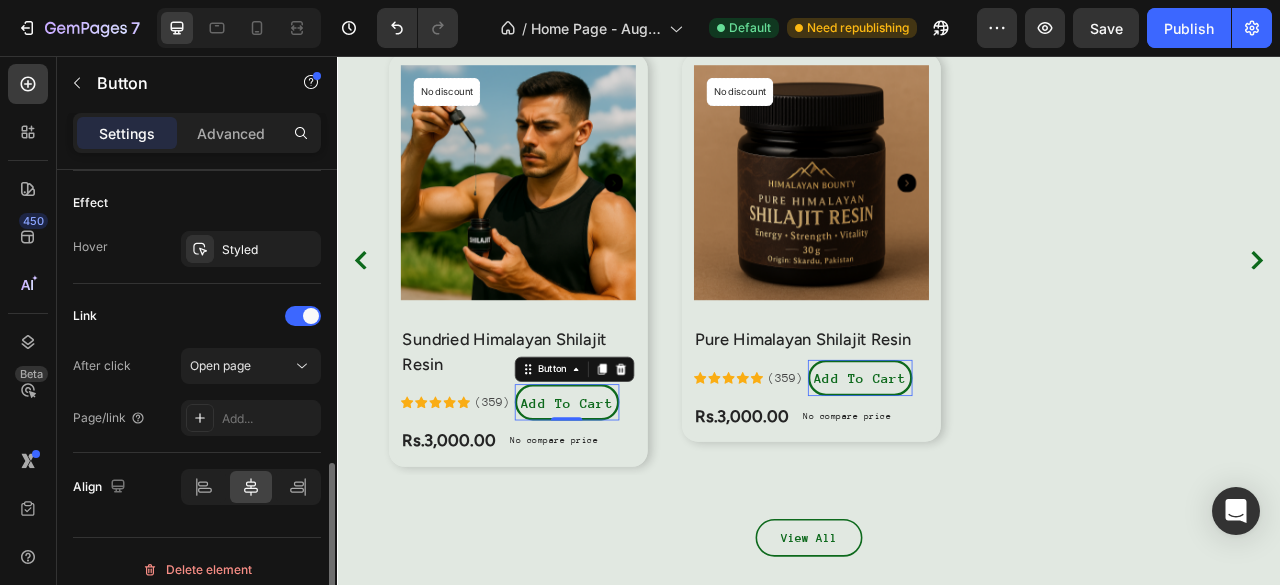 scroll, scrollTop: 1061, scrollLeft: 0, axis: vertical 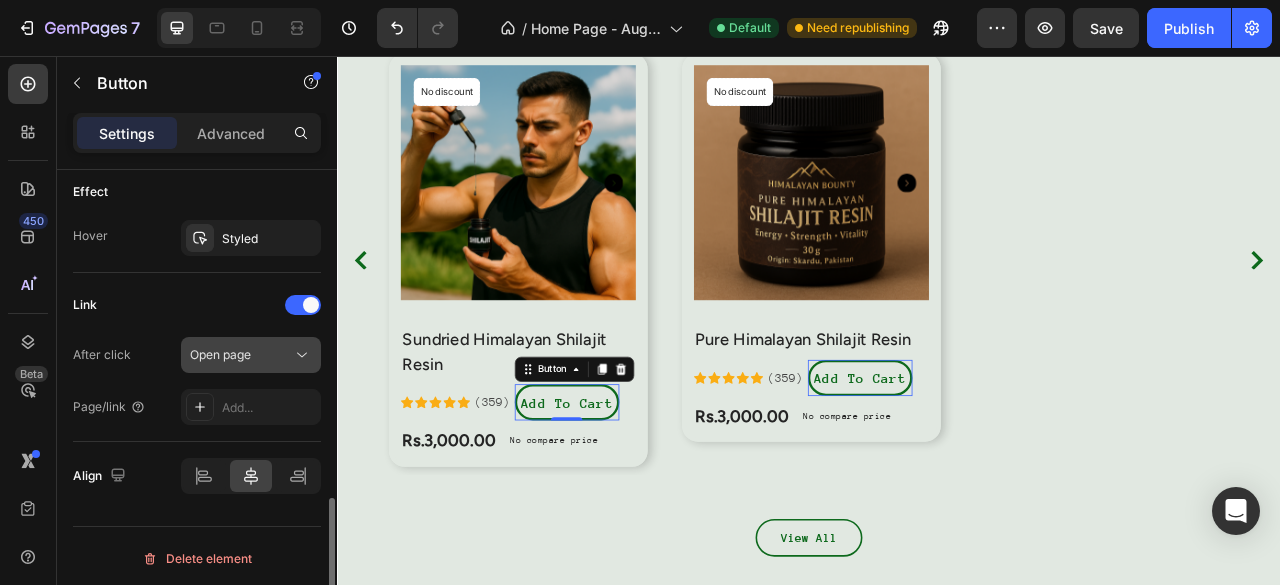 click on "Open page" at bounding box center (241, 355) 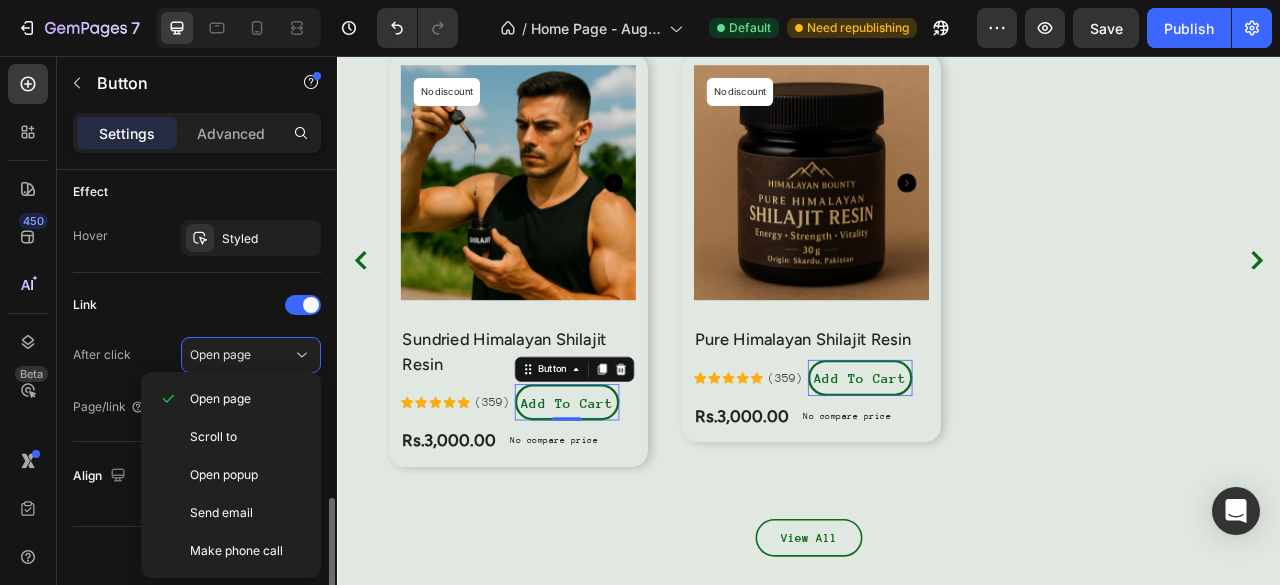 scroll, scrollTop: 1027, scrollLeft: 0, axis: vertical 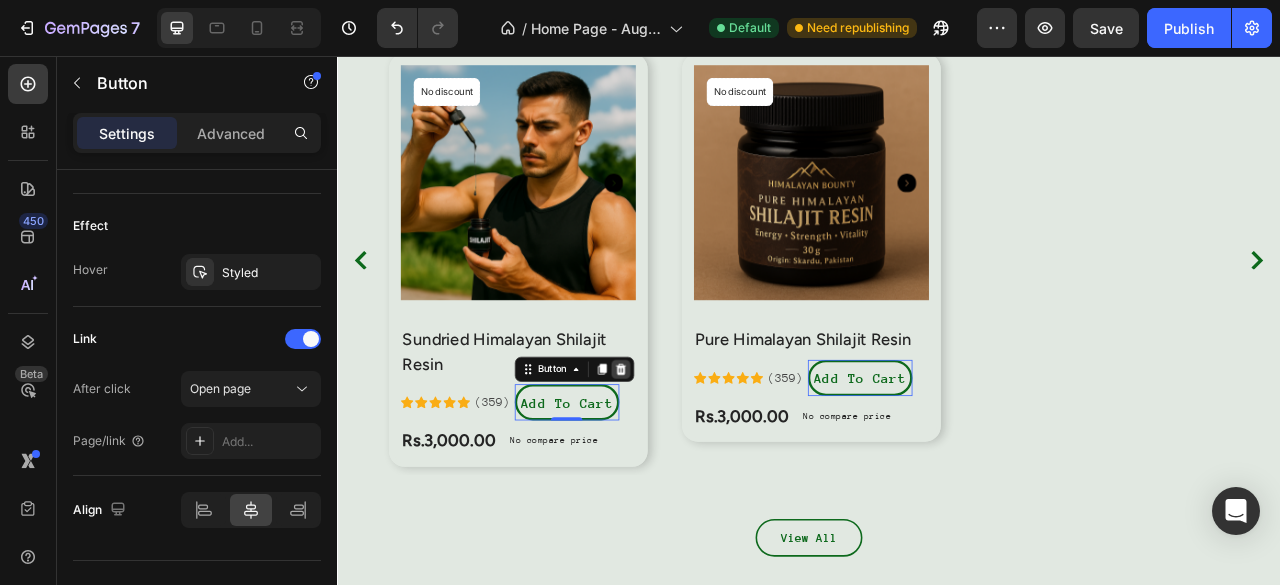 click 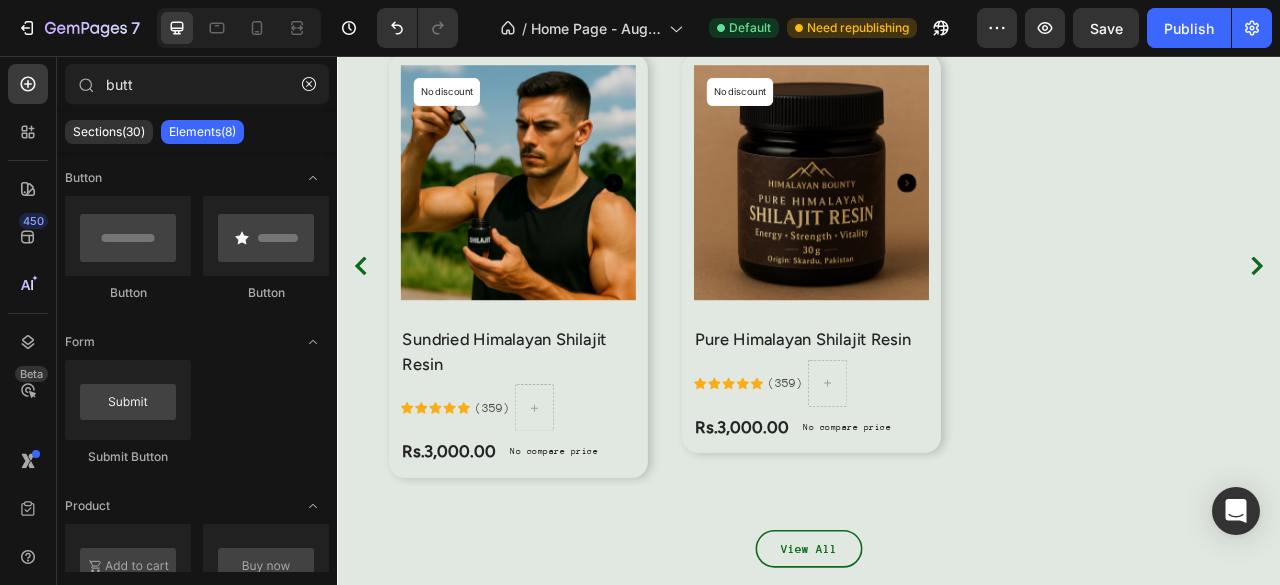 scroll, scrollTop: 1802, scrollLeft: 0, axis: vertical 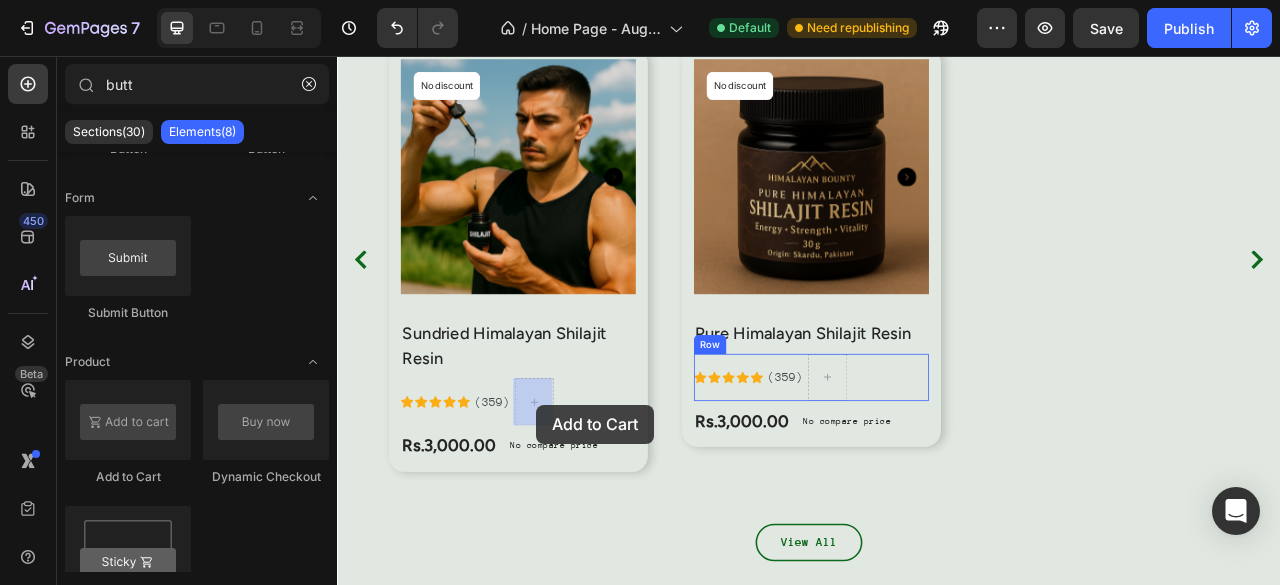 drag, startPoint x: 473, startPoint y: 477, endPoint x: 590, endPoint y: 498, distance: 118.869675 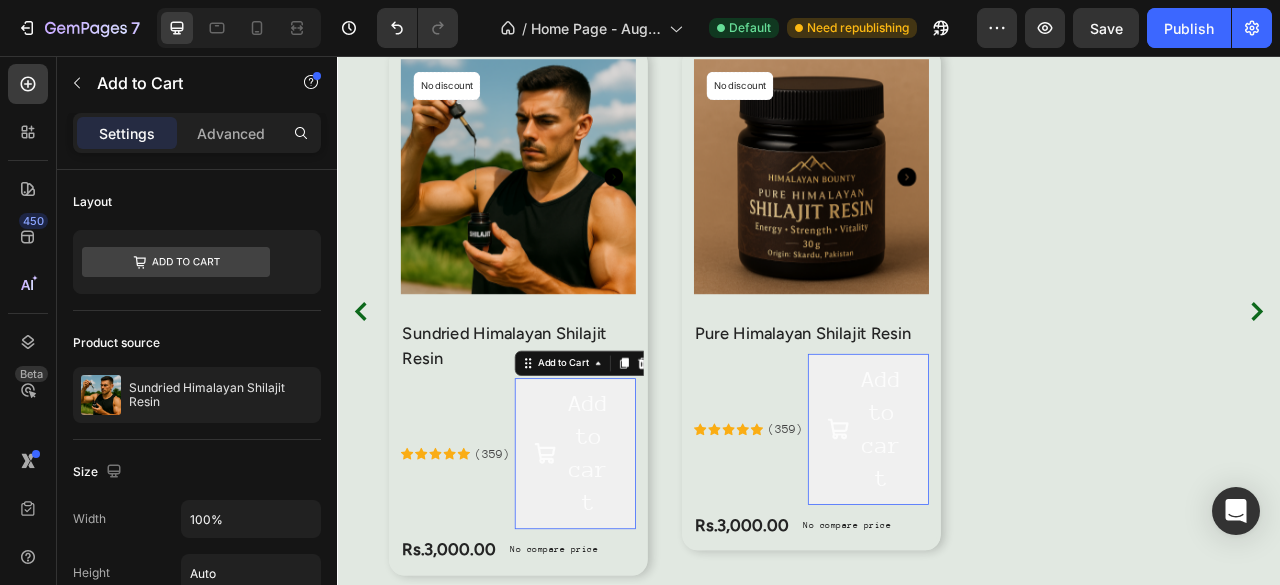 scroll, scrollTop: 1868, scrollLeft: 0, axis: vertical 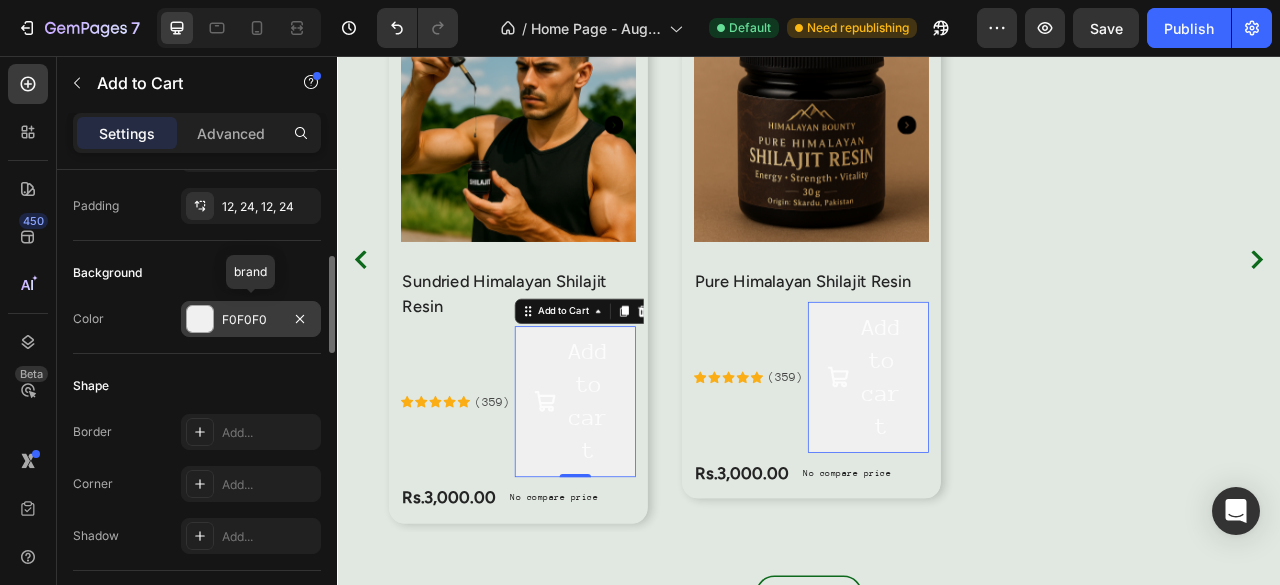 click on "F0F0F0" at bounding box center (251, 320) 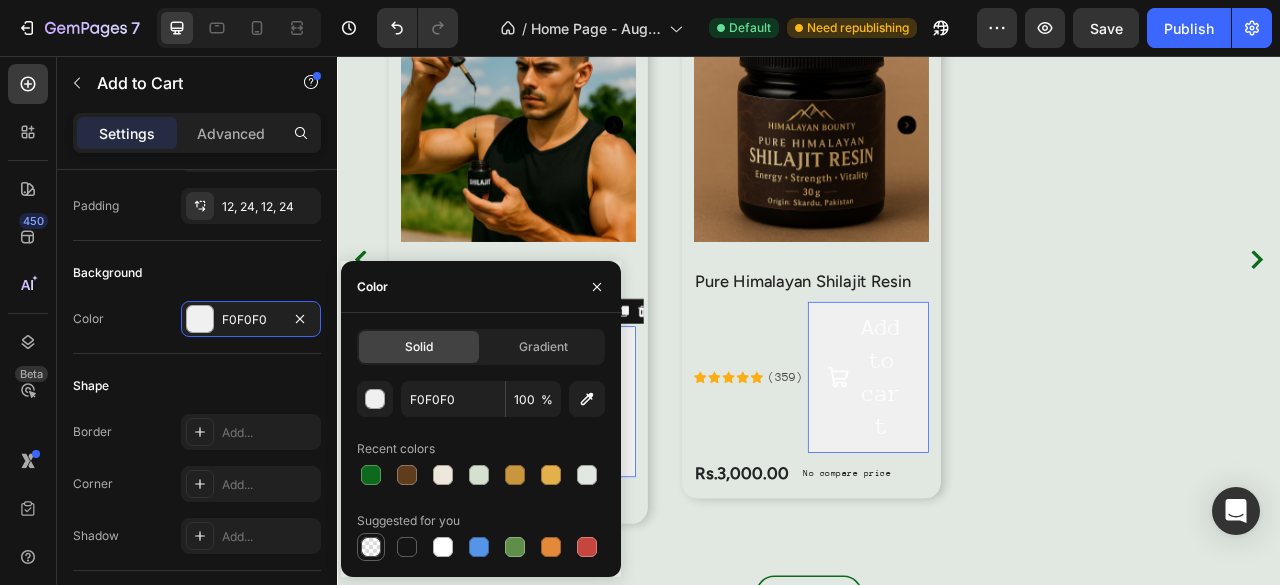 click at bounding box center (371, 547) 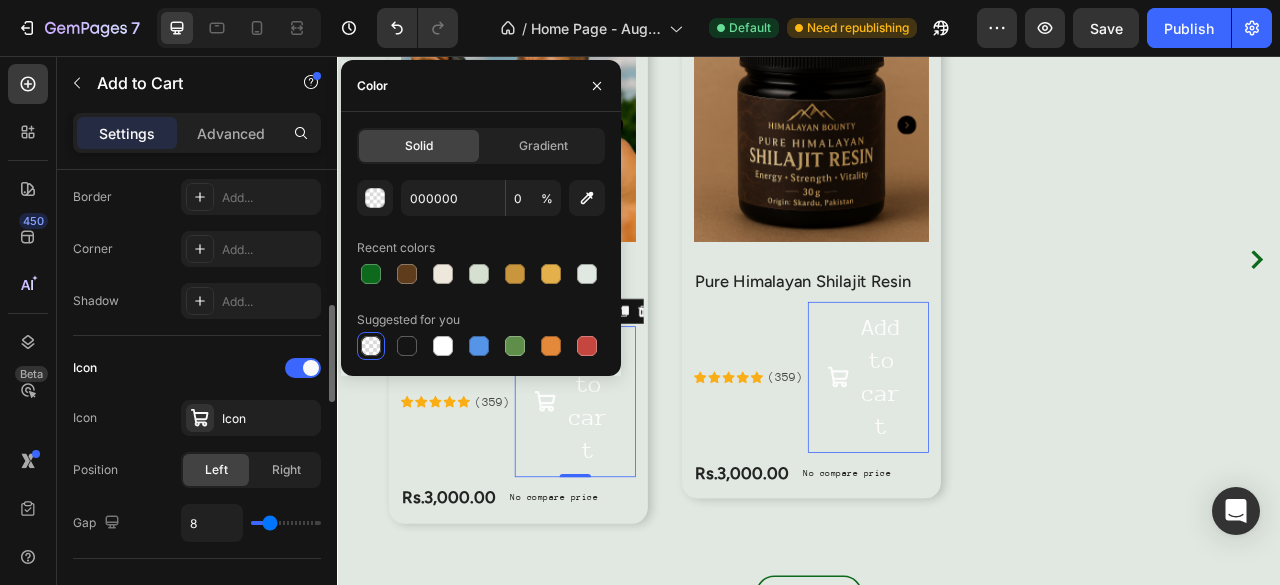 scroll, scrollTop: 658, scrollLeft: 0, axis: vertical 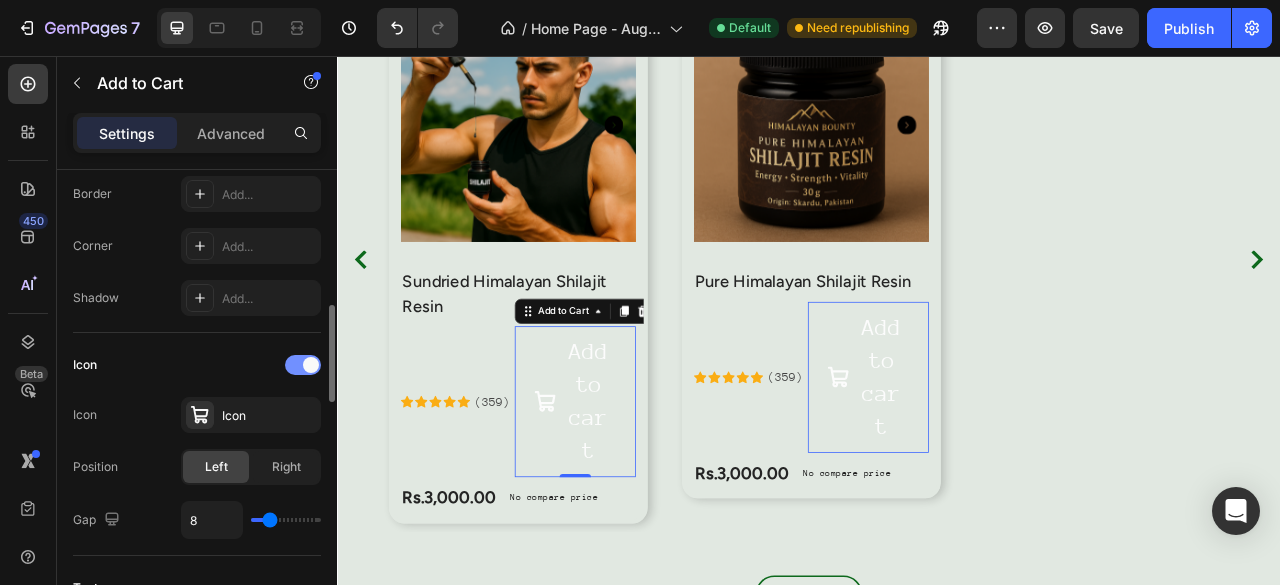 click at bounding box center [311, 365] 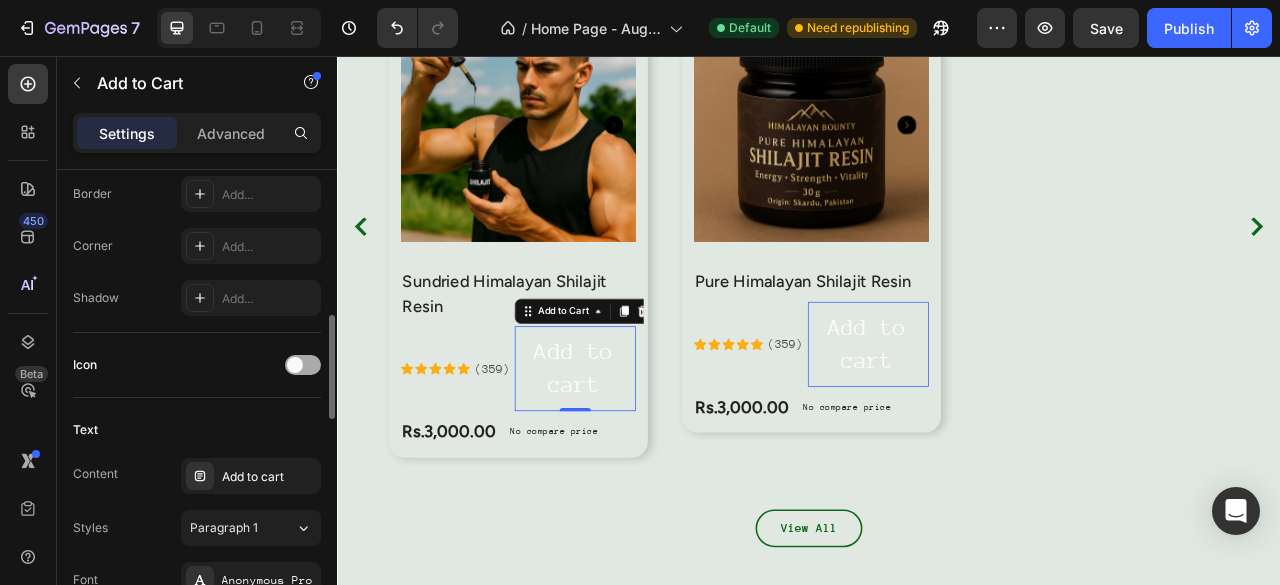 scroll, scrollTop: 1826, scrollLeft: 0, axis: vertical 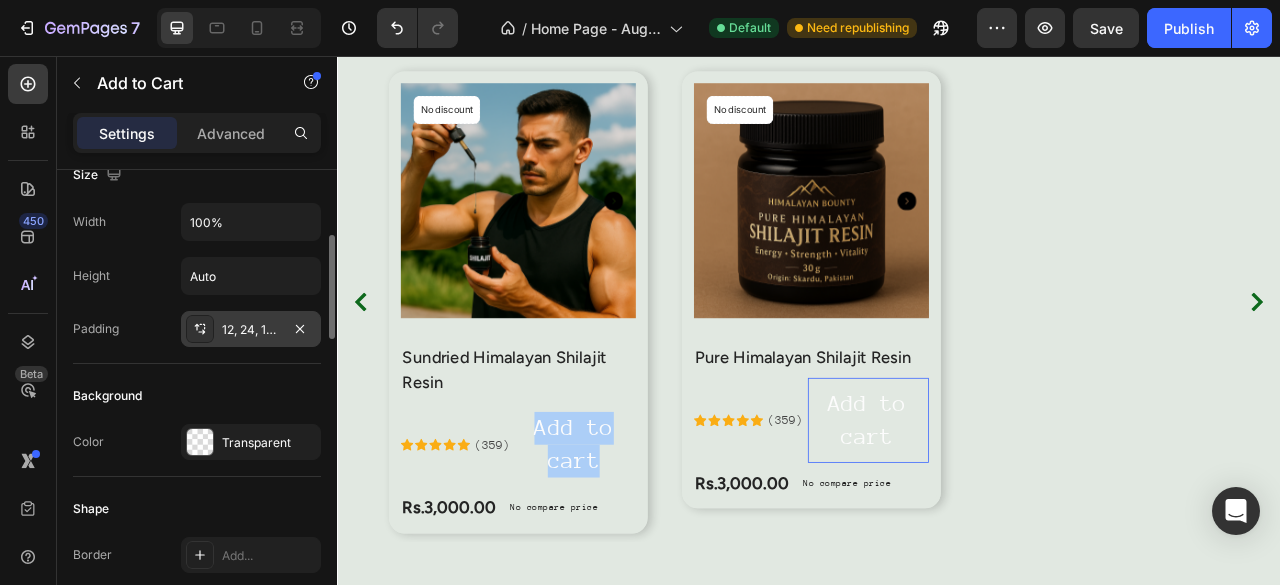 click on "12, 24, 12, 24" at bounding box center (251, 330) 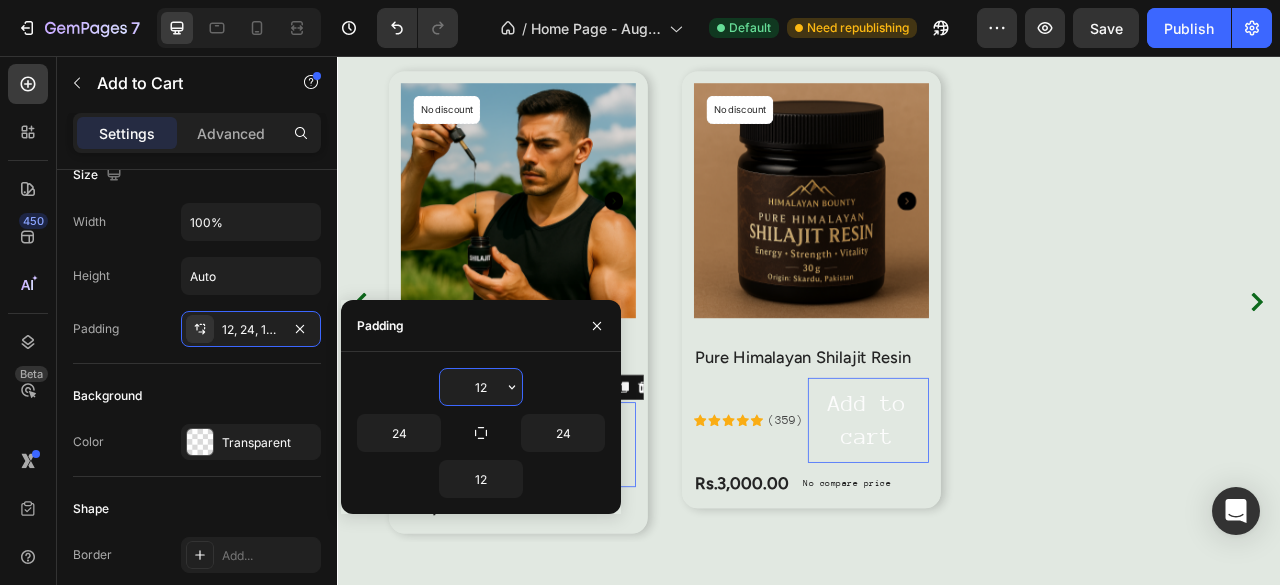 click on "12" at bounding box center (481, 387) 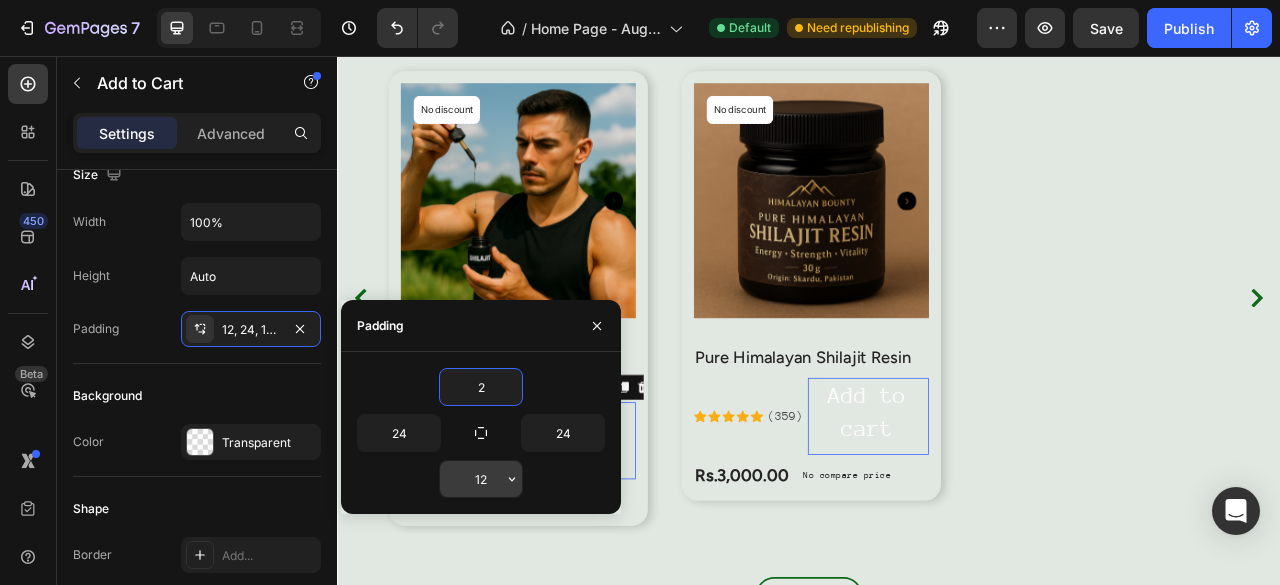 type on "2" 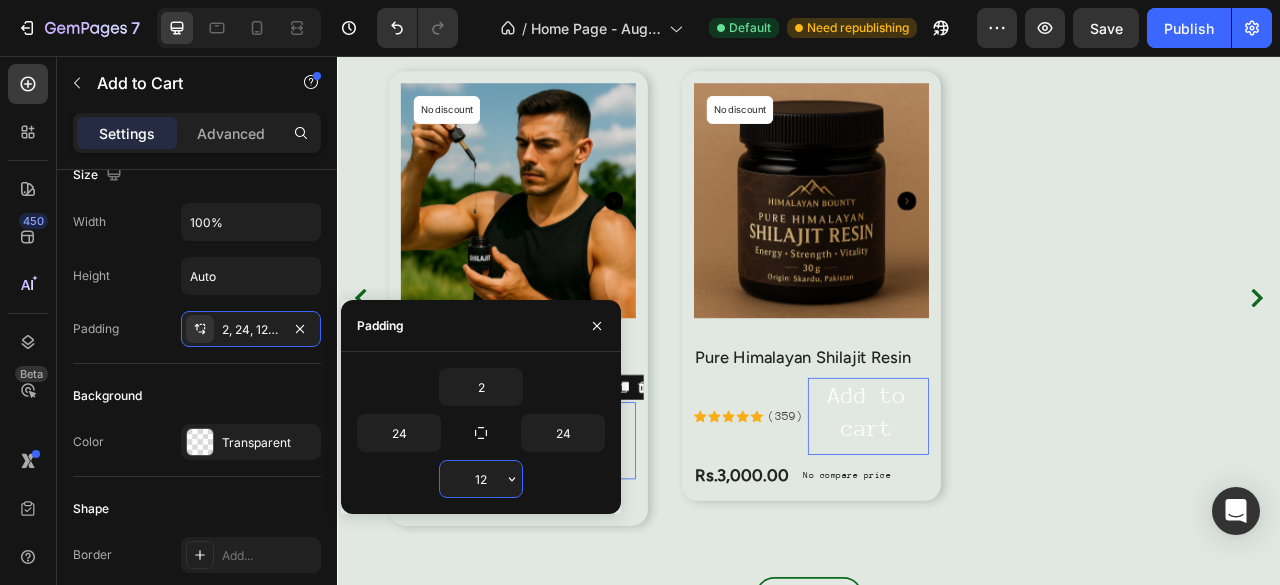 click on "12" at bounding box center (481, 479) 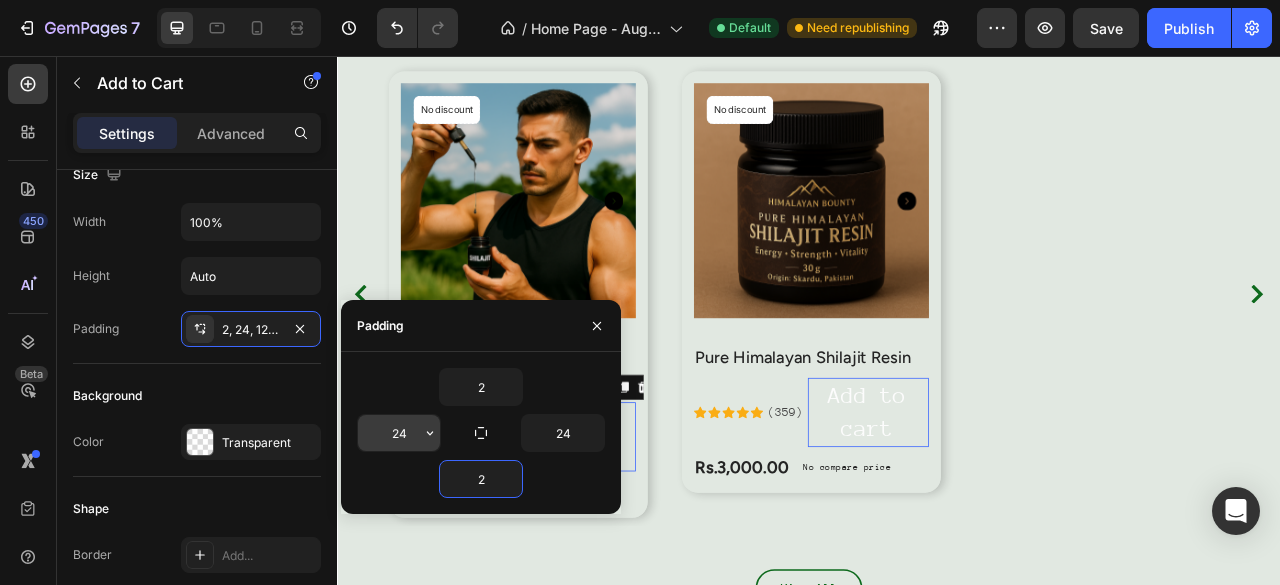 type on "2" 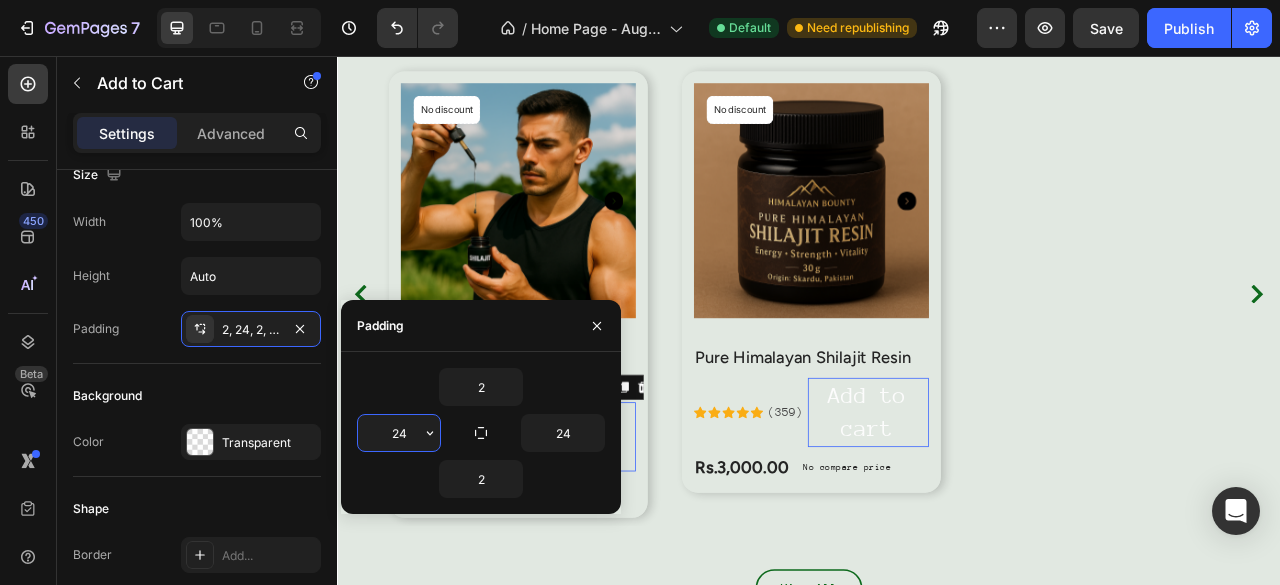 click on "24" at bounding box center (399, 433) 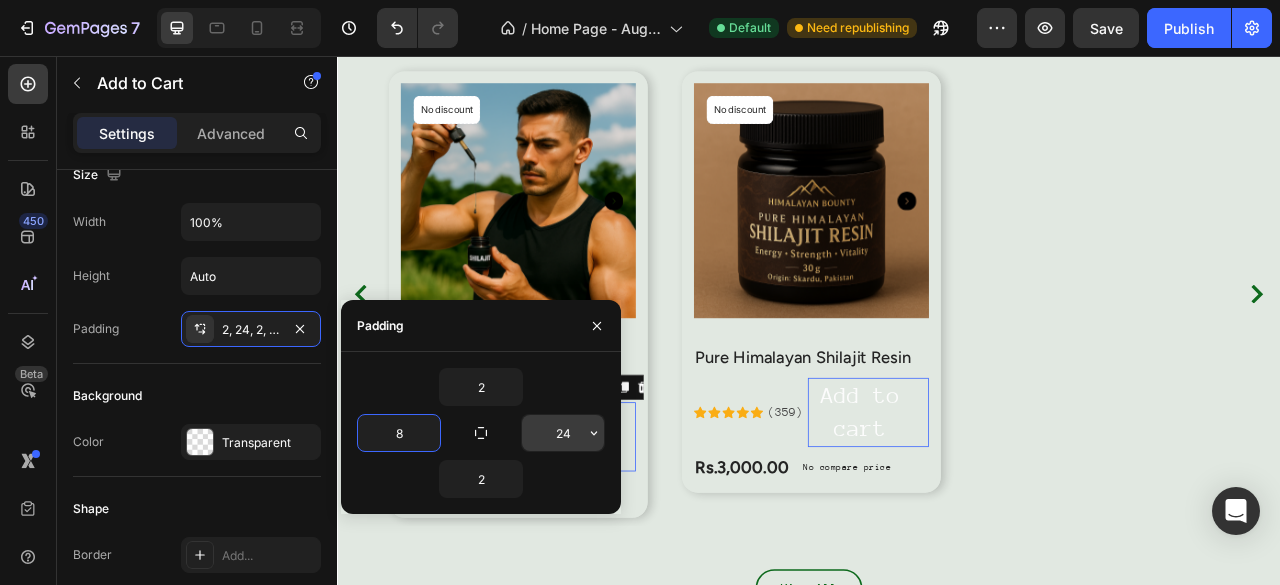 type on "8" 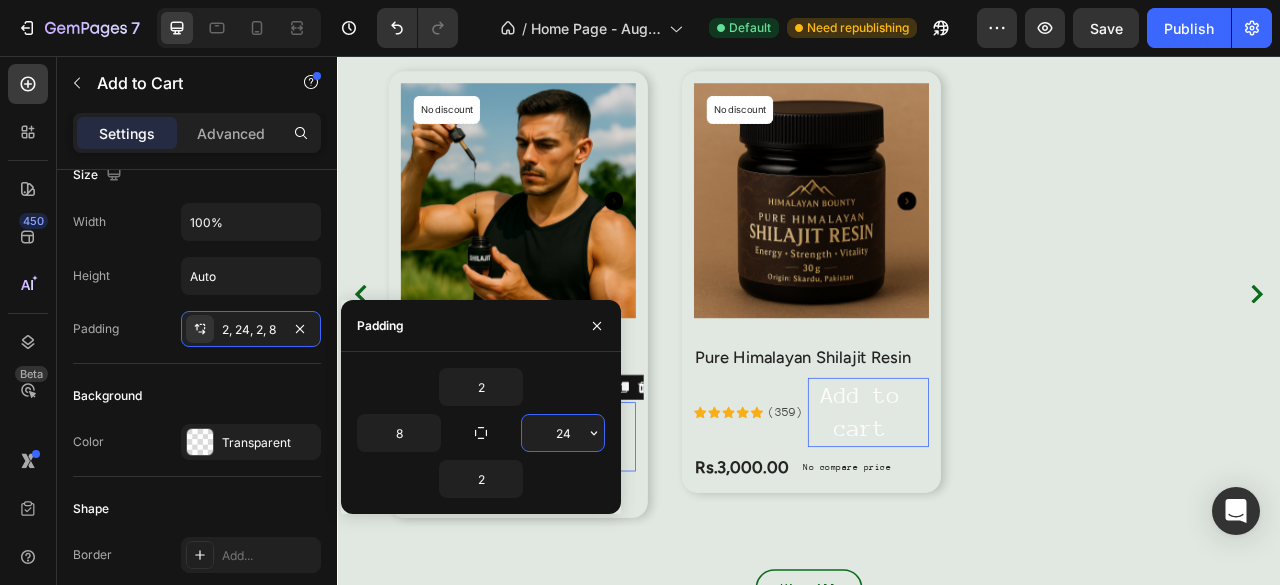 click on "24" at bounding box center [563, 433] 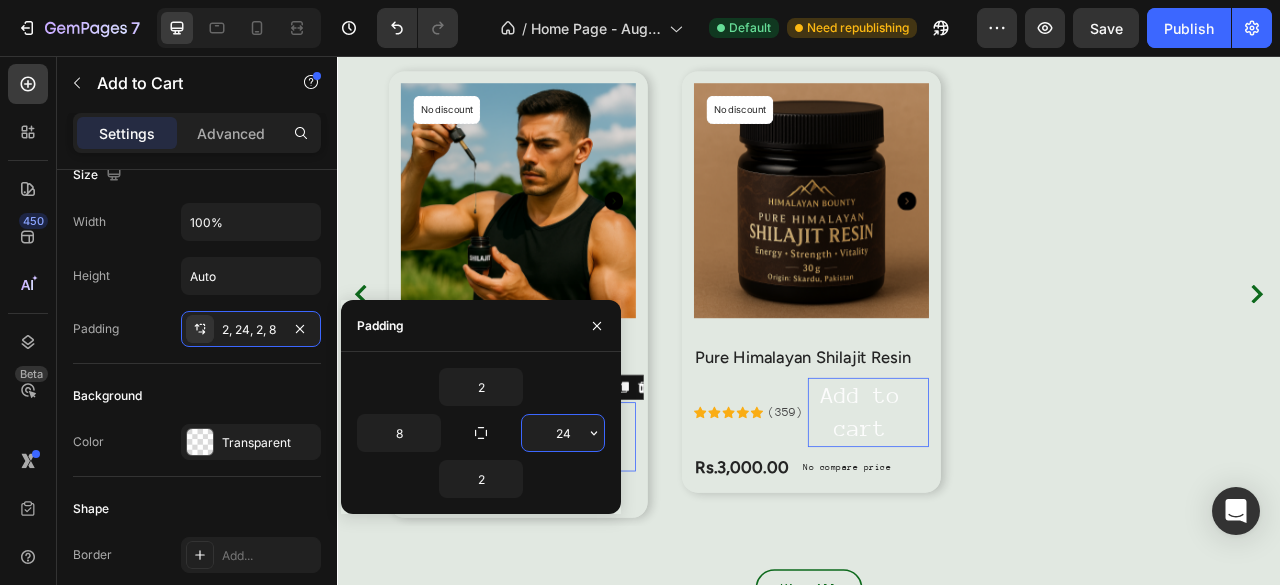 type on "8" 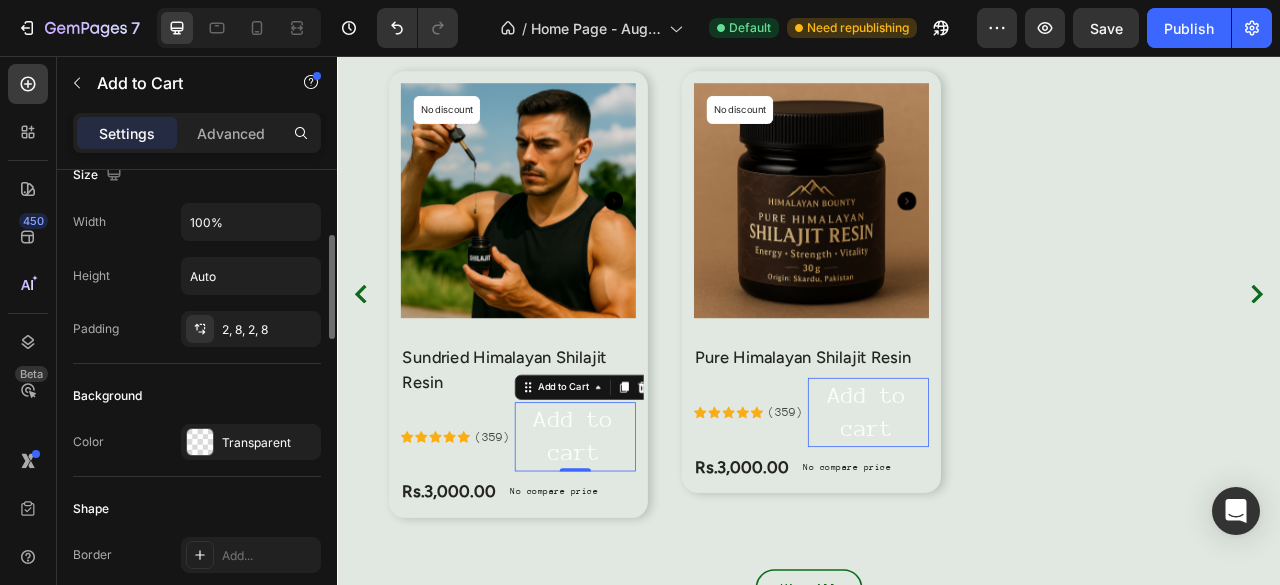 click on "Background Color Transparent" 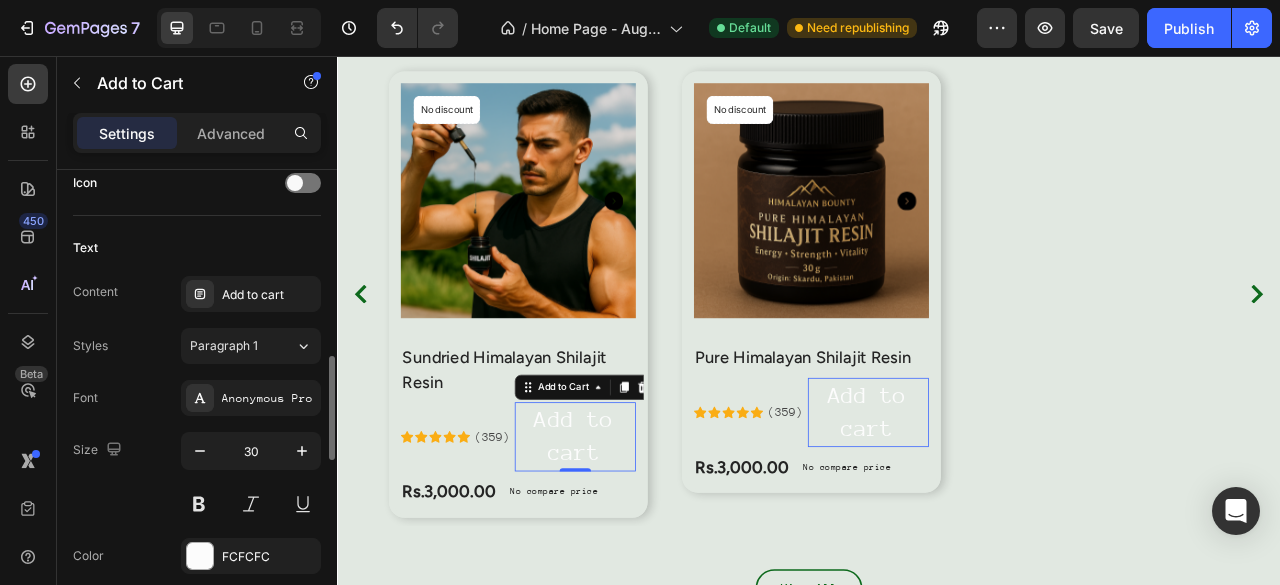 scroll, scrollTop: 841, scrollLeft: 0, axis: vertical 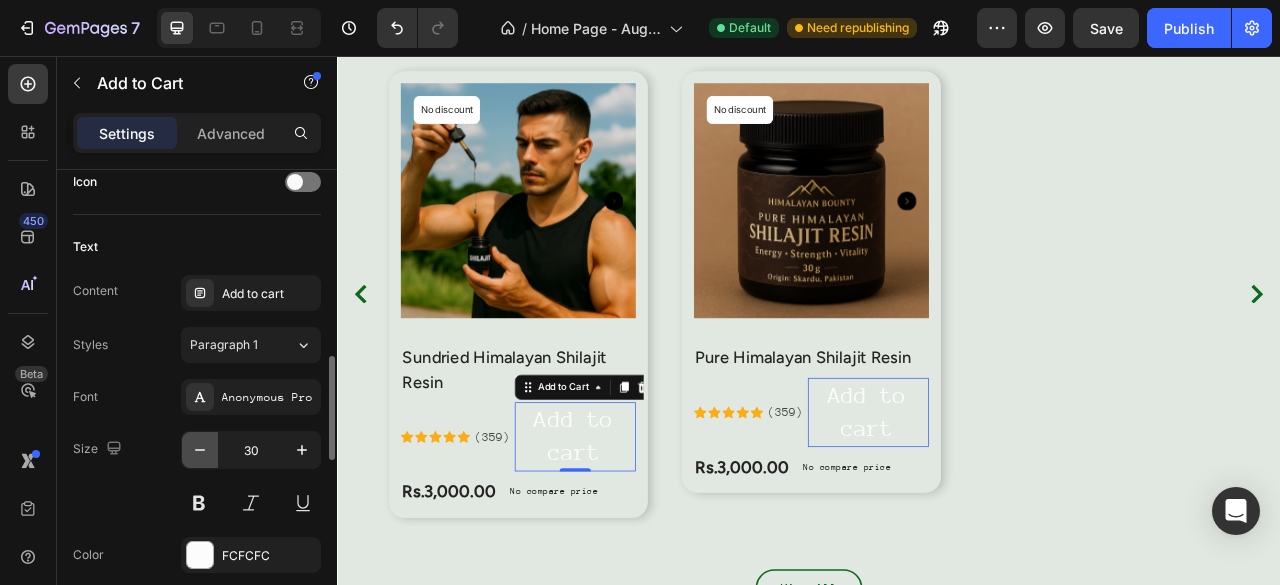 click at bounding box center (200, 450) 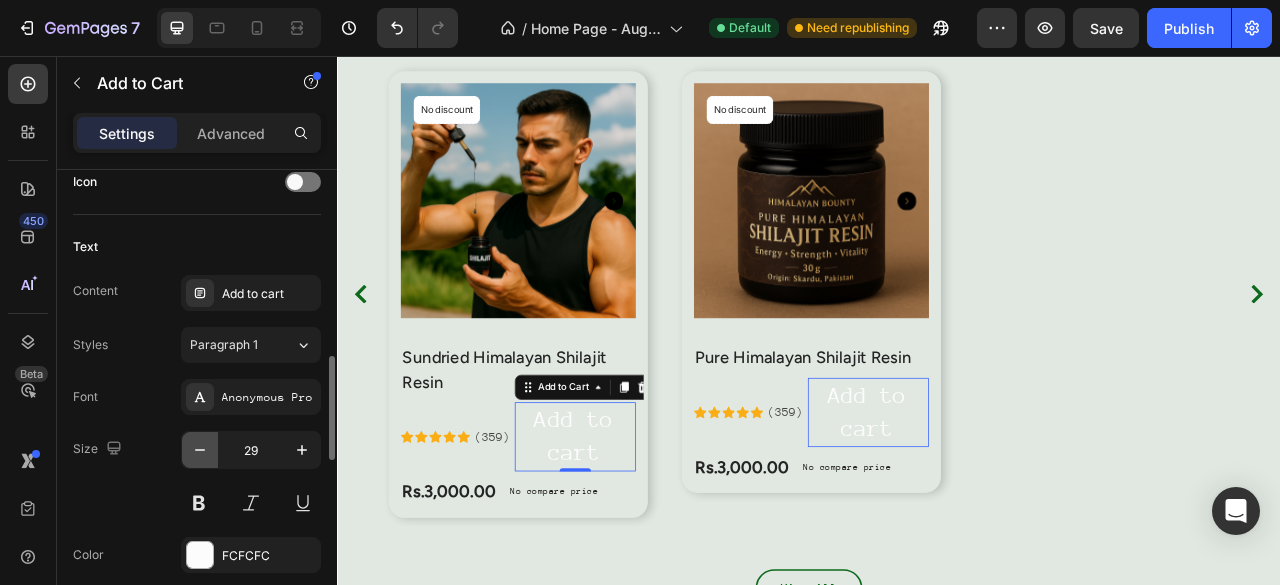 click at bounding box center (200, 450) 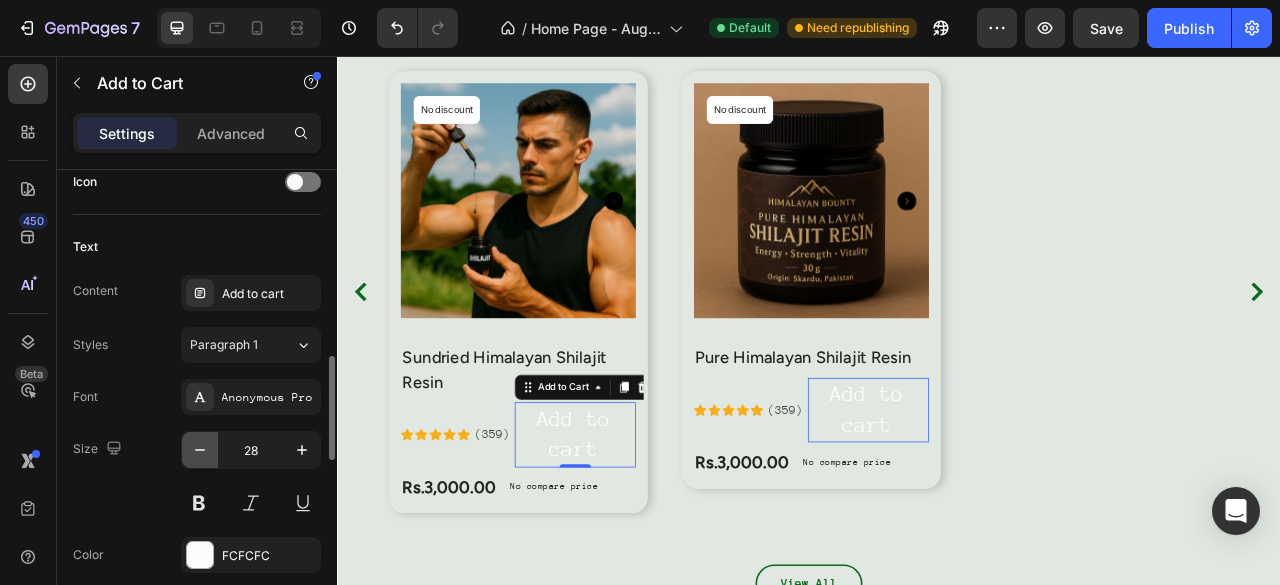 click at bounding box center (200, 450) 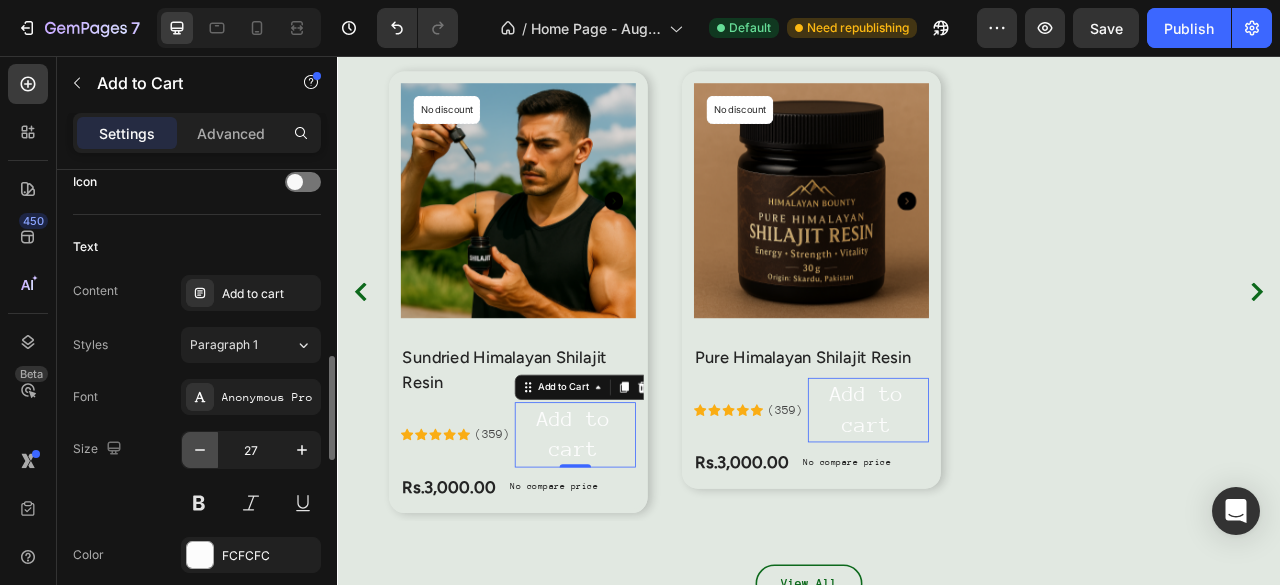 click at bounding box center [200, 450] 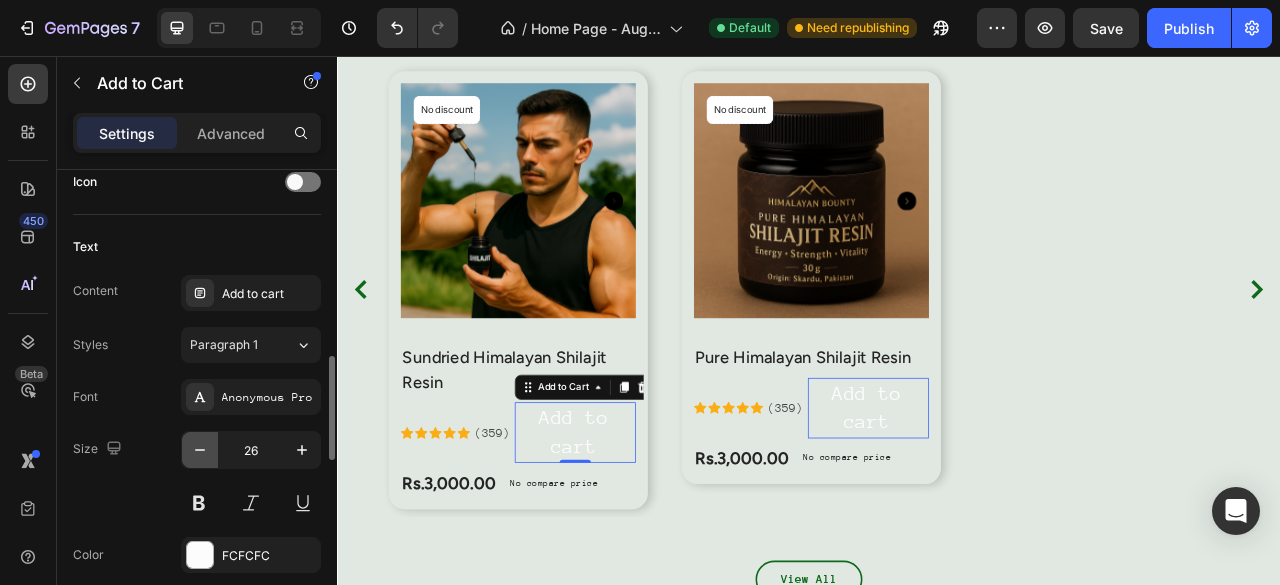 click at bounding box center (200, 450) 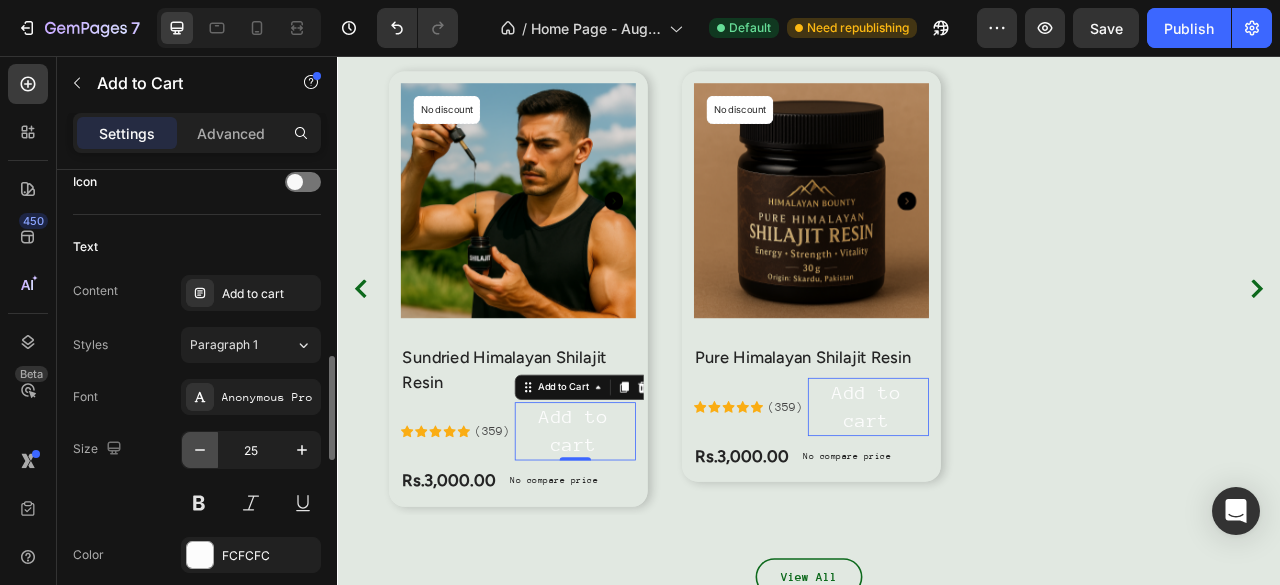 click at bounding box center (200, 450) 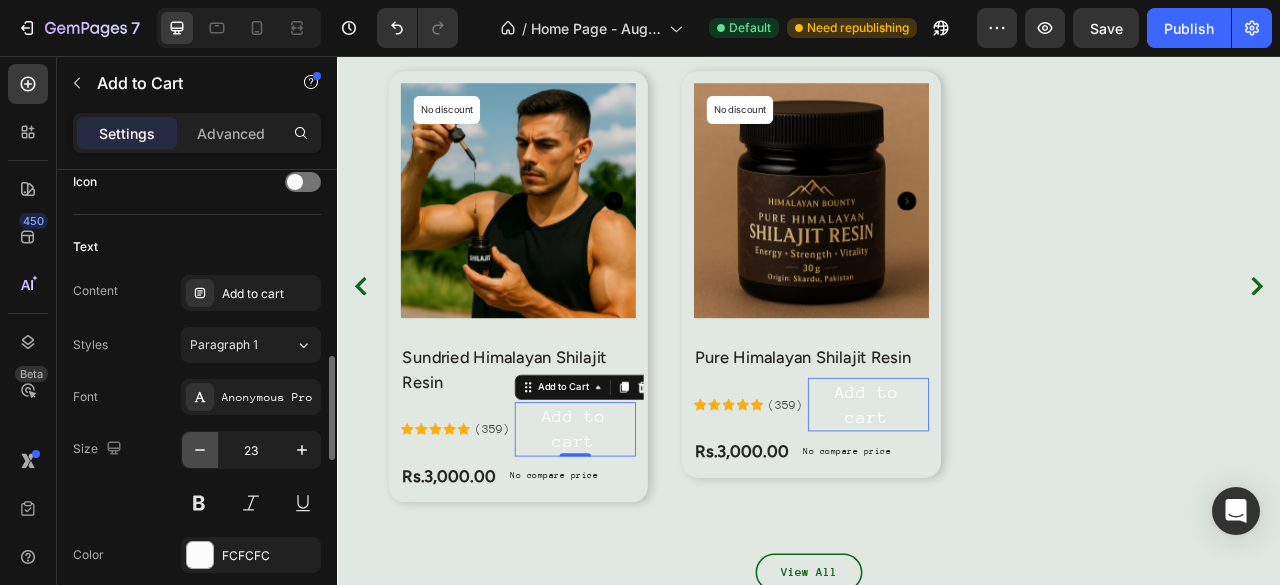 click at bounding box center [200, 450] 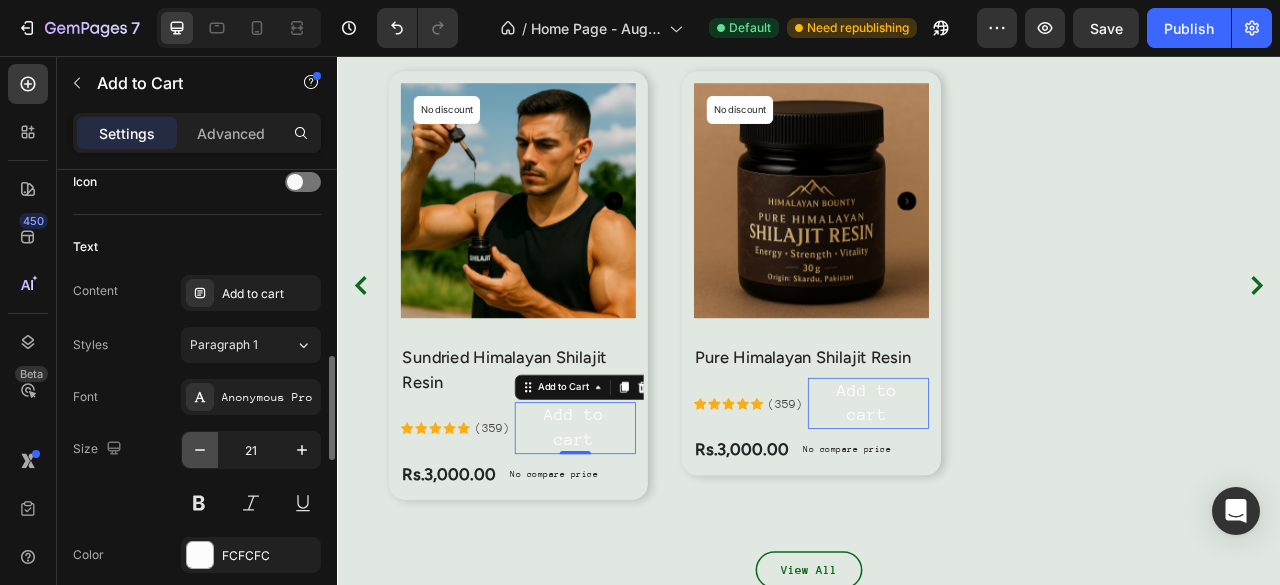 click at bounding box center (200, 450) 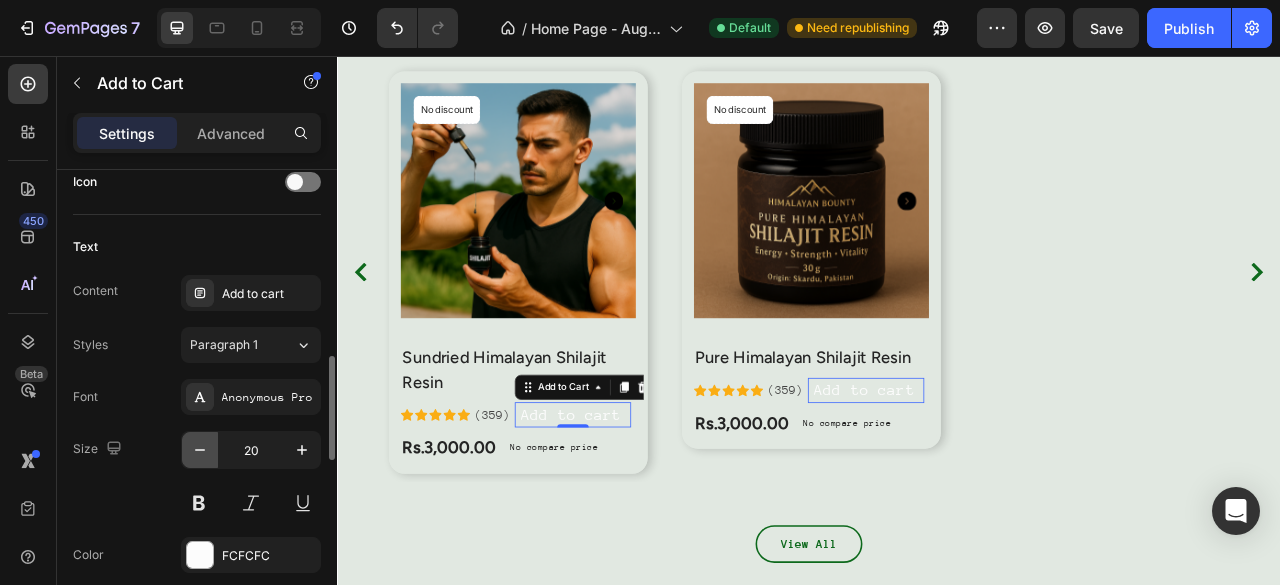 click at bounding box center (200, 450) 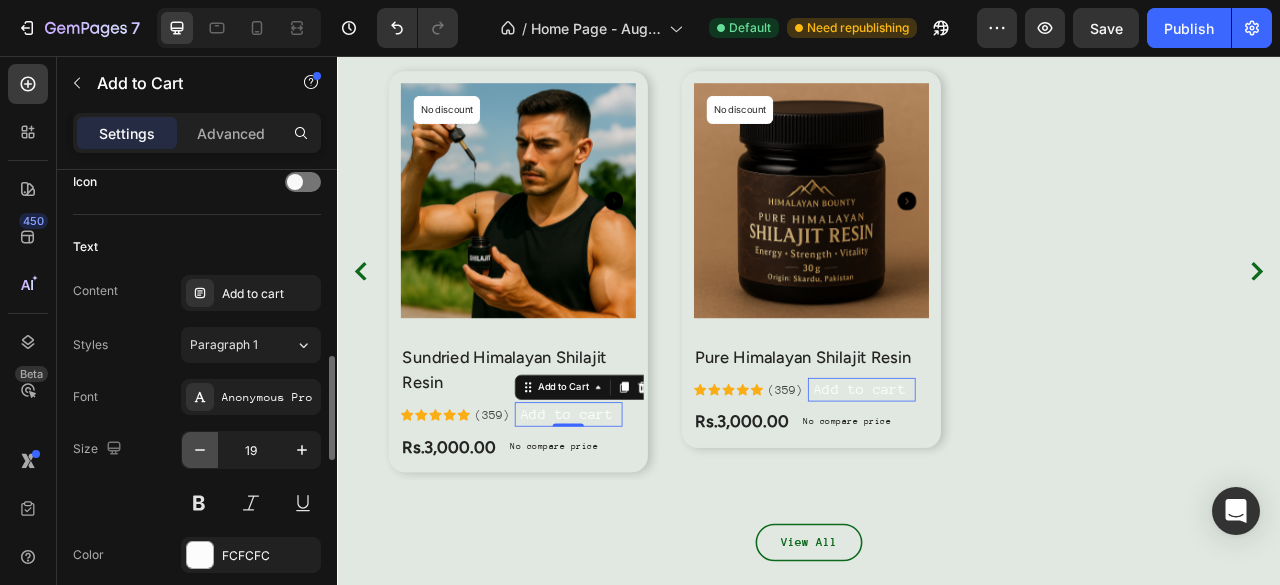 click at bounding box center (200, 450) 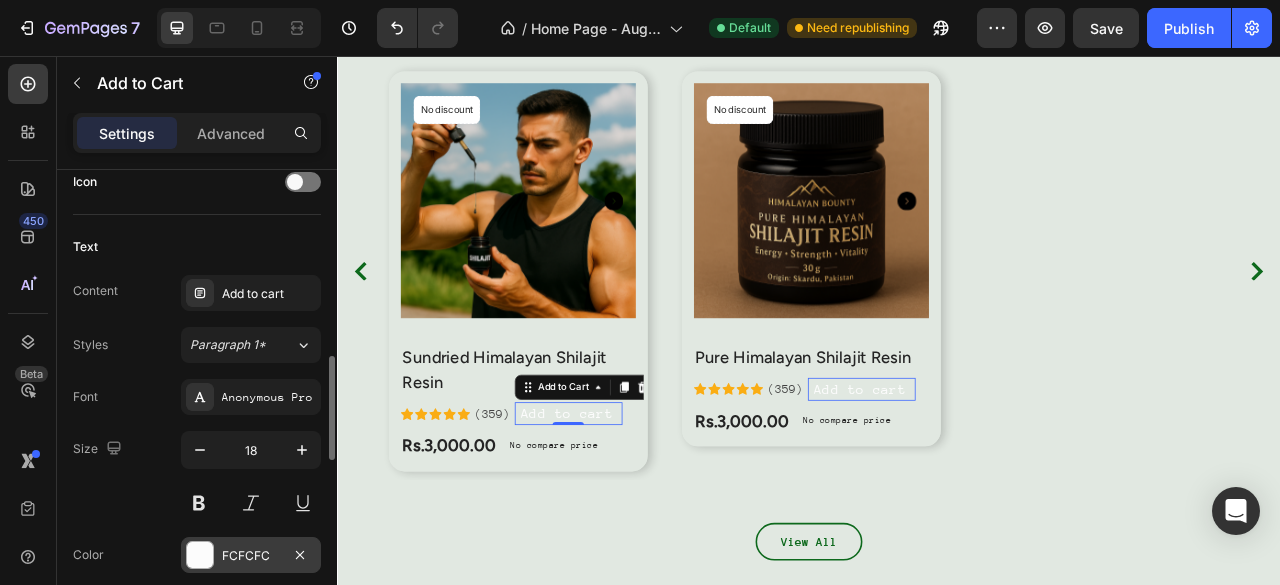click on "FCFCFC" at bounding box center [251, 555] 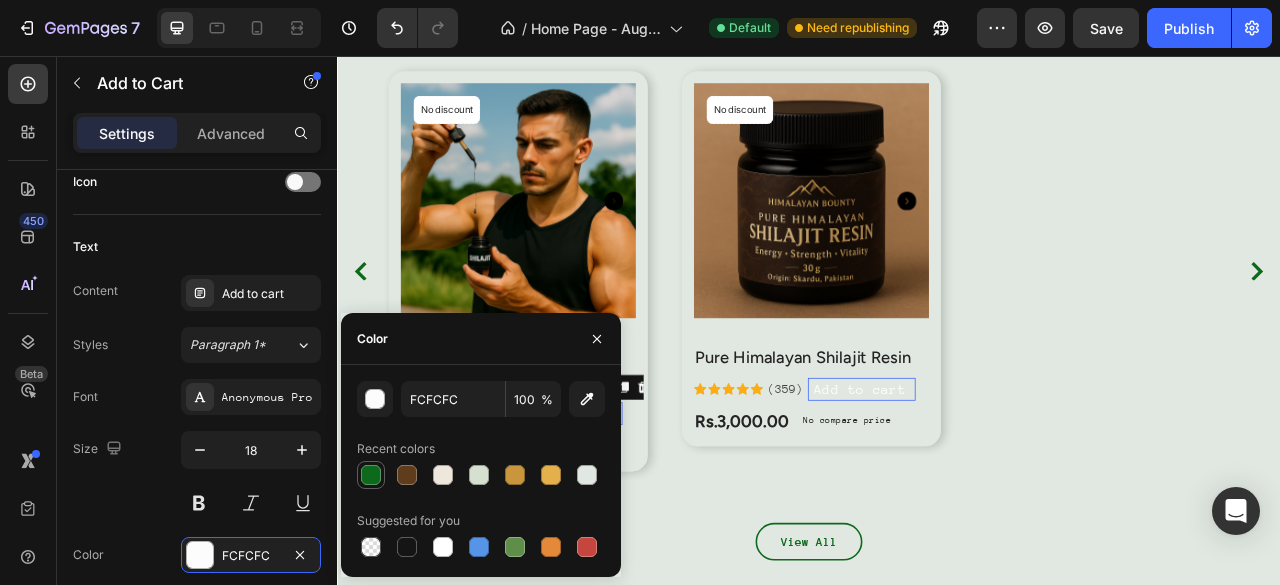 click at bounding box center [371, 475] 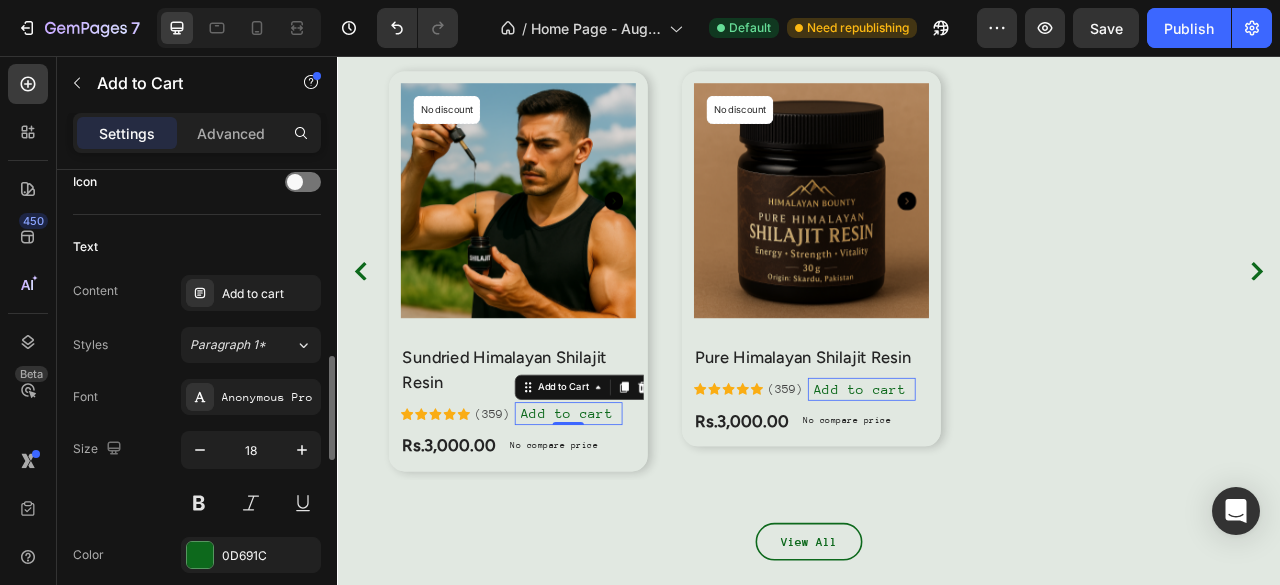 click on "Size 18" at bounding box center [197, 476] 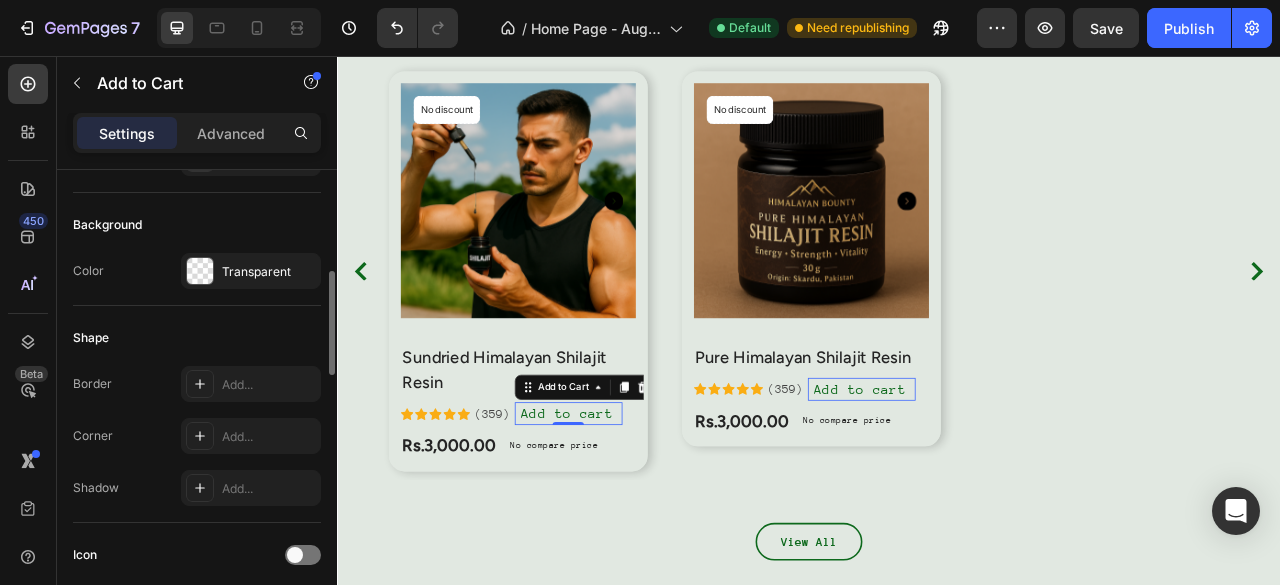 scroll, scrollTop: 463, scrollLeft: 0, axis: vertical 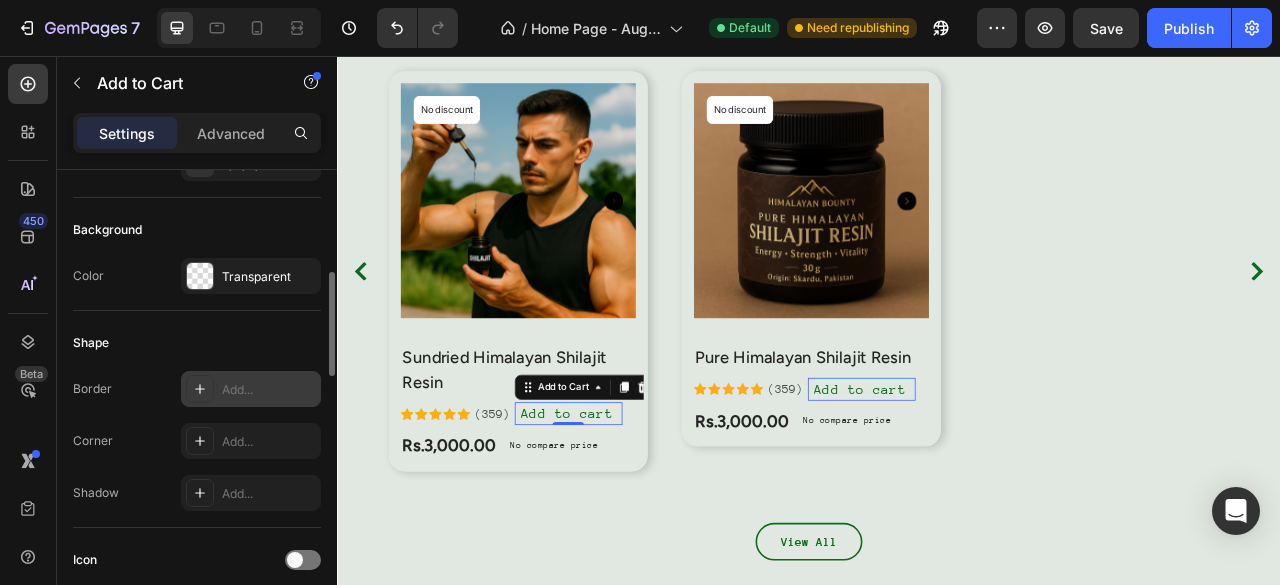 click on "Add..." at bounding box center [251, 389] 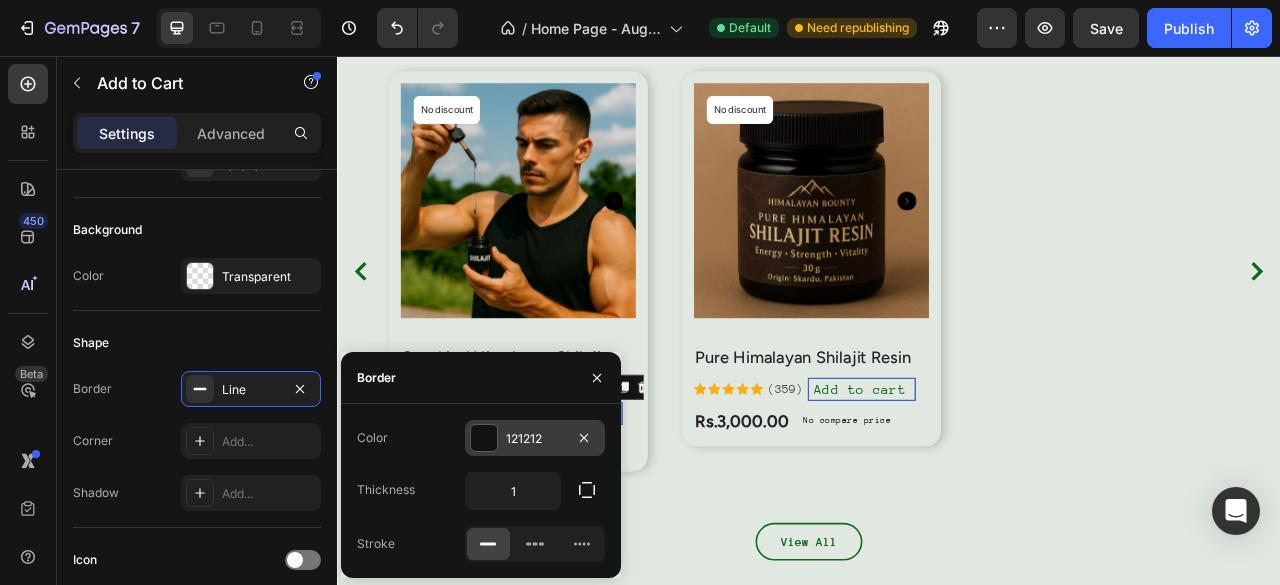 click on "121212" at bounding box center [535, 439] 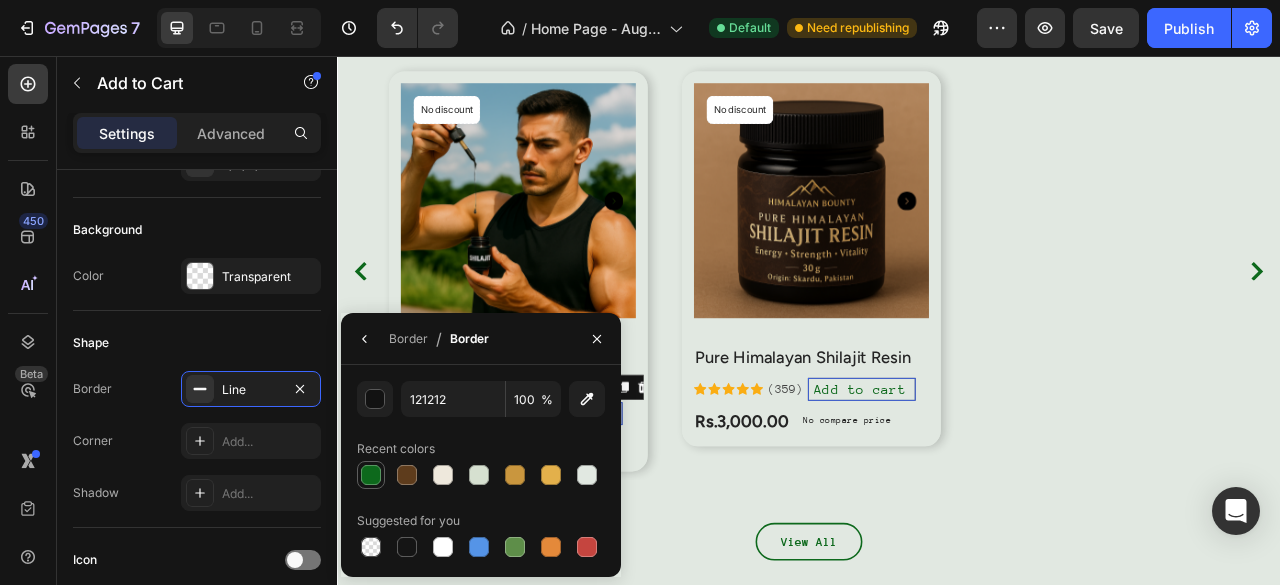 click at bounding box center [371, 475] 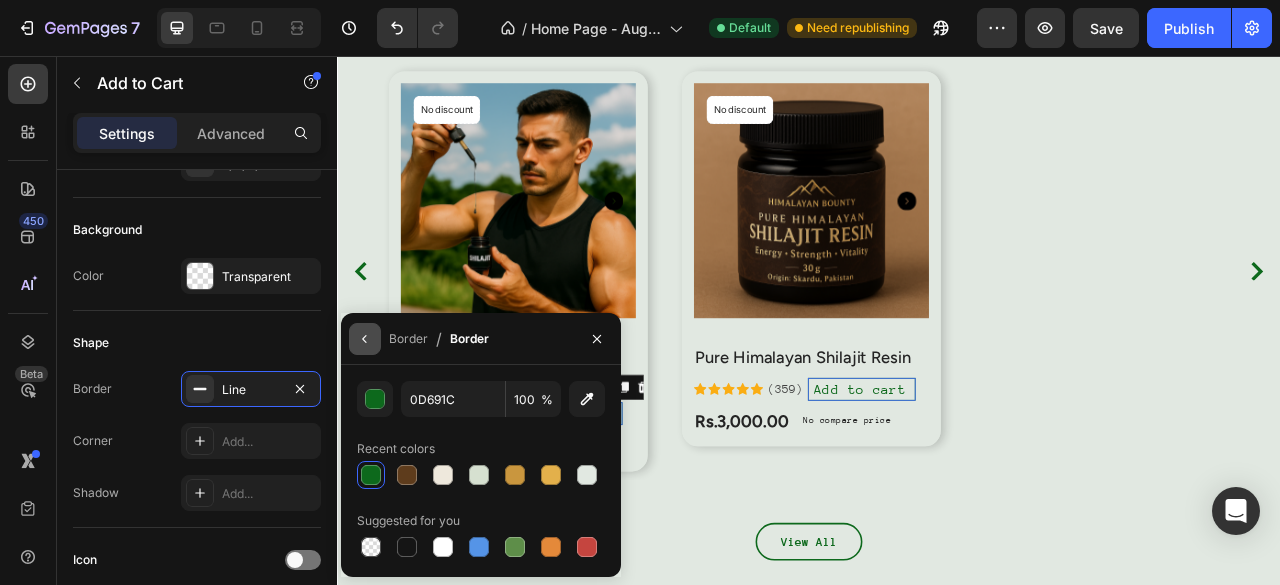 click at bounding box center (365, 339) 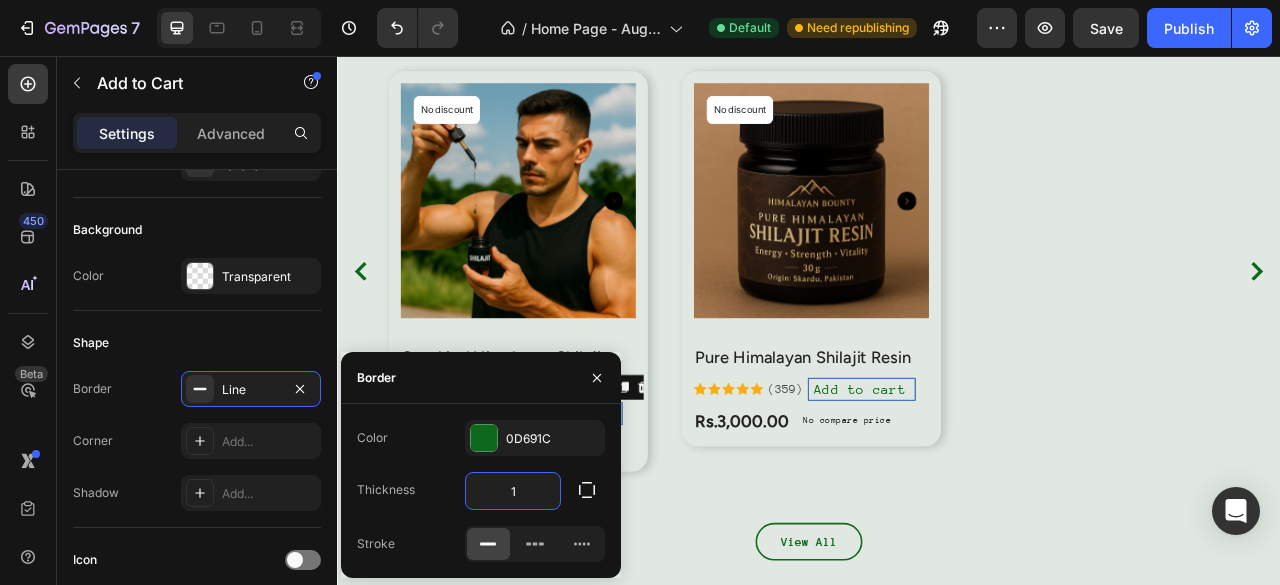 click on "1" at bounding box center [513, 491] 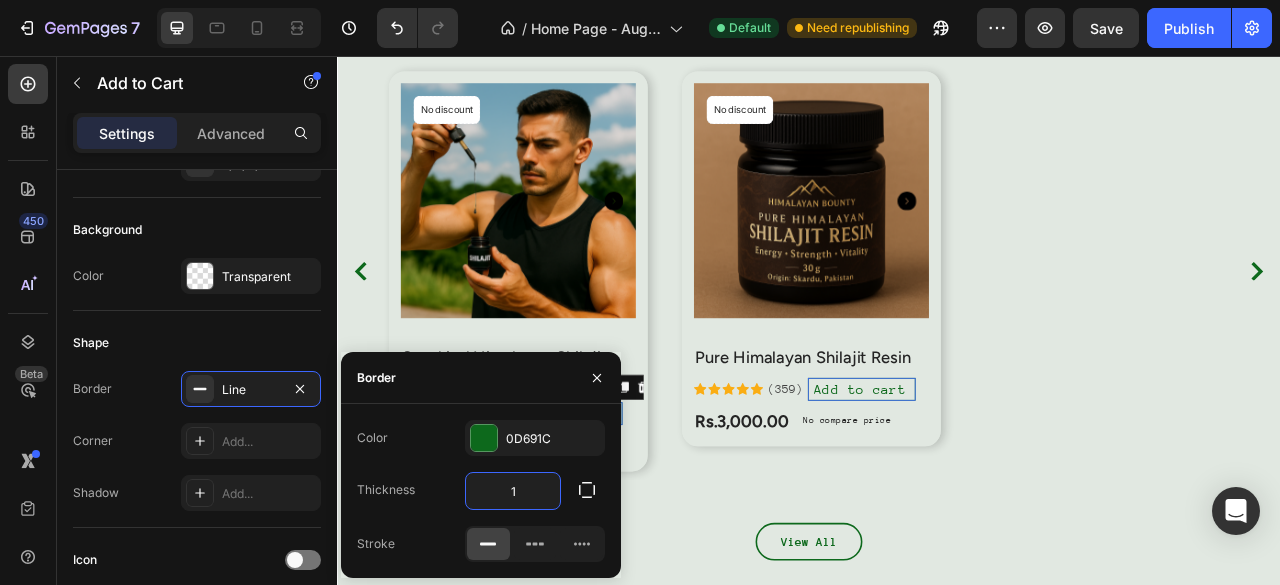 type on "3" 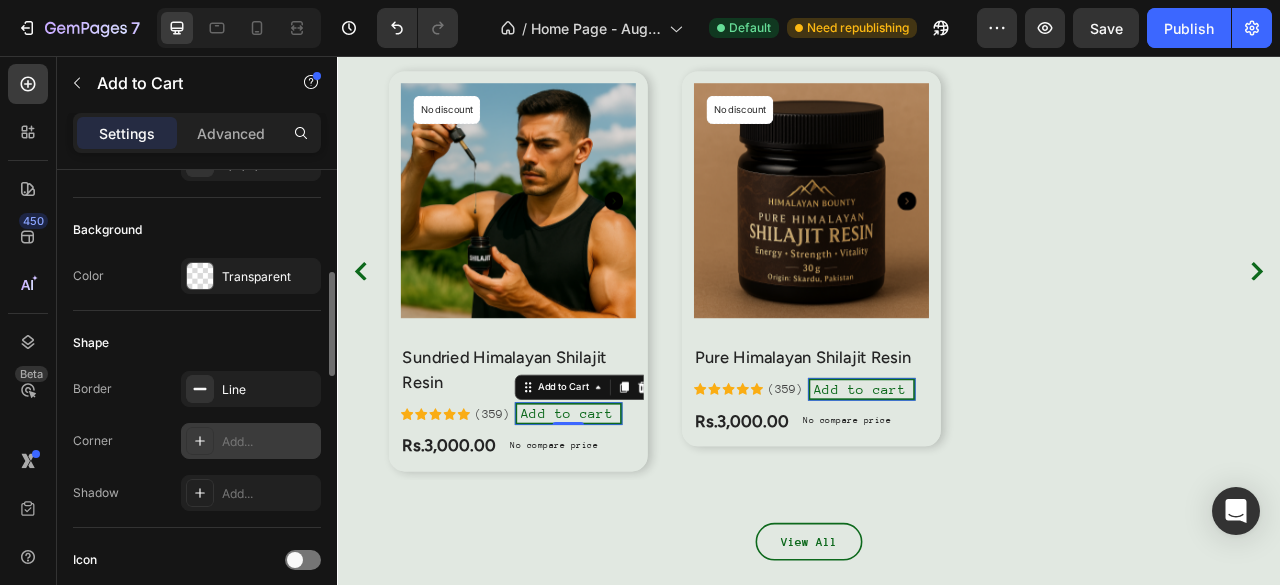 click on "Add..." at bounding box center (251, 441) 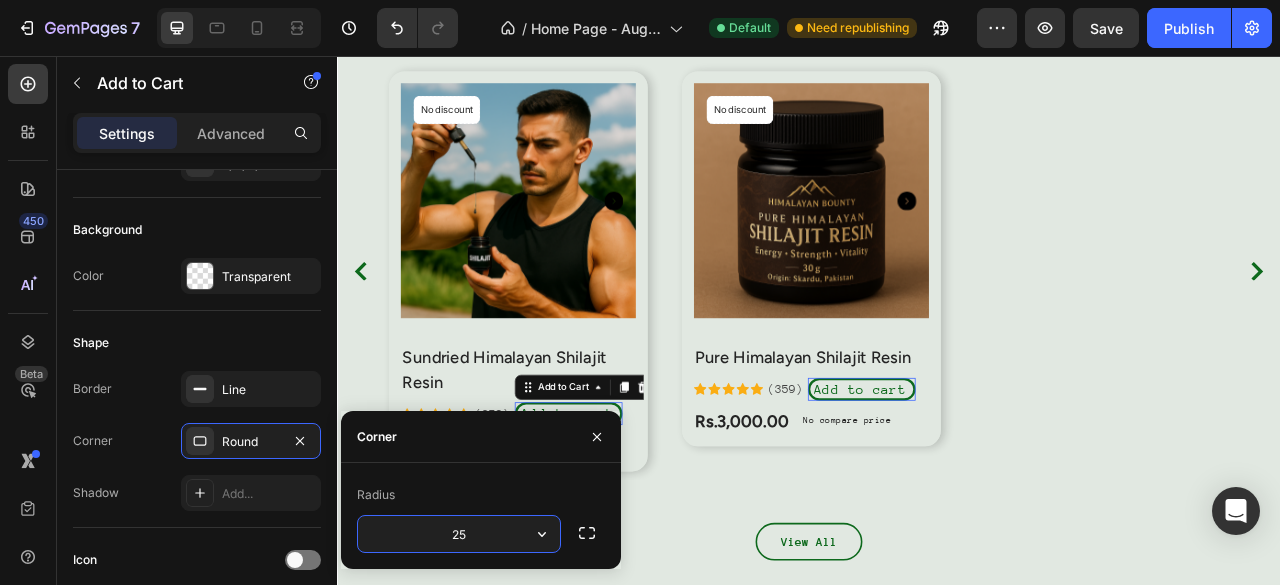 type on "25" 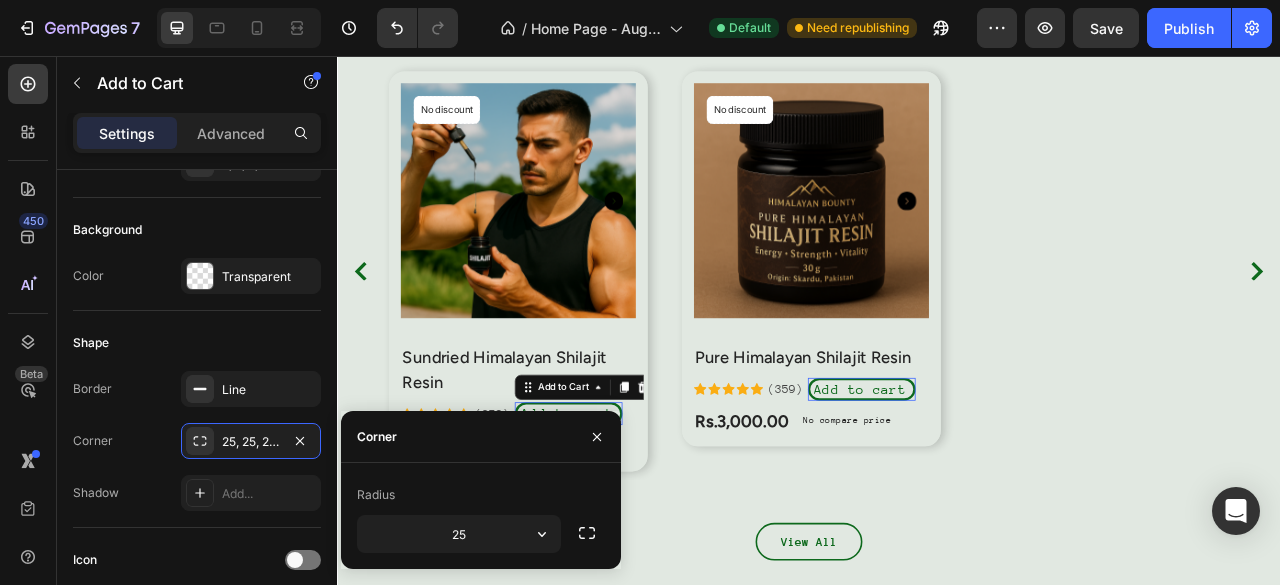 click on "Radius" at bounding box center (481, 495) 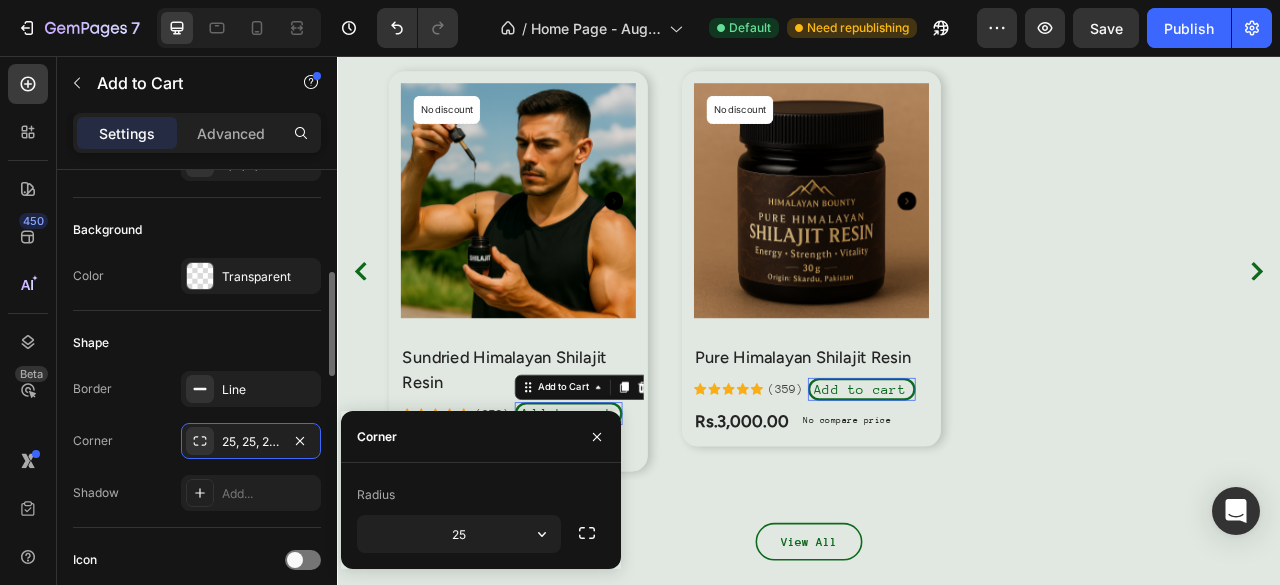 click on "Shape Border Line Corner 25, 25, 25, 25 Shadow Add..." 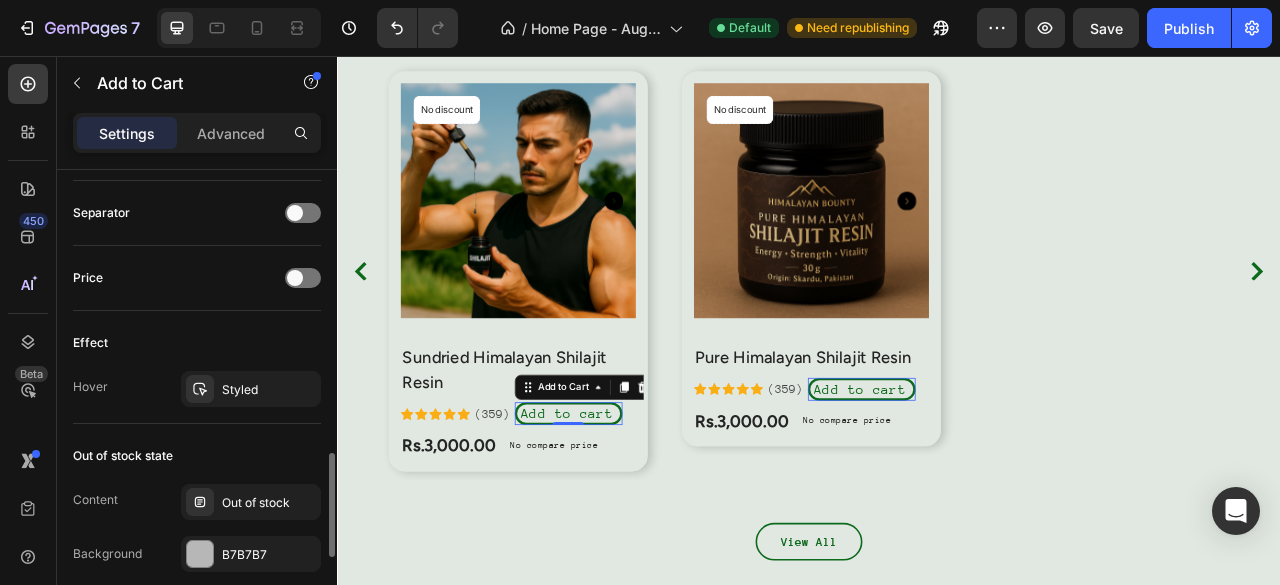 scroll, scrollTop: 1314, scrollLeft: 0, axis: vertical 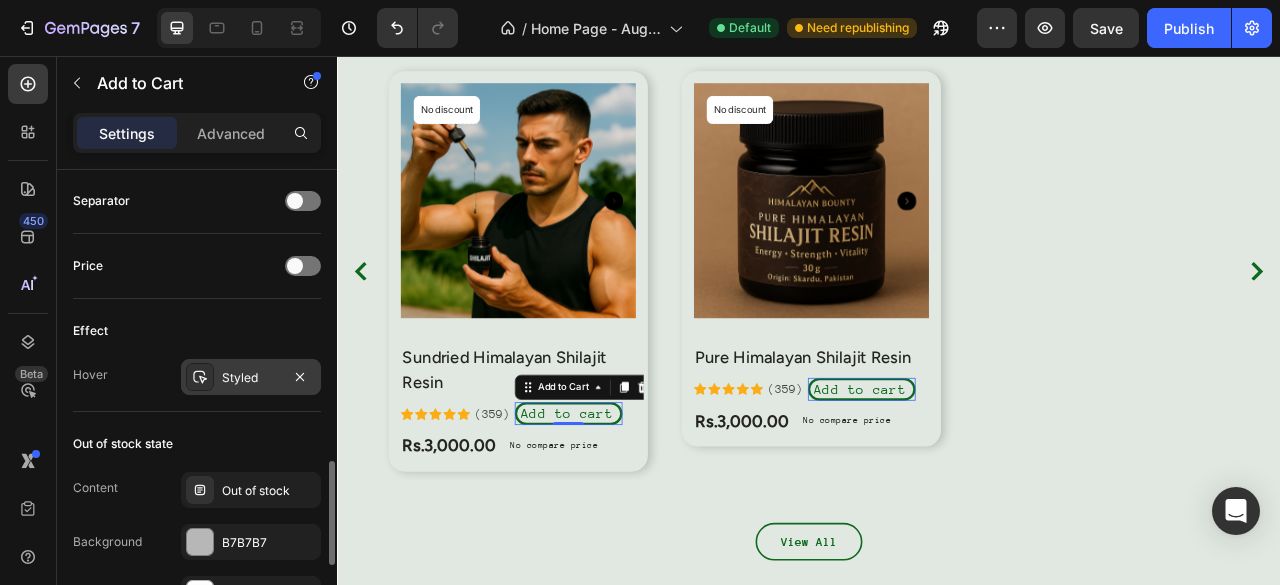 click on "Styled" at bounding box center [251, 377] 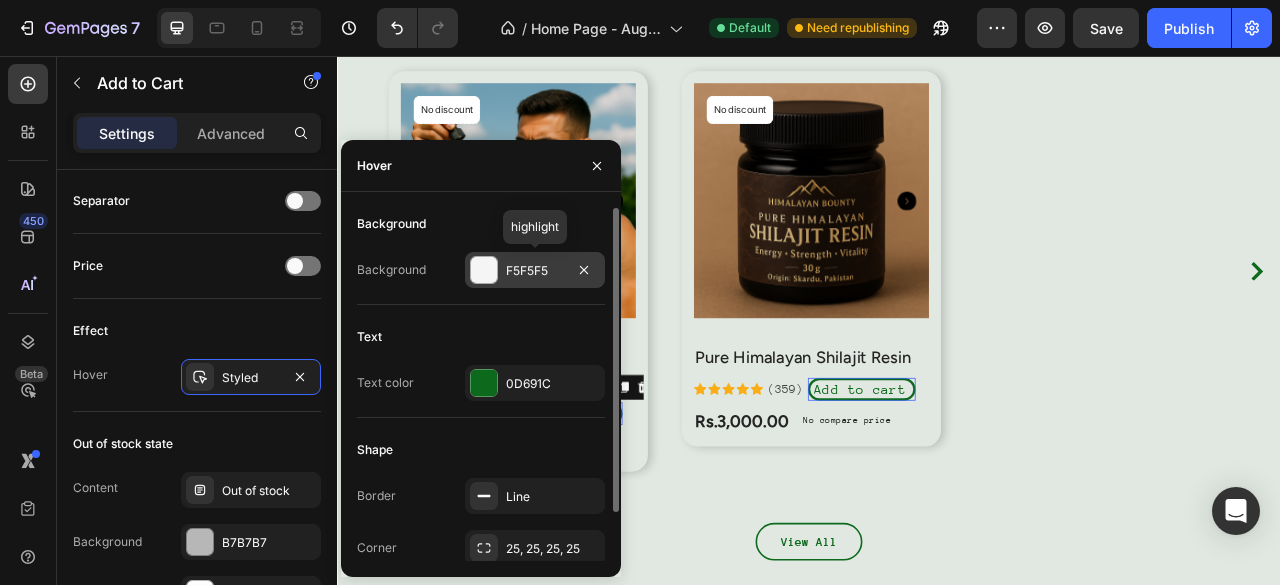 click on "F5F5F5" at bounding box center (535, 271) 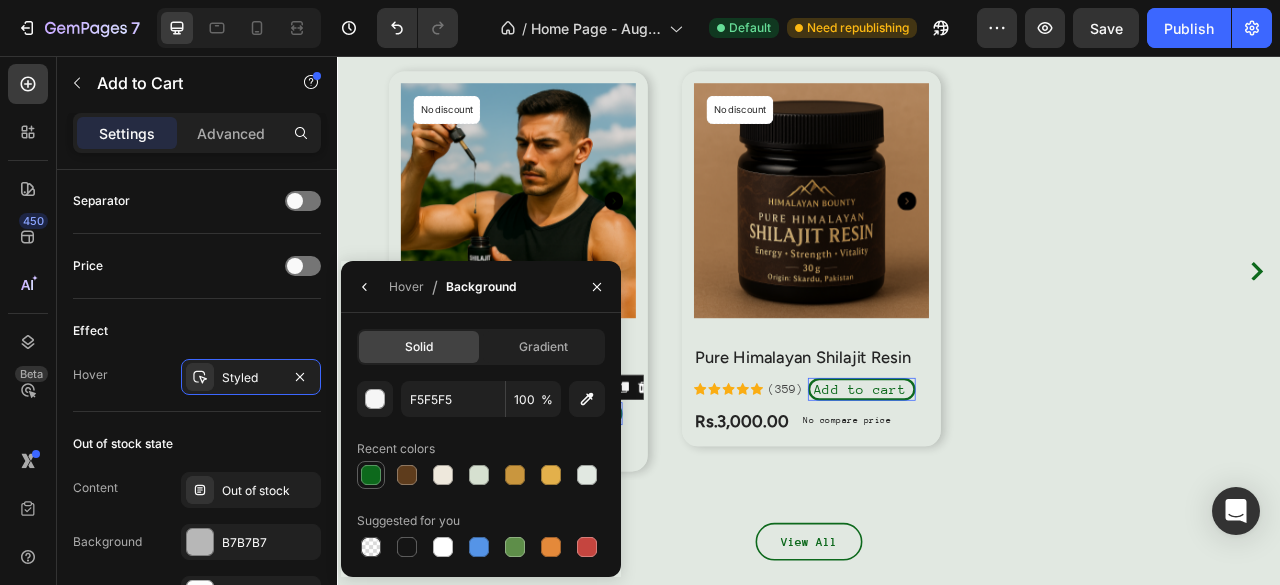 click at bounding box center [371, 475] 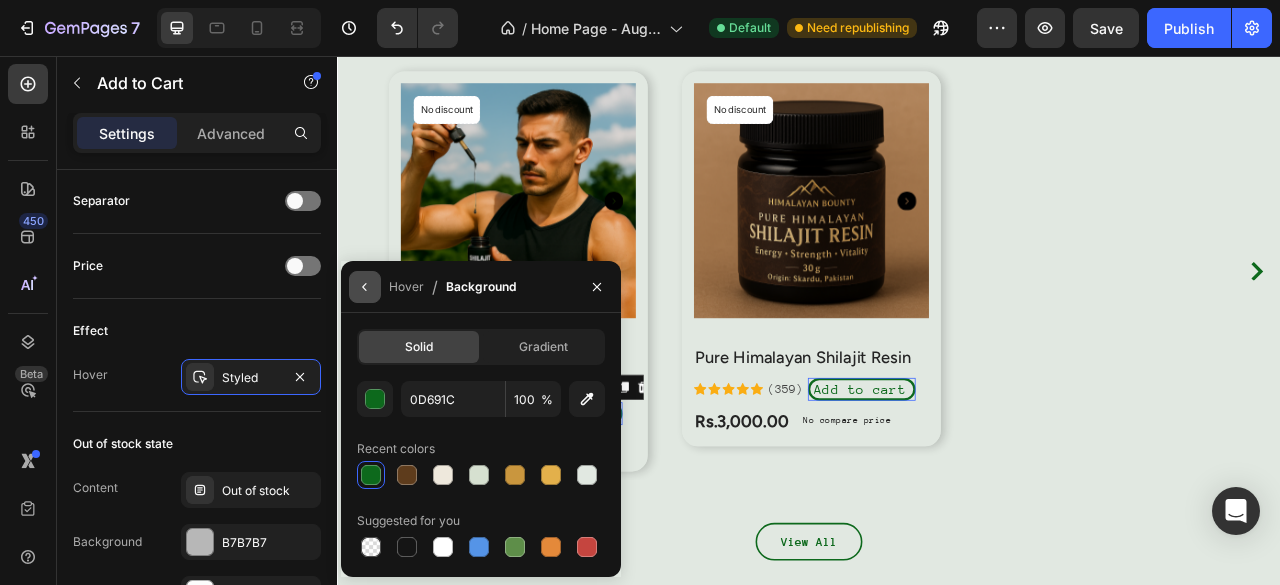 click 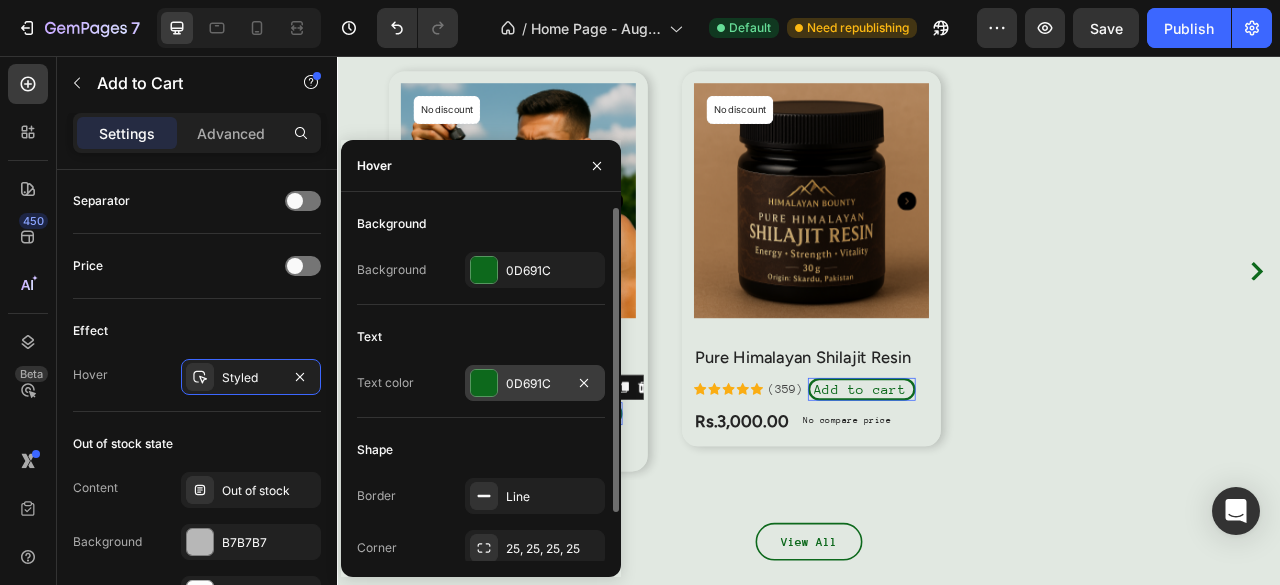 click on "0D691C" at bounding box center (535, 384) 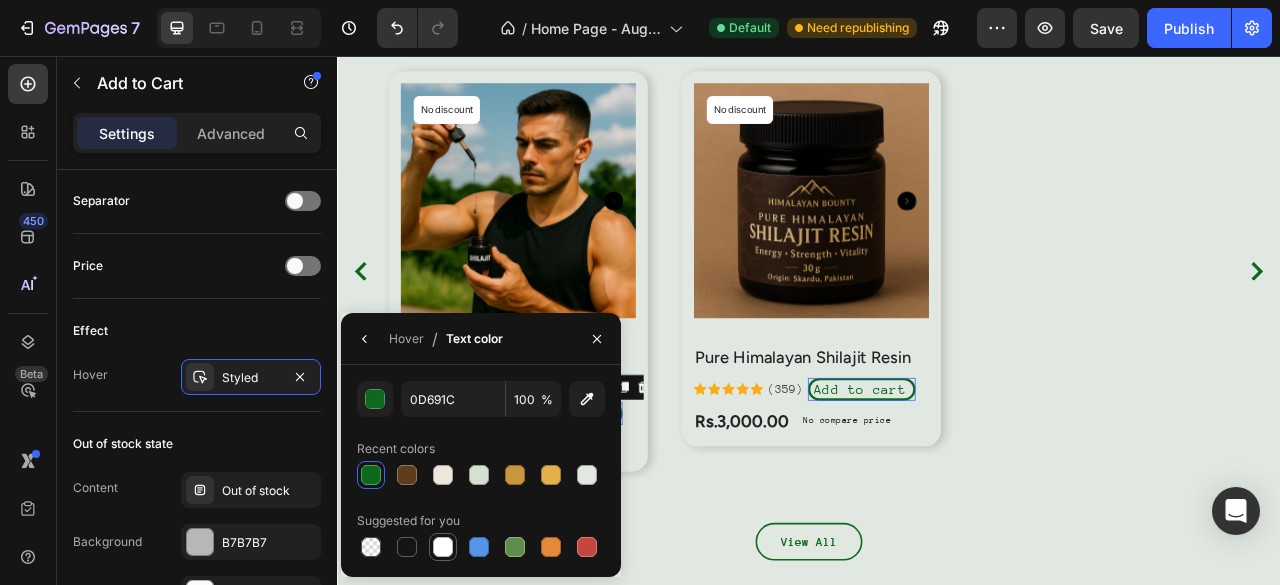 click at bounding box center [443, 547] 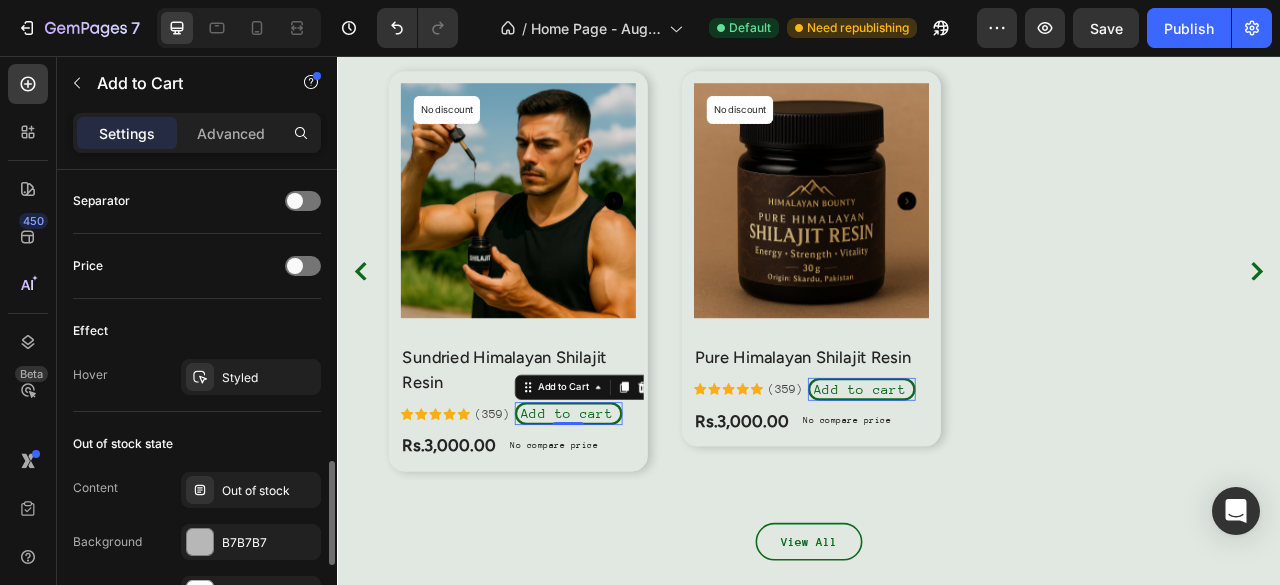 click on "Out of stock state Content Out of stock Background B7B7B7 Text color FCFCFC Show more" 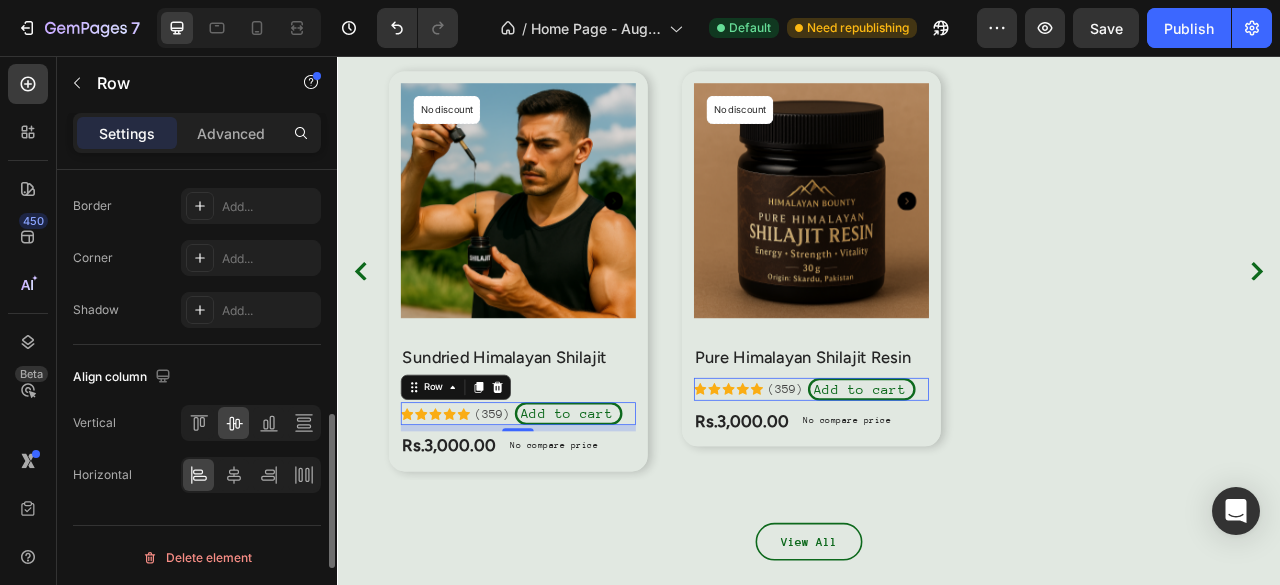 scroll, scrollTop: 972, scrollLeft: 0, axis: vertical 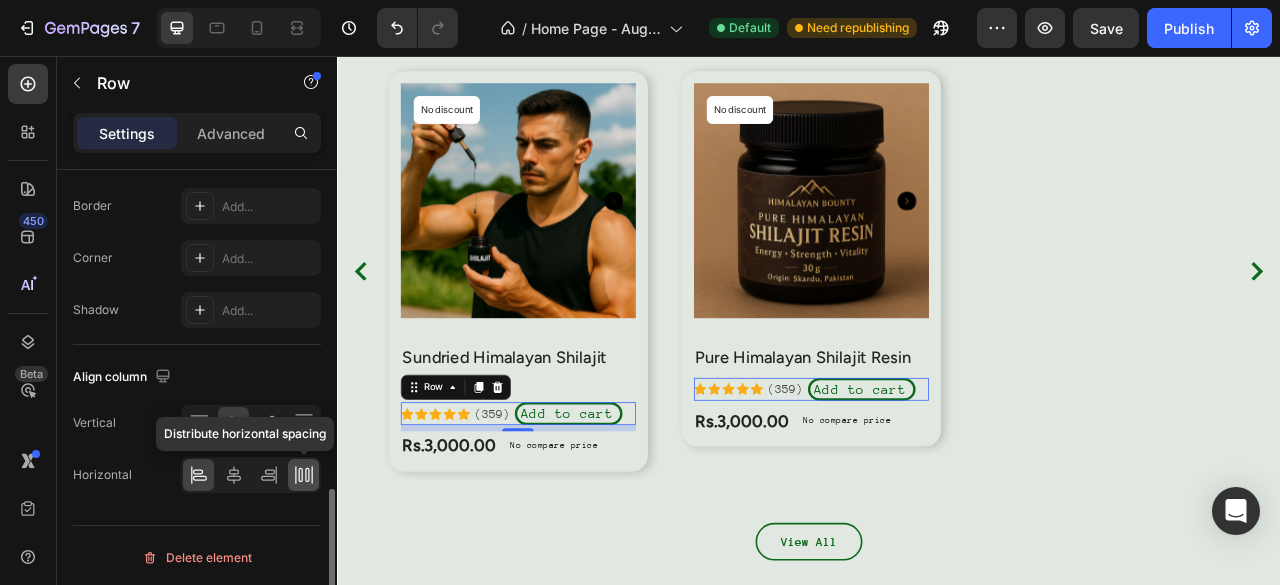 click 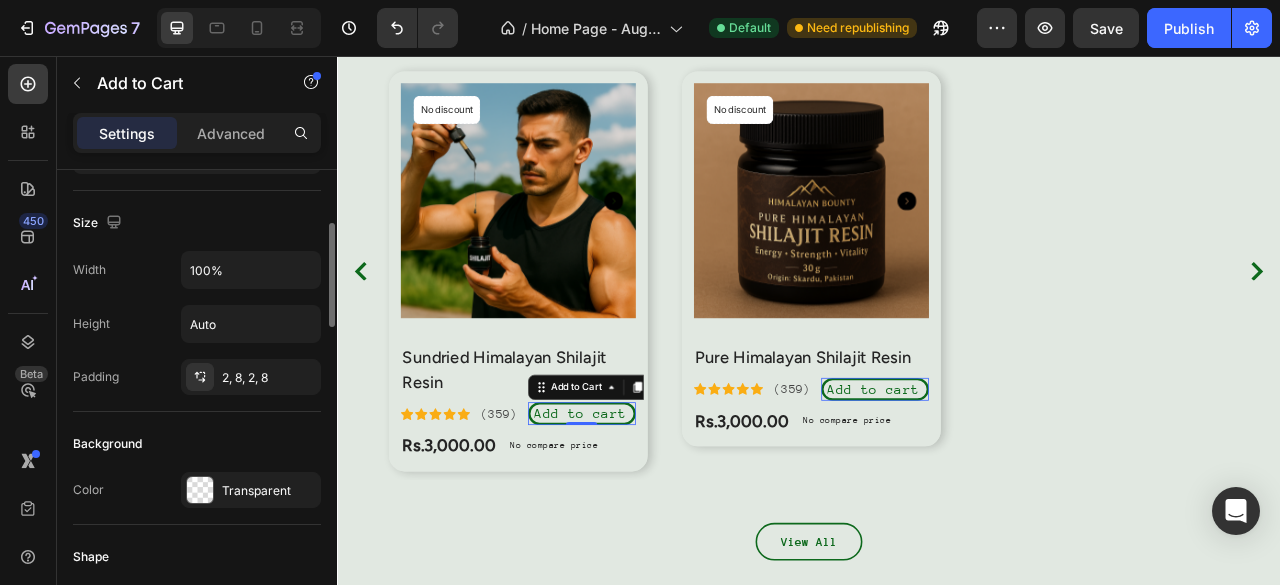 scroll, scrollTop: 248, scrollLeft: 0, axis: vertical 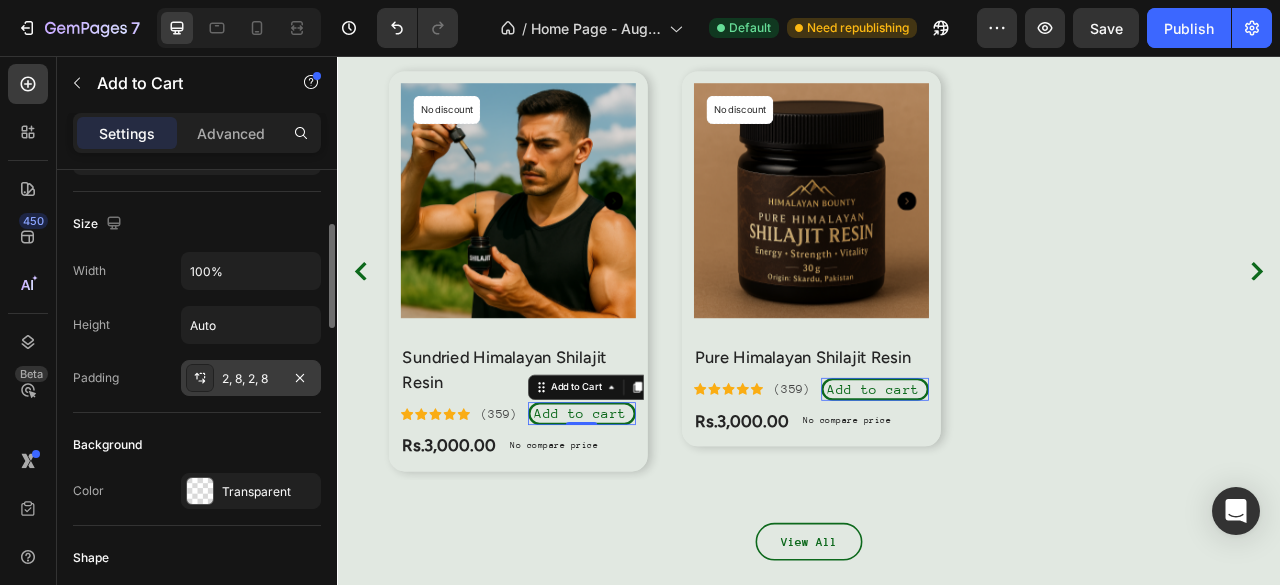 click on "2, 8, 2, 8" at bounding box center [251, 379] 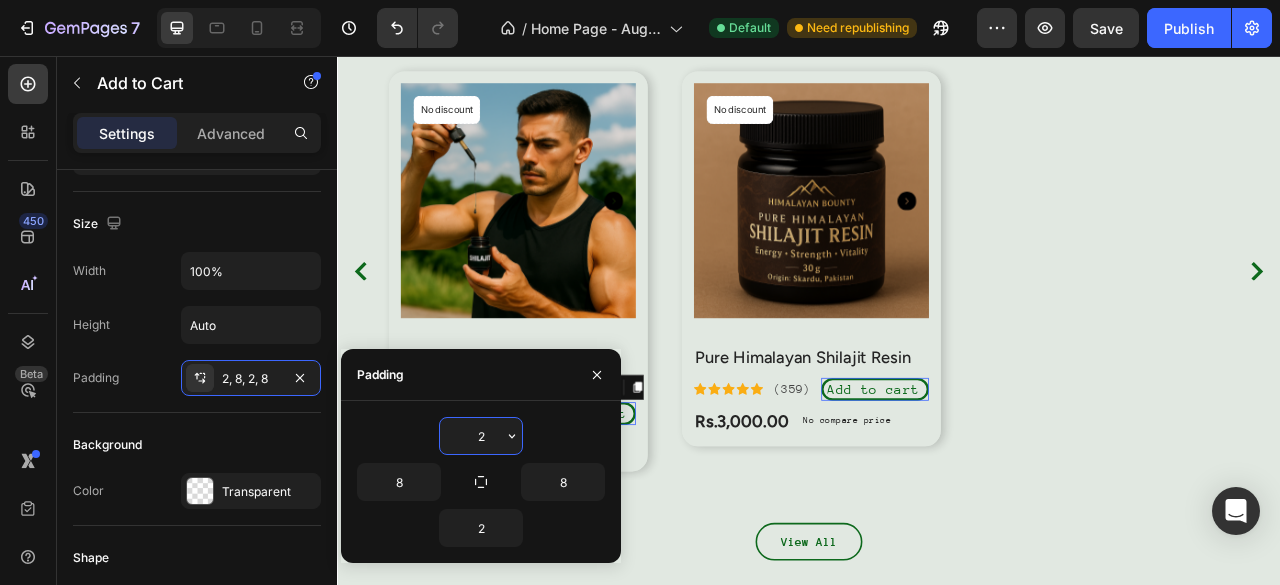 click on "2" at bounding box center [481, 436] 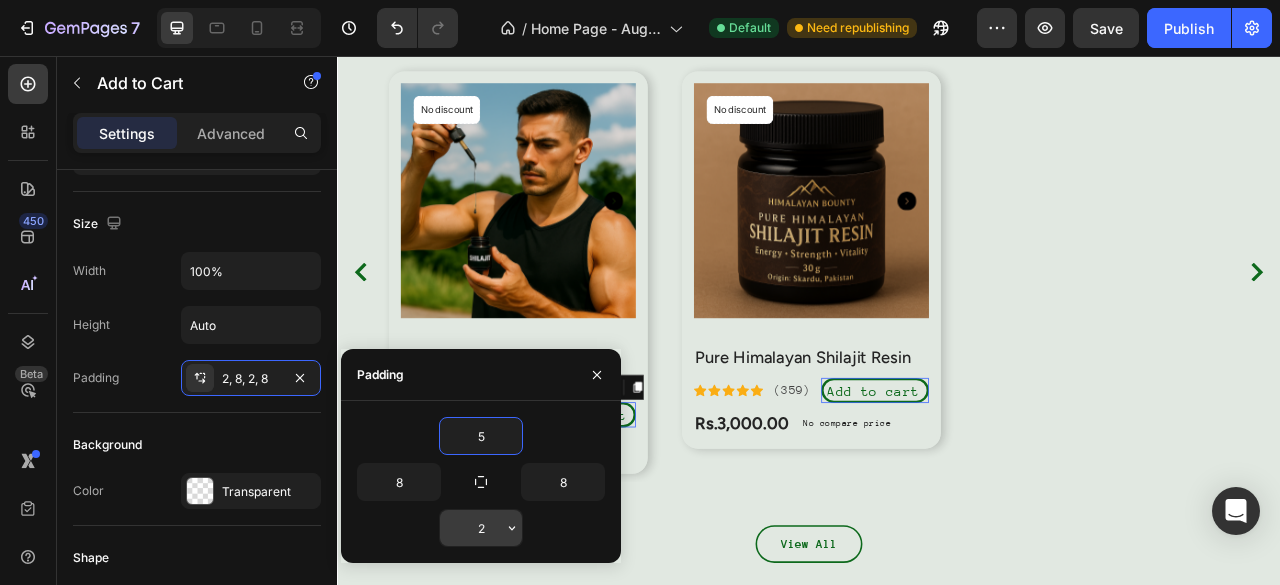 type on "5" 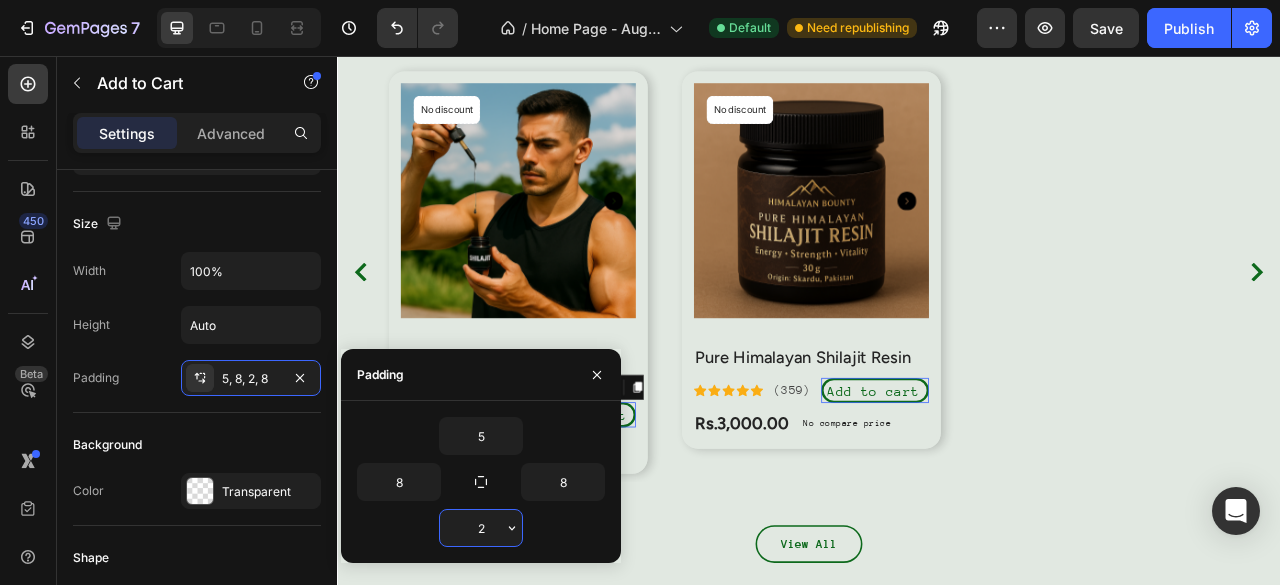 click on "2" at bounding box center (481, 528) 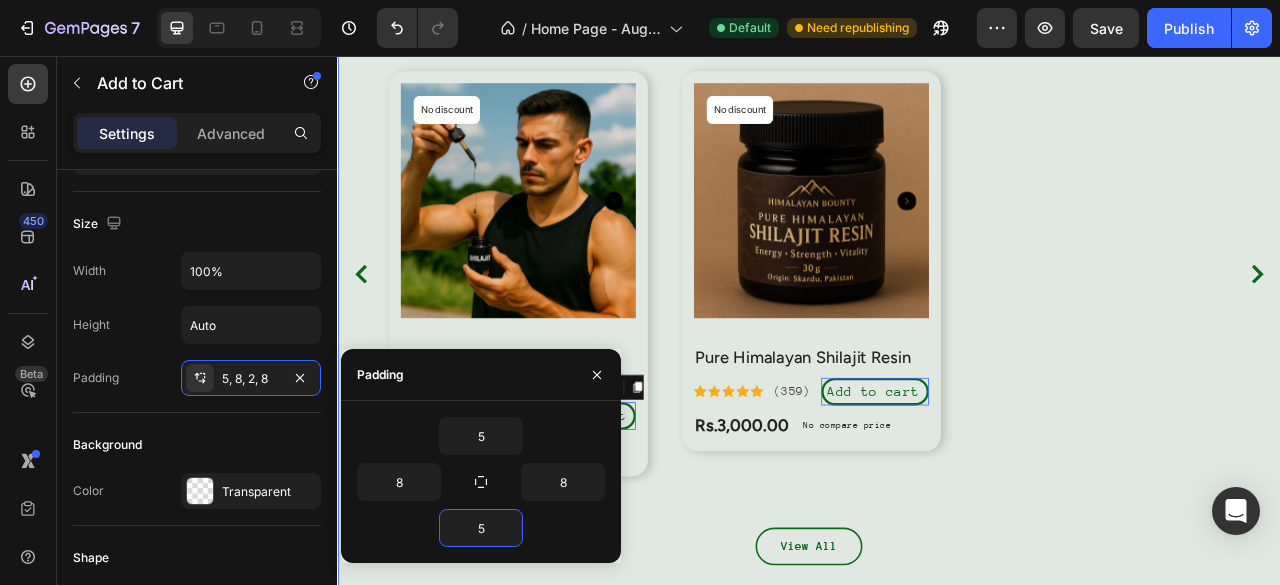 click on "Best sellers Heading These are our most popular products. Text block Row
Product Images & Gallery No discount   Not be displayed when published Product Badge Row Sundried Himalayan Shilajit Resin (P) Title                Icon                Icon                Icon                Icon                Icon Icon List Hoz (359) Text block Add to cart Add to Cart   0 Row Rs.3,000.00 (P) Price (P) Price No compare price (P) Price Row Row Product List
Product Images & Gallery No discount   Not be displayed when published Product Badge Row Pure Himalayan Shilajit Resin (P) Title                Icon                Icon                Icon                Icon                Icon Icon List Hoz (359) Text block Add to cart Add to Cart   0 Row Rs.3,000.00 (P) Price (P) Price No compare price (P) Price Row Row Product List
Product List Row View All Button Row" at bounding box center [937, 298] 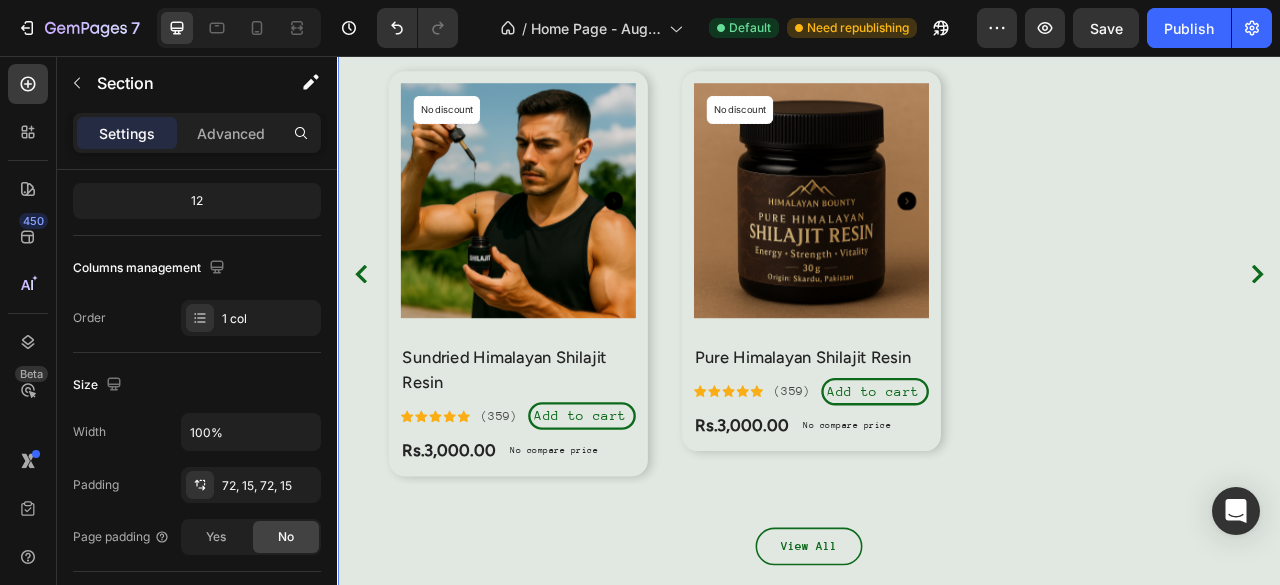 scroll, scrollTop: 0, scrollLeft: 0, axis: both 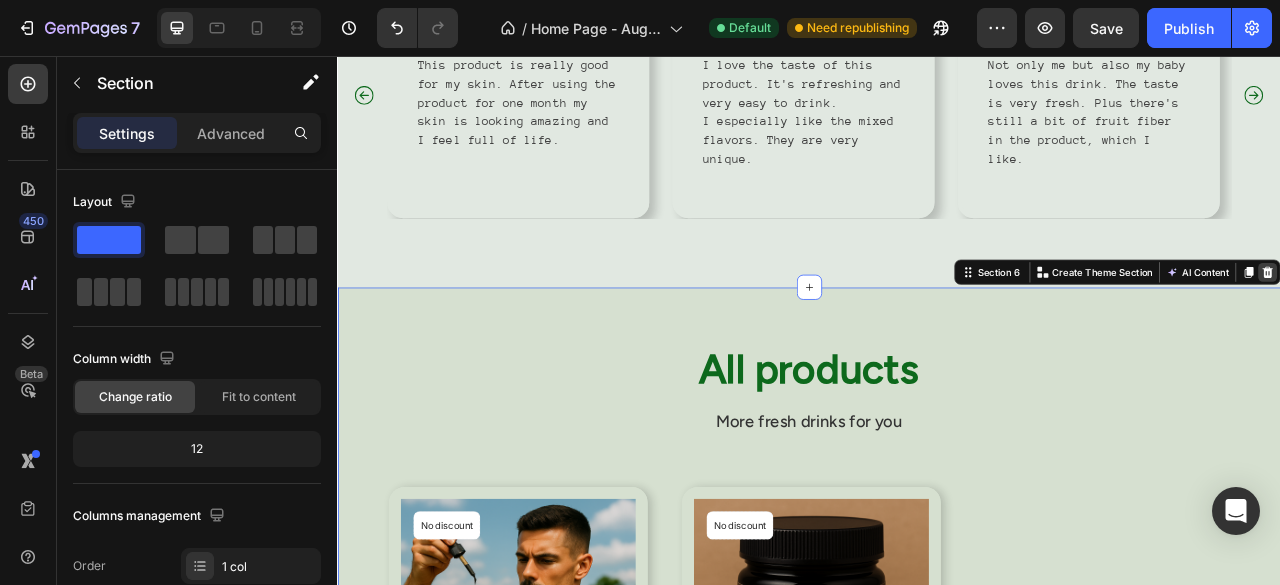 click 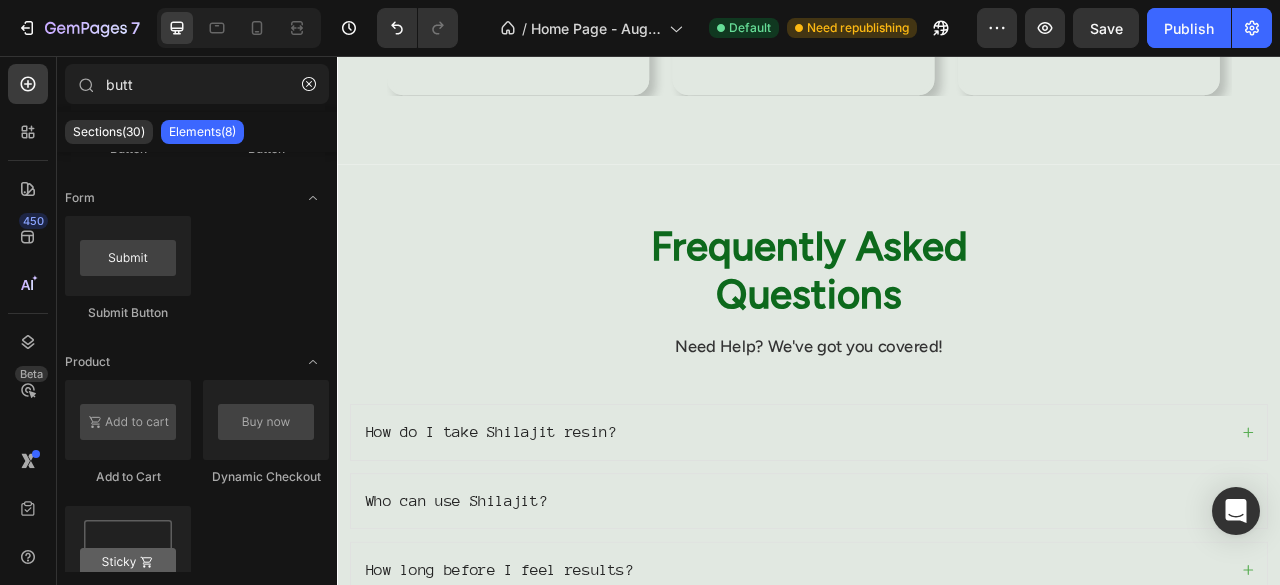 scroll, scrollTop: 3514, scrollLeft: 0, axis: vertical 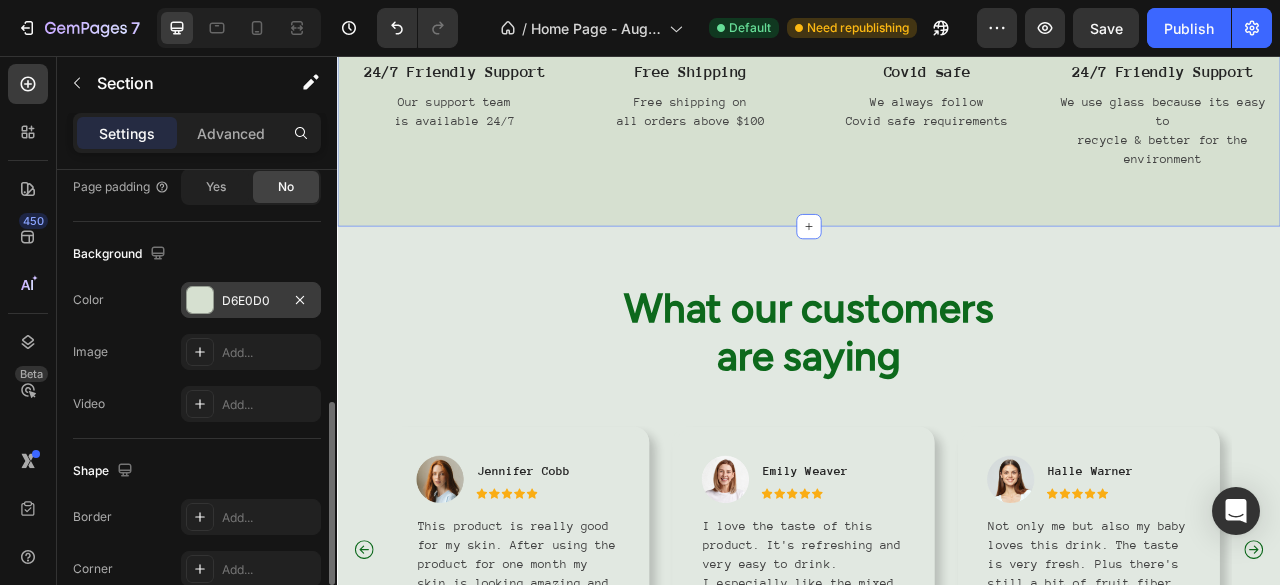 click on "D6E0D0" at bounding box center [251, 301] 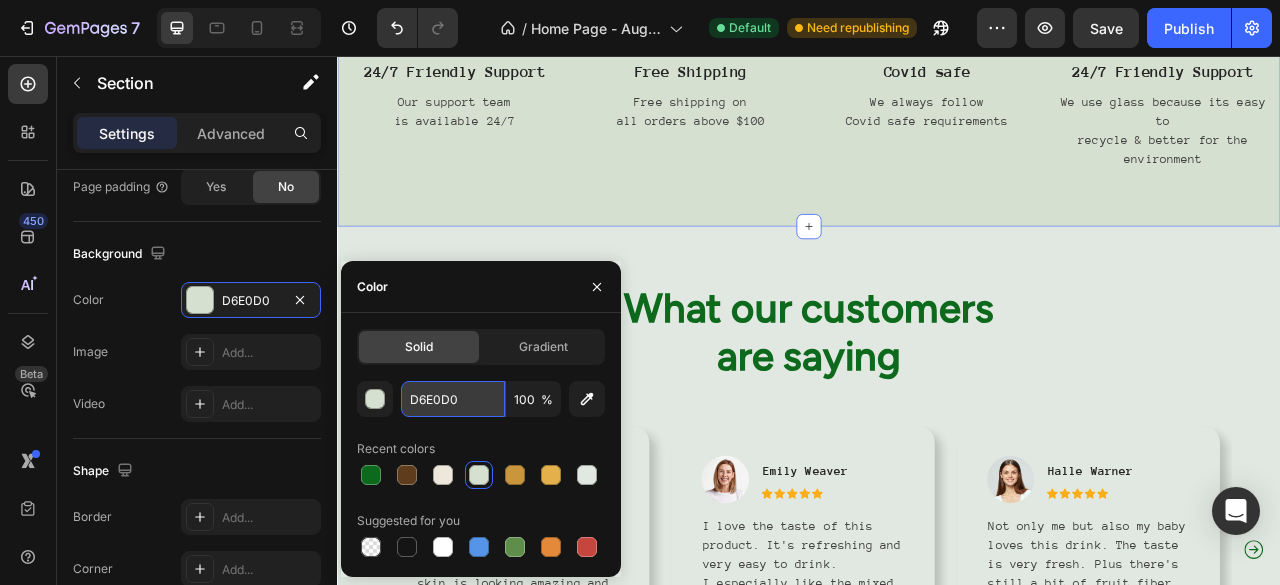 click on "D6E0D0" at bounding box center [453, 399] 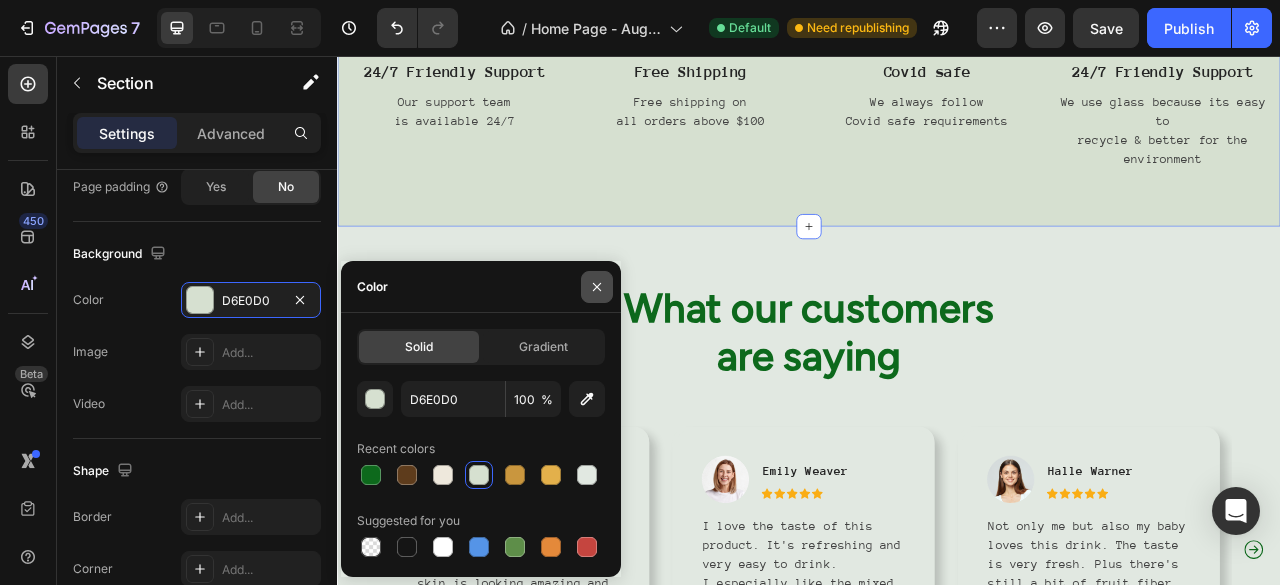 click 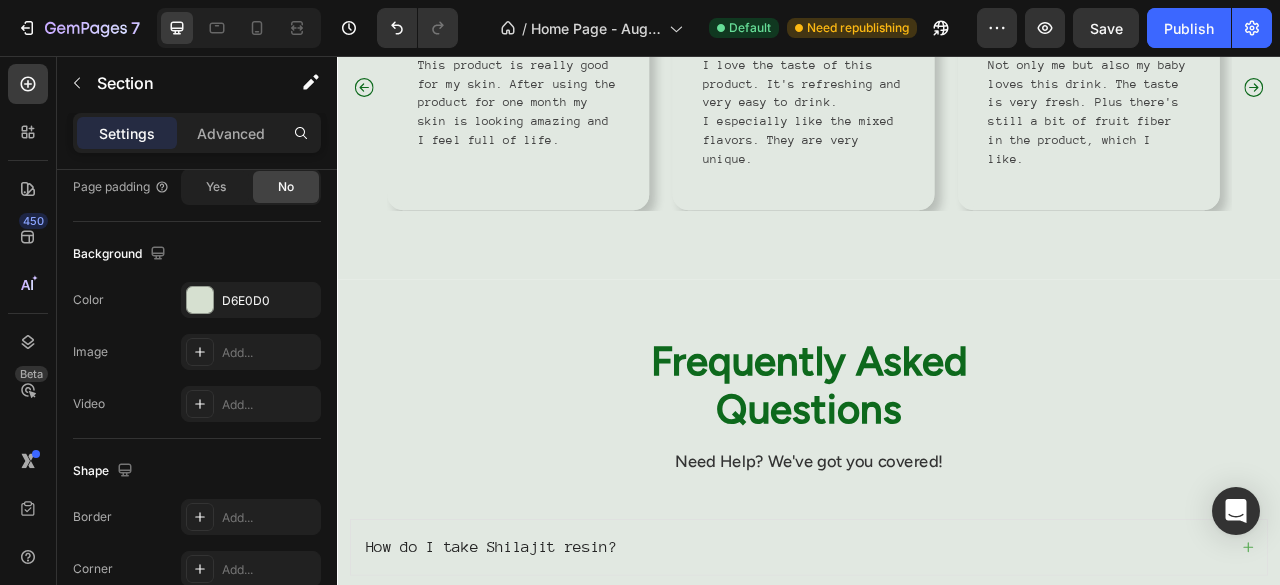 scroll, scrollTop: 3395, scrollLeft: 0, axis: vertical 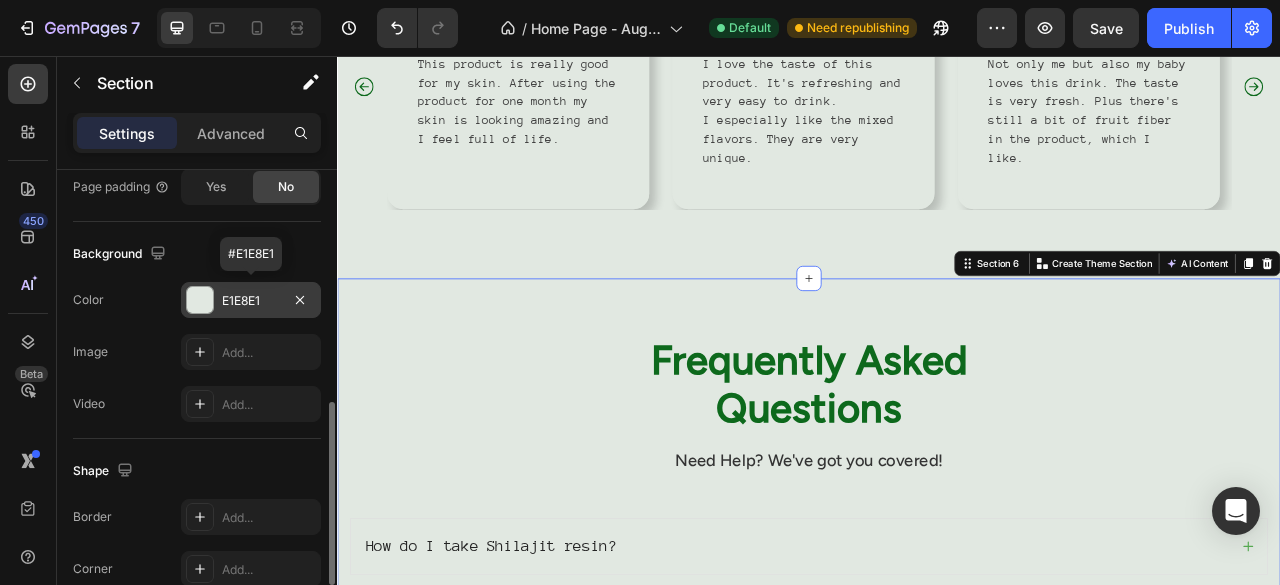 click on "E1E8E1" at bounding box center [251, 301] 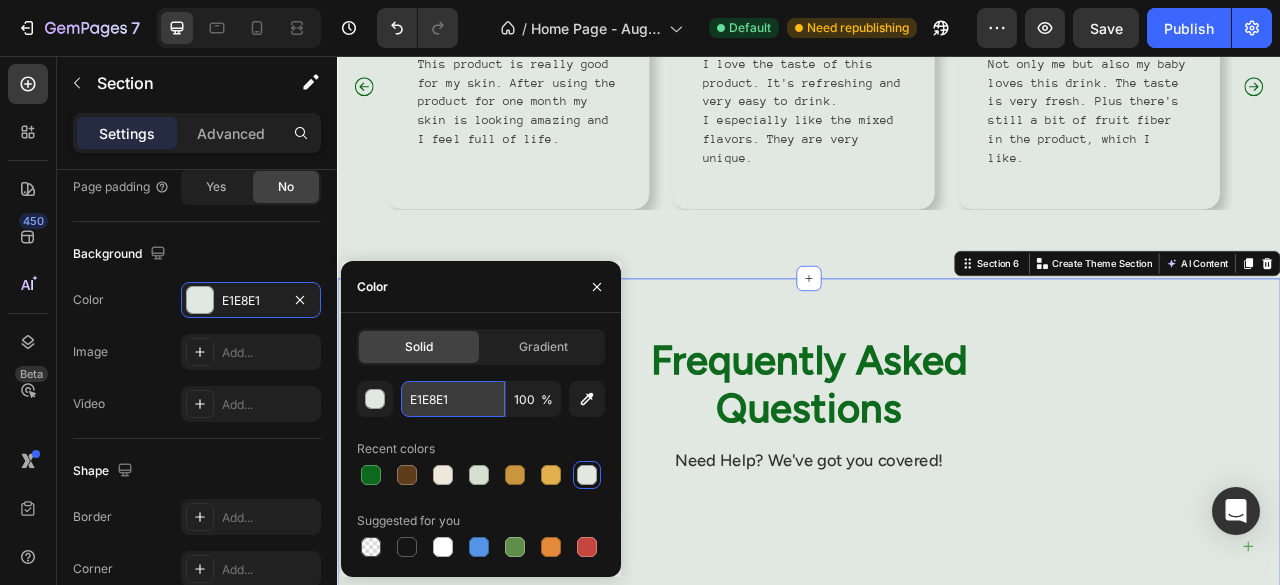 click on "E1E8E1" at bounding box center [453, 399] 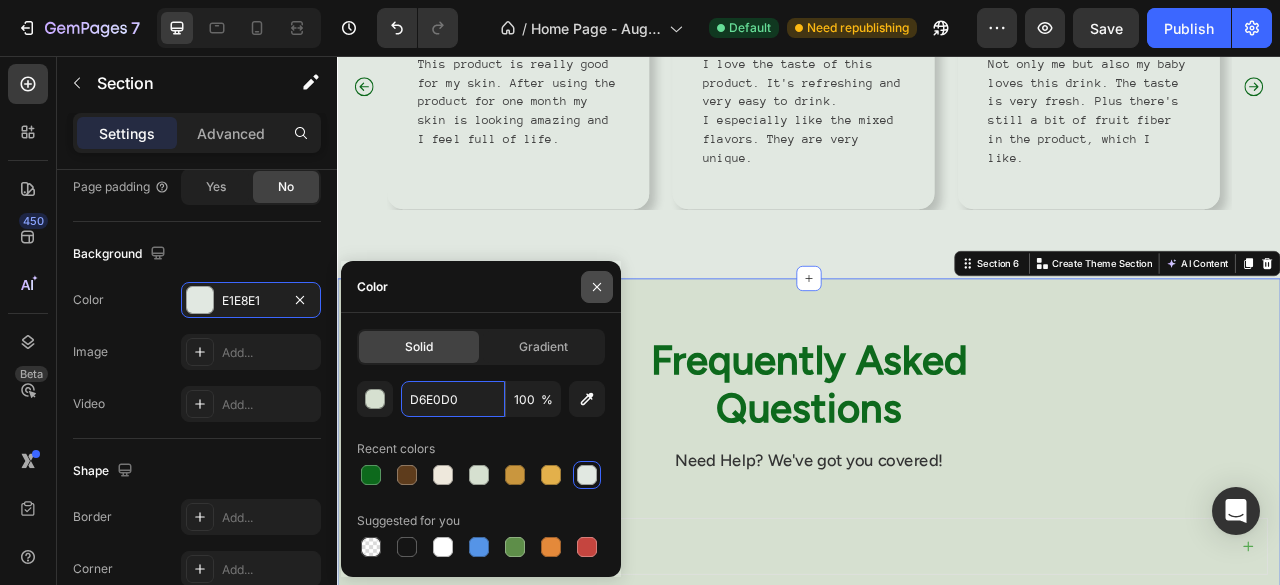 type on "D6E0D0" 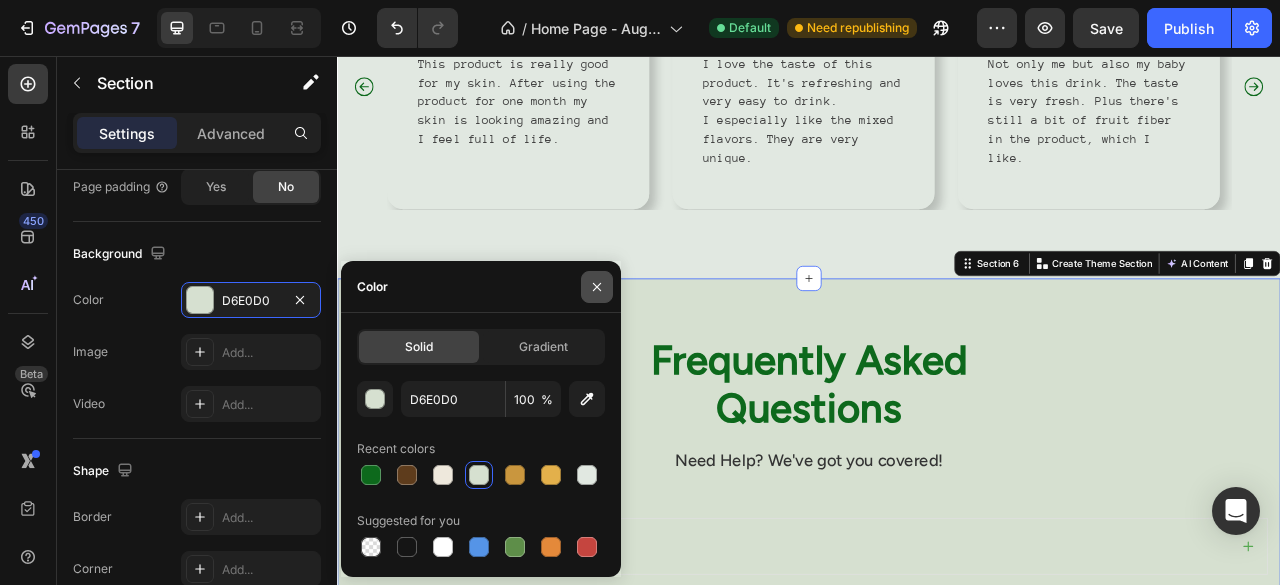 click 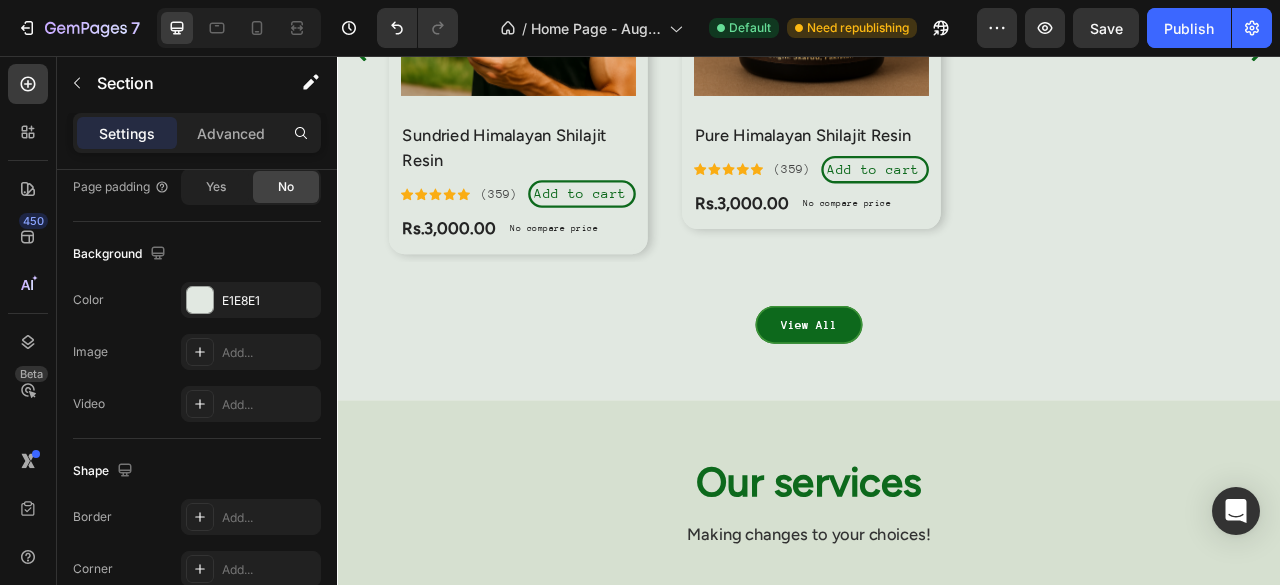 scroll, scrollTop: 2056, scrollLeft: 0, axis: vertical 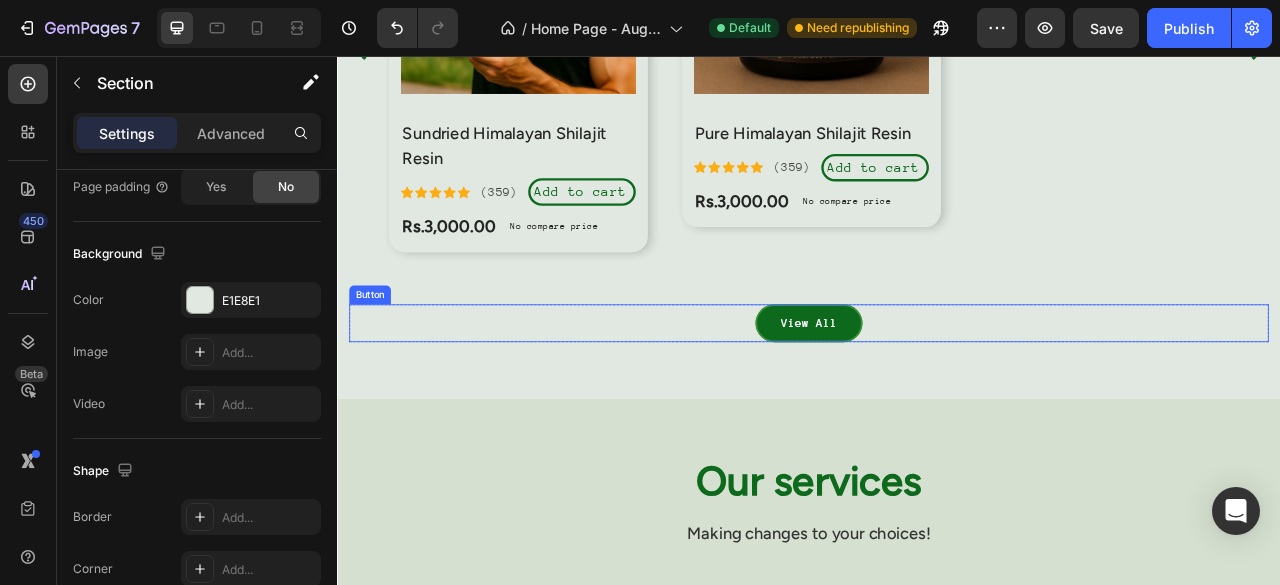 click on "View All" at bounding box center (937, 396) 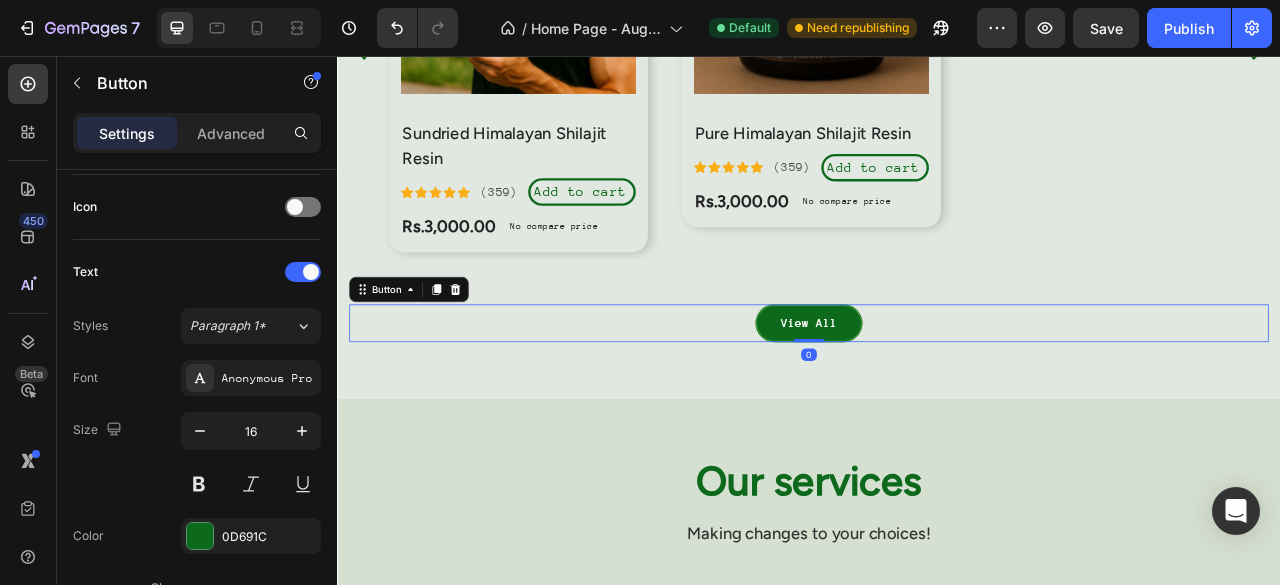 scroll, scrollTop: 0, scrollLeft: 0, axis: both 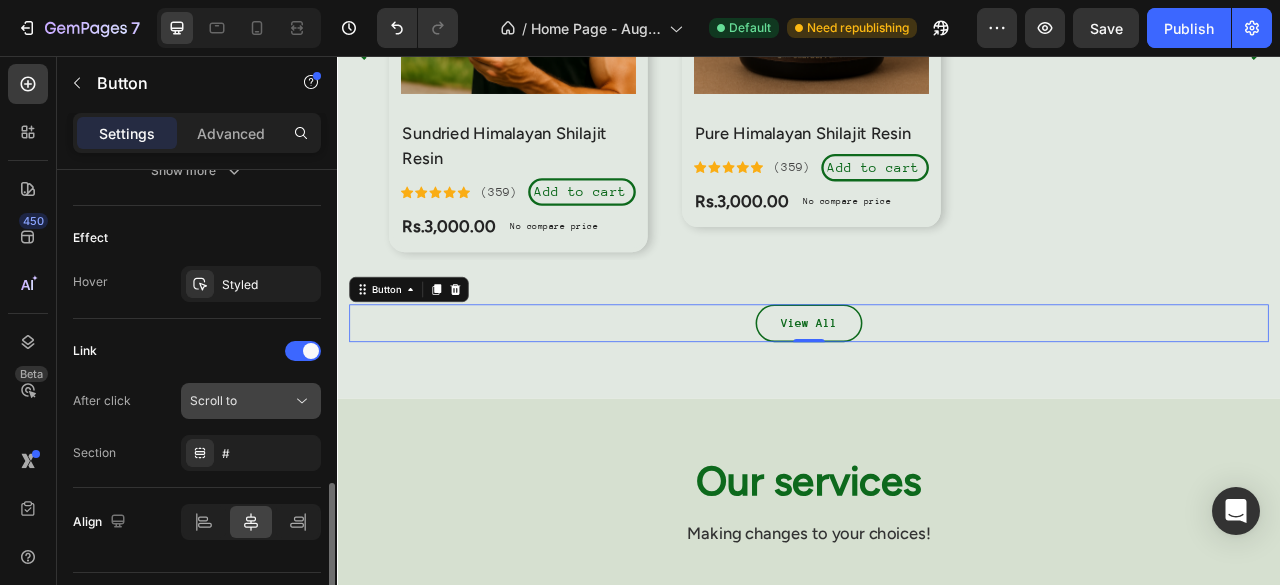 click on "Scroll to" at bounding box center (241, 401) 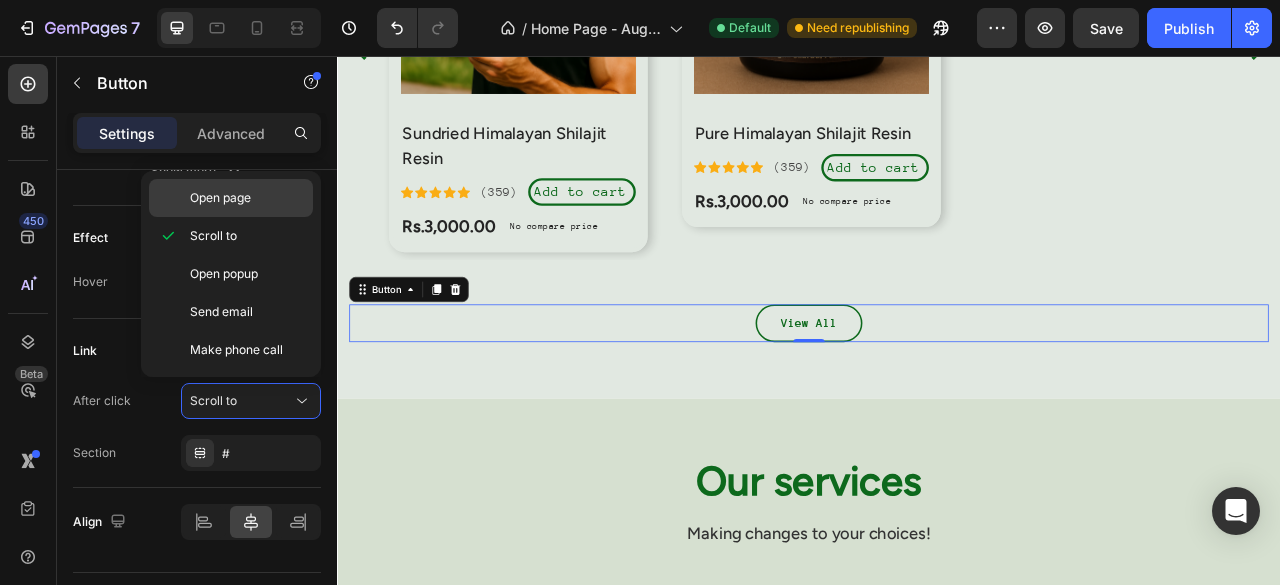click on "Open page" at bounding box center (220, 198) 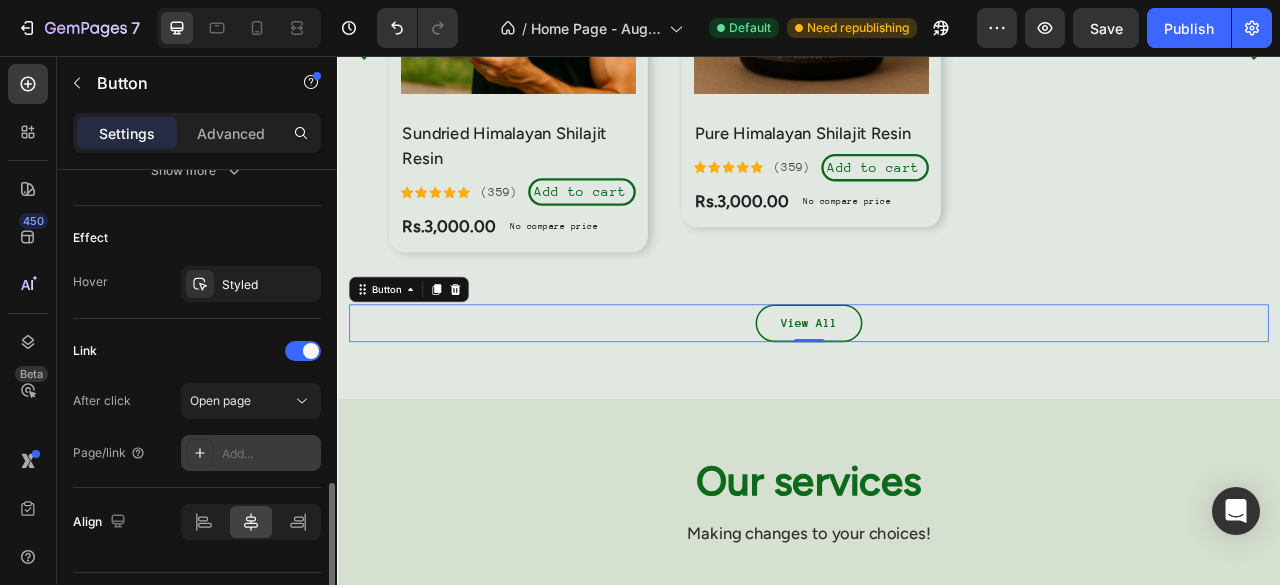 click on "Add..." at bounding box center [269, 454] 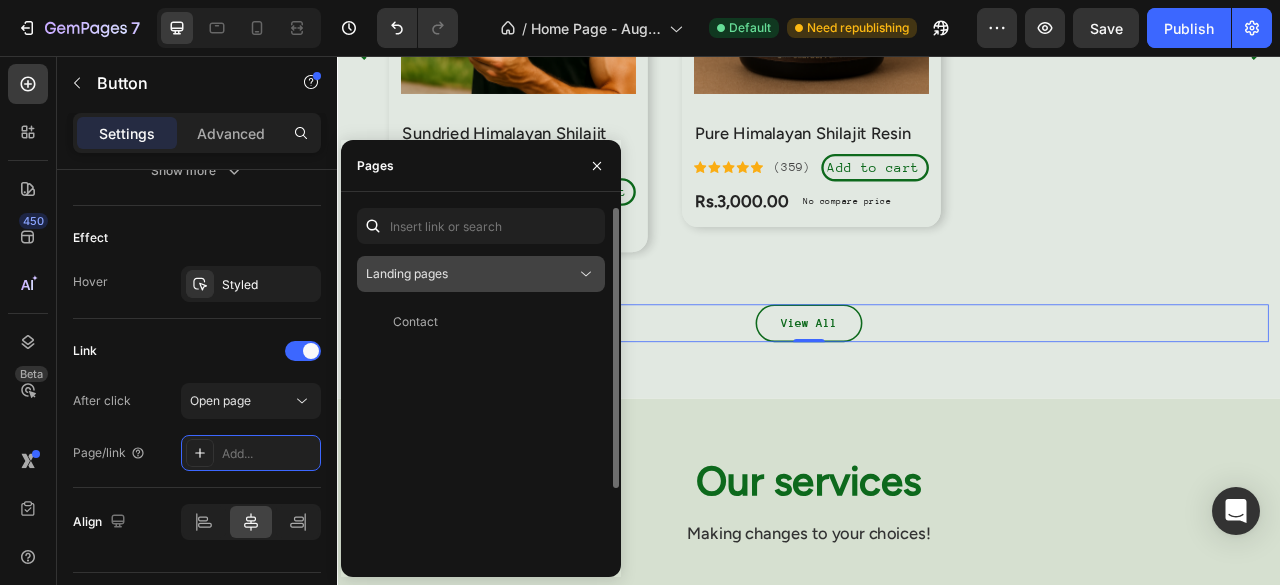 click 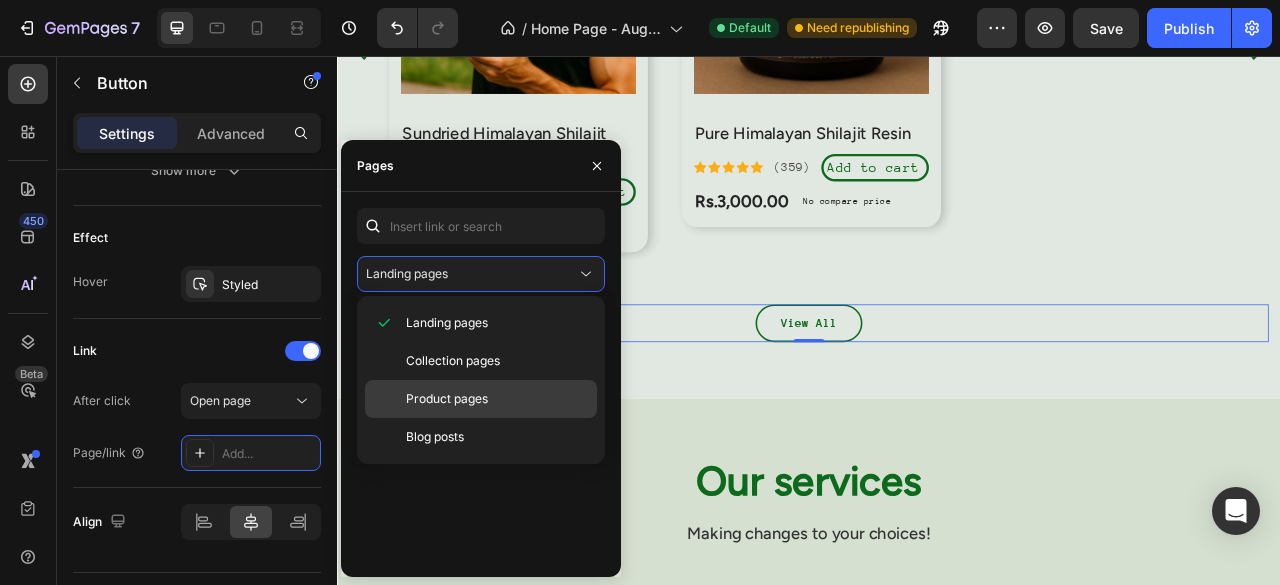 click on "Product pages" 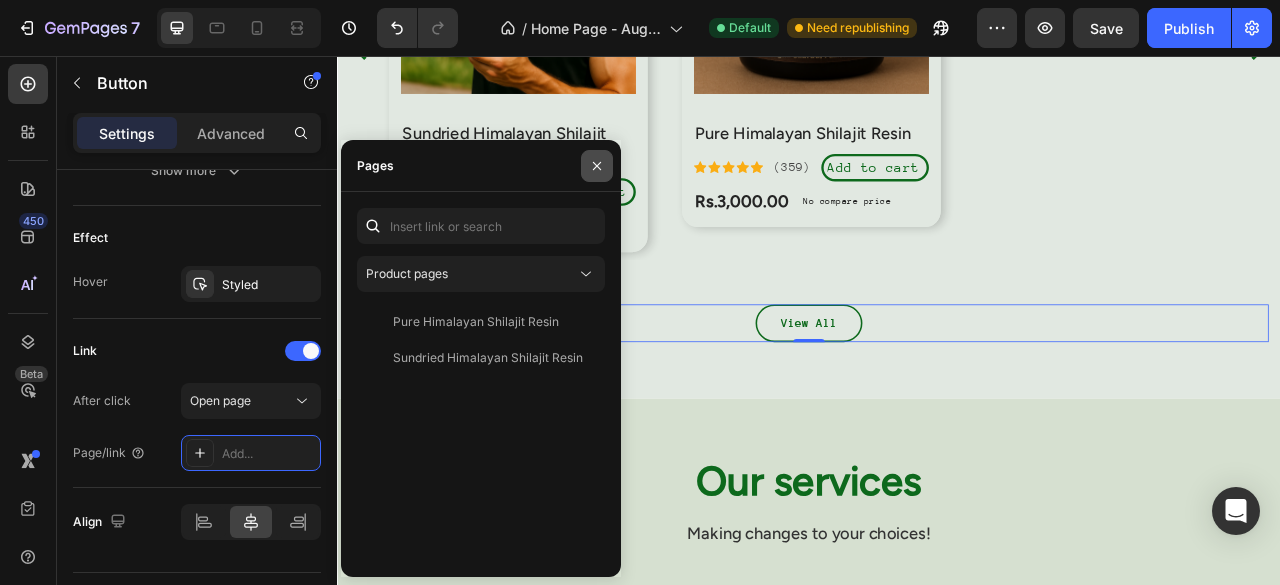 click 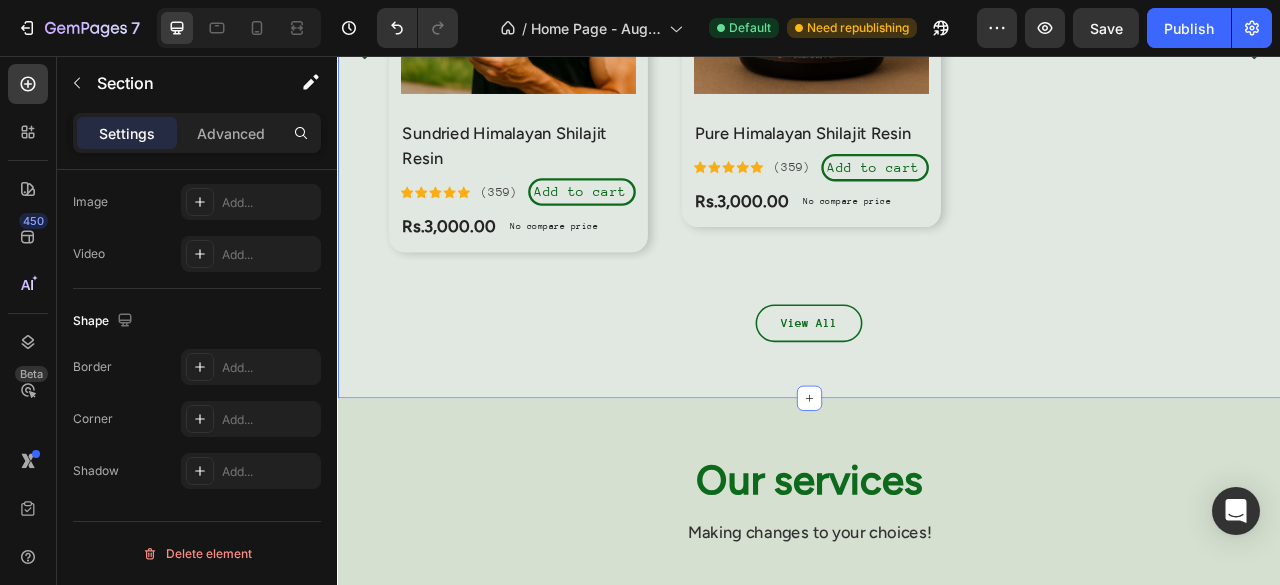 scroll, scrollTop: 0, scrollLeft: 0, axis: both 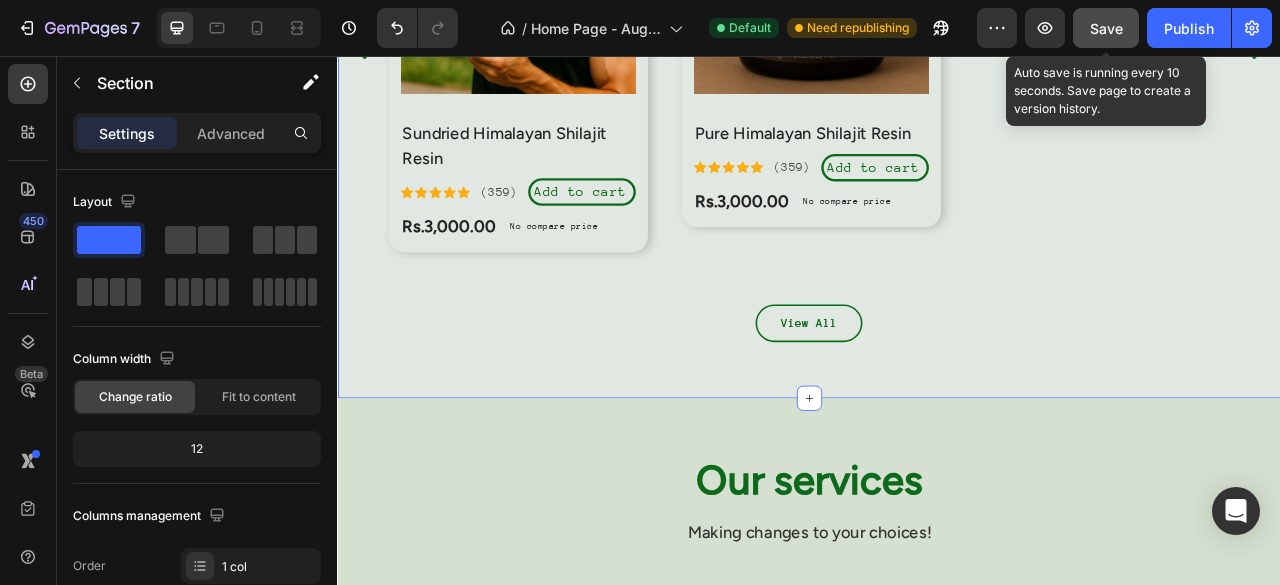 click on "Save" at bounding box center [1106, 28] 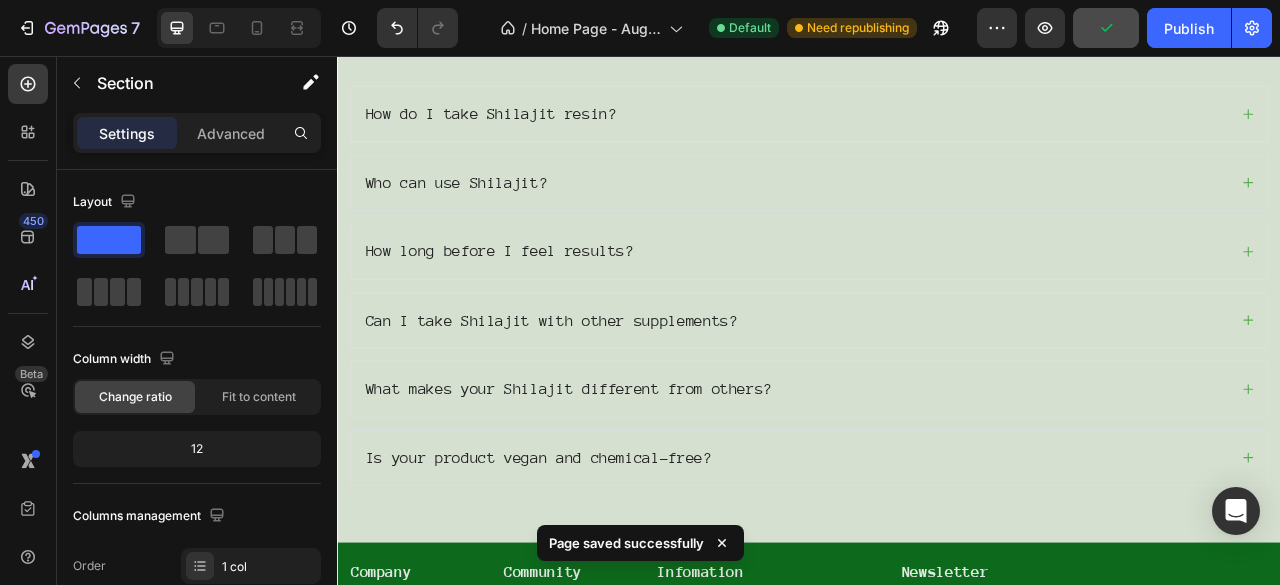 scroll, scrollTop: 3436, scrollLeft: 0, axis: vertical 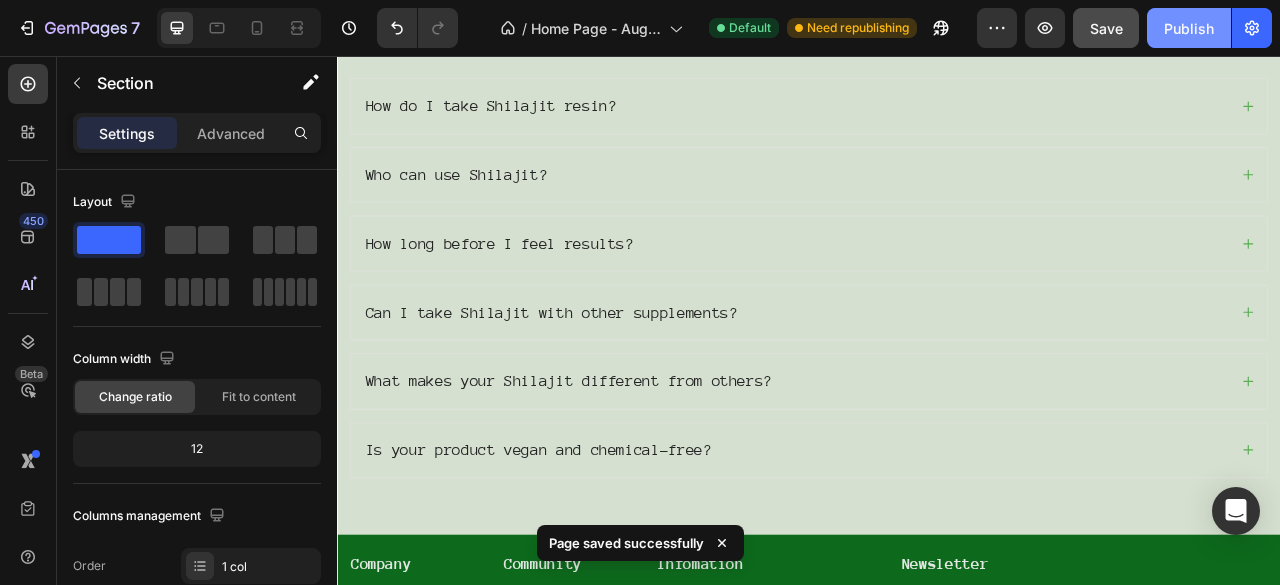 click on "Publish" at bounding box center [1189, 28] 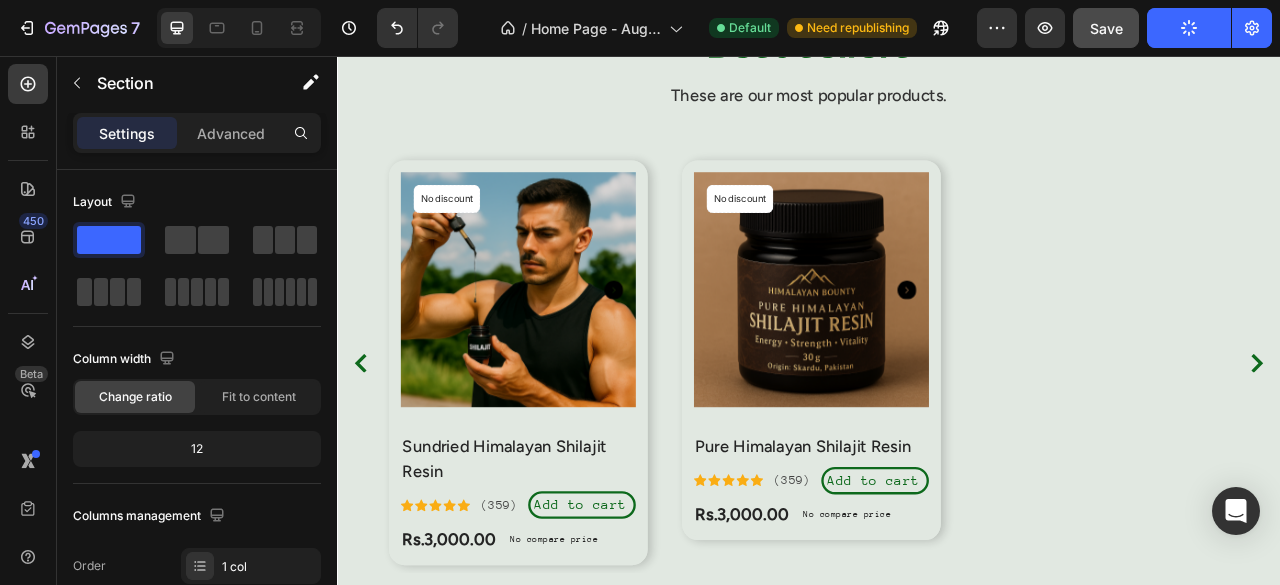 scroll, scrollTop: 1648, scrollLeft: 0, axis: vertical 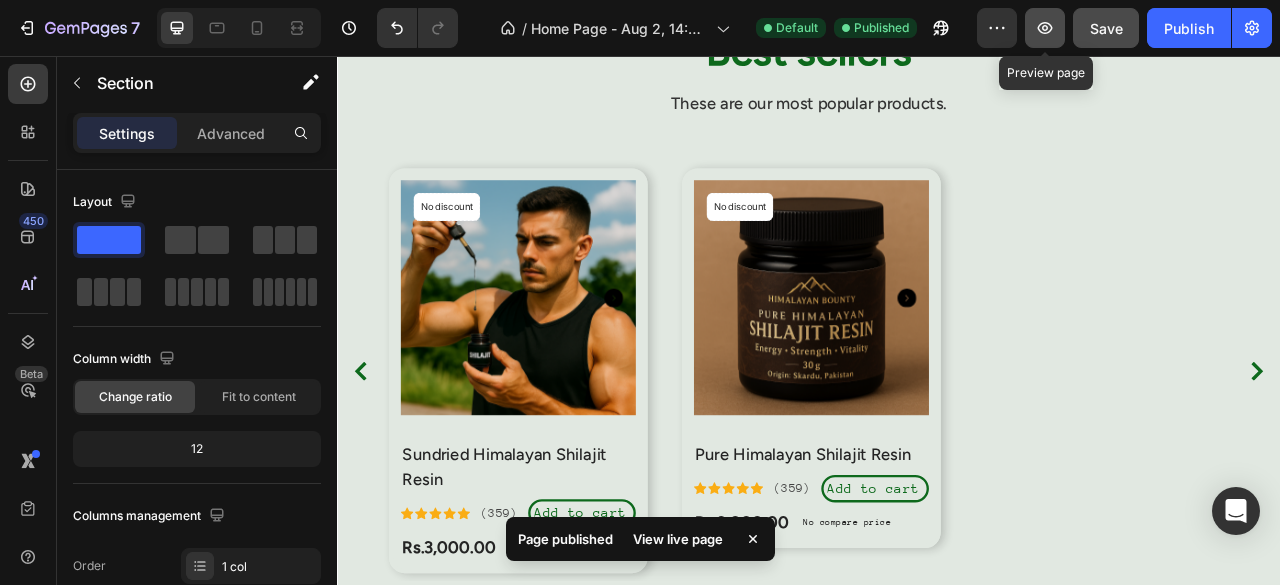 click 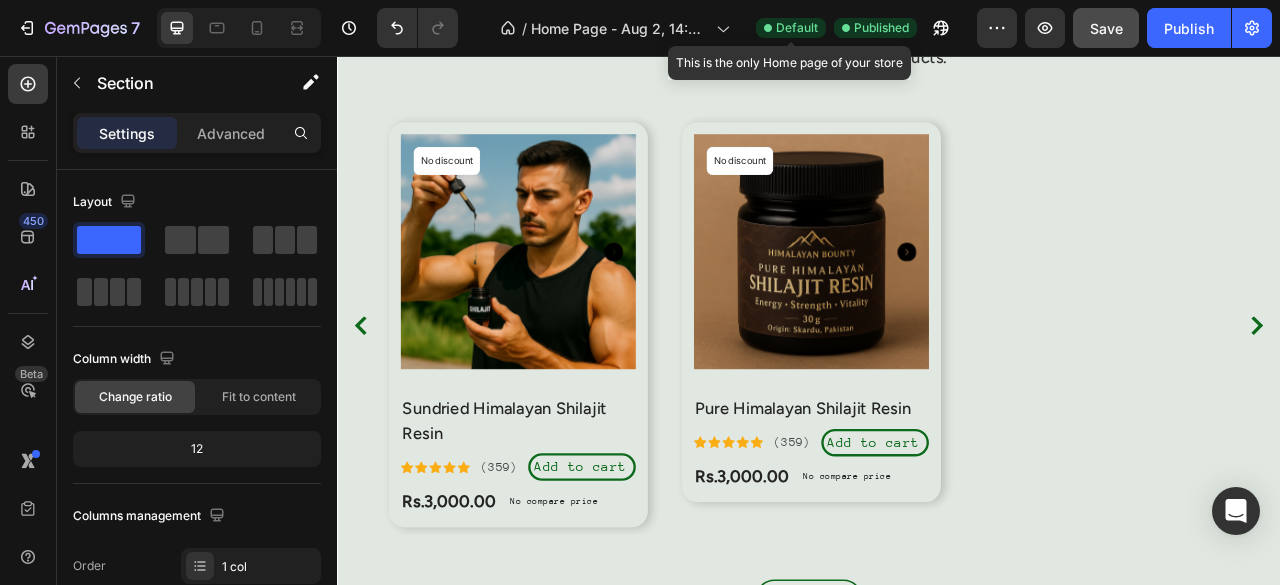 scroll, scrollTop: 1708, scrollLeft: 0, axis: vertical 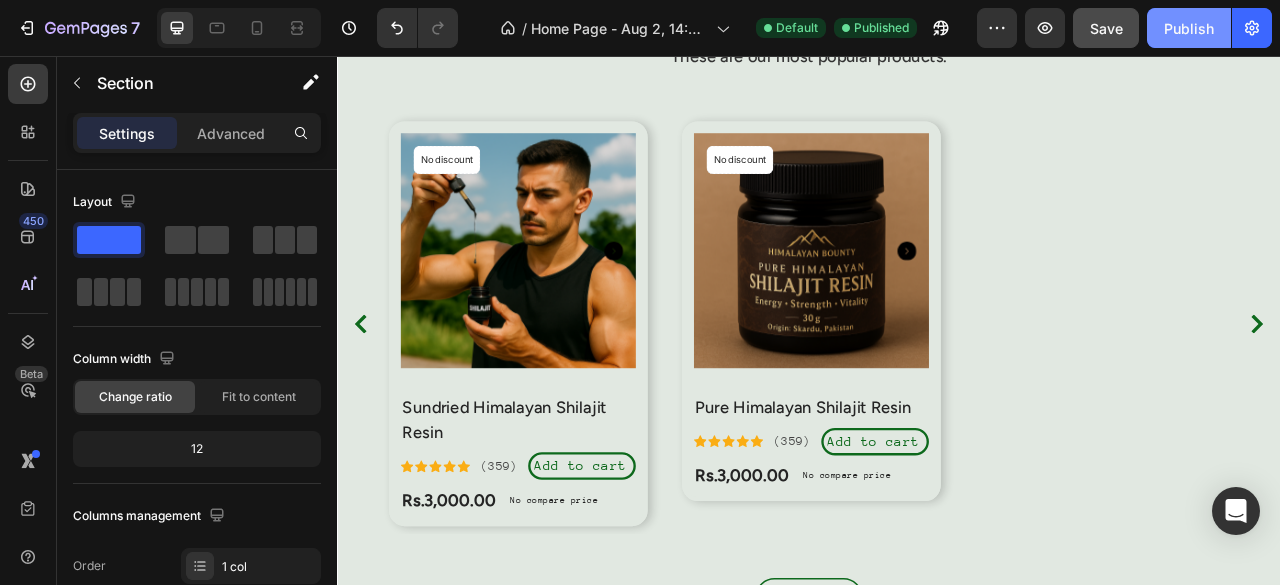 click on "Publish" at bounding box center [1189, 28] 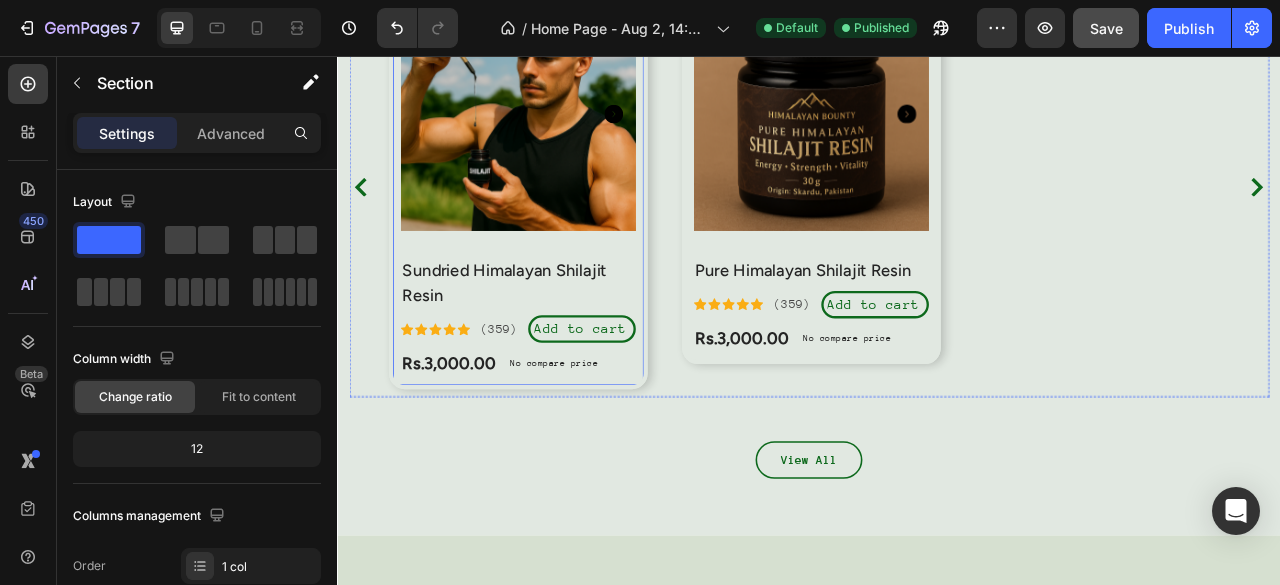 scroll, scrollTop: 1966, scrollLeft: 0, axis: vertical 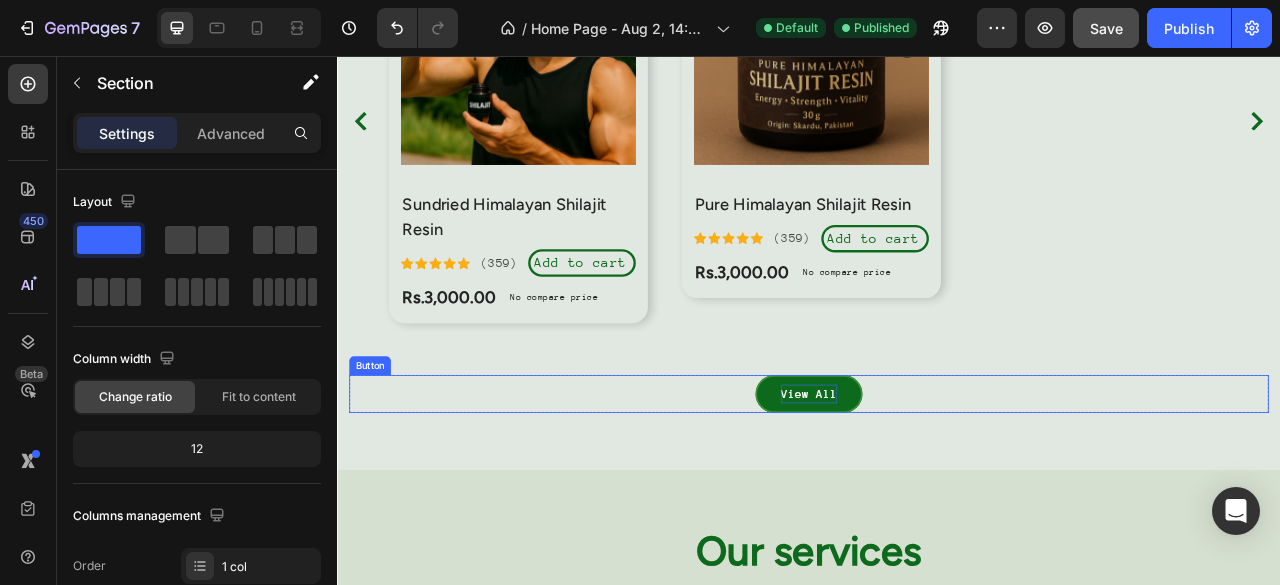 click on "View All" at bounding box center [937, 486] 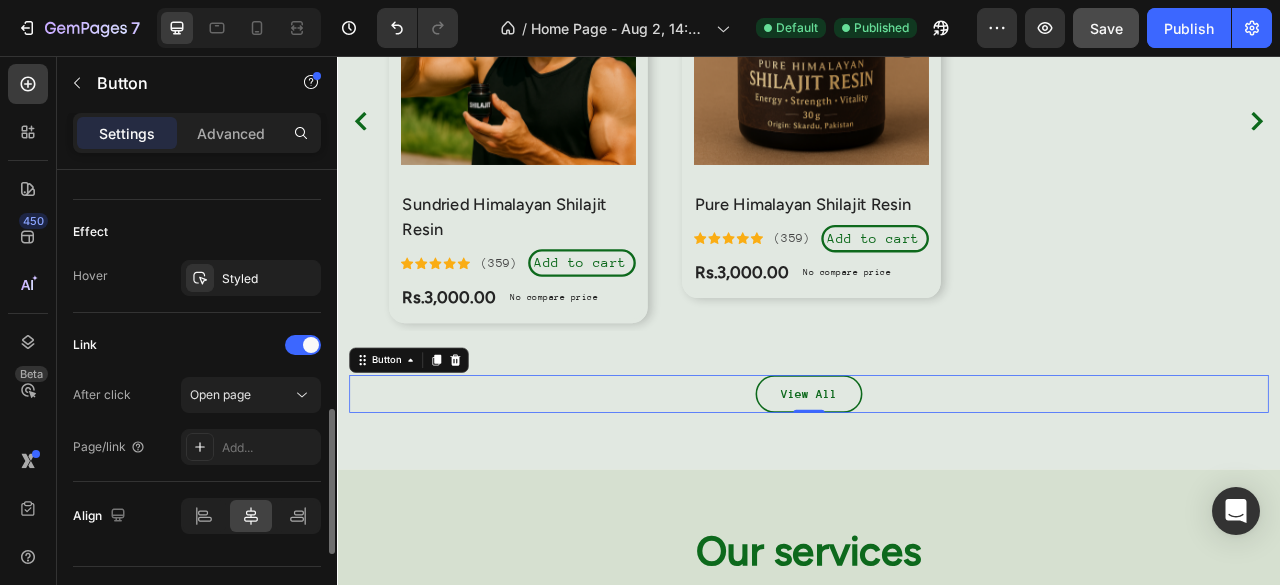 scroll, scrollTop: 1061, scrollLeft: 0, axis: vertical 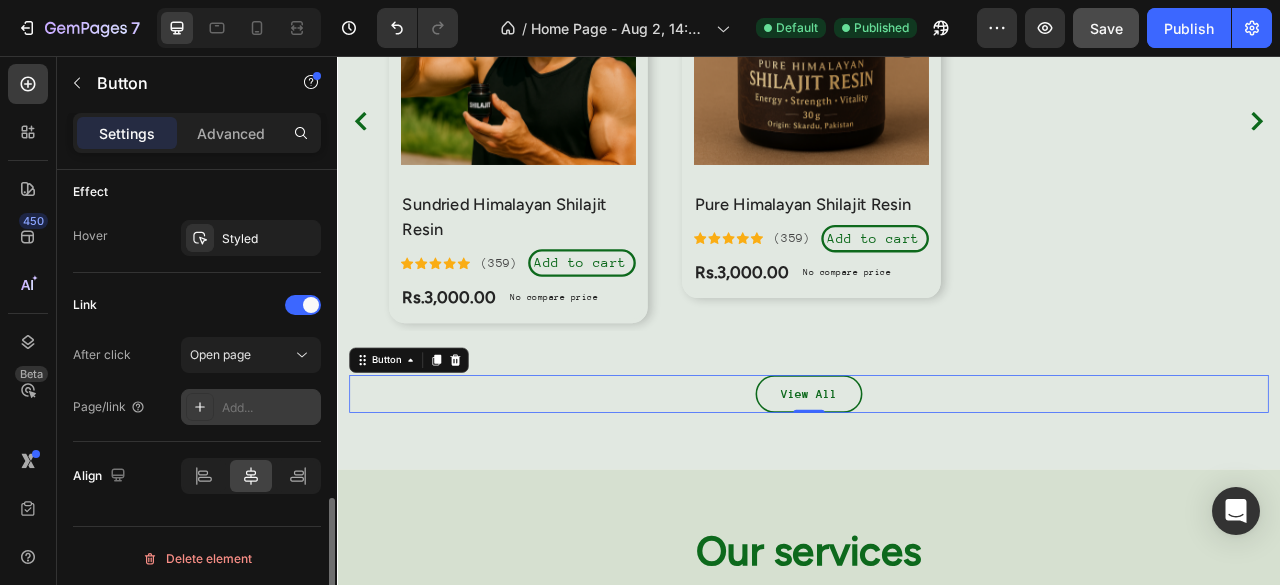 click on "Add..." at bounding box center (269, 408) 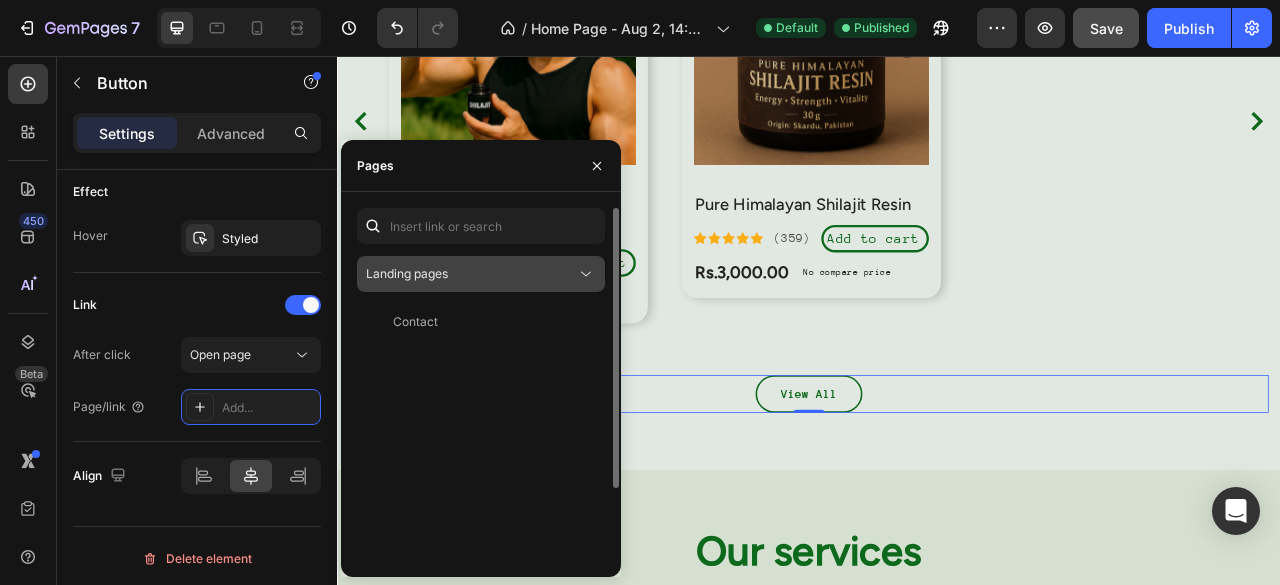click on "Landing pages" at bounding box center [471, 274] 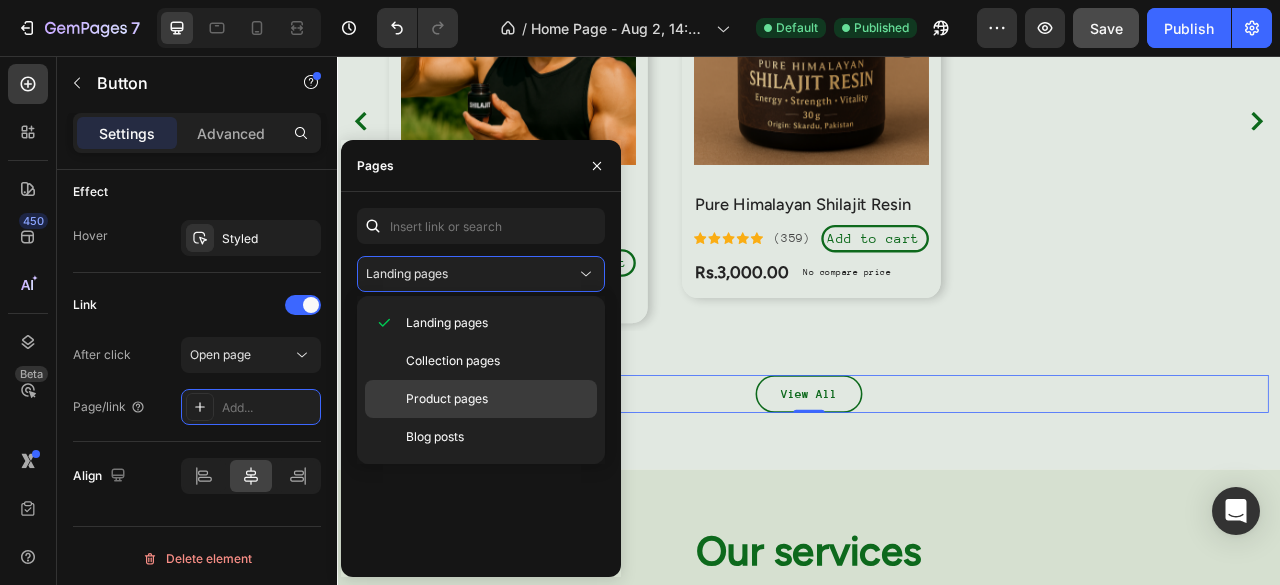click on "Product pages" at bounding box center [447, 399] 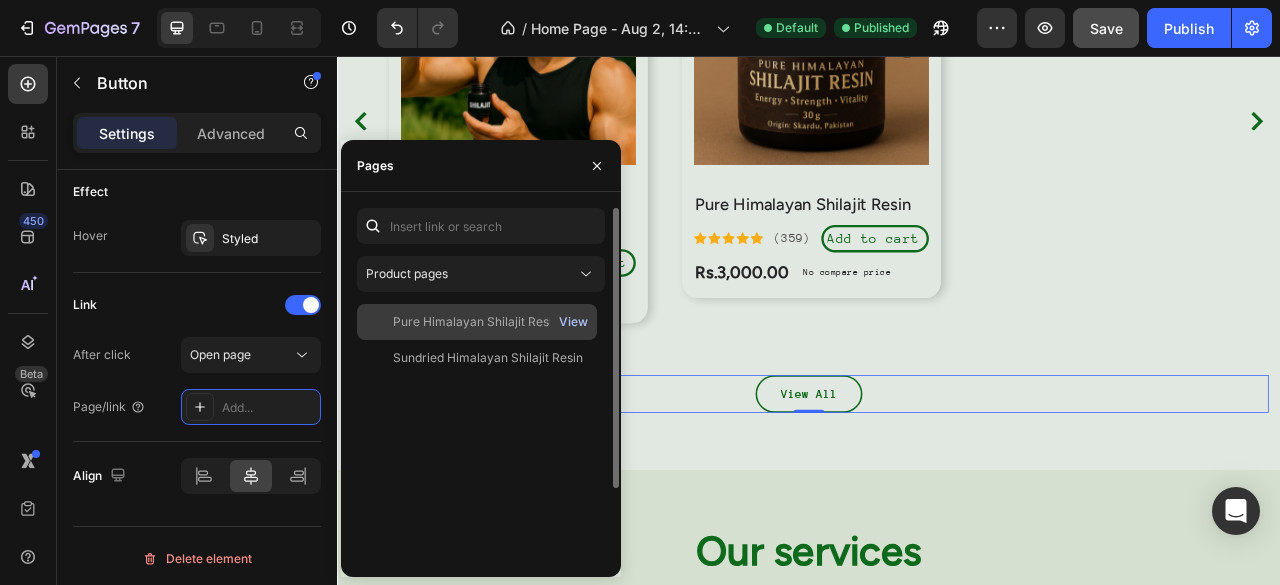 click on "View" at bounding box center [573, 322] 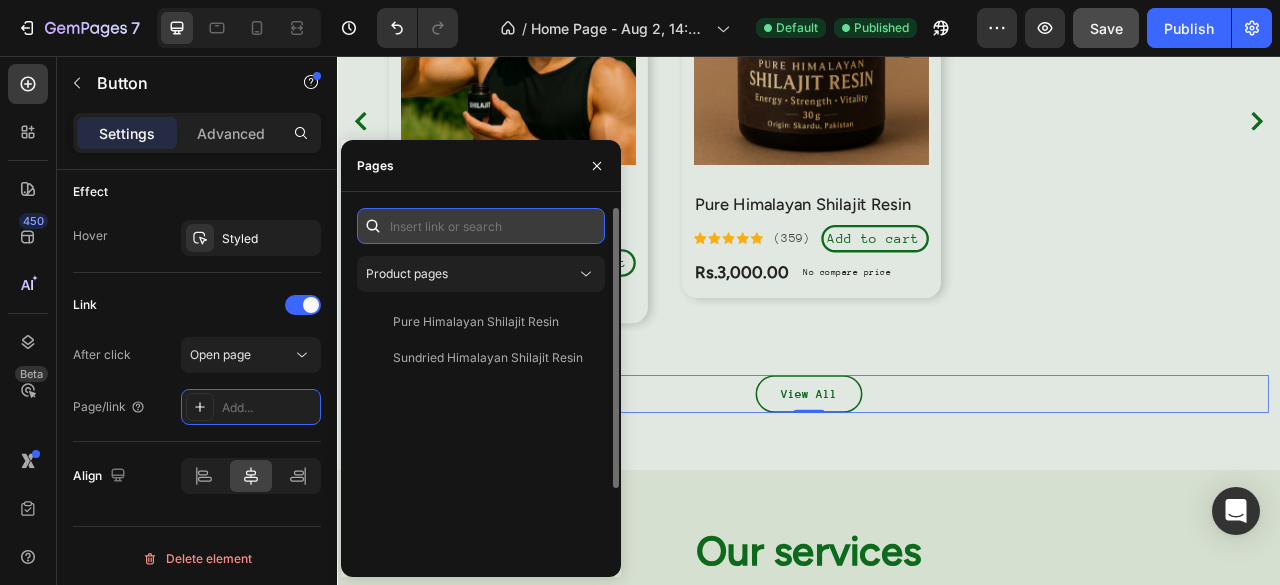 click at bounding box center (481, 226) 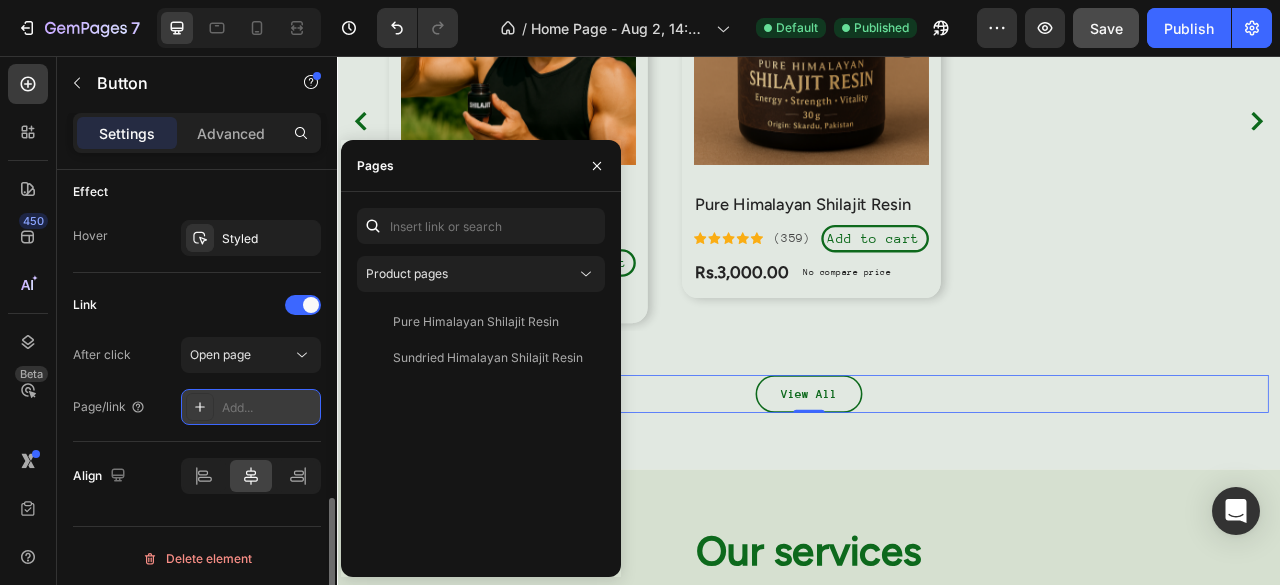 click on "Add..." at bounding box center (269, 408) 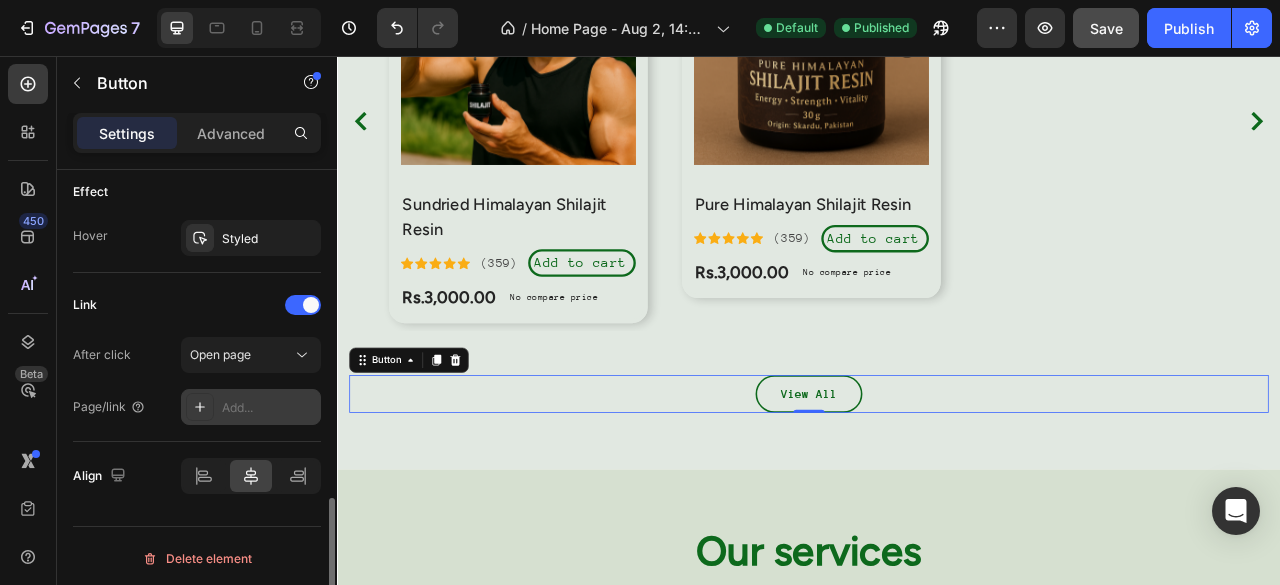 click on "Add..." at bounding box center [269, 408] 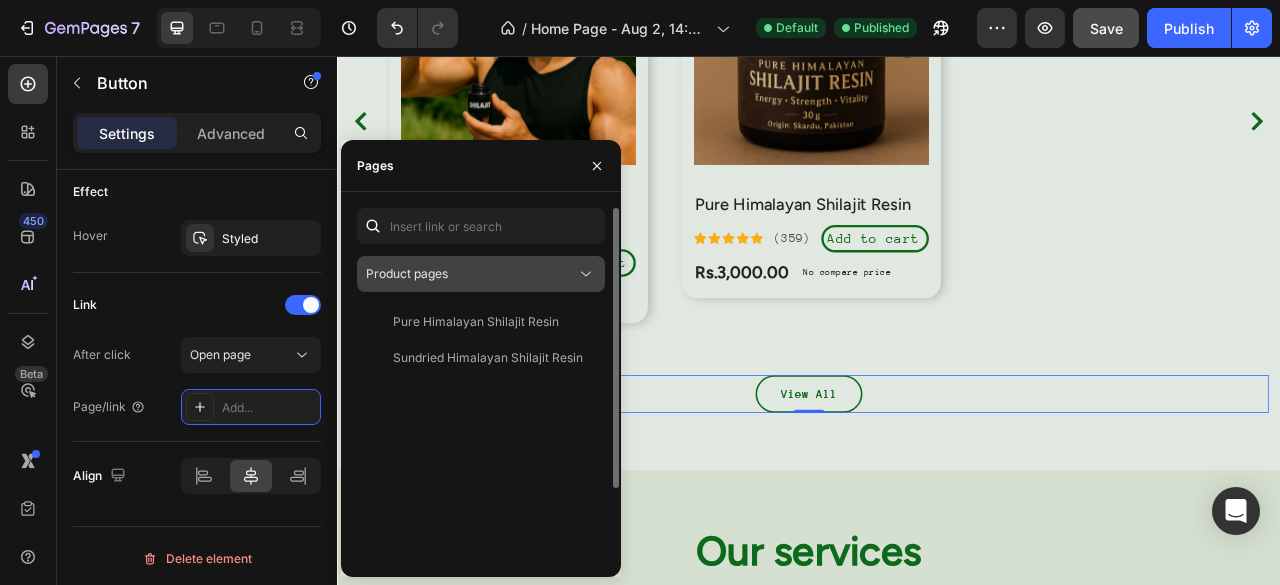 click 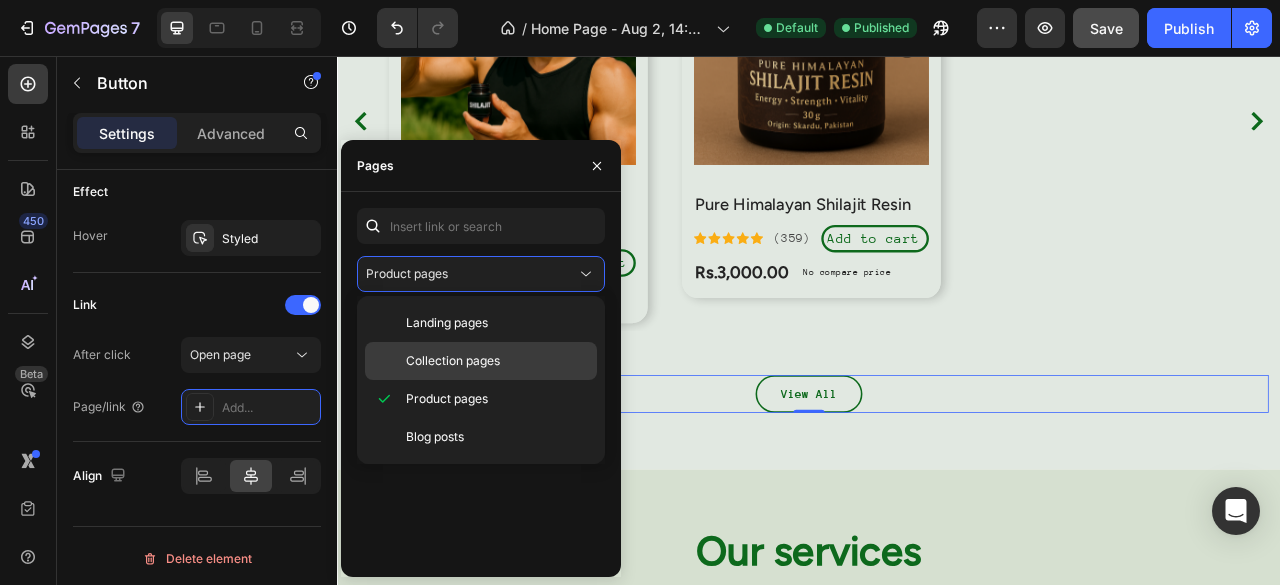 click on "Collection pages" at bounding box center (453, 361) 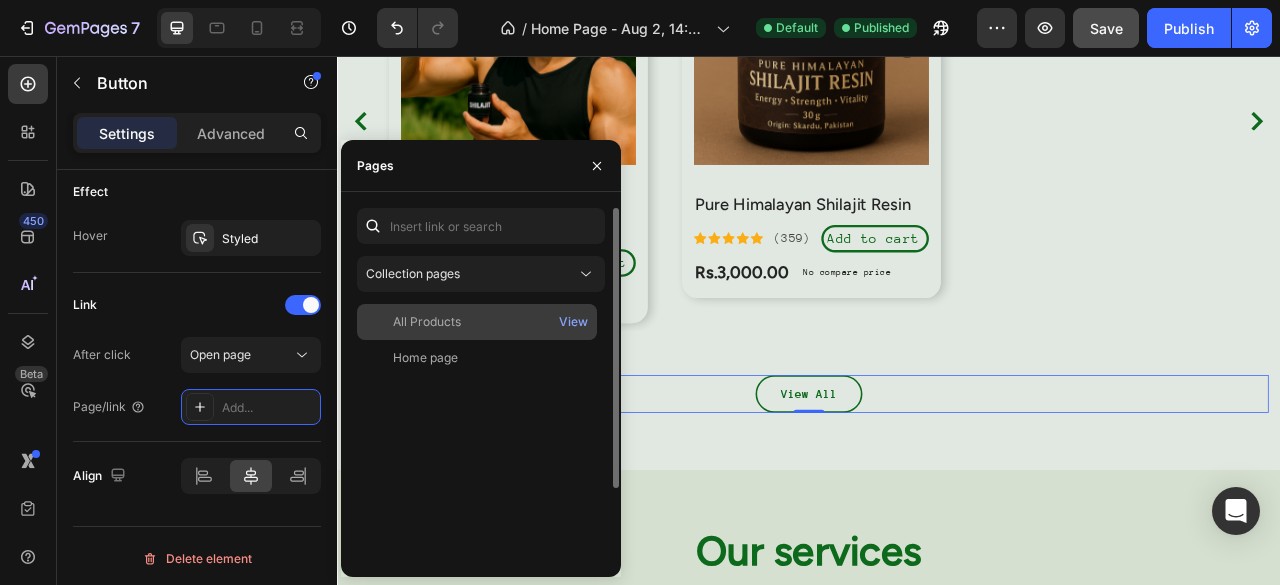 click on "All Products" 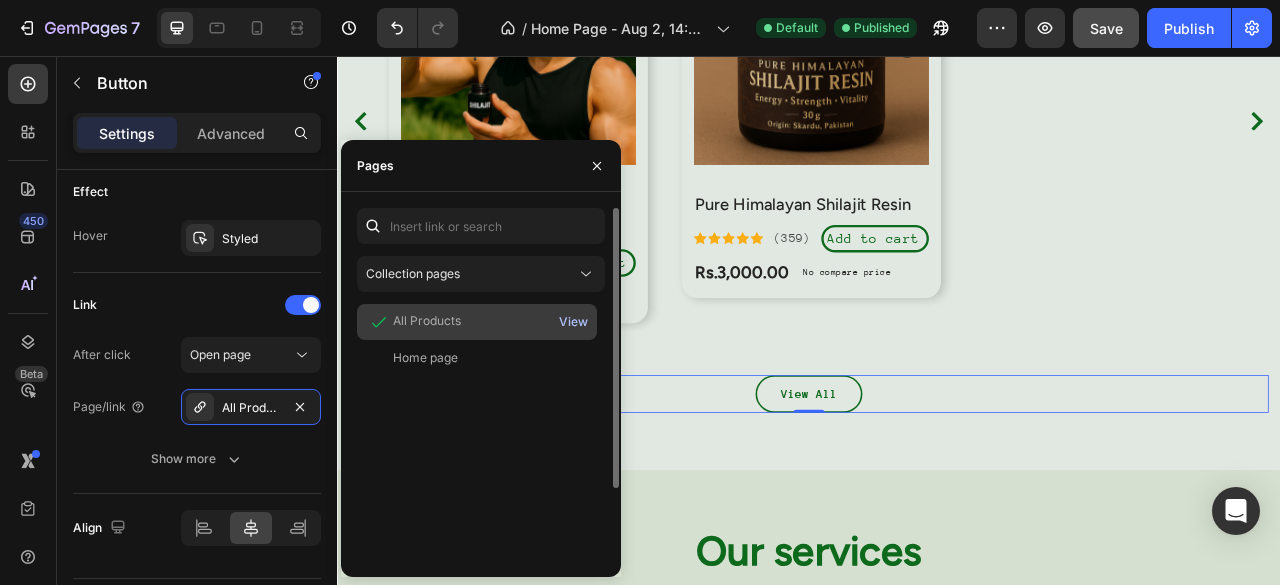 click on "View" at bounding box center [573, 322] 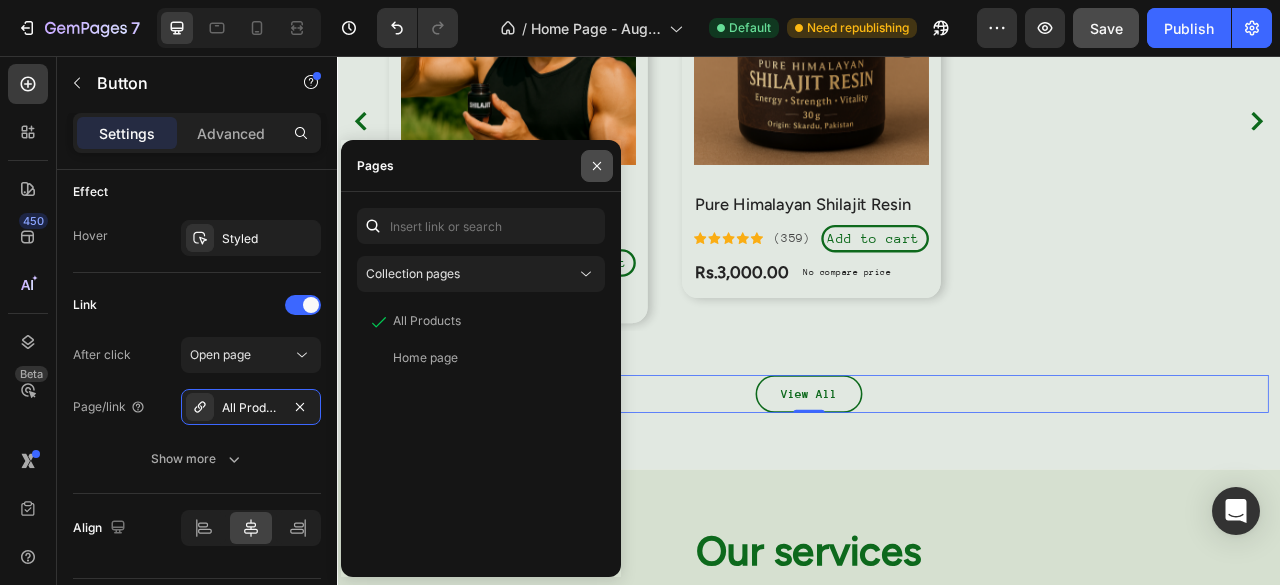 click 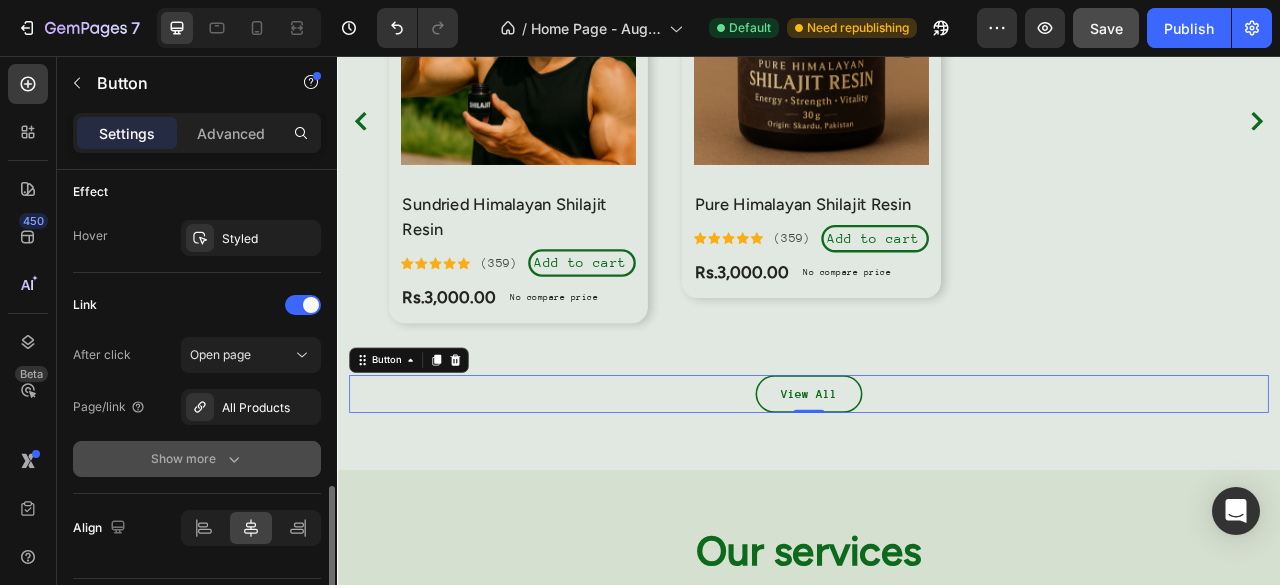 click 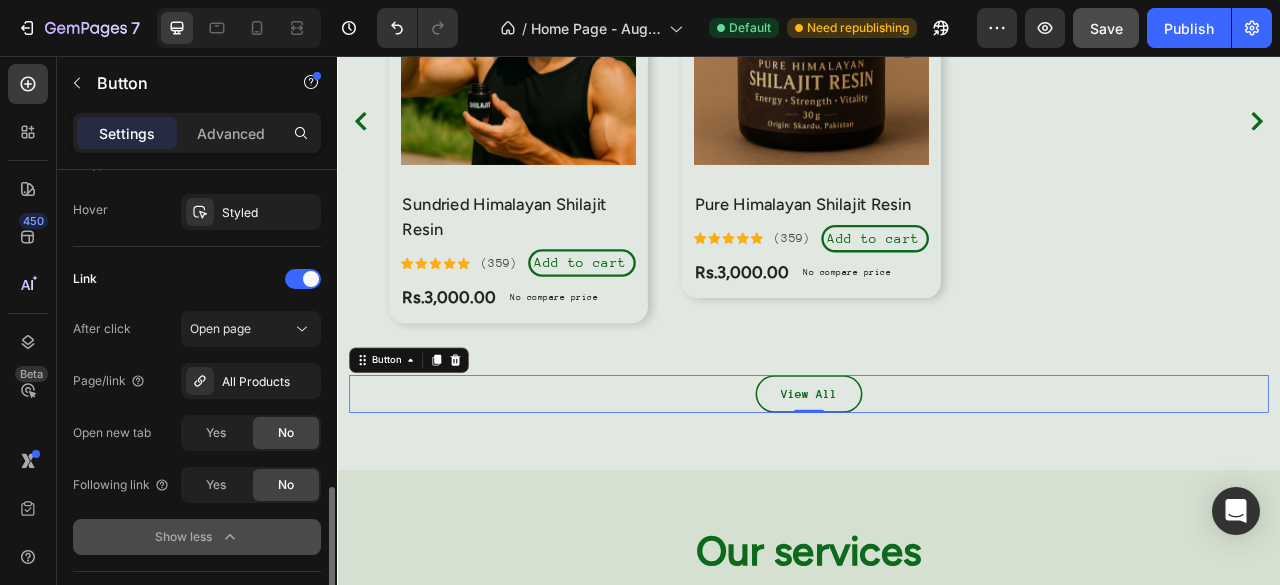 scroll, scrollTop: 1051, scrollLeft: 0, axis: vertical 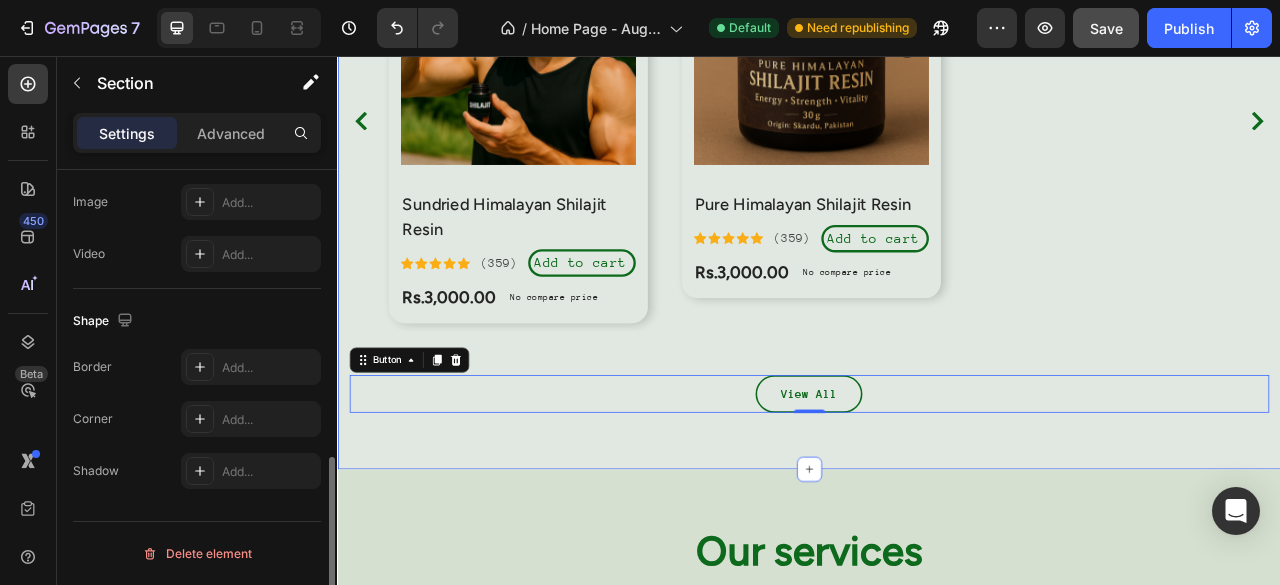 click on "Best sellers Heading These are our most popular products. Text block Row
Product Images & Gallery No discount   Not be displayed when published Product Badge Row Sundried Himalayan Shilajit Resin (P) Title                Icon                Icon                Icon                Icon                Icon Icon List Hoz (359) Text block Add to cart Add to Cart Row Rs.3,000.00 (P) Price (P) Price No compare price (P) Price Row Row Product List
Product Images & Gallery No discount   Not be displayed when published Product Badge Row Pure Himalayan Shilajit Resin (P) Title                Icon                Icon                Icon                Icon                Icon Icon List Hoz (359) Text block Add to cart Add to Cart Row Rs.3,000.00 (P) Price (P) Price No compare price (P) Price Row Row Product List
Product List Row View All Button   0 Row Section 3" at bounding box center (937, 104) 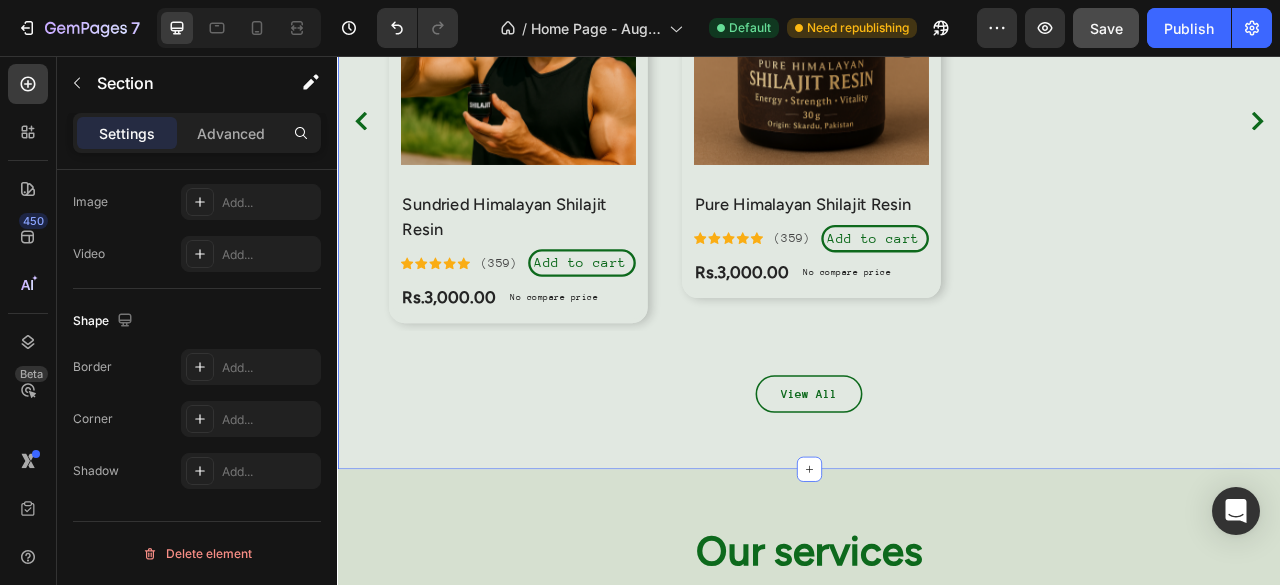 scroll, scrollTop: 0, scrollLeft: 0, axis: both 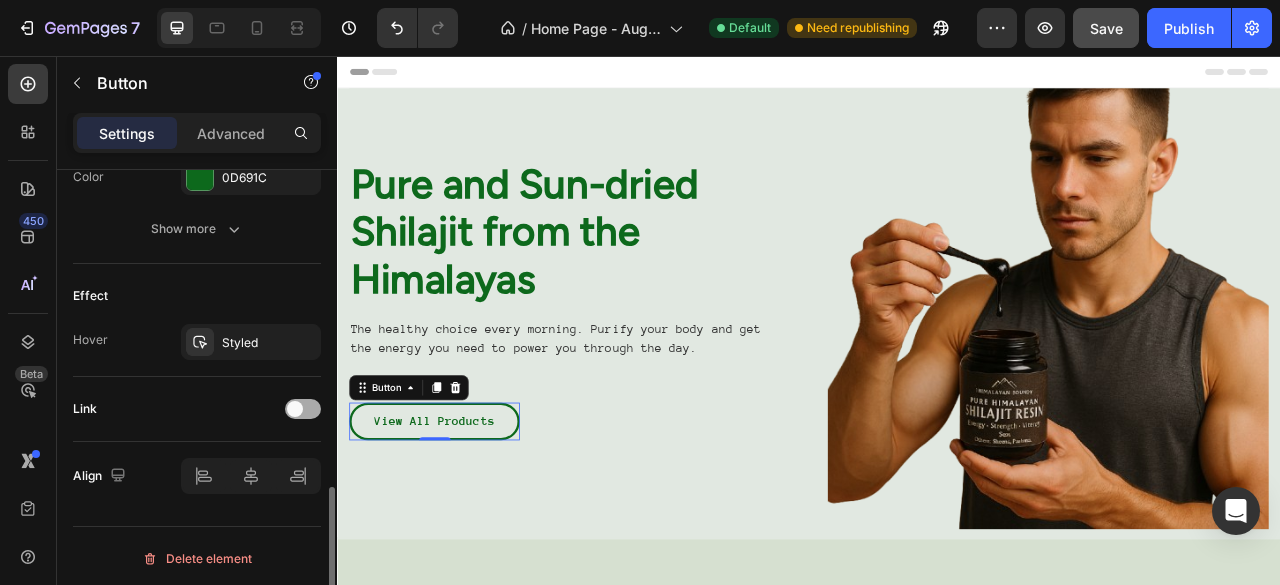 click at bounding box center (303, 409) 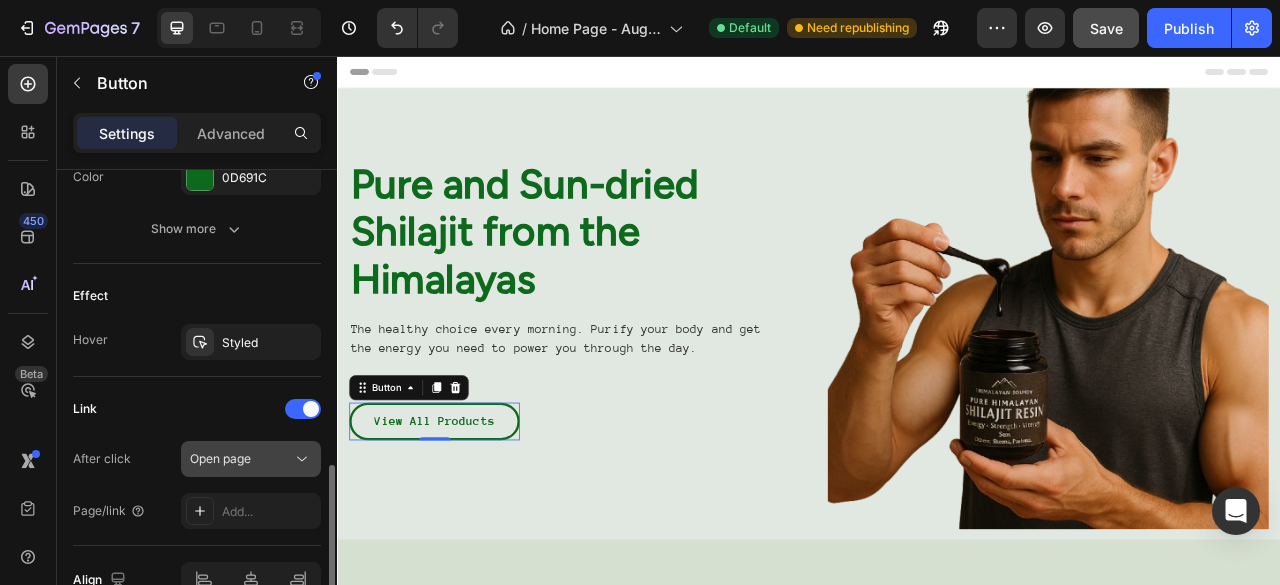 click on "Open page" at bounding box center [241, 459] 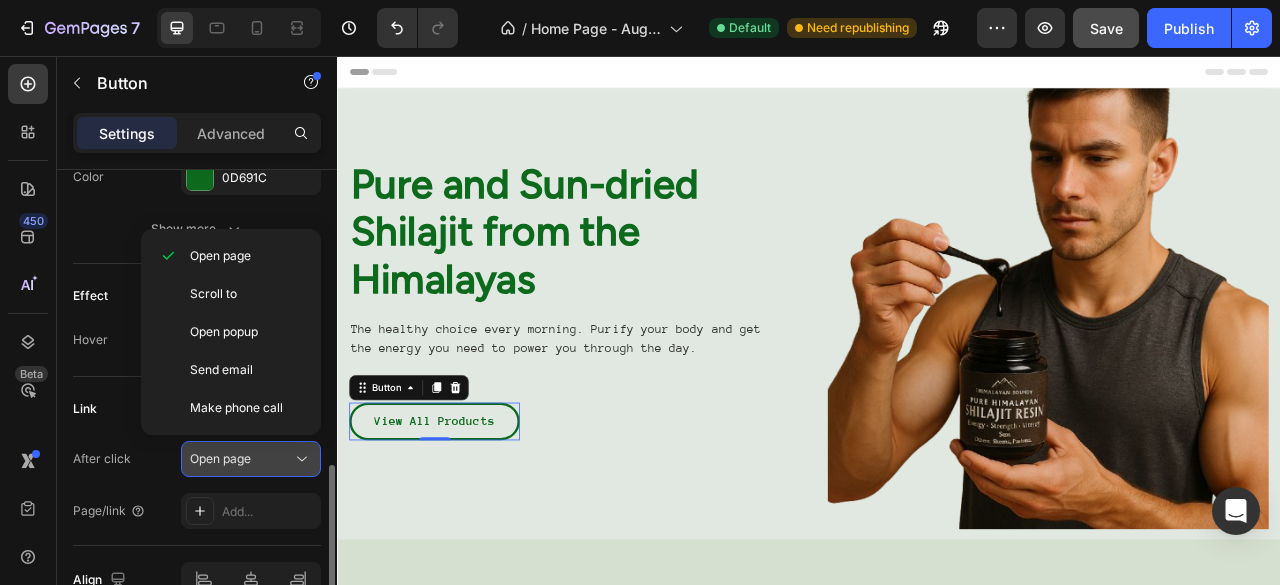 click on "Open page" at bounding box center (241, 459) 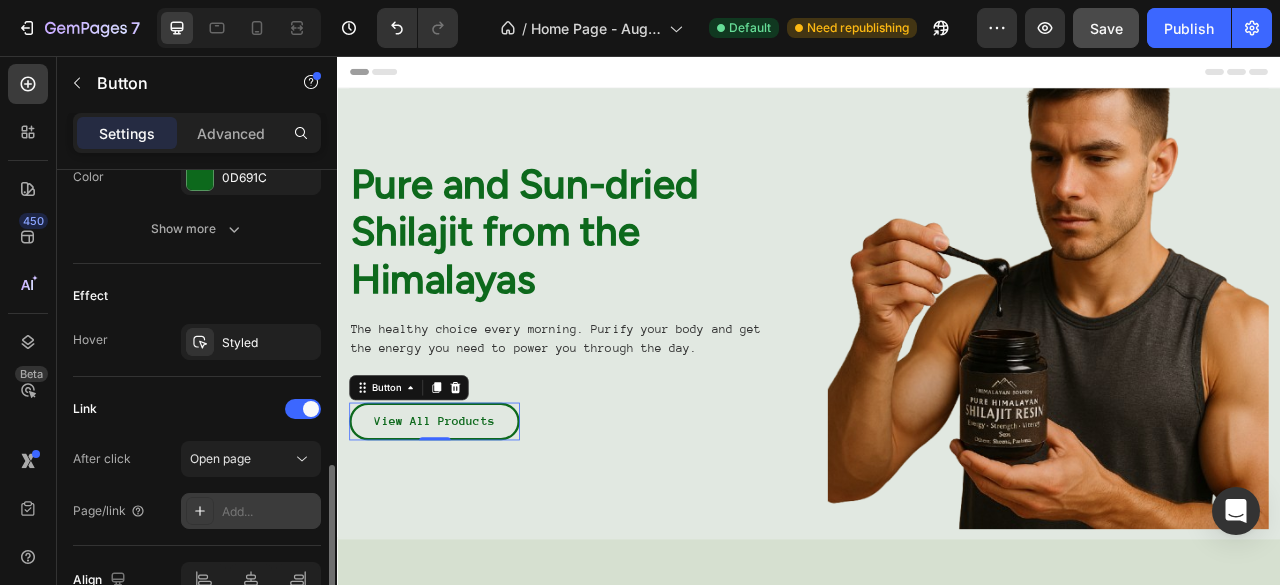 click on "Add..." at bounding box center [269, 512] 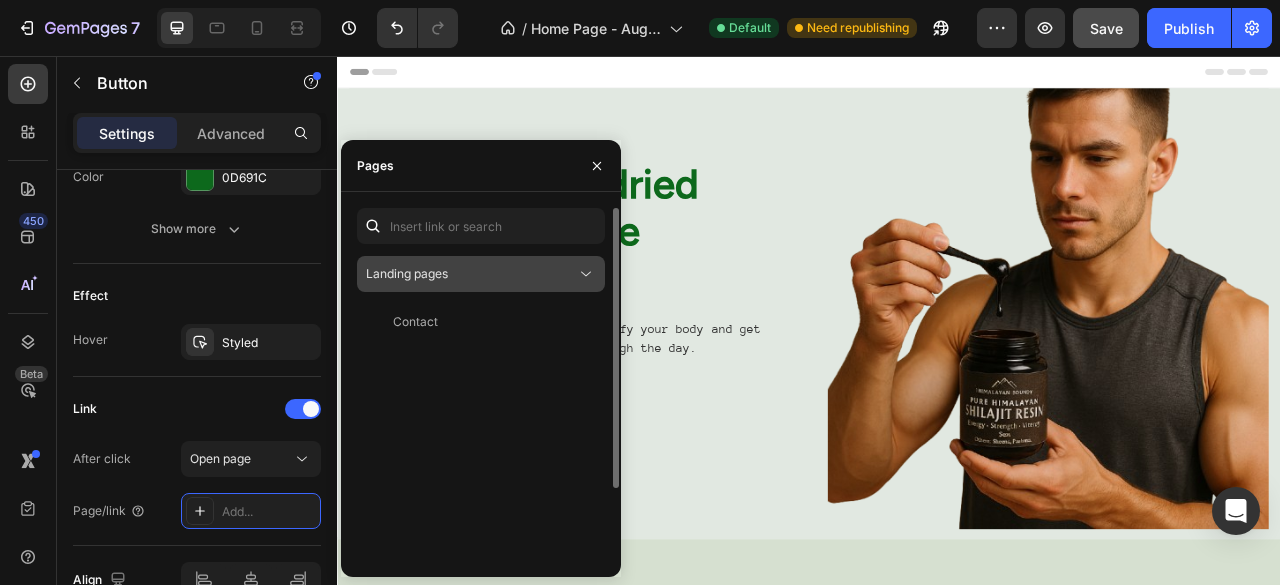 click on "Landing pages" at bounding box center (471, 274) 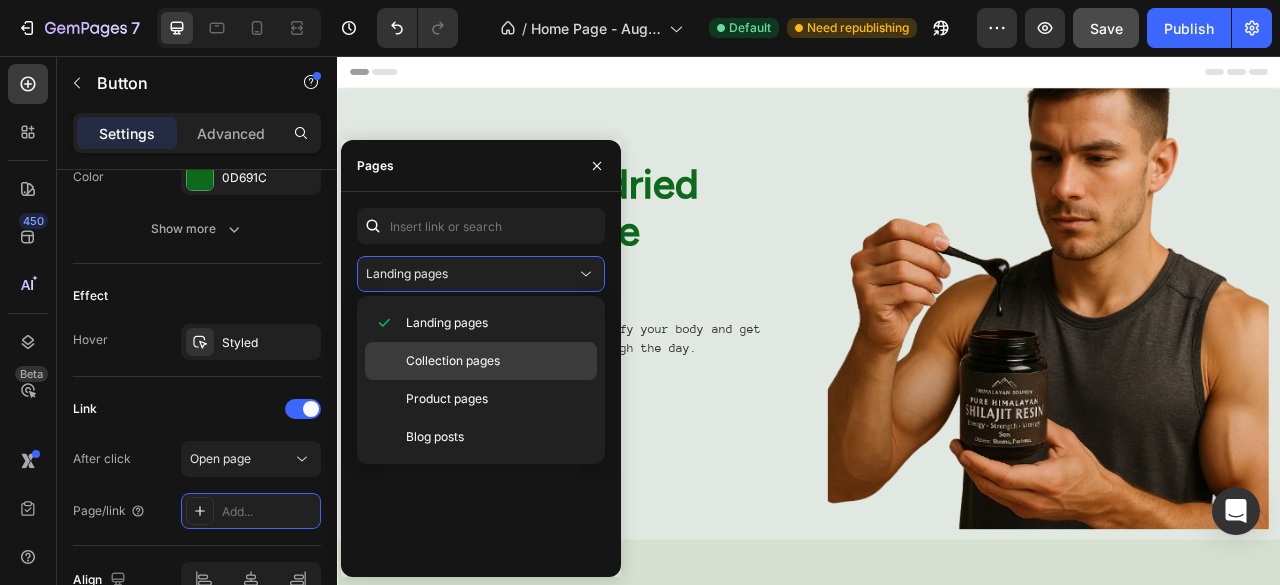 click on "Collection pages" 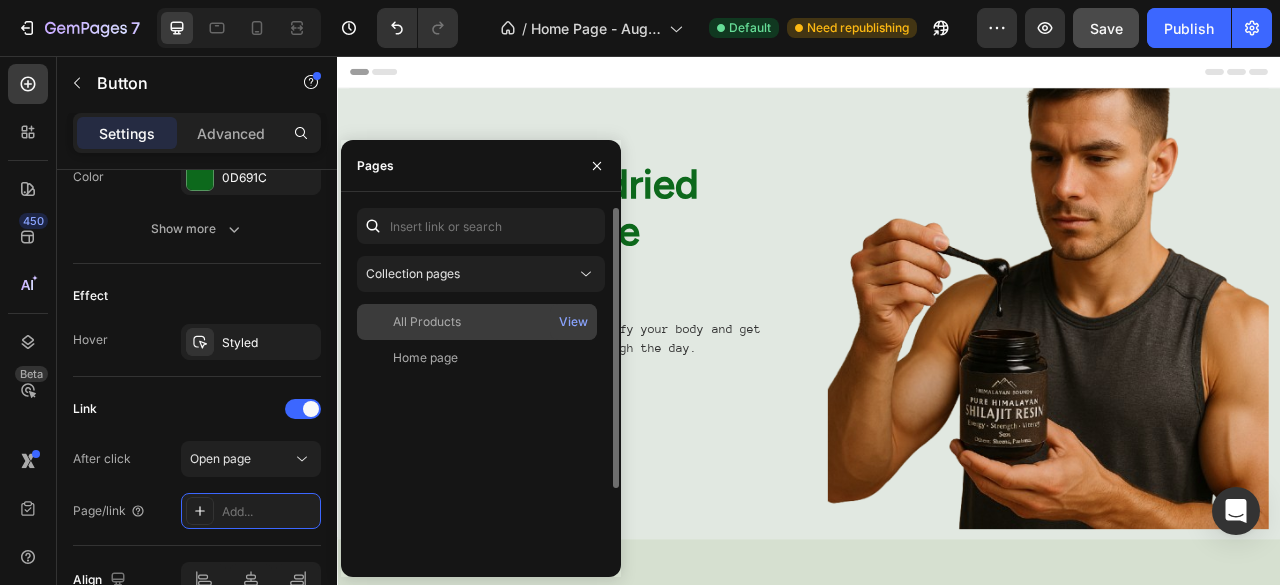 click on "All Products" 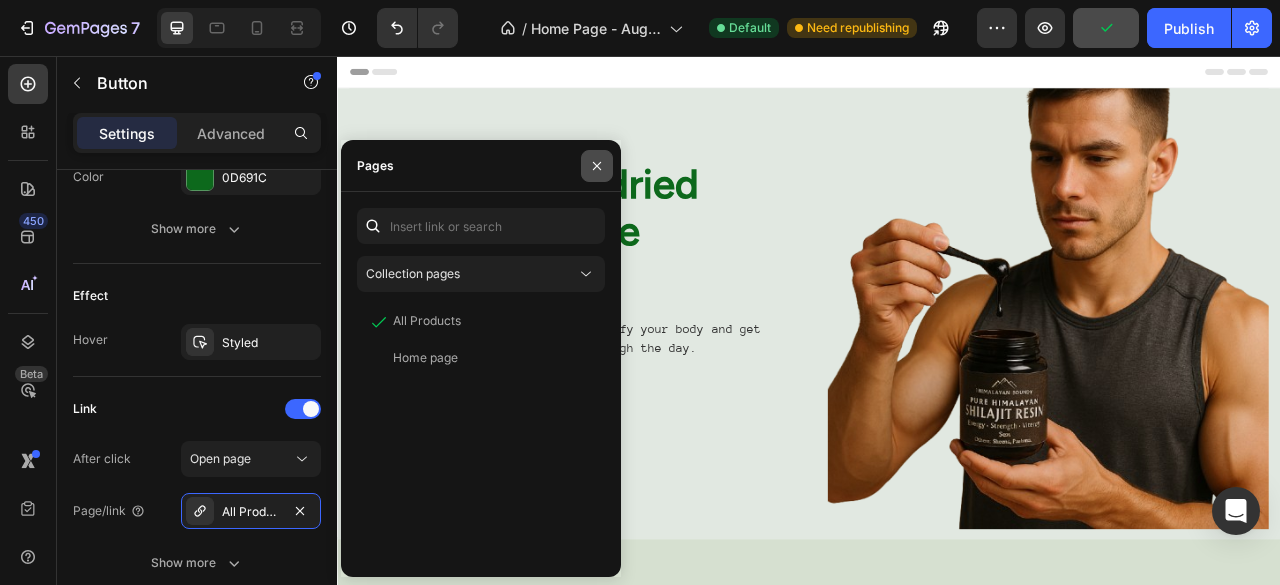 click 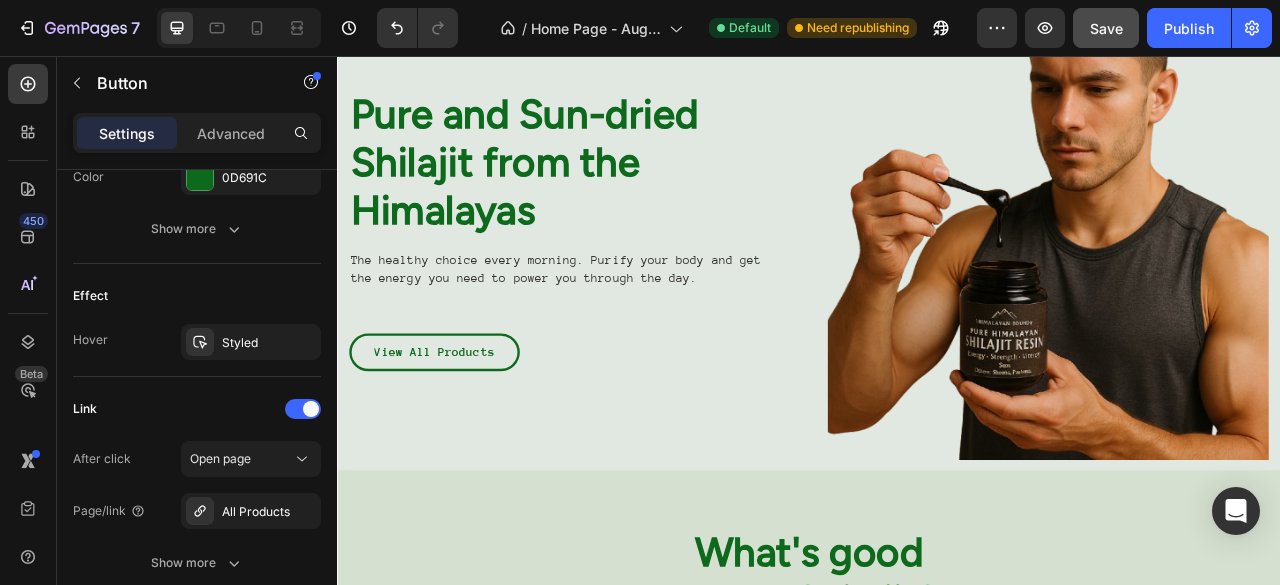 scroll, scrollTop: 0, scrollLeft: 0, axis: both 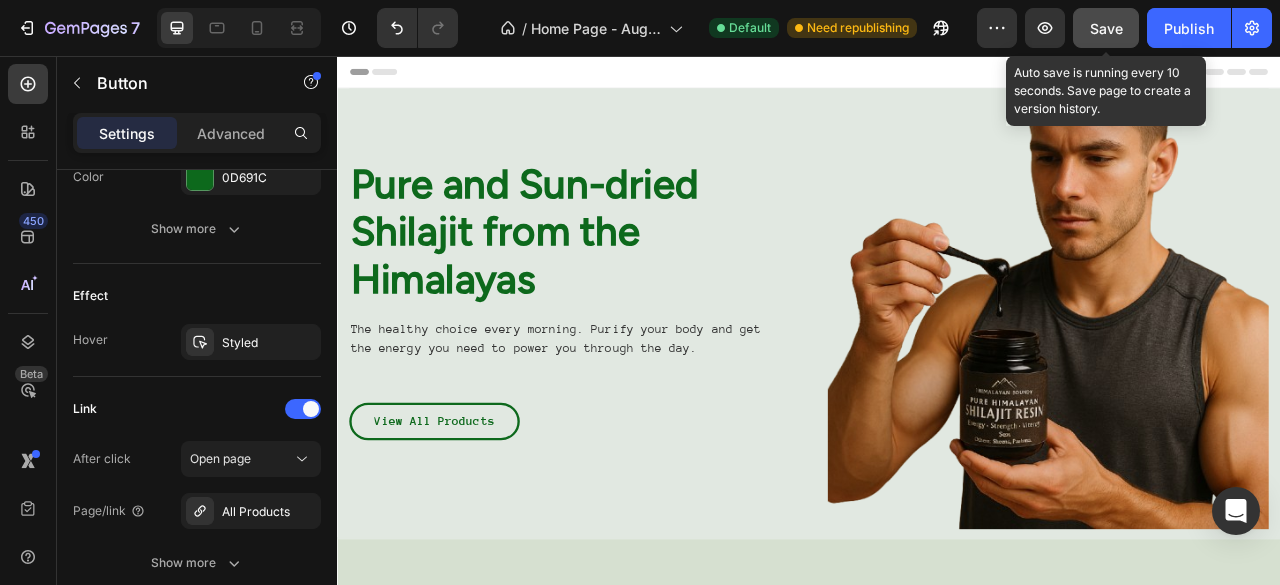 click on "Save" at bounding box center (1106, 28) 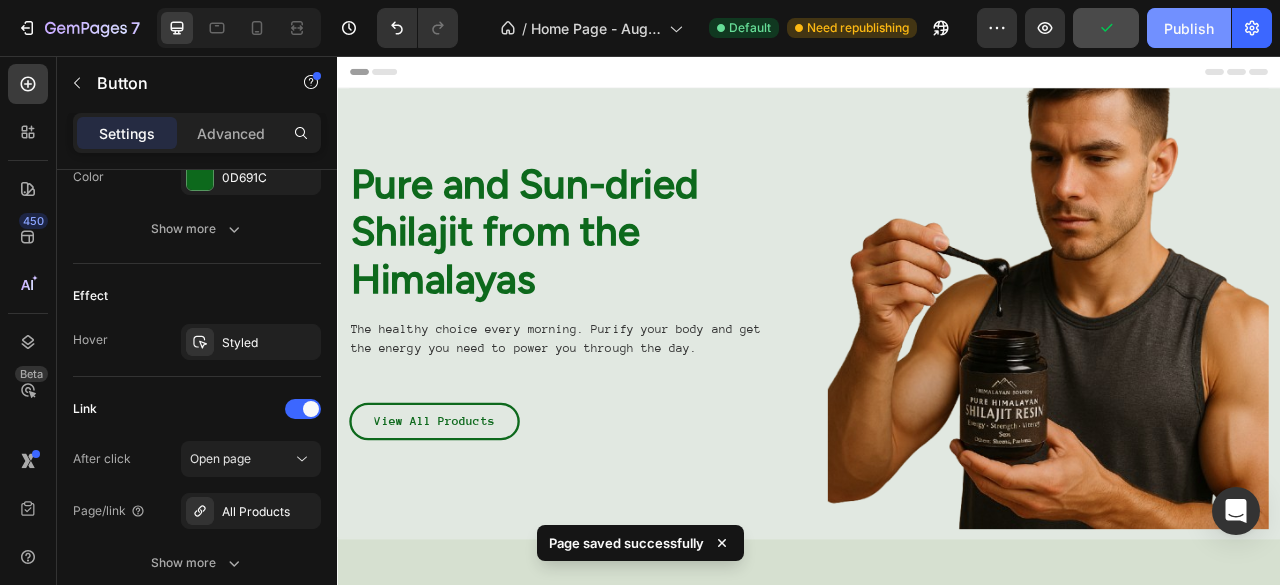 click on "Publish" at bounding box center [1189, 28] 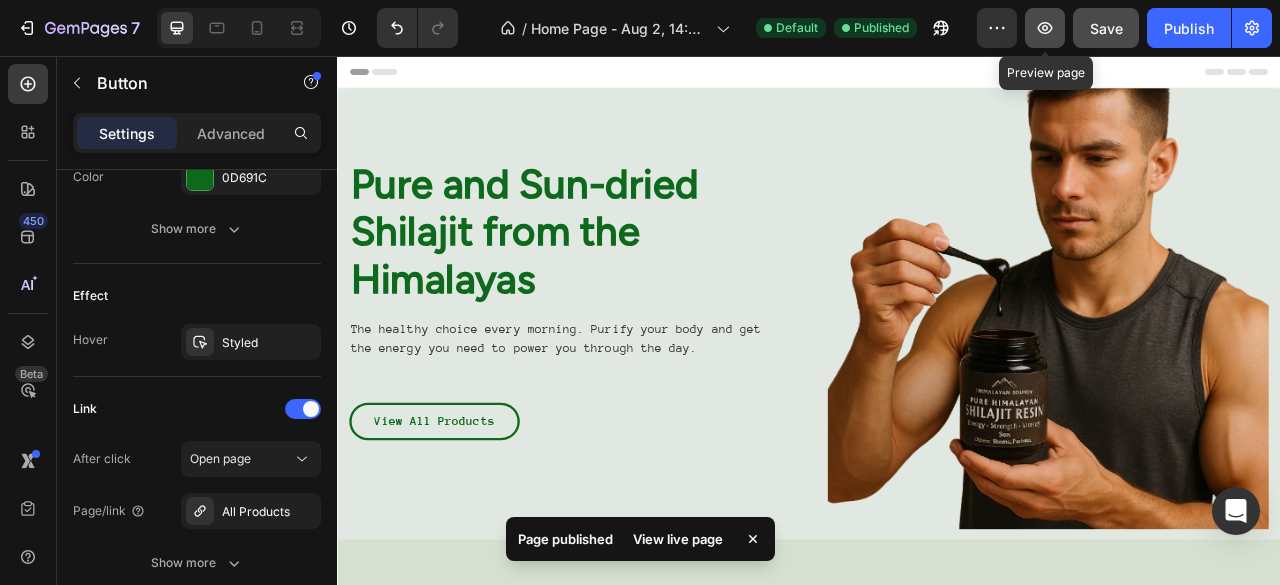 click 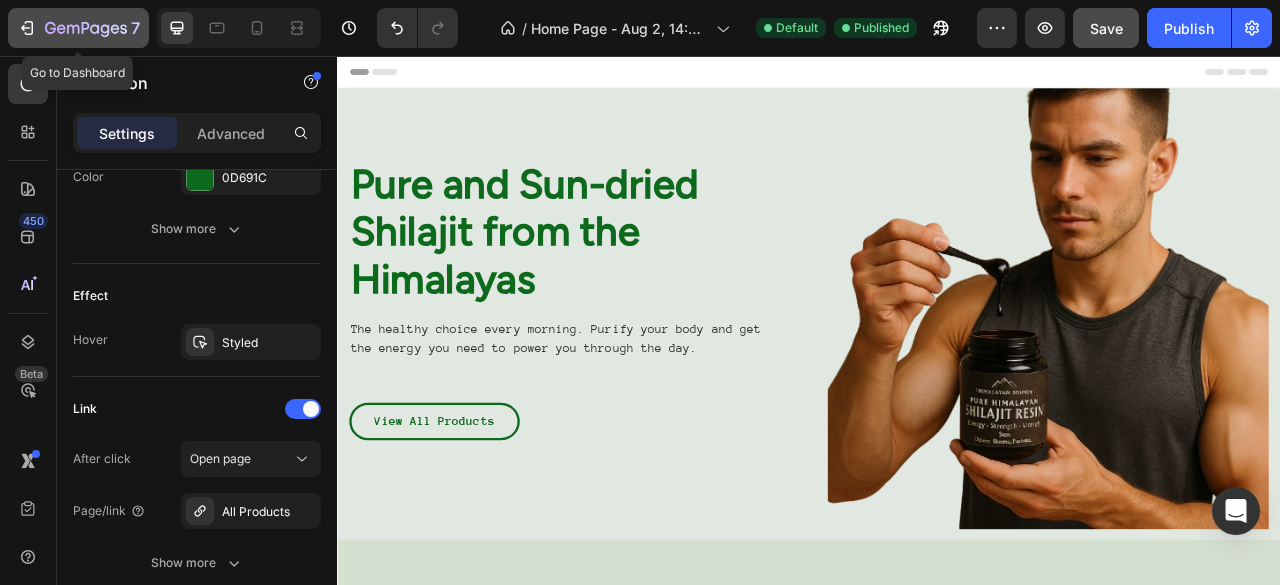 click 